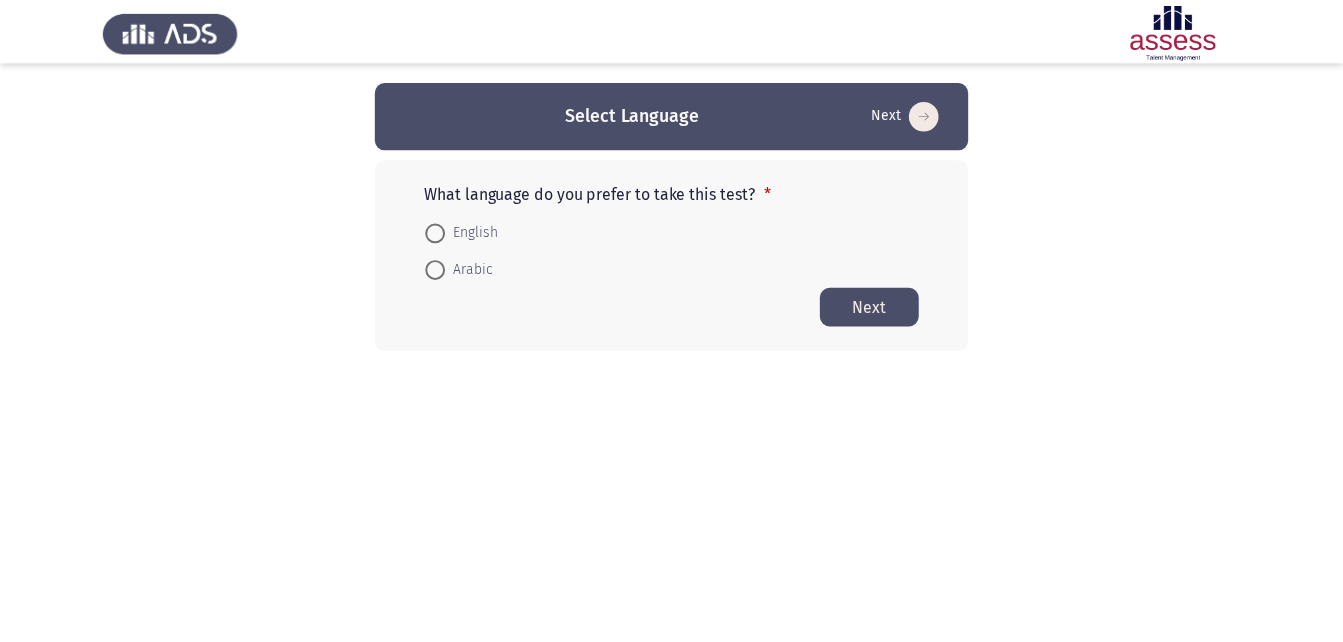 scroll, scrollTop: 0, scrollLeft: 0, axis: both 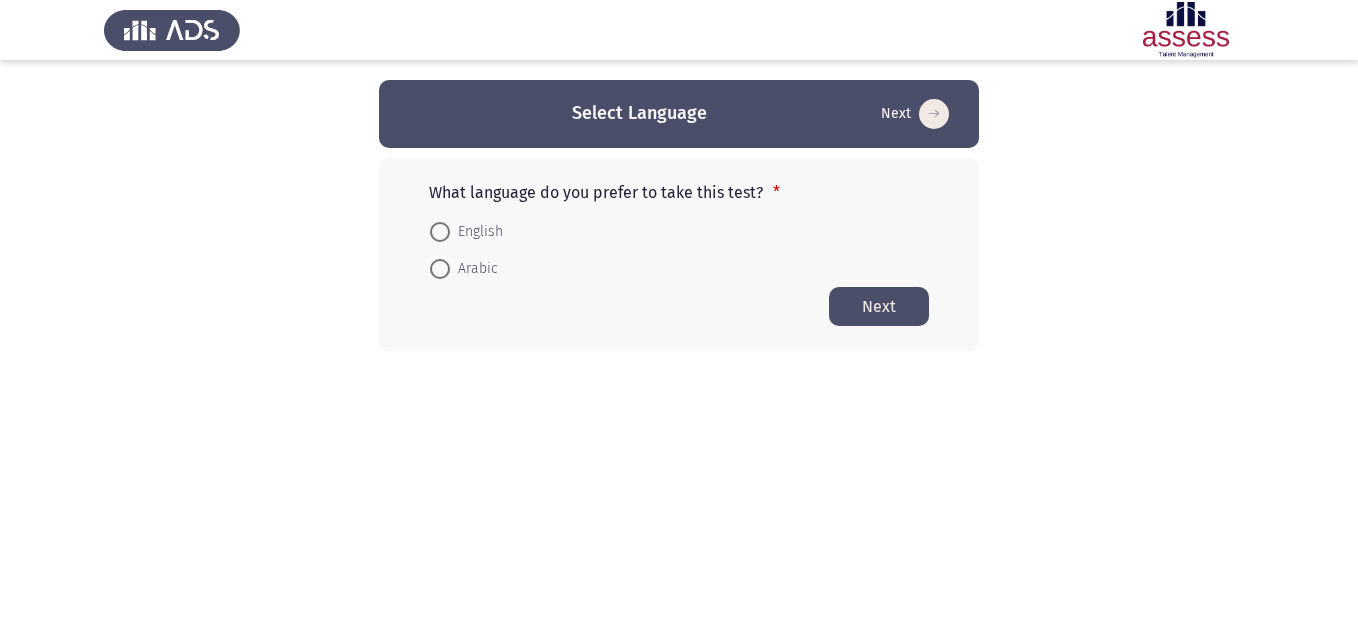 click at bounding box center (440, 269) 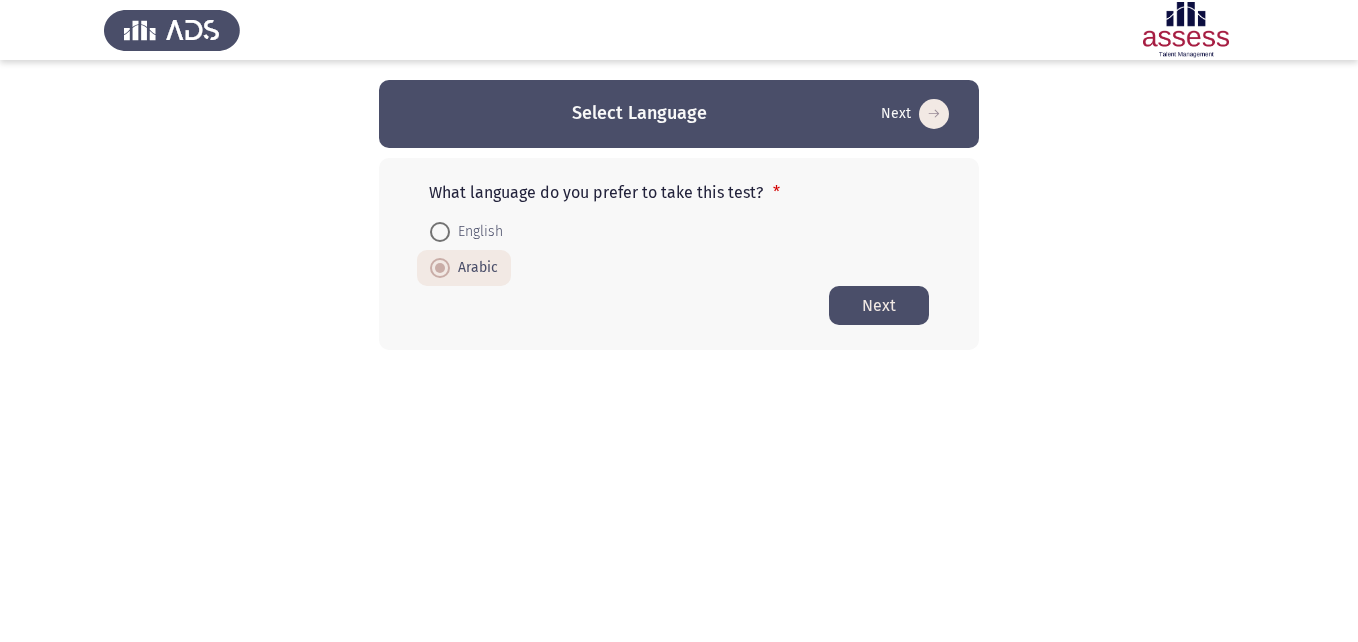 click on "Next" 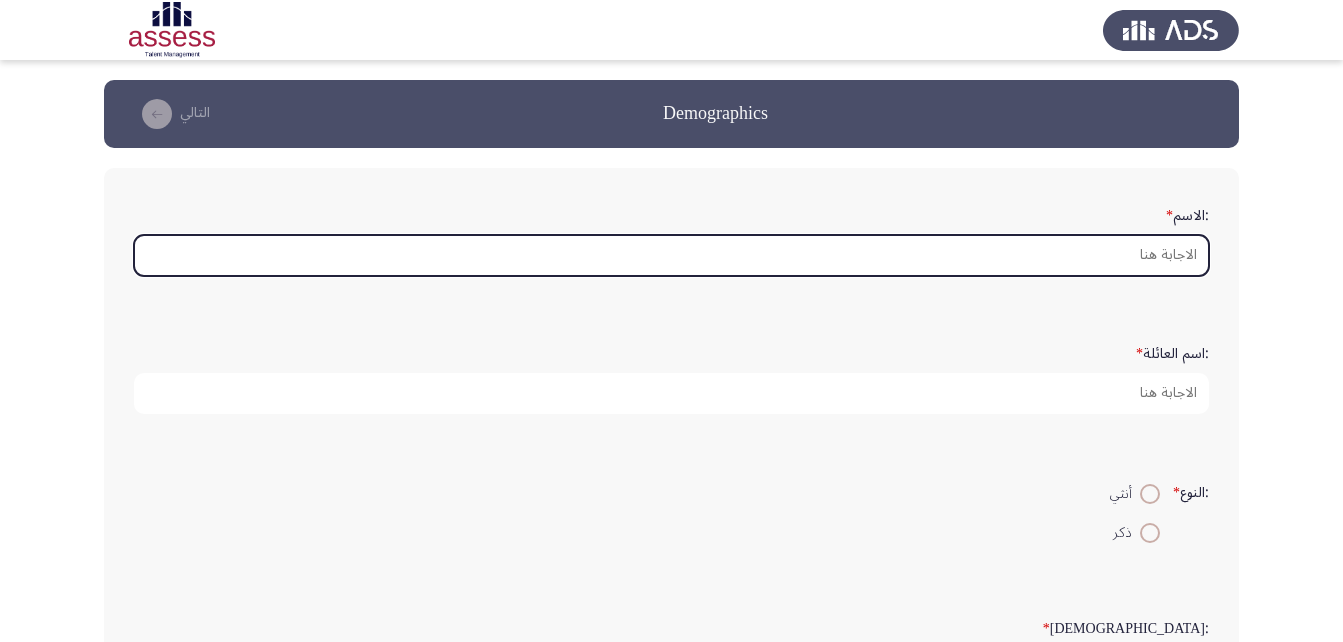 click on ":الاسم   *" at bounding box center (671, 255) 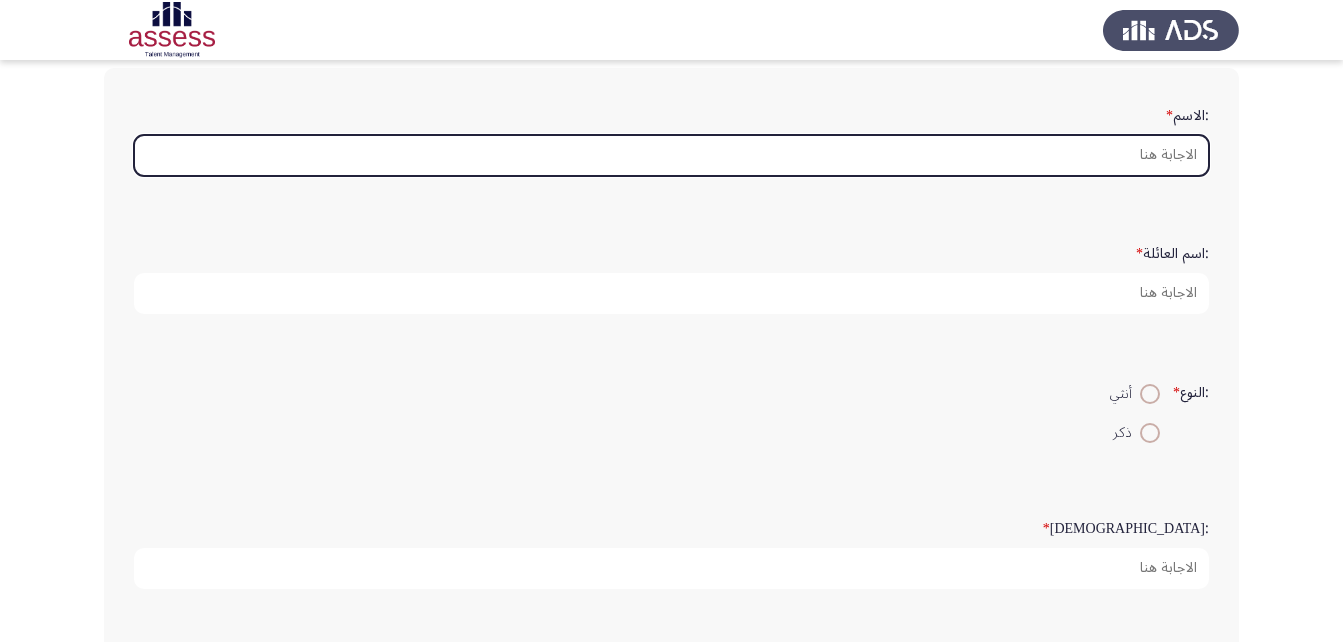 scroll, scrollTop: 0, scrollLeft: 0, axis: both 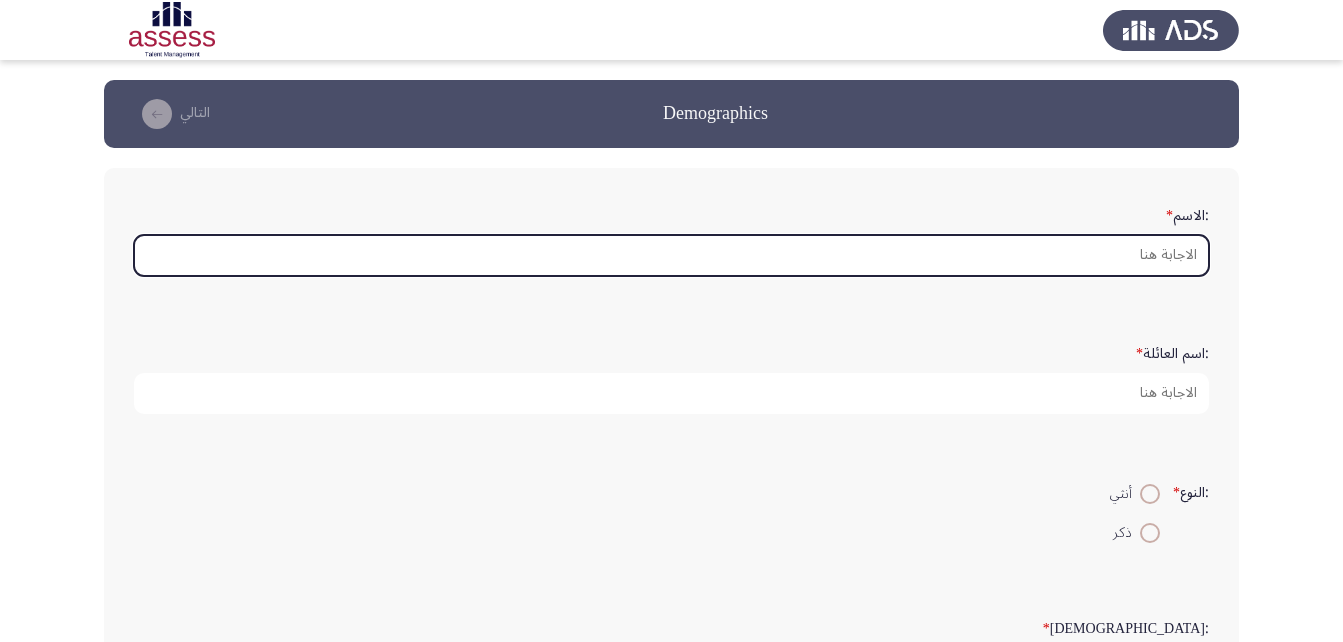 type on "U" 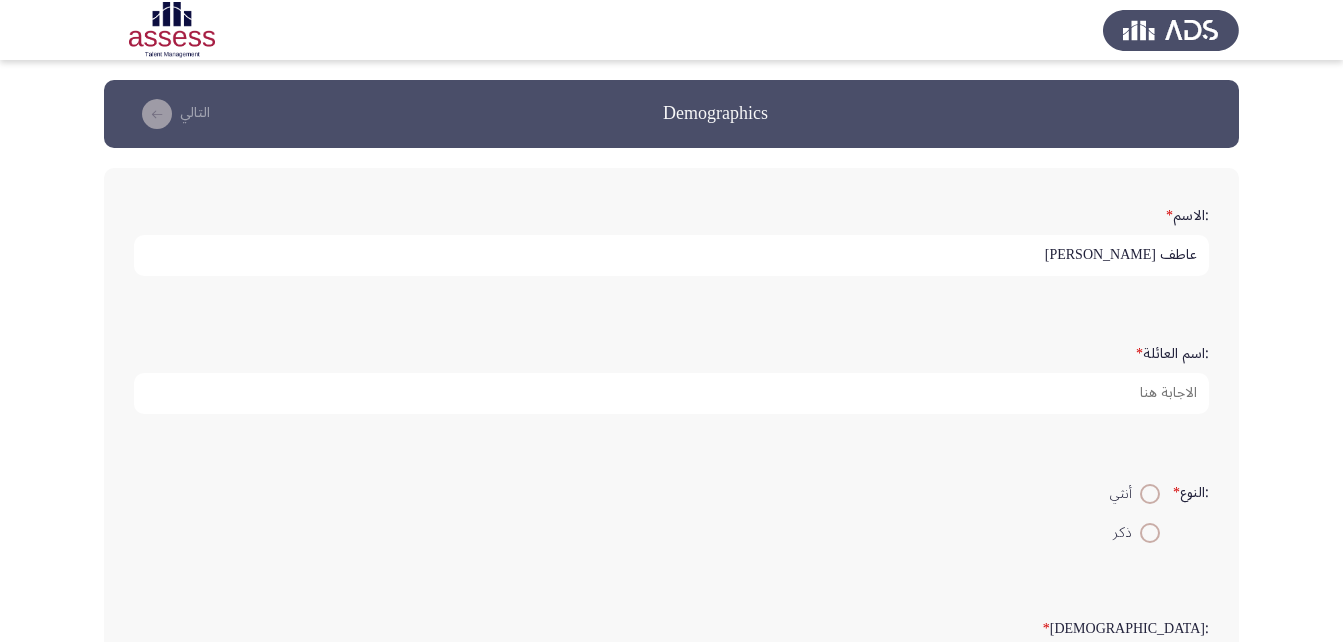 type on "عاطف طلعت محمد محمد" 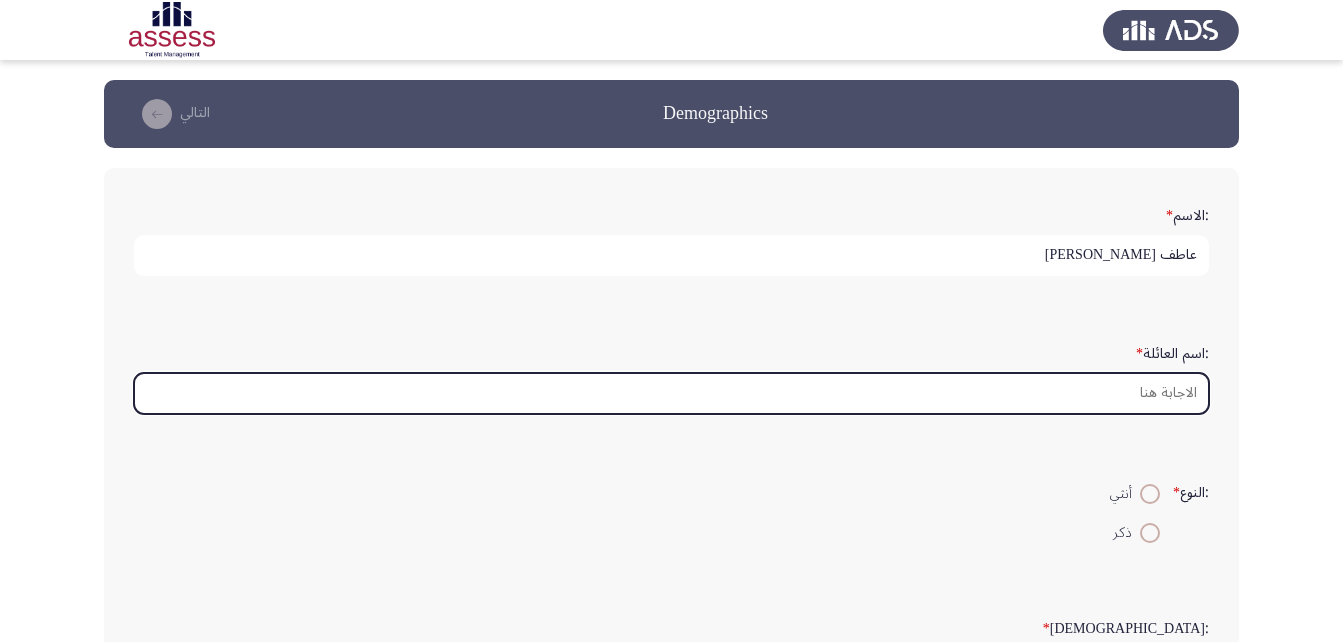 click on ":اسم العائلة   *" at bounding box center (671, 393) 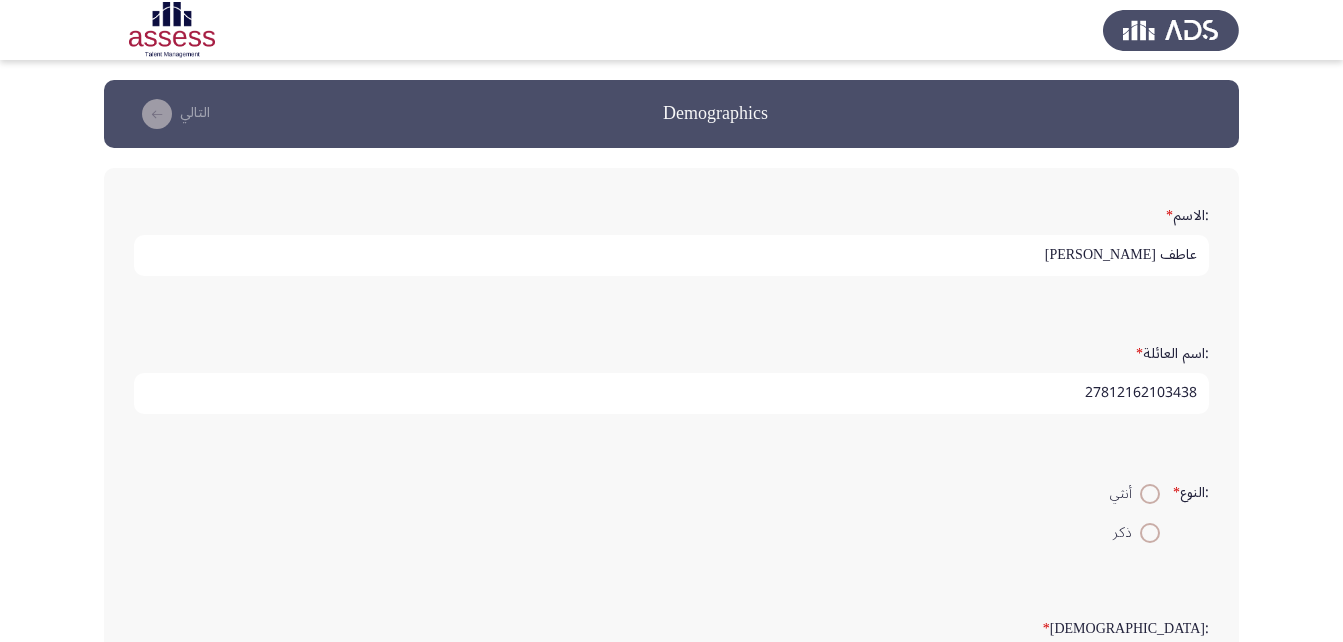 type on "27812162103438" 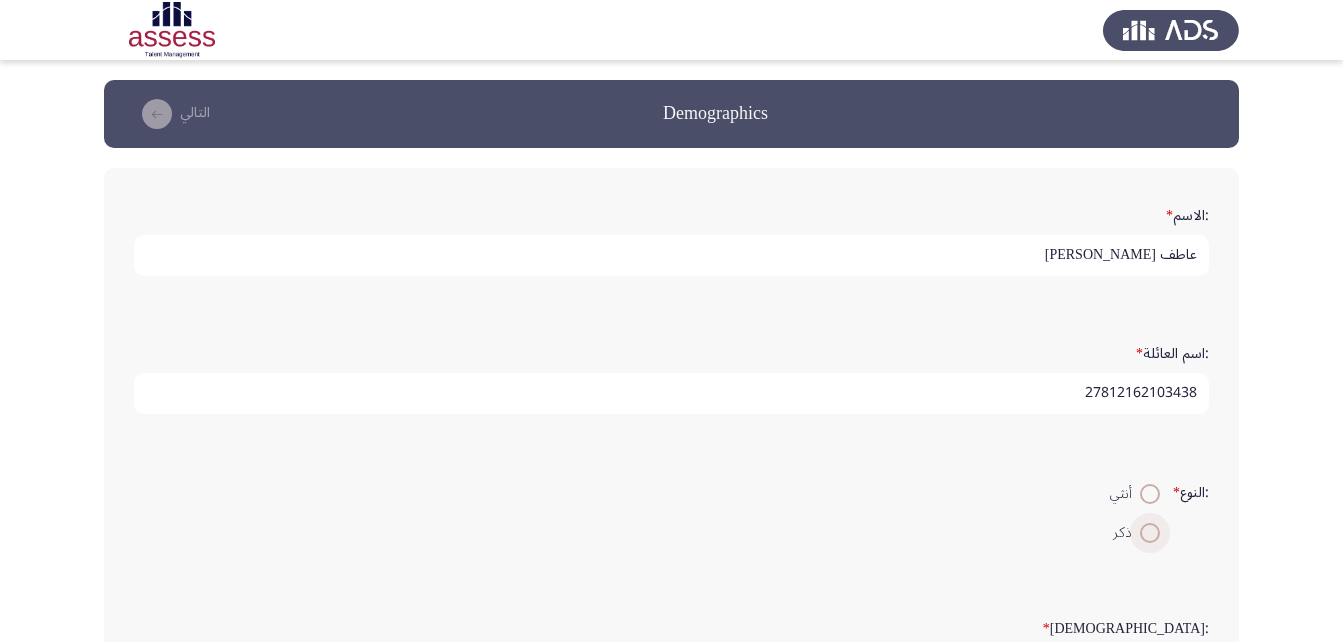 click at bounding box center (1150, 533) 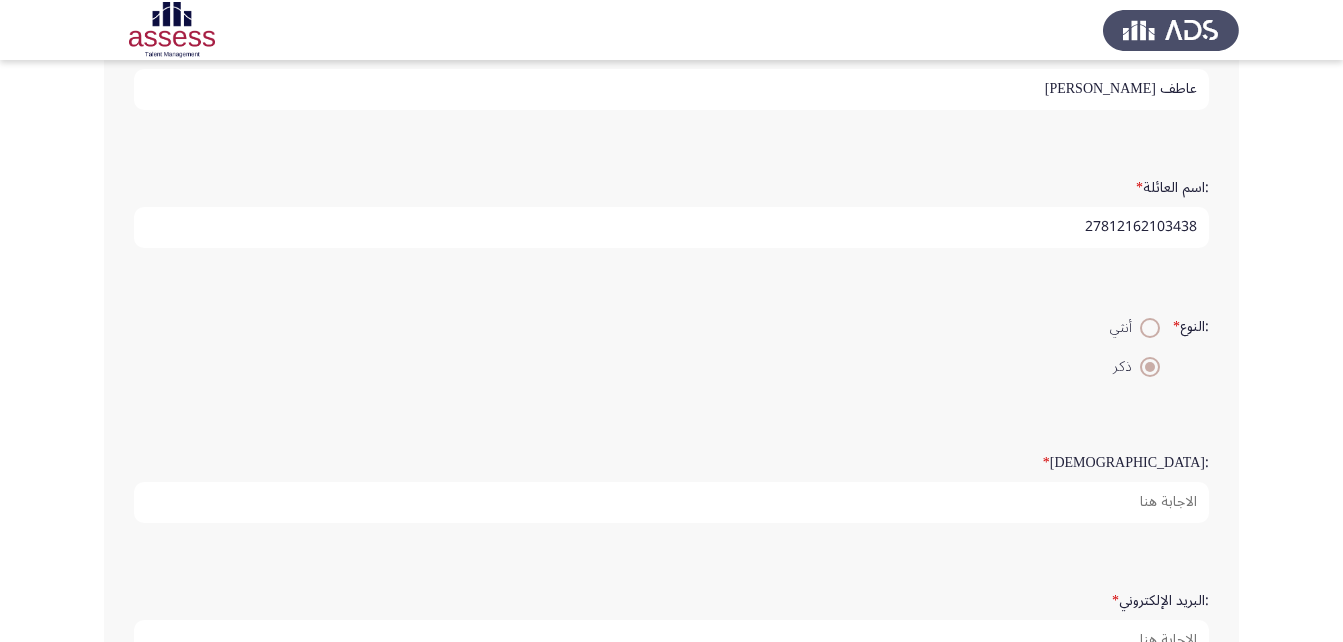 scroll, scrollTop: 200, scrollLeft: 0, axis: vertical 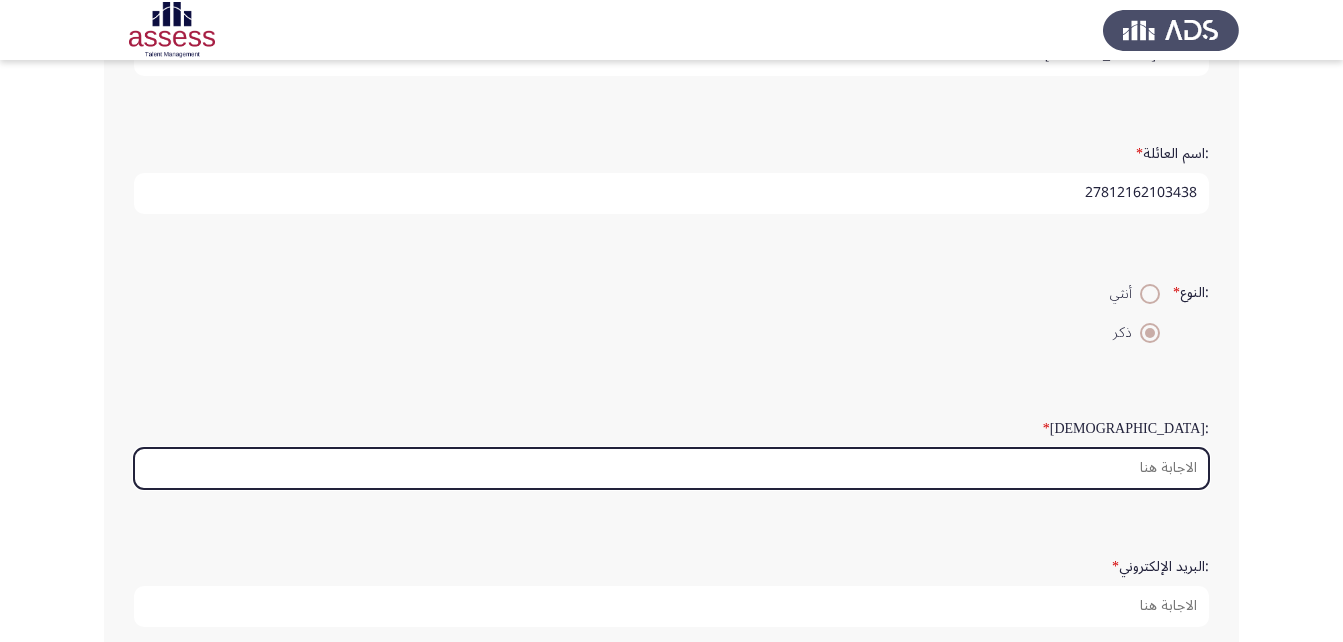 click on ":السن   *" at bounding box center (671, 468) 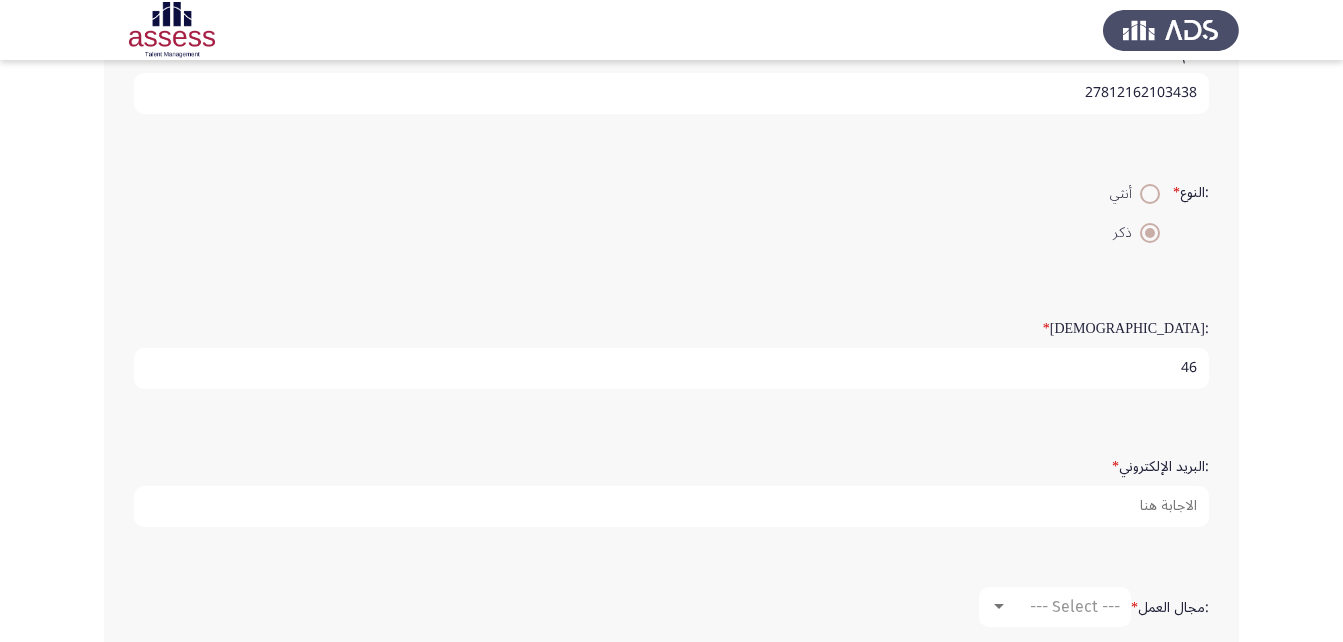 type on "46" 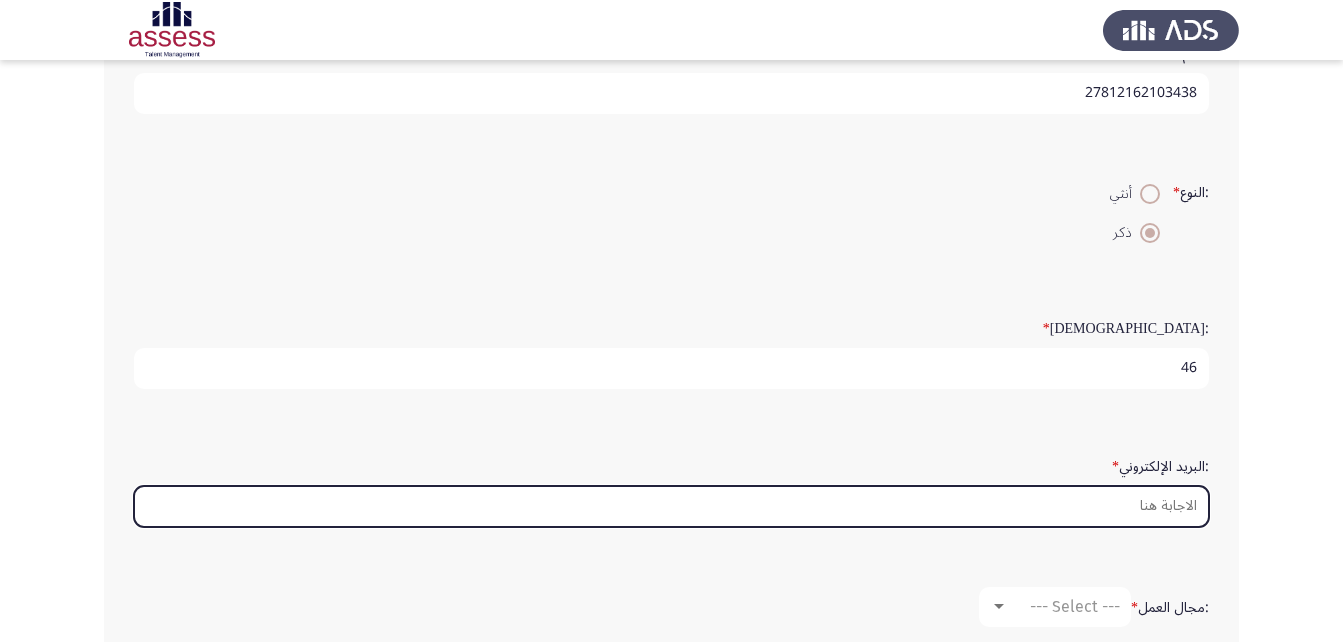 click on ":البريد الإلكتروني   *" at bounding box center [671, 506] 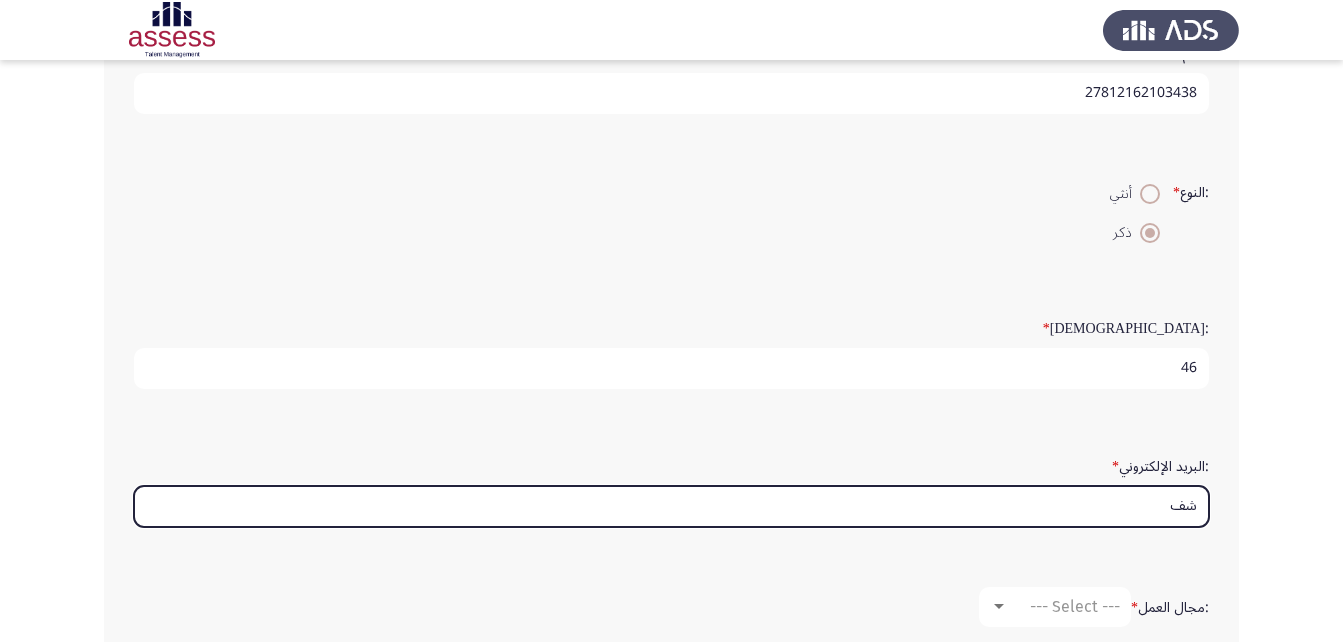 type on "ش" 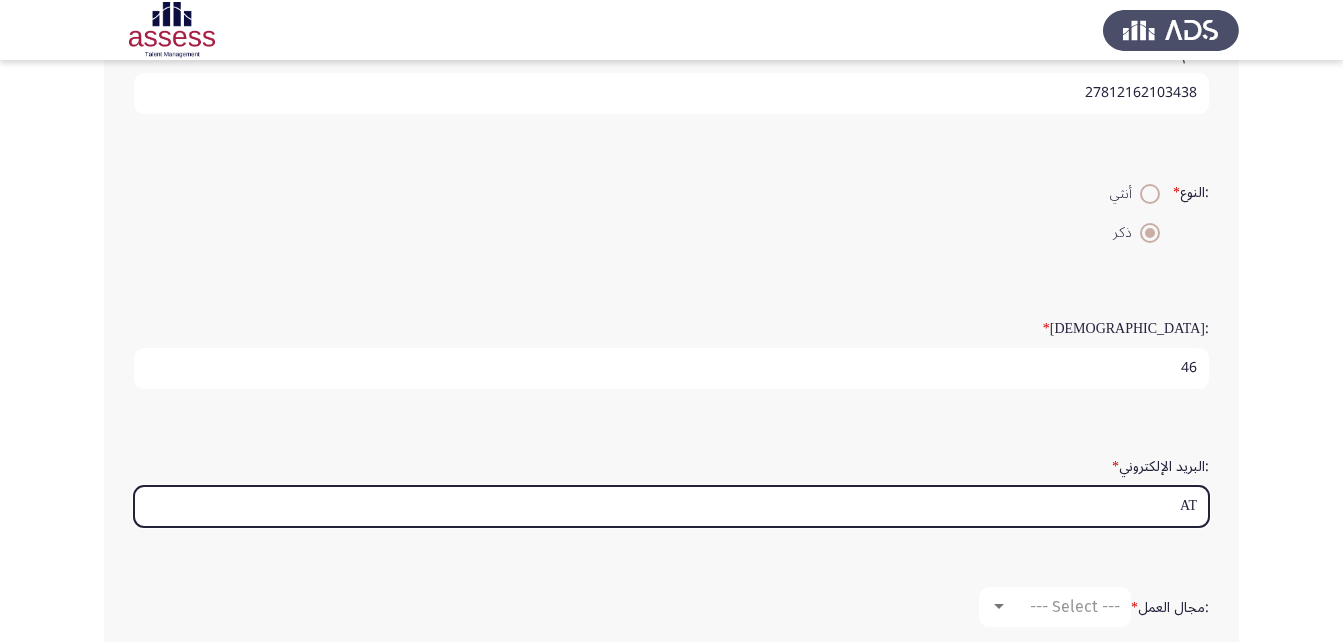 type on "A" 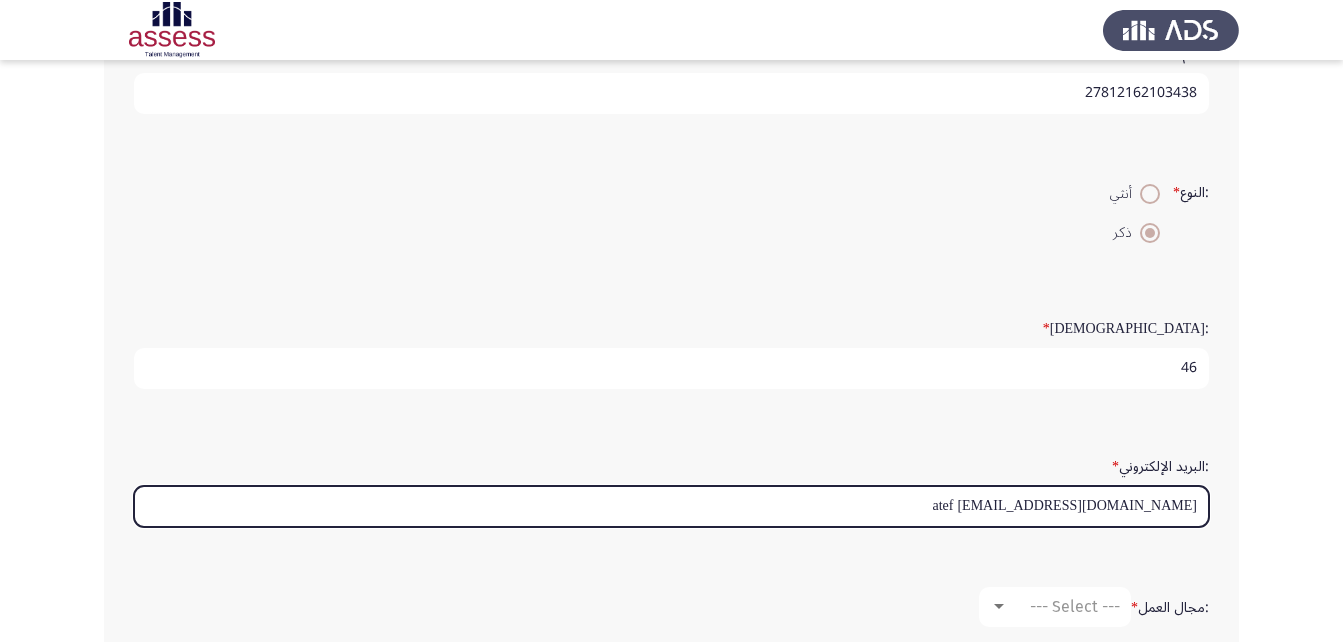 drag, startPoint x: 1090, startPoint y: 506, endPoint x: 1123, endPoint y: 506, distance: 33 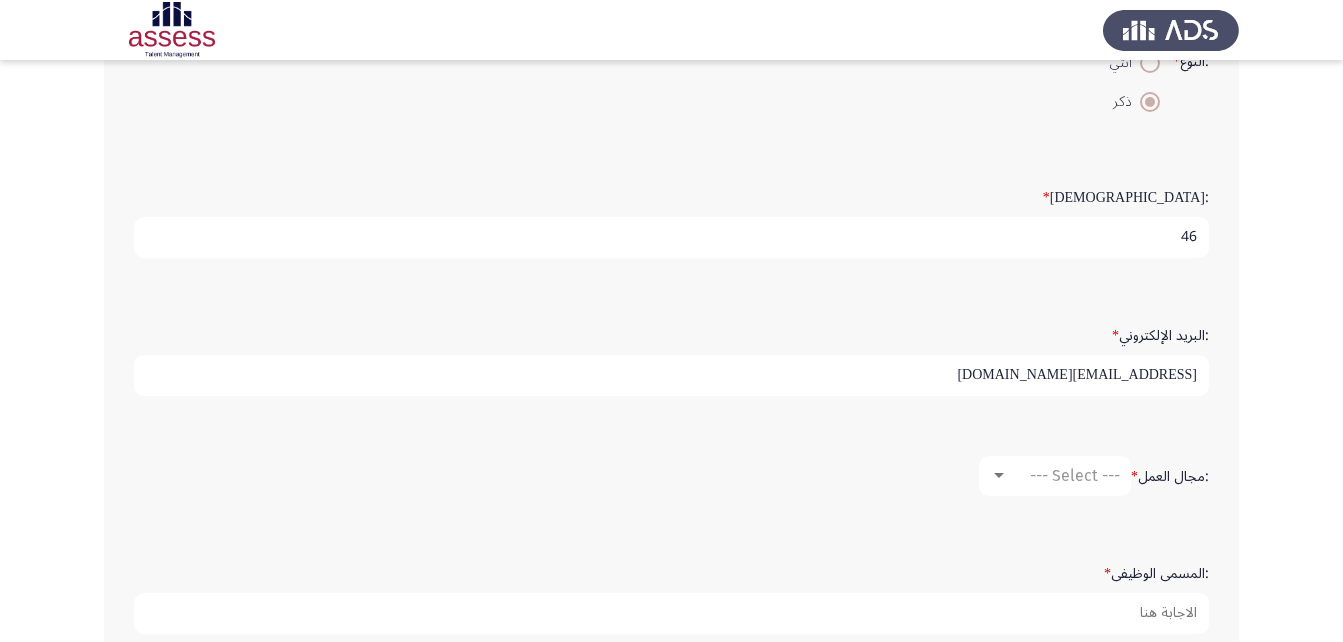 scroll, scrollTop: 500, scrollLeft: 0, axis: vertical 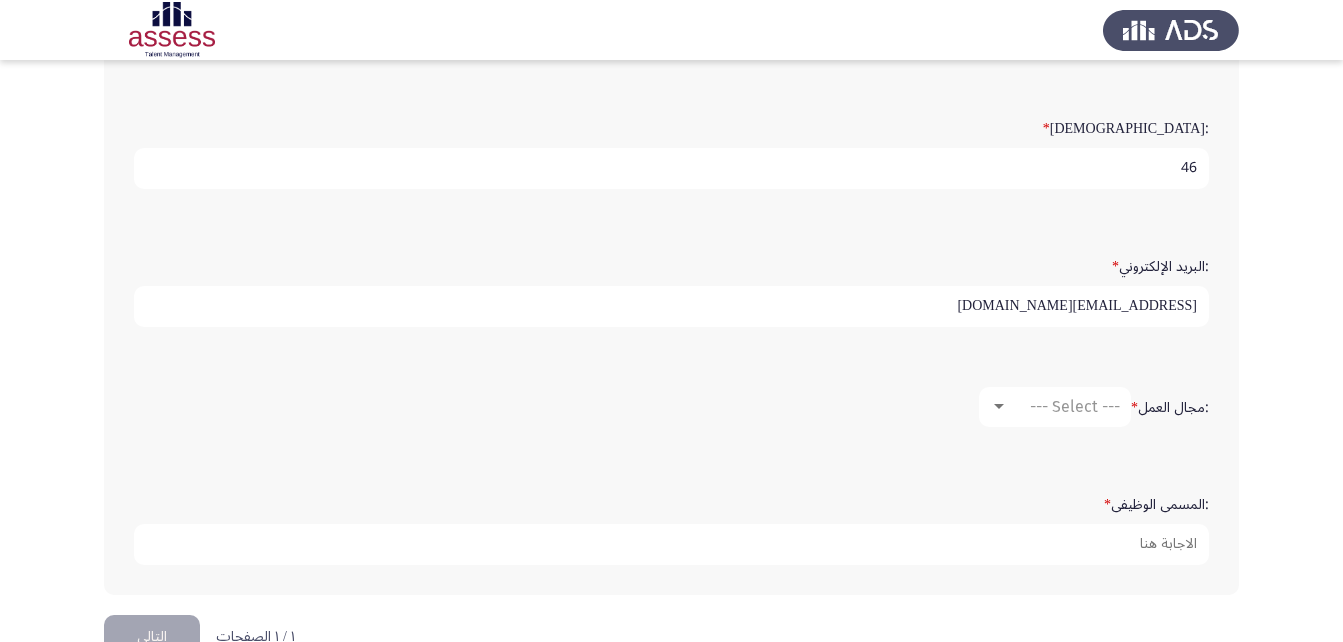 type on "atef1234@gmail.com" 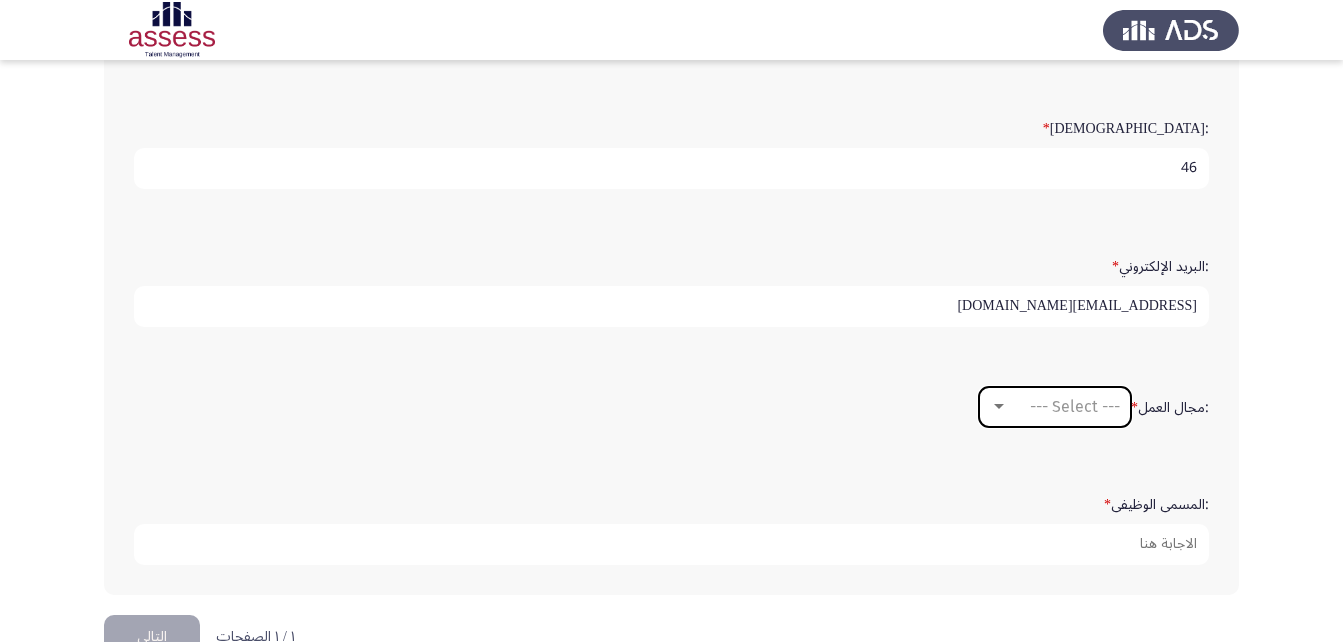 click at bounding box center [999, 407] 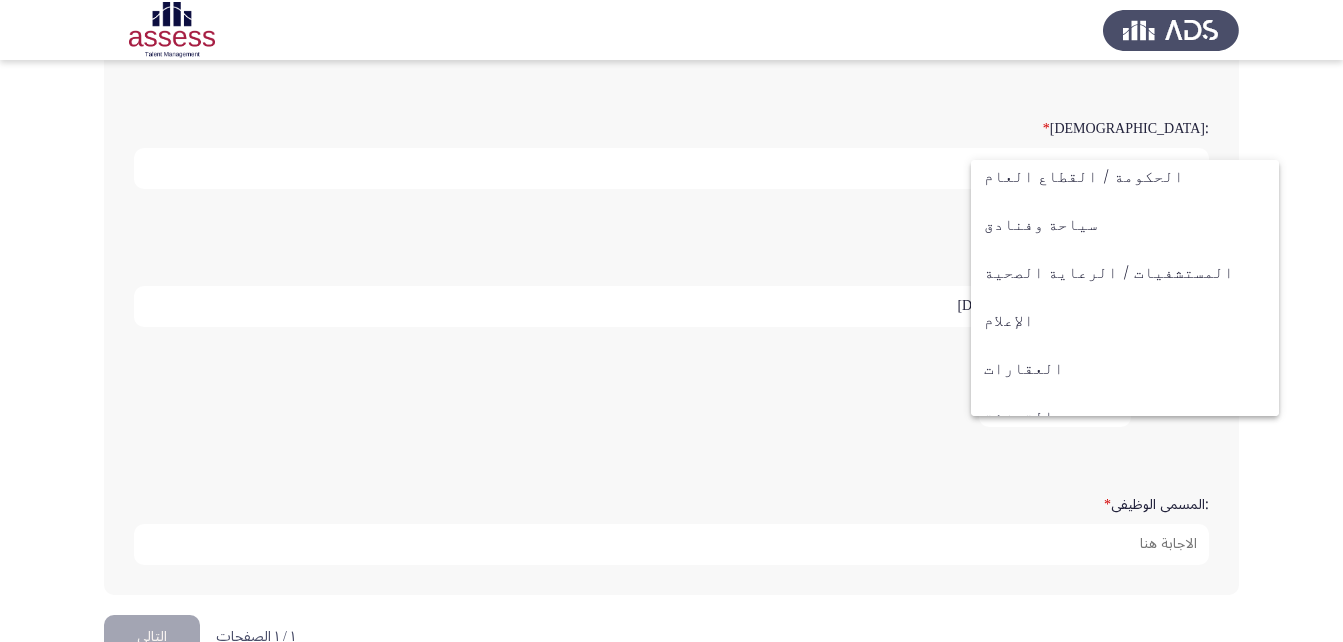 scroll, scrollTop: 656, scrollLeft: 0, axis: vertical 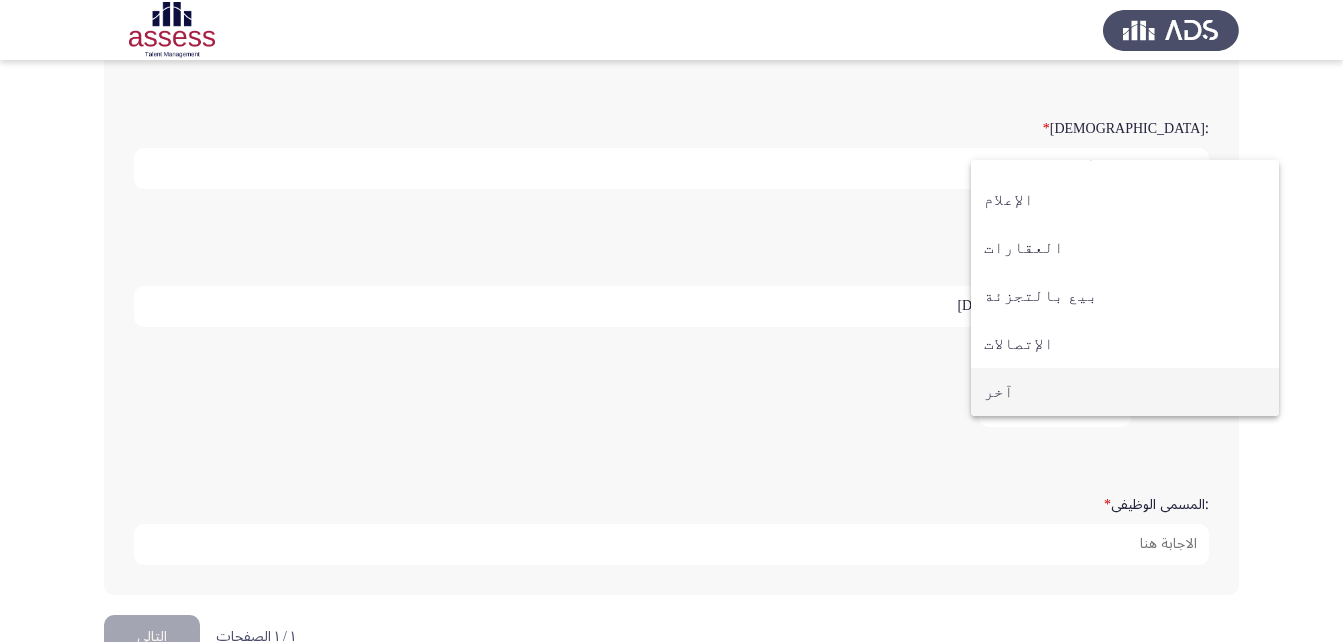 click on "آخر" at bounding box center (1125, 392) 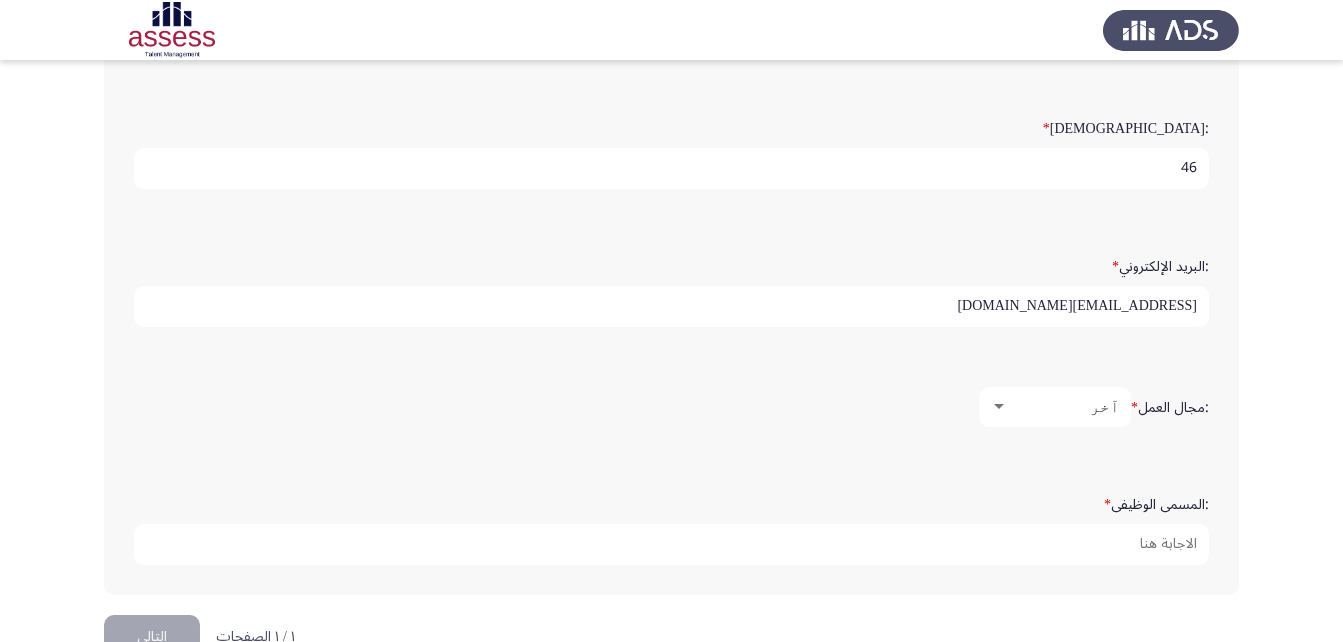 click at bounding box center [999, 406] 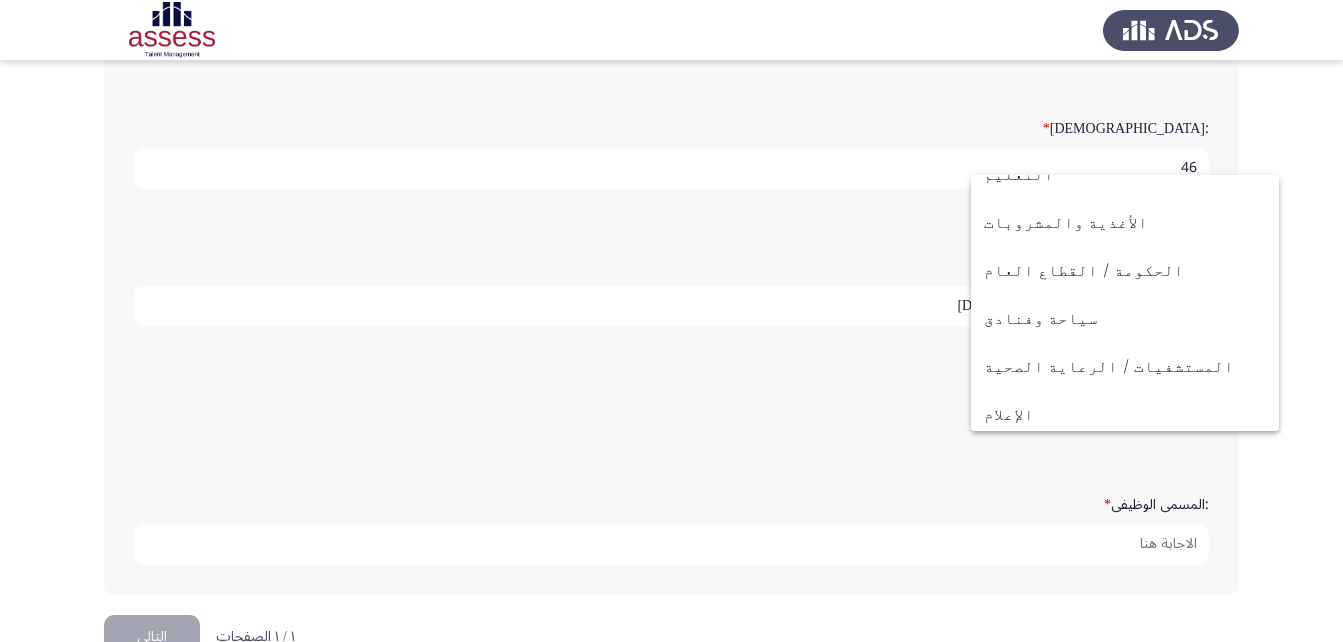 scroll, scrollTop: 656, scrollLeft: 0, axis: vertical 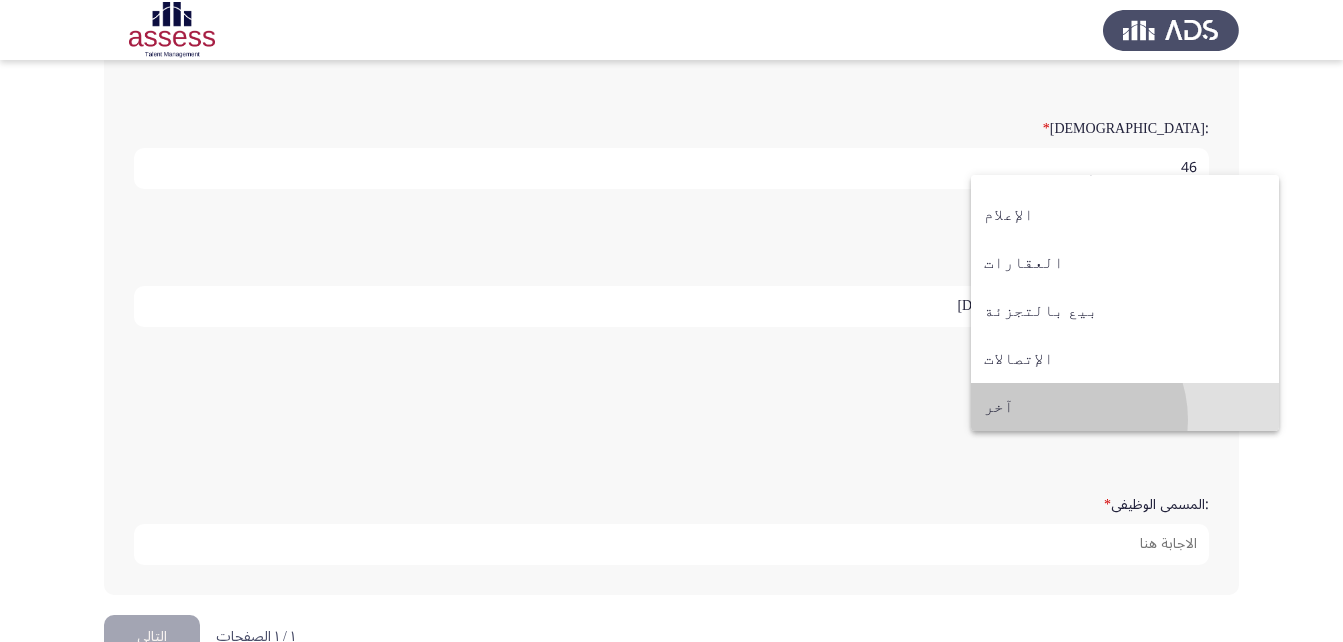 click on "آخر" at bounding box center [1125, 407] 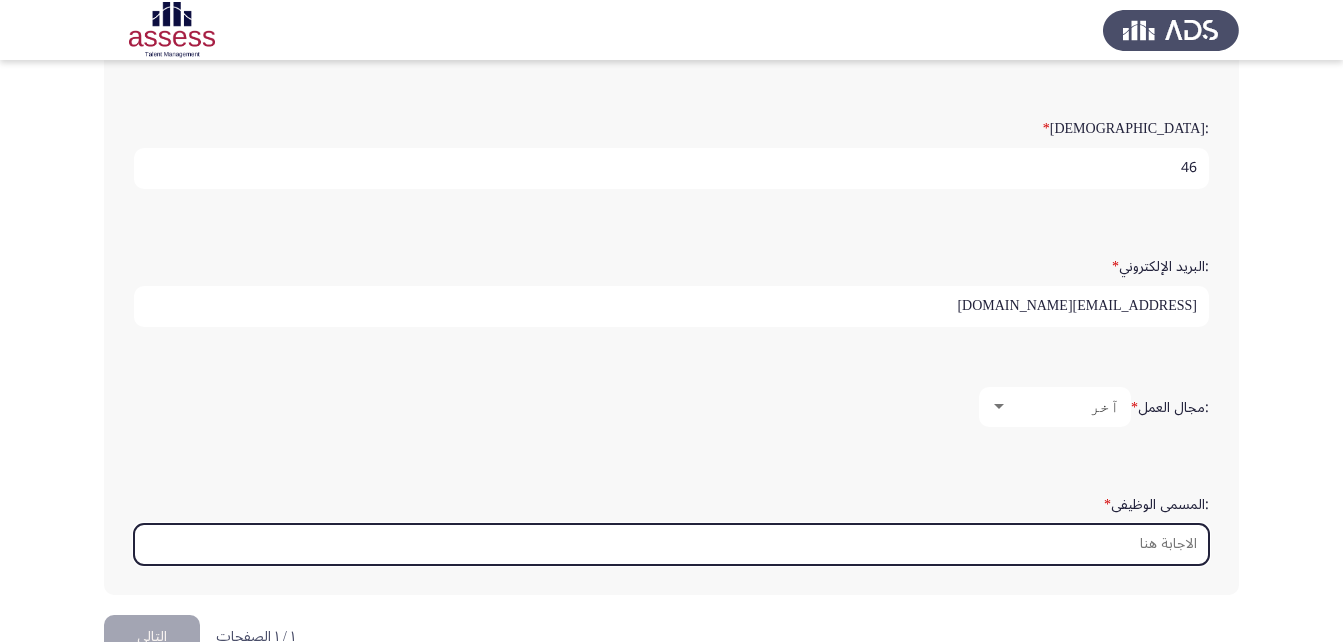 click on ":المسمى الوظيفى   *" at bounding box center (671, 544) 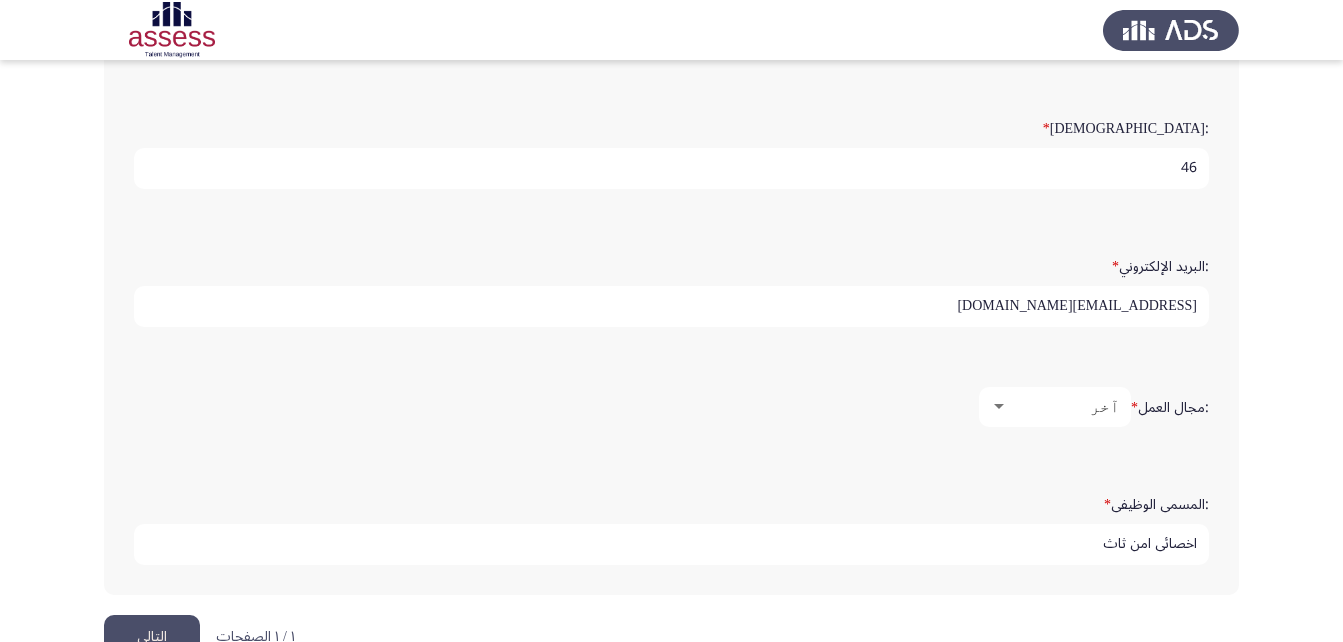 click on "اخصائي امن ثاث" at bounding box center [671, 544] 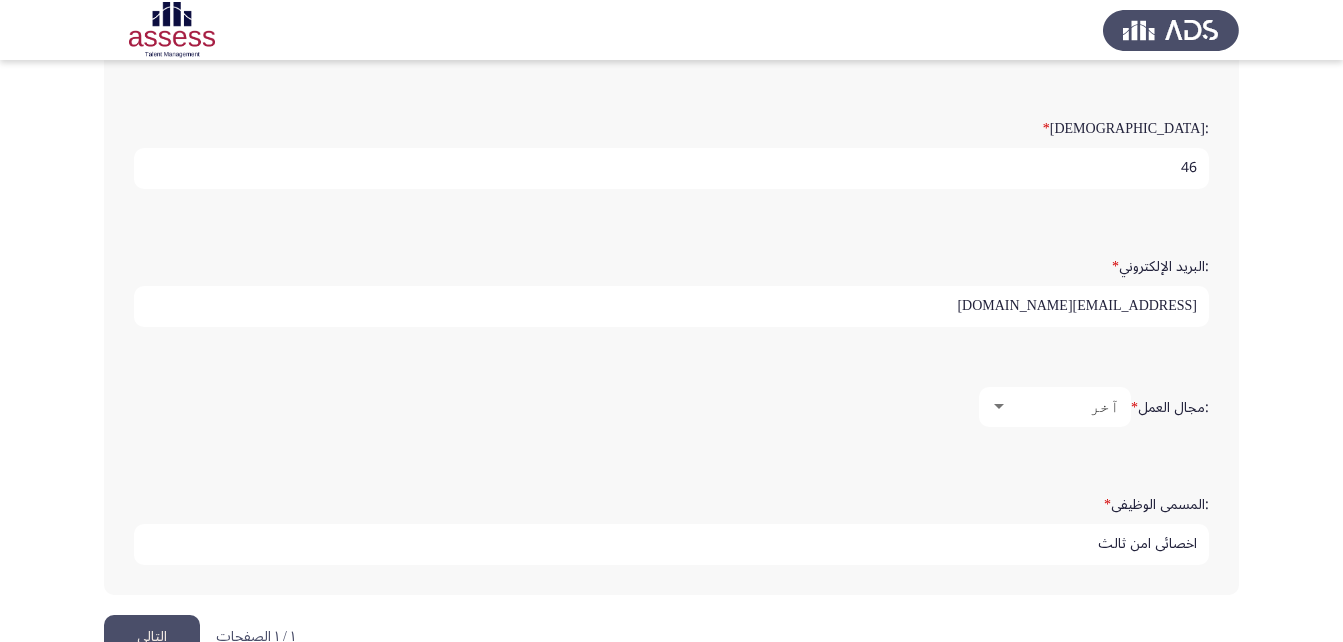 scroll, scrollTop: 5, scrollLeft: 0, axis: vertical 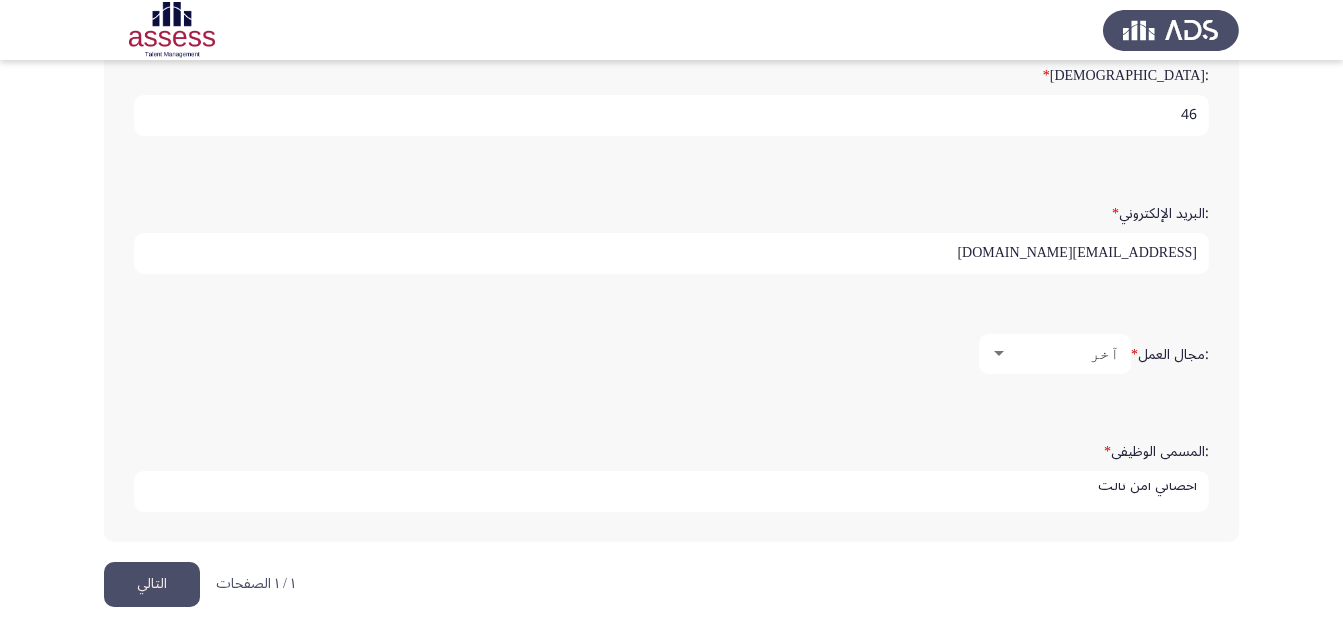 type on "اخصائي امن ثالث" 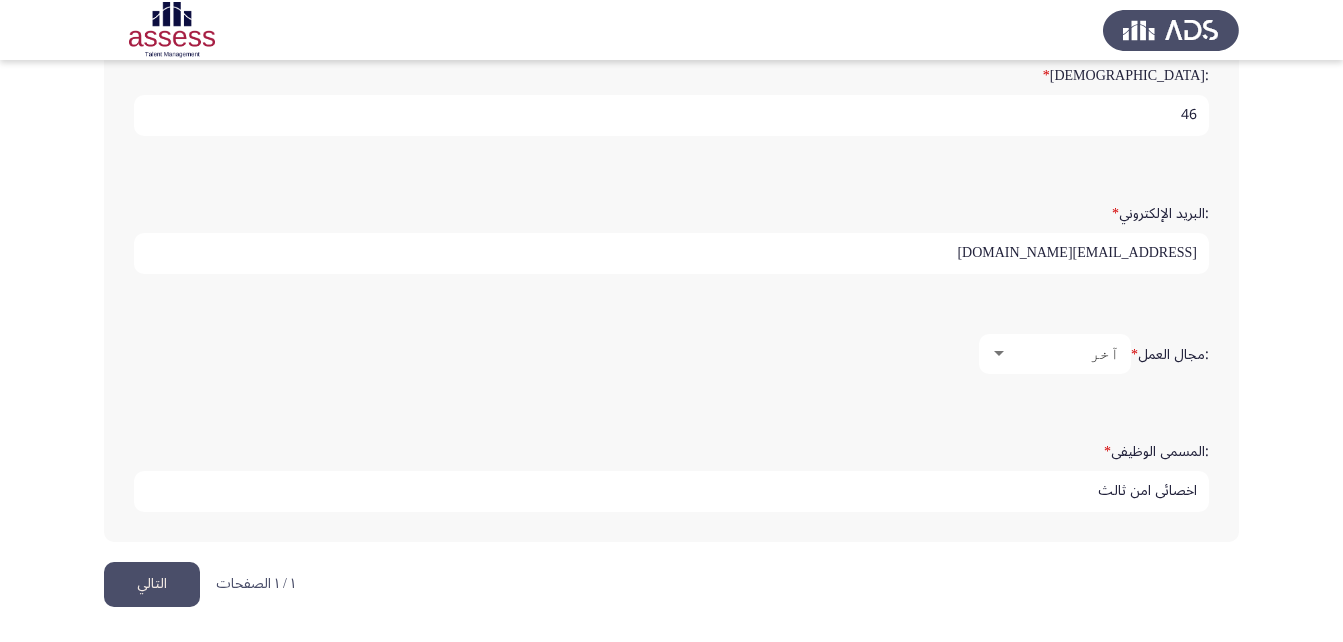 click on "التالي" 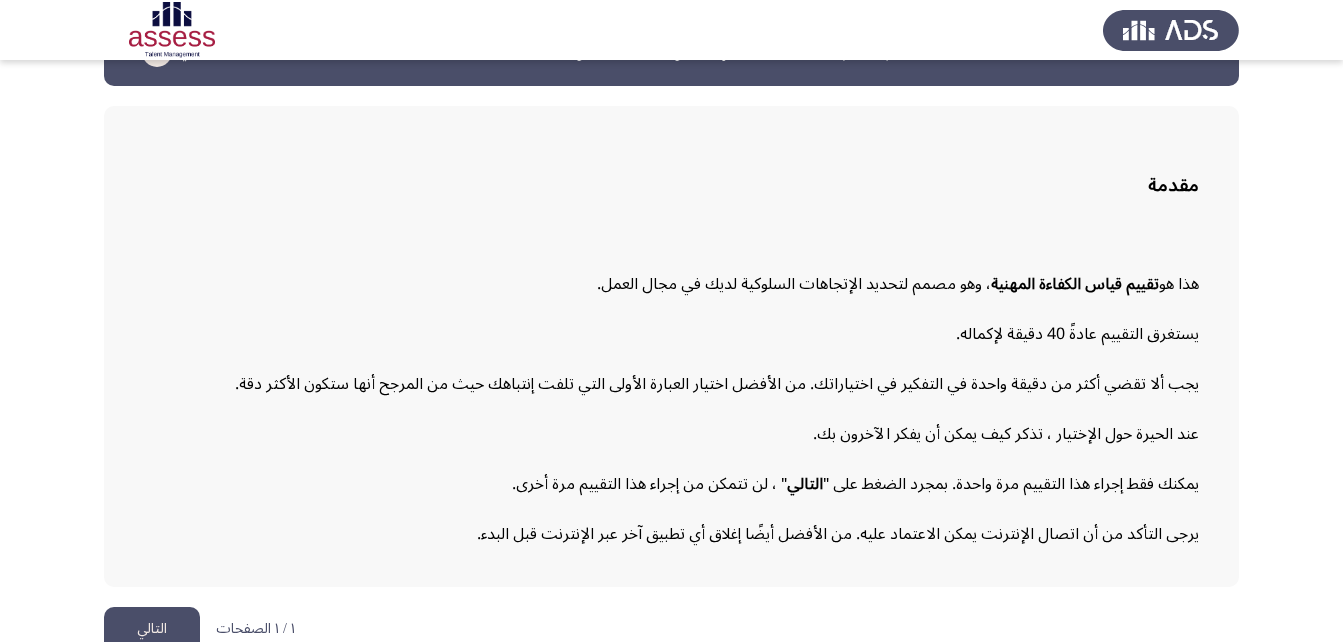 scroll, scrollTop: 92, scrollLeft: 0, axis: vertical 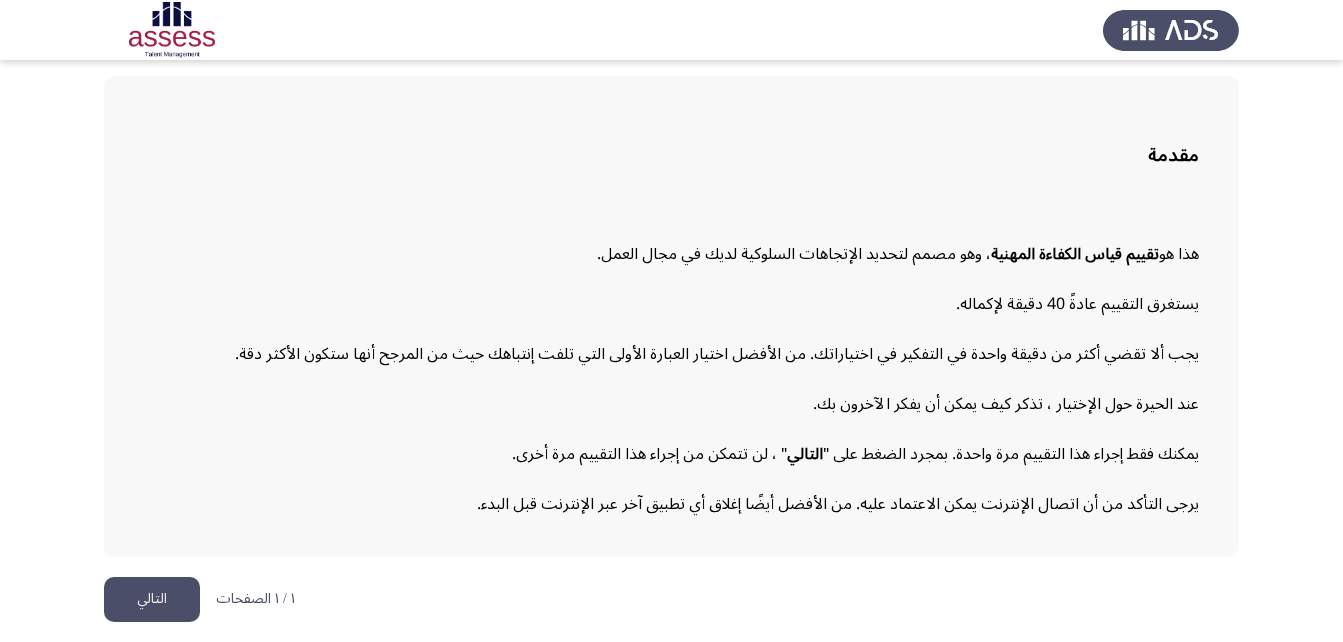 click on "التالي" 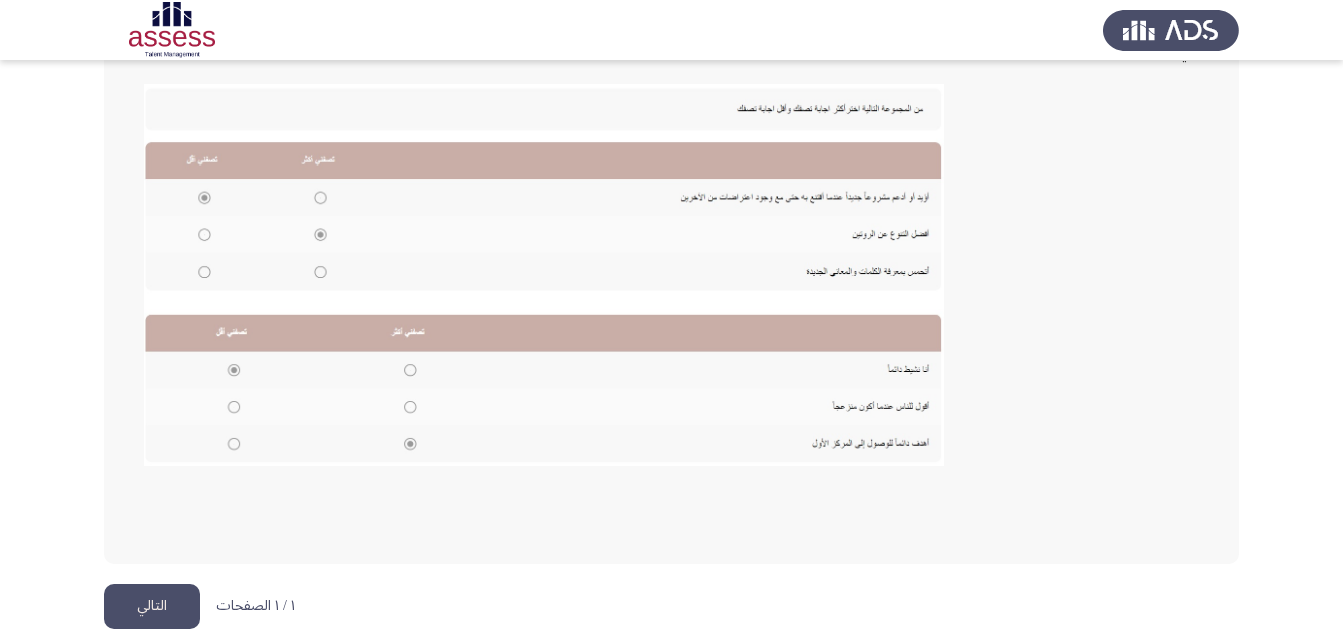 scroll, scrollTop: 434, scrollLeft: 0, axis: vertical 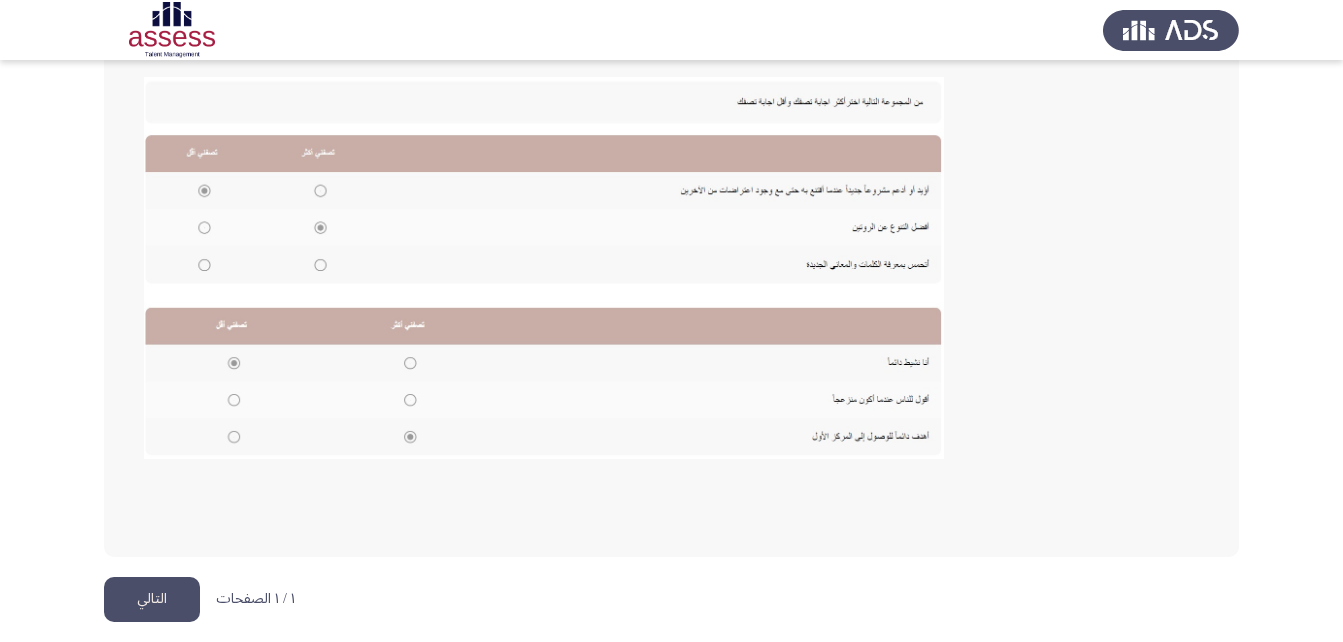 click on "التالي" 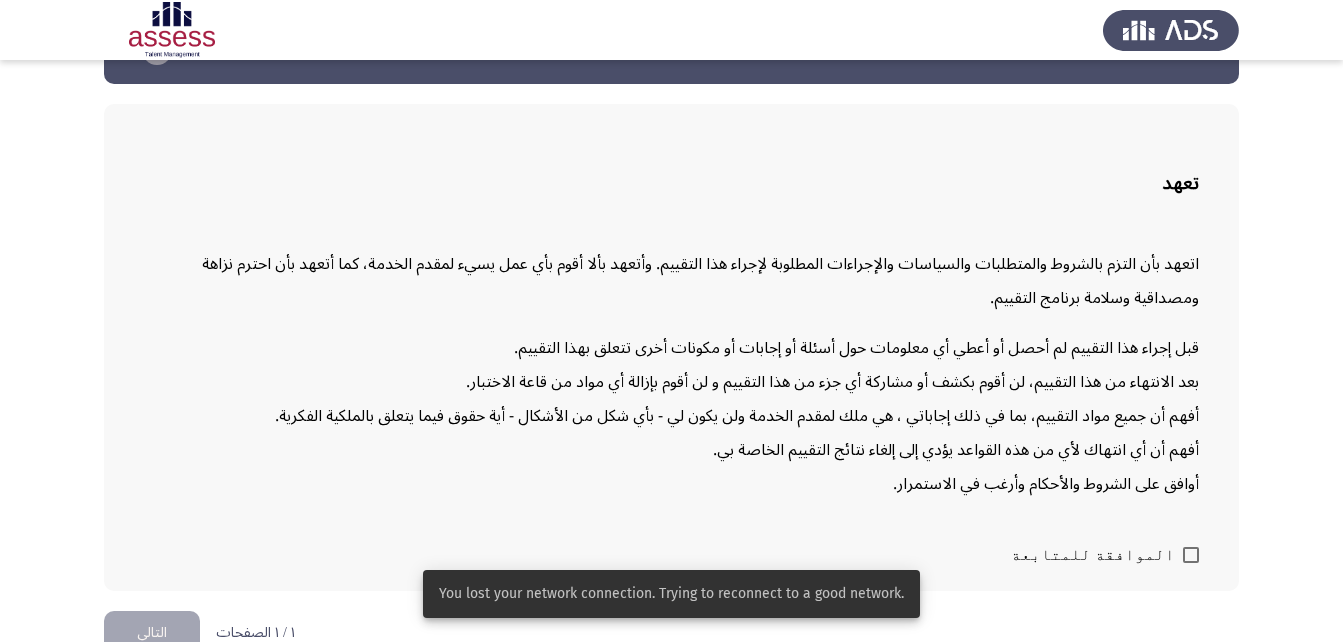 scroll, scrollTop: 98, scrollLeft: 0, axis: vertical 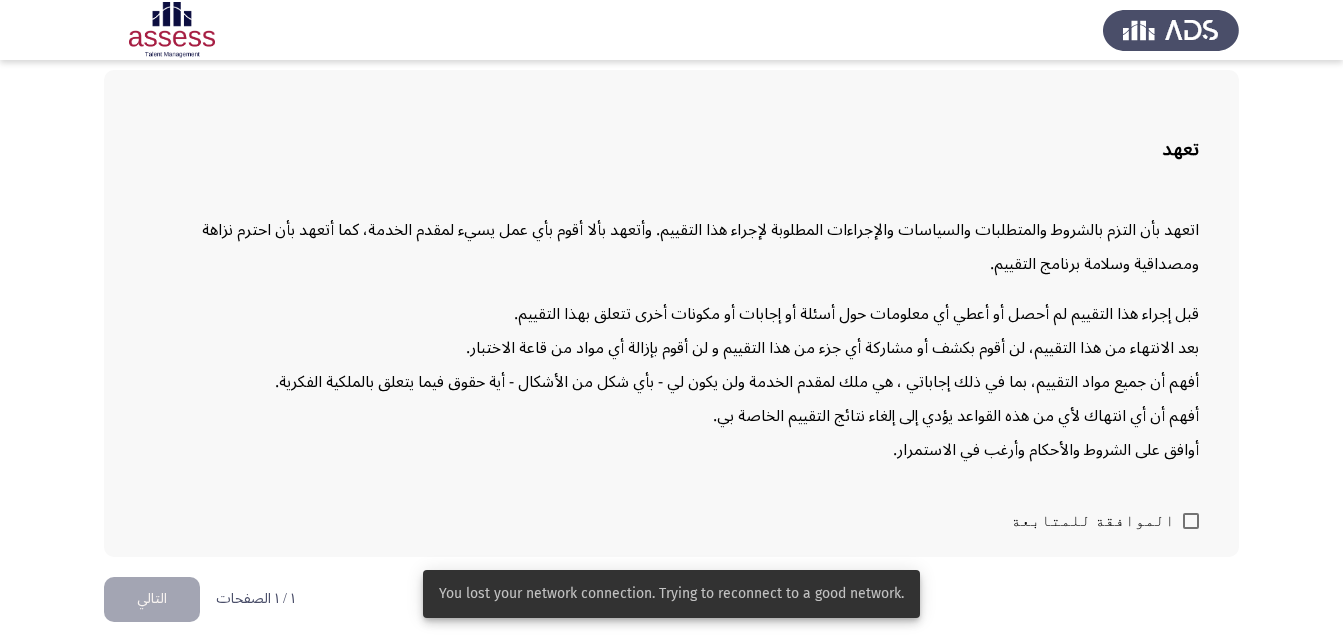 click at bounding box center [1191, 521] 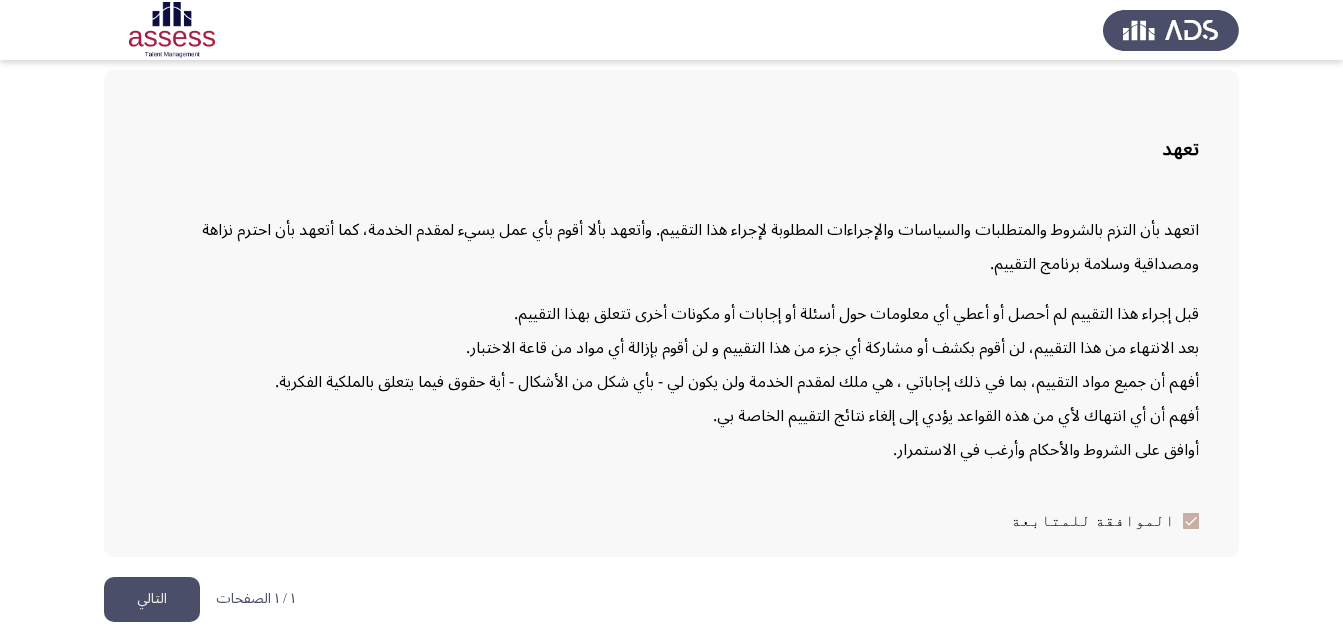 click on "التالي" 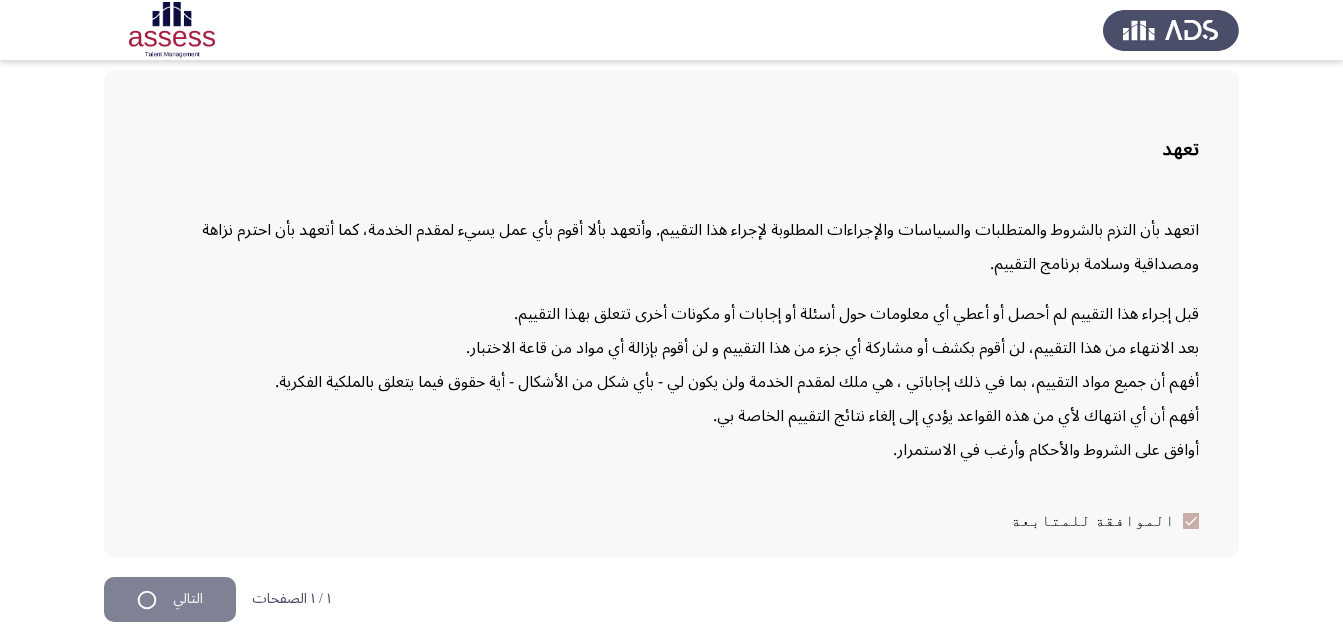 scroll, scrollTop: 0, scrollLeft: 0, axis: both 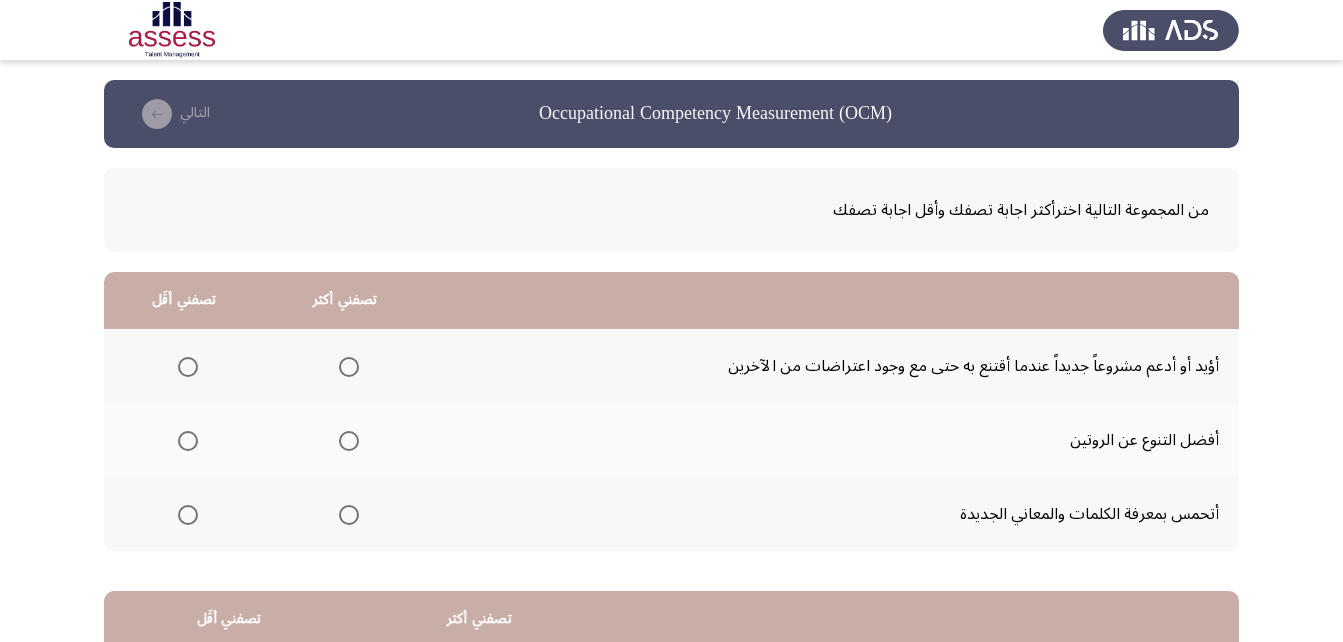 click at bounding box center [349, 367] 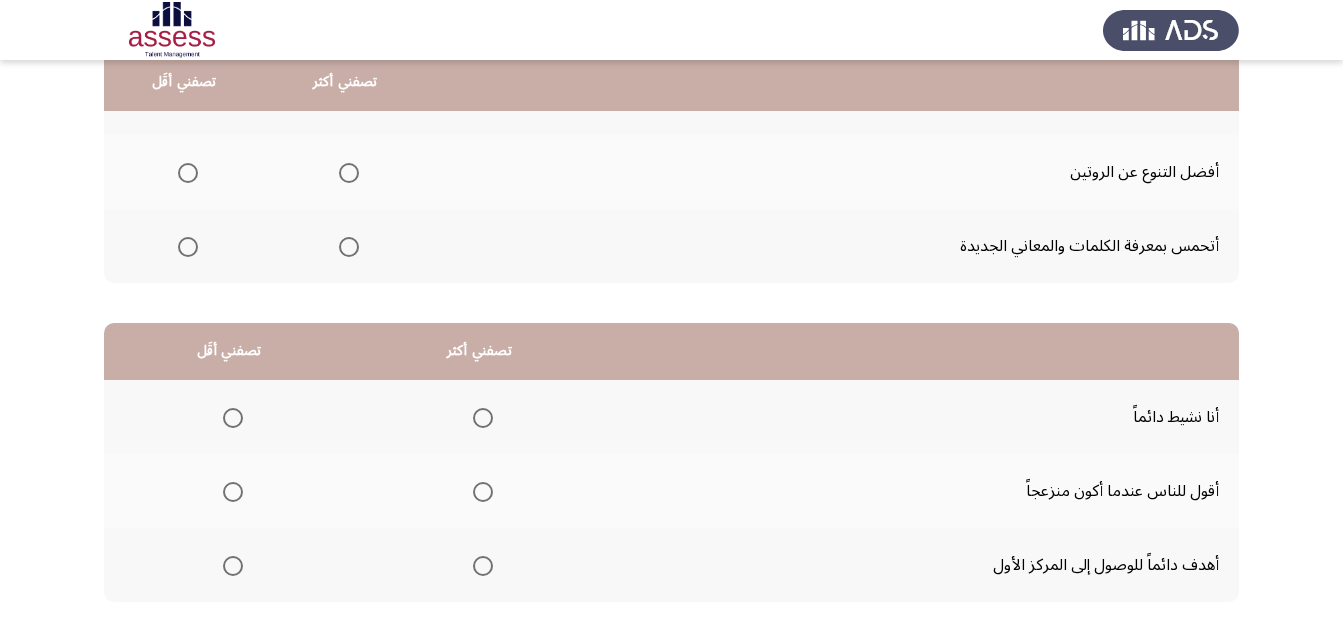 scroll, scrollTop: 168, scrollLeft: 0, axis: vertical 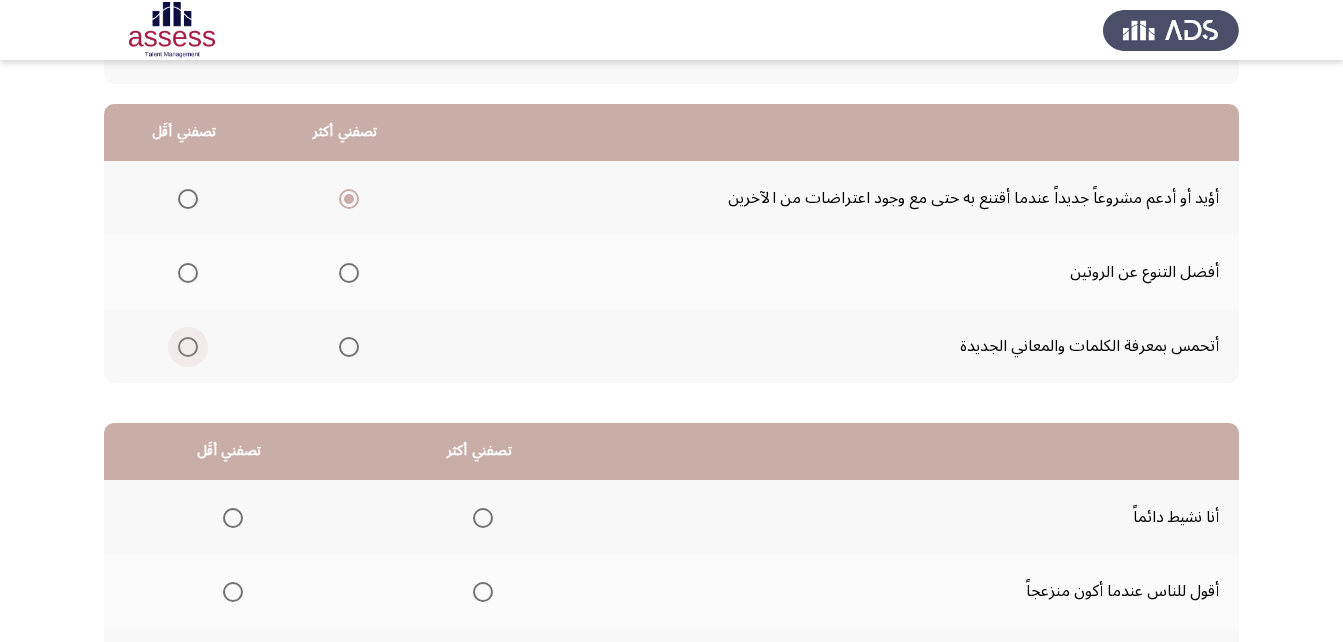 click at bounding box center (188, 347) 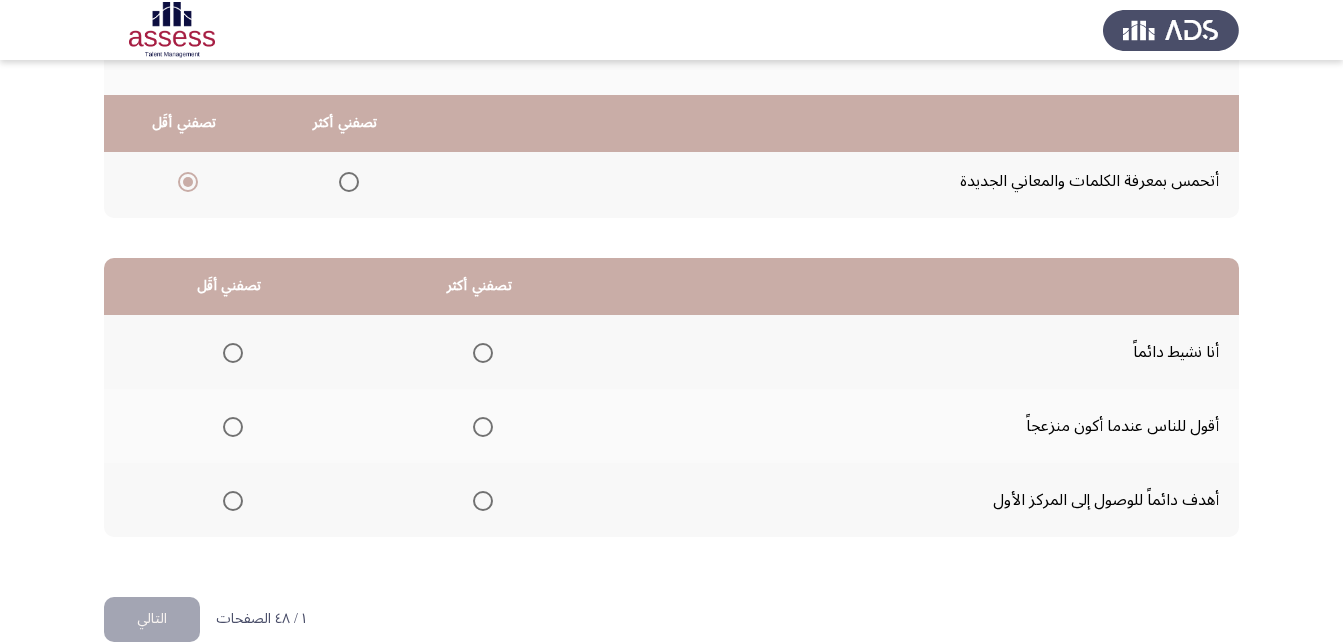 scroll, scrollTop: 368, scrollLeft: 0, axis: vertical 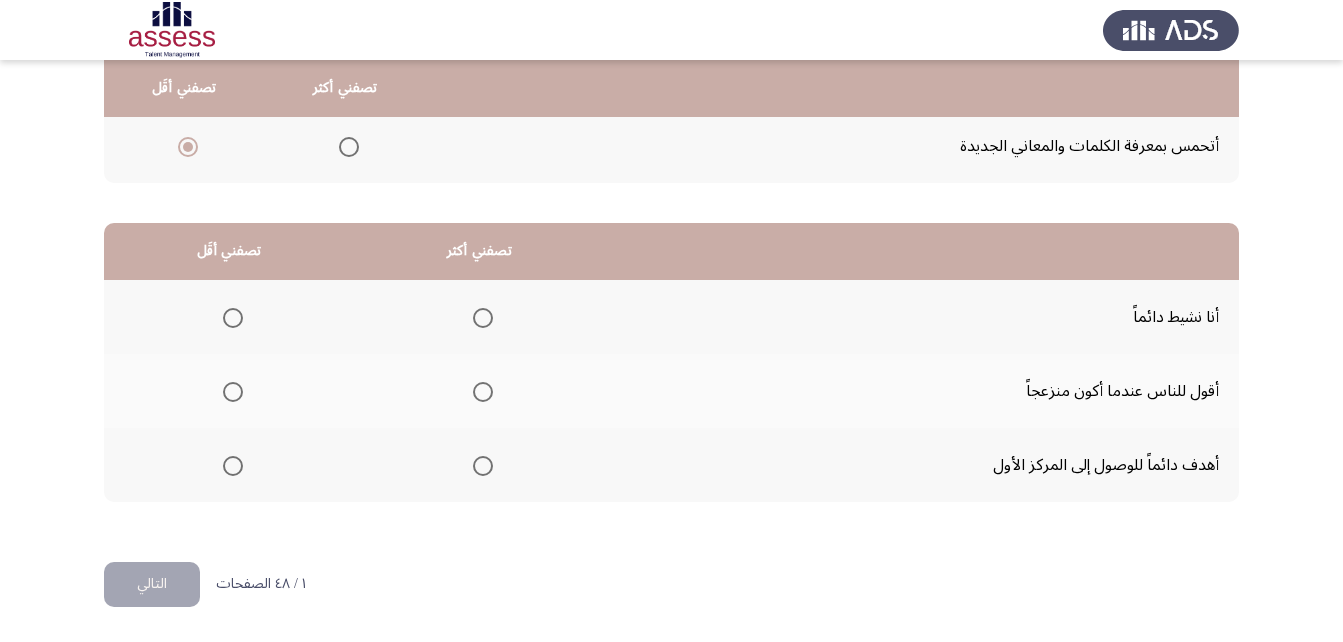 click at bounding box center (483, 466) 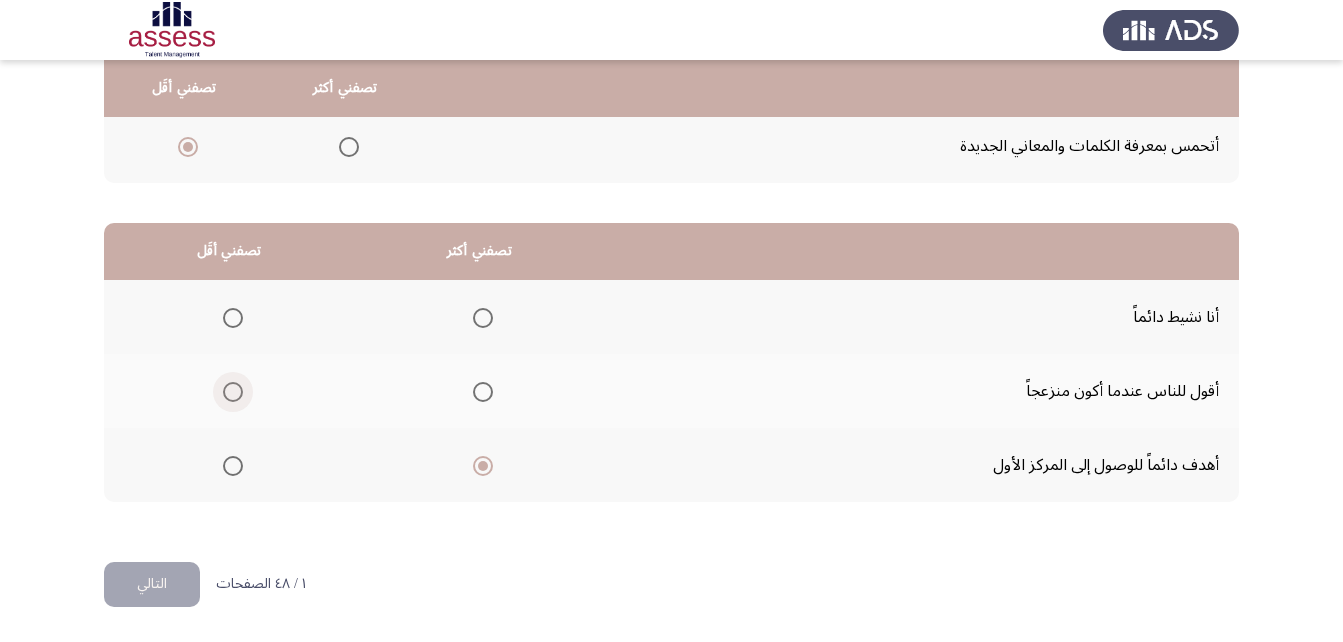 click at bounding box center (233, 392) 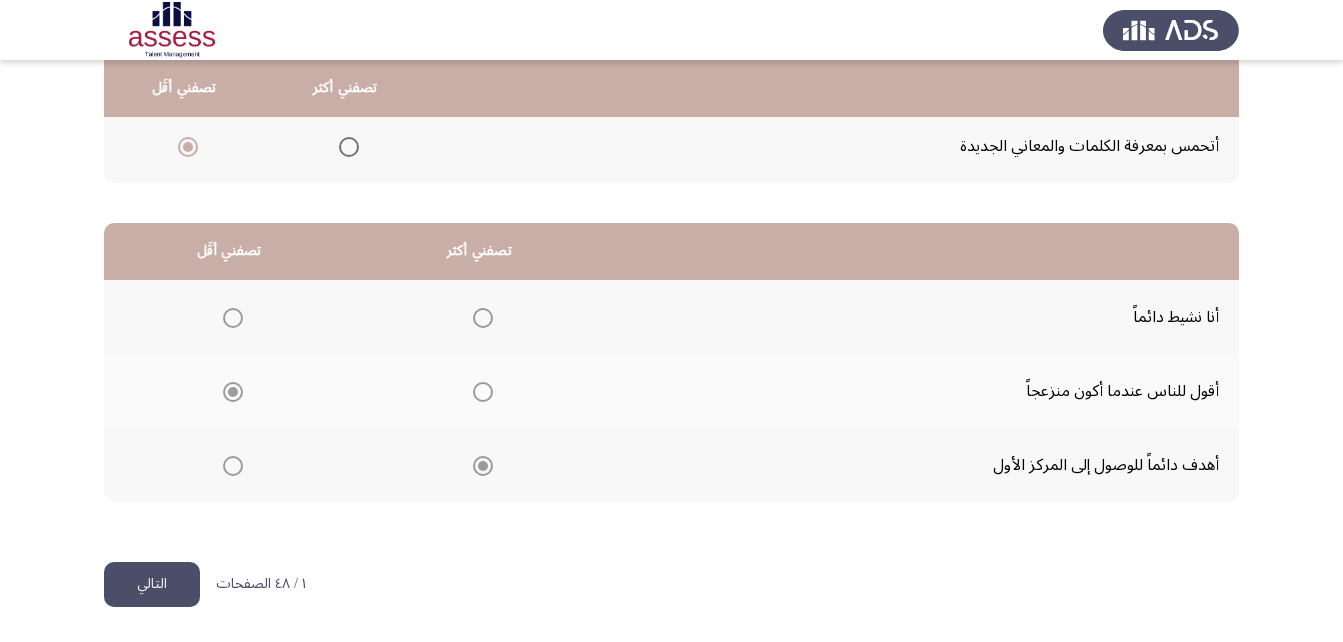 click on "التالي" 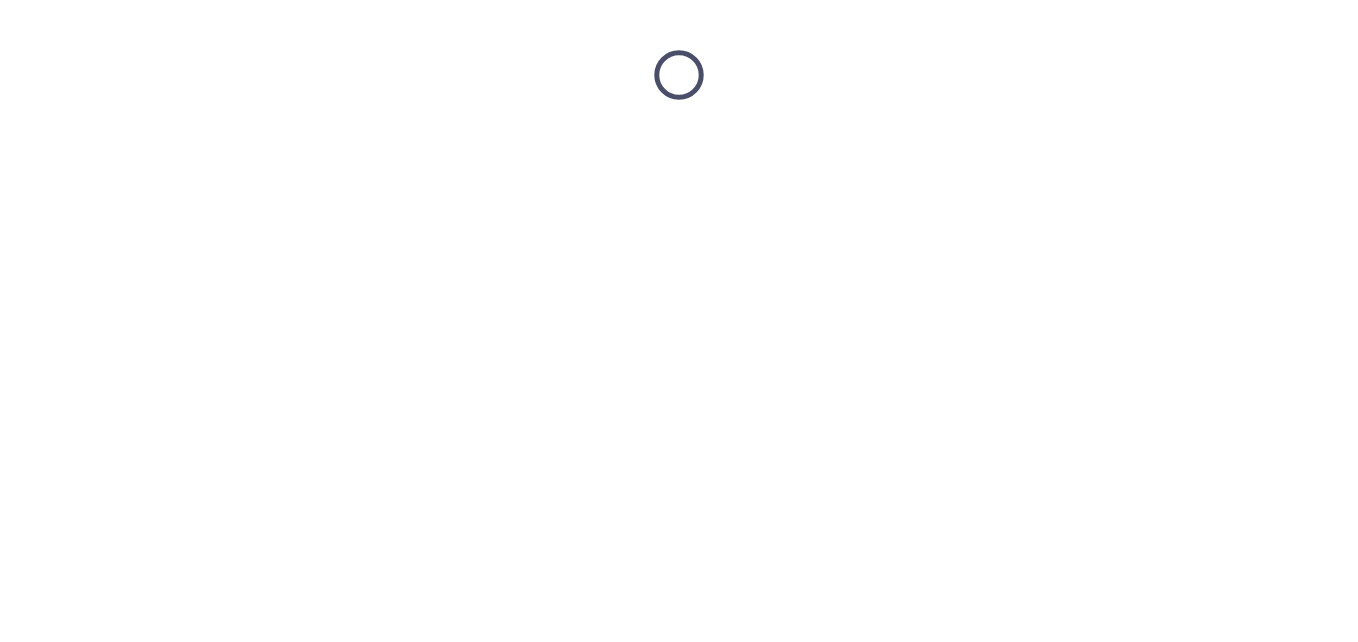 click 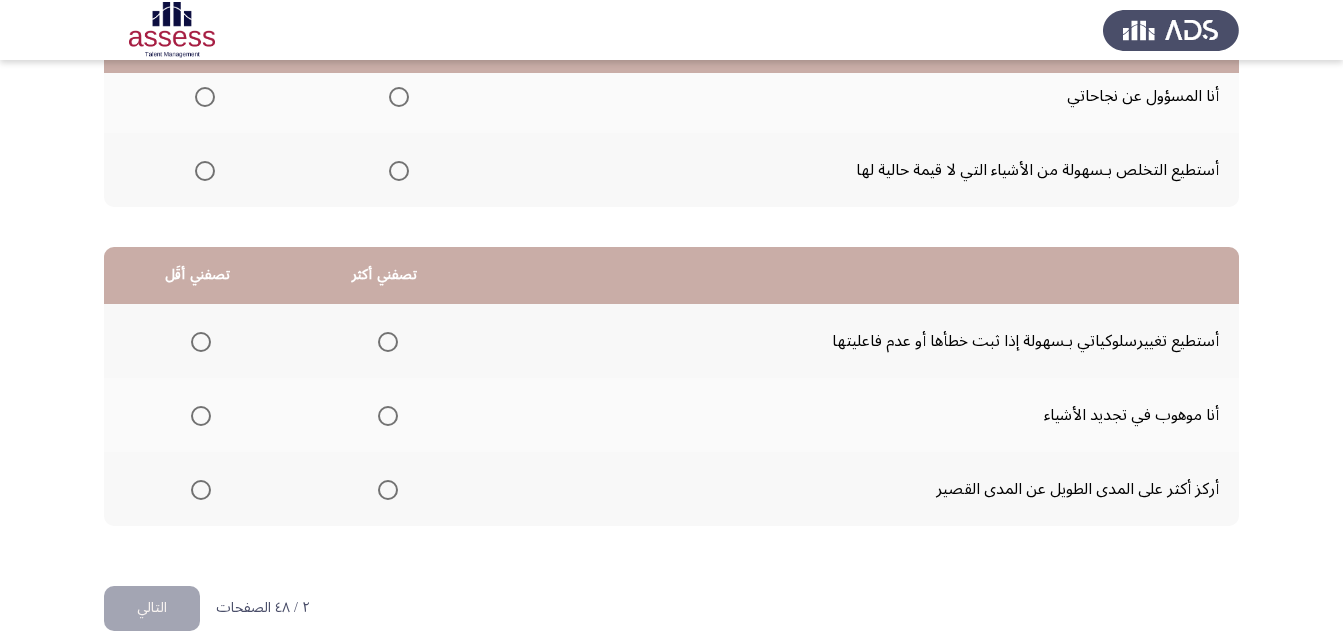 scroll, scrollTop: 368, scrollLeft: 0, axis: vertical 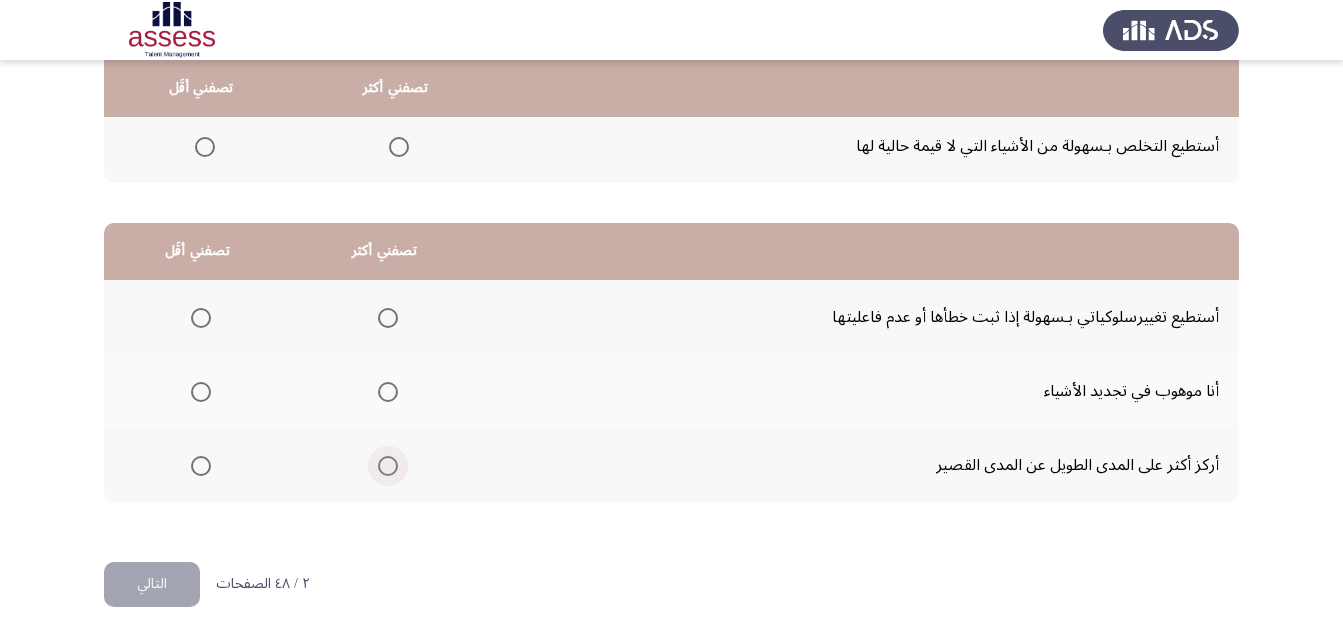 click at bounding box center (388, 466) 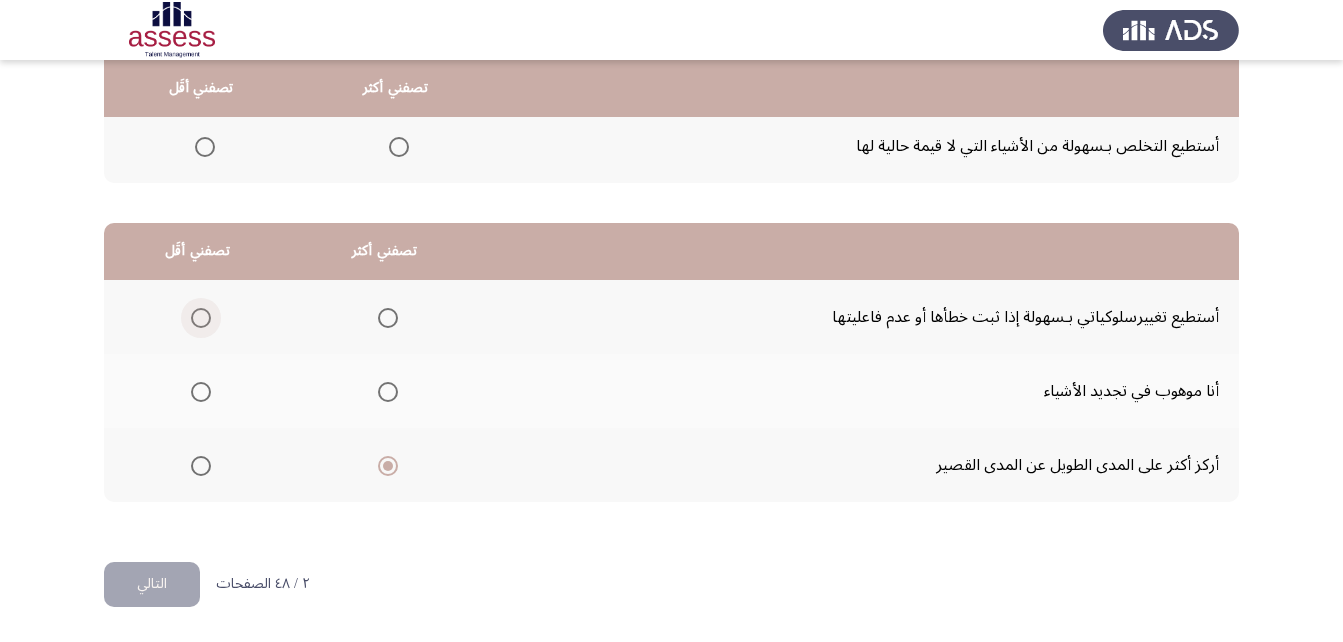 click at bounding box center [201, 318] 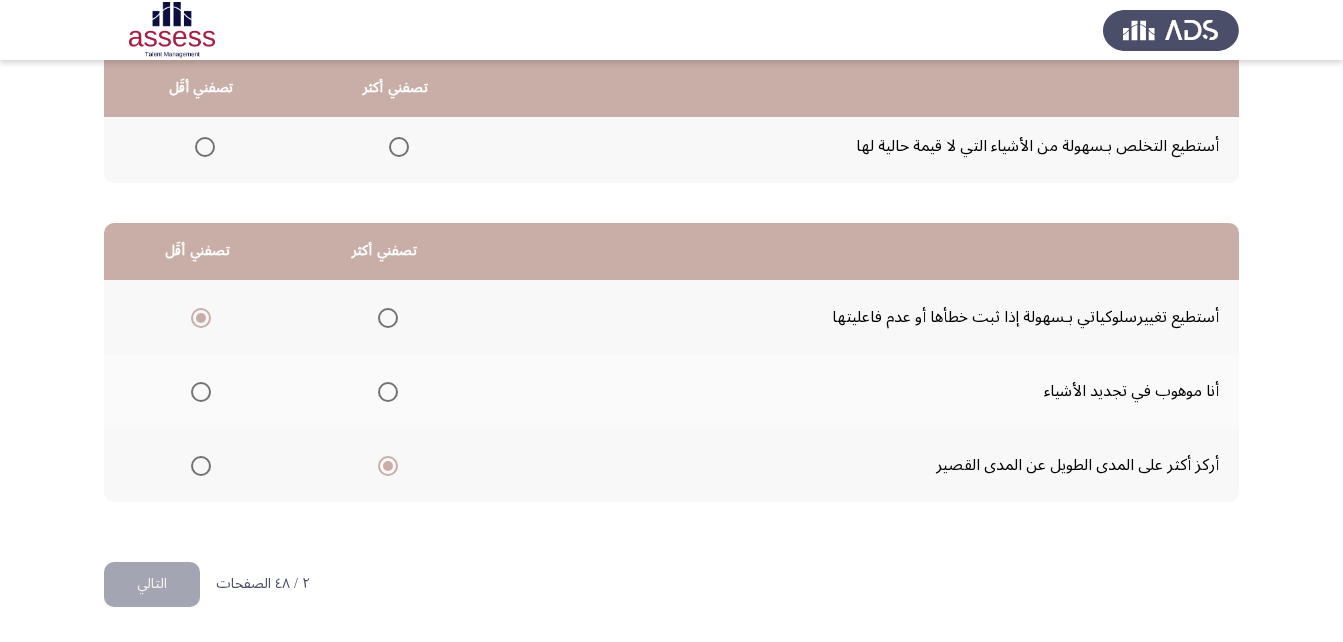 click on "التالي" 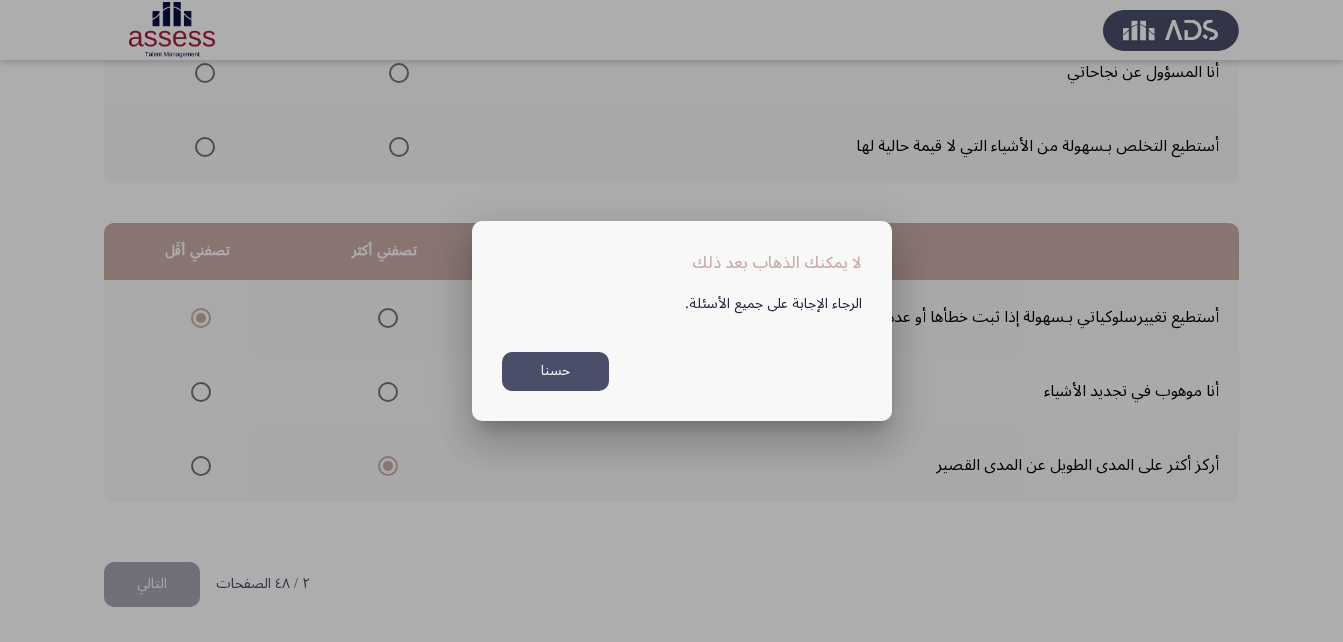 click on "حسنا" at bounding box center [555, 371] 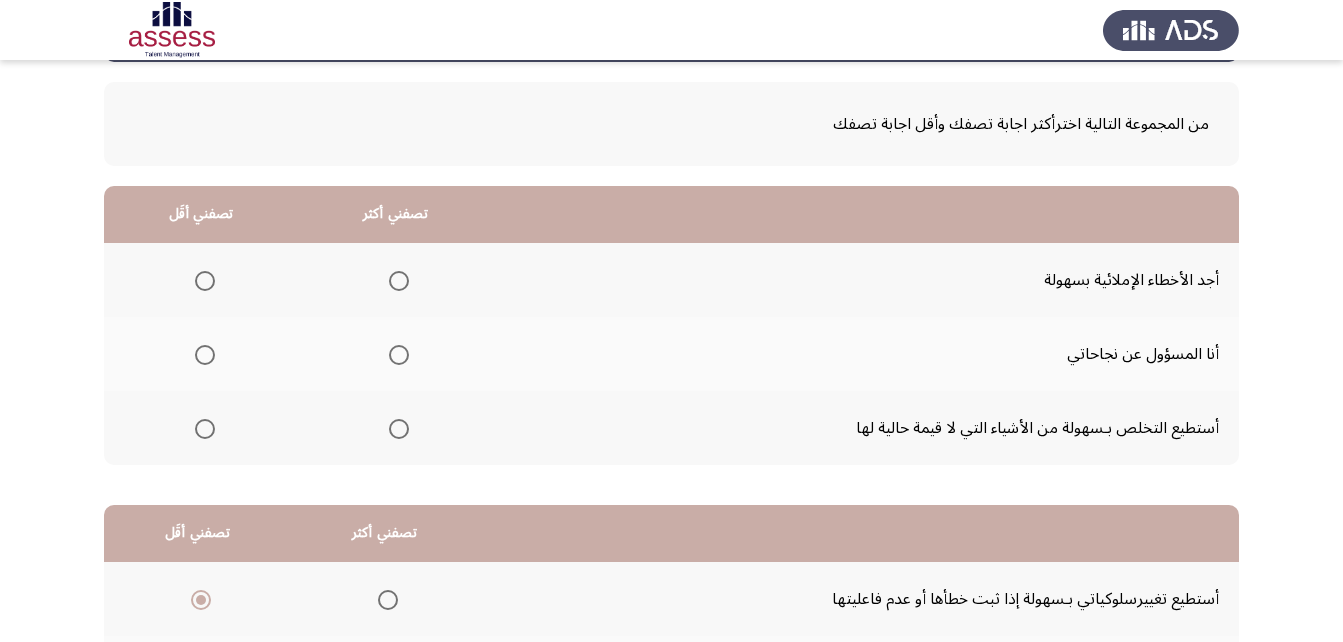 scroll, scrollTop: 68, scrollLeft: 0, axis: vertical 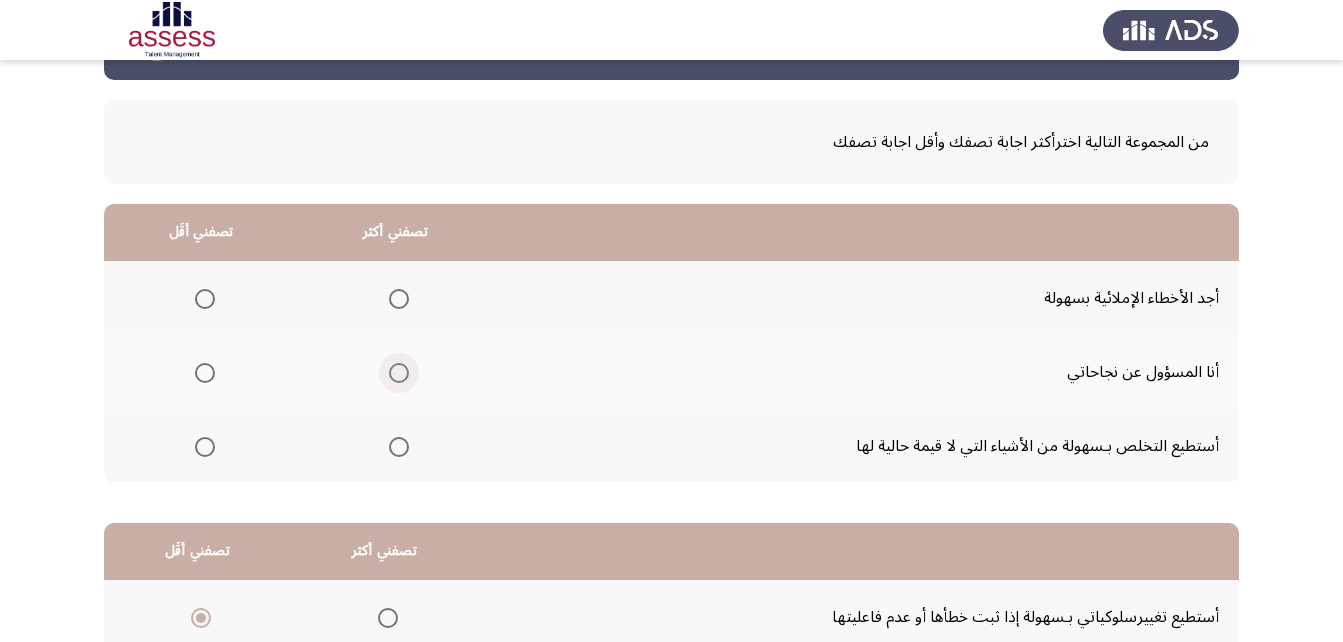 click at bounding box center (399, 373) 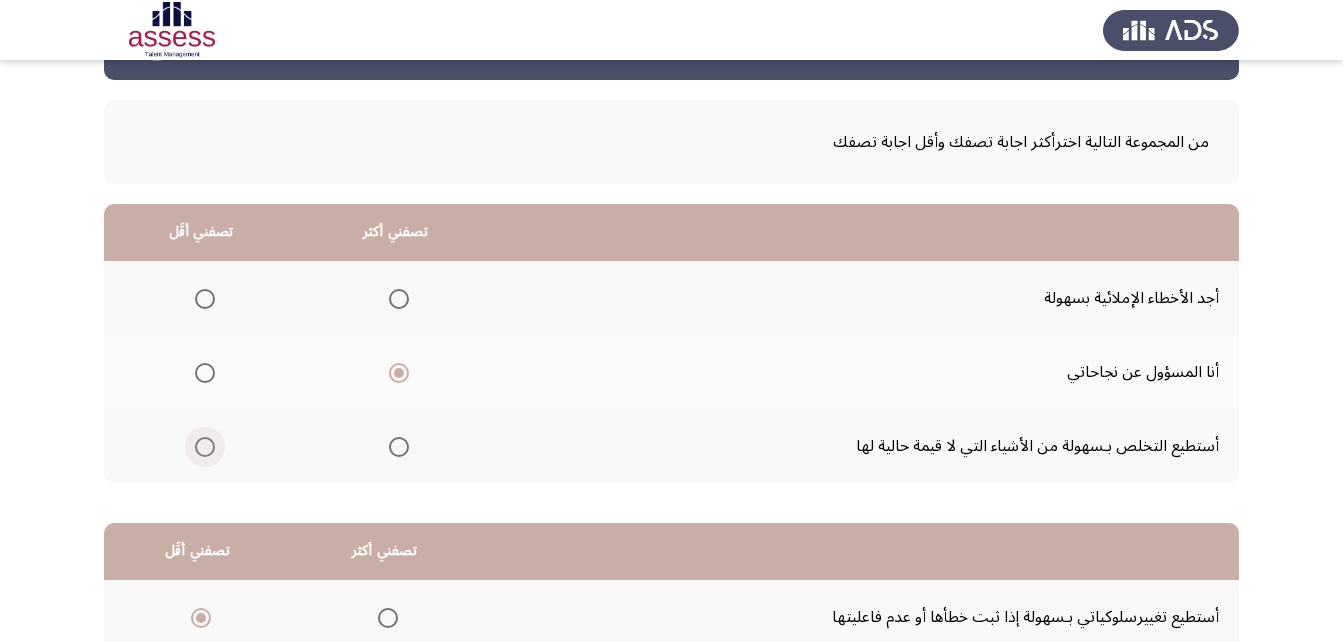 click at bounding box center [205, 447] 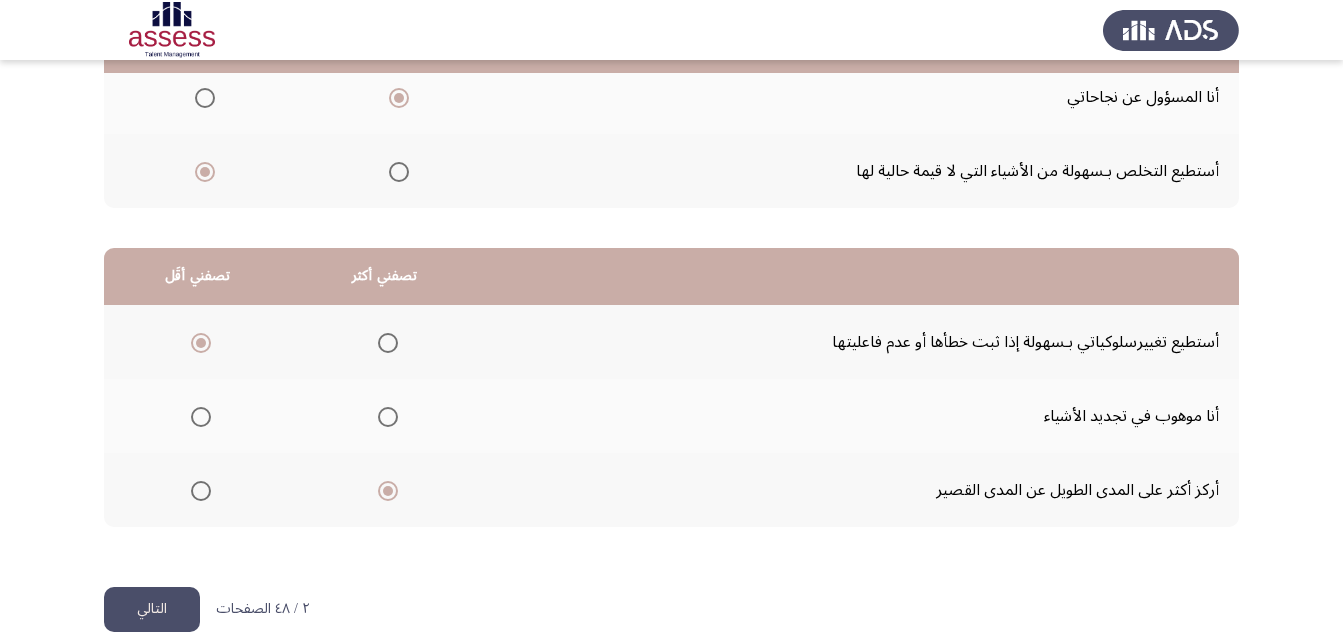 scroll, scrollTop: 368, scrollLeft: 0, axis: vertical 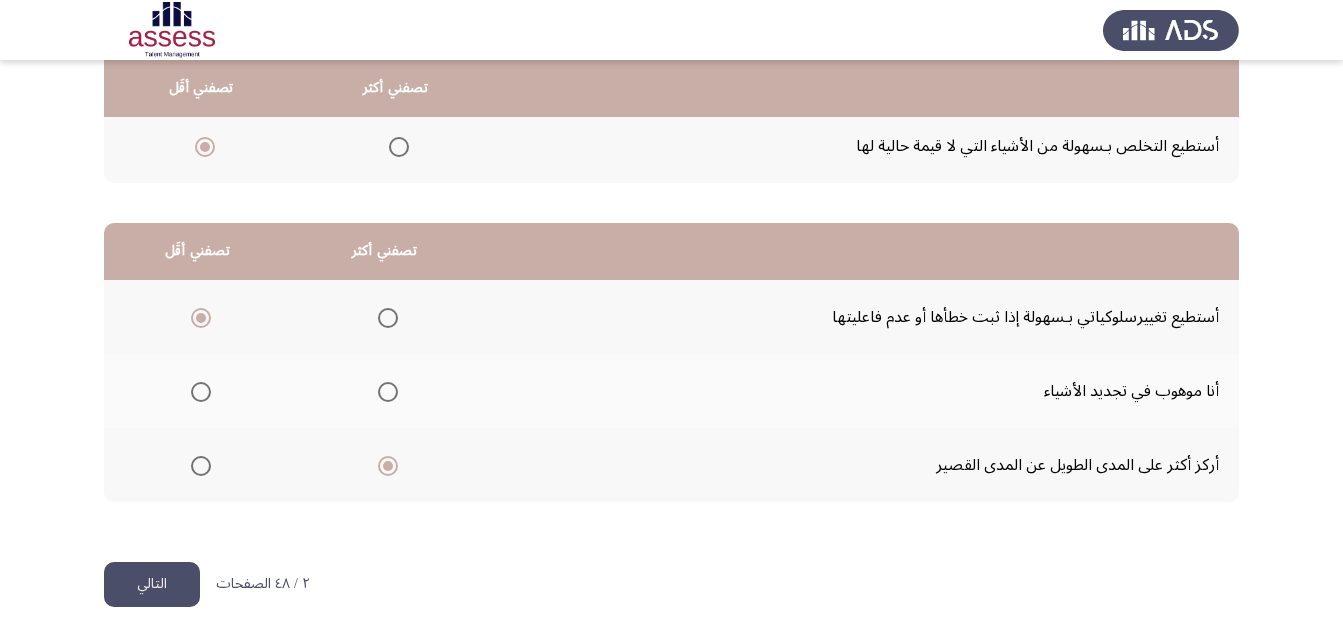 click on "التالي" 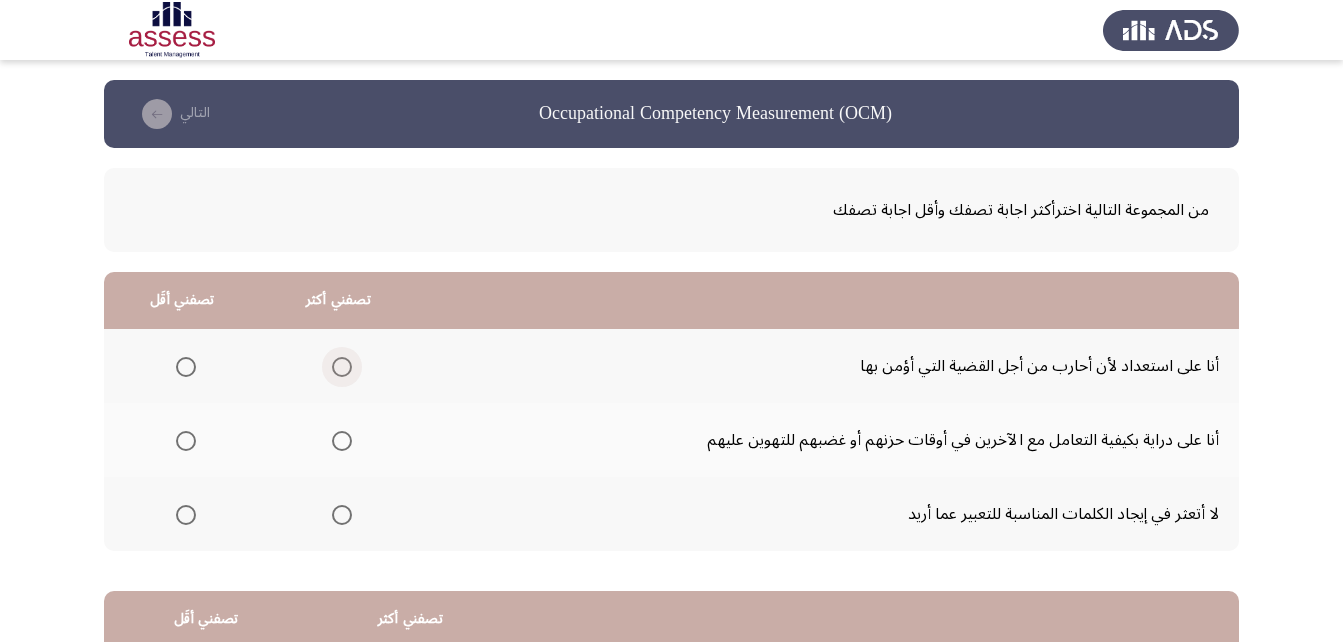click at bounding box center (342, 367) 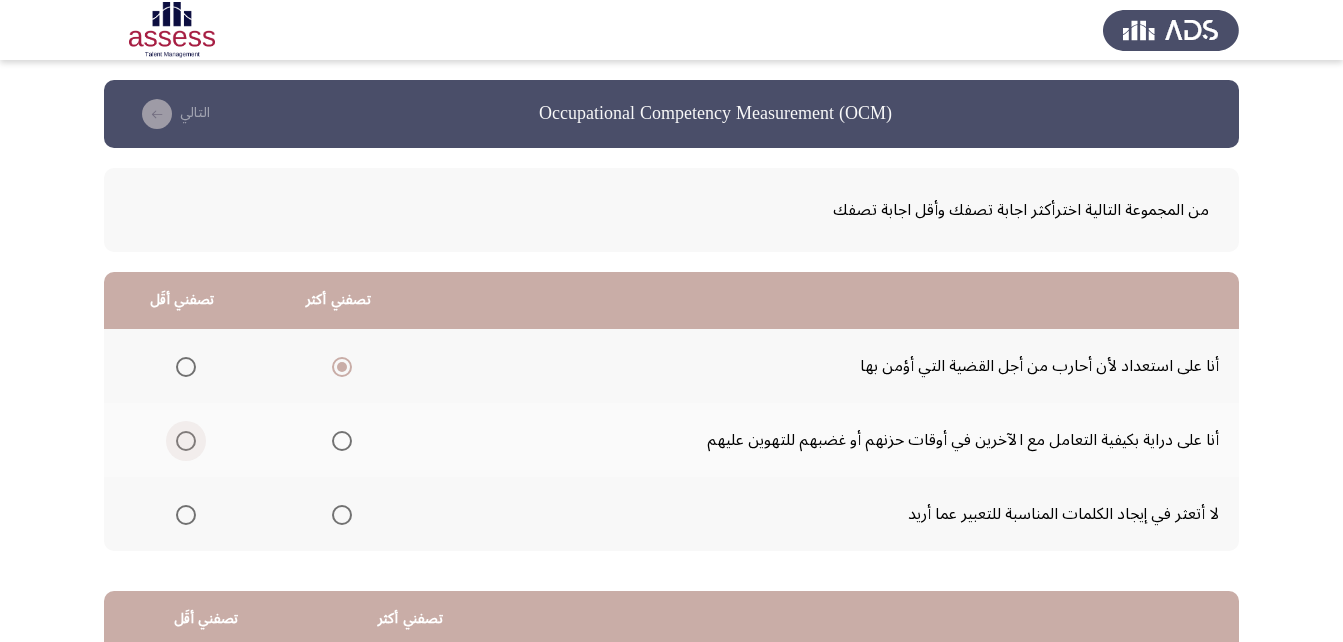 click at bounding box center (186, 441) 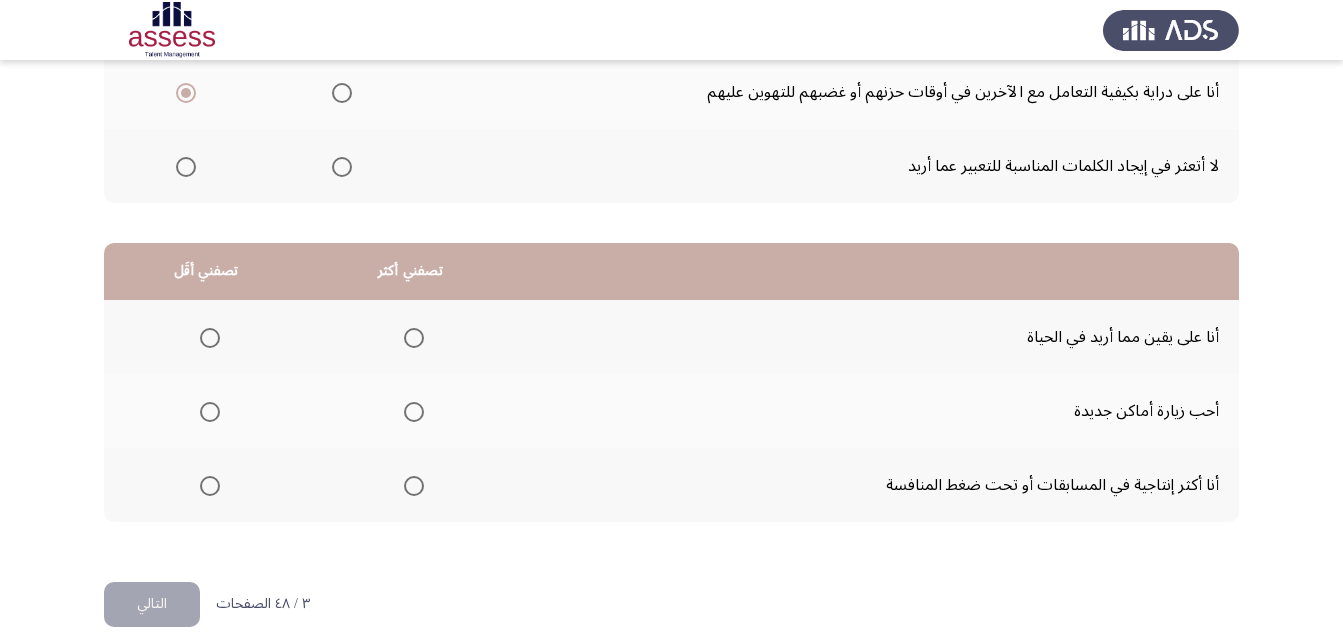 scroll, scrollTop: 368, scrollLeft: 0, axis: vertical 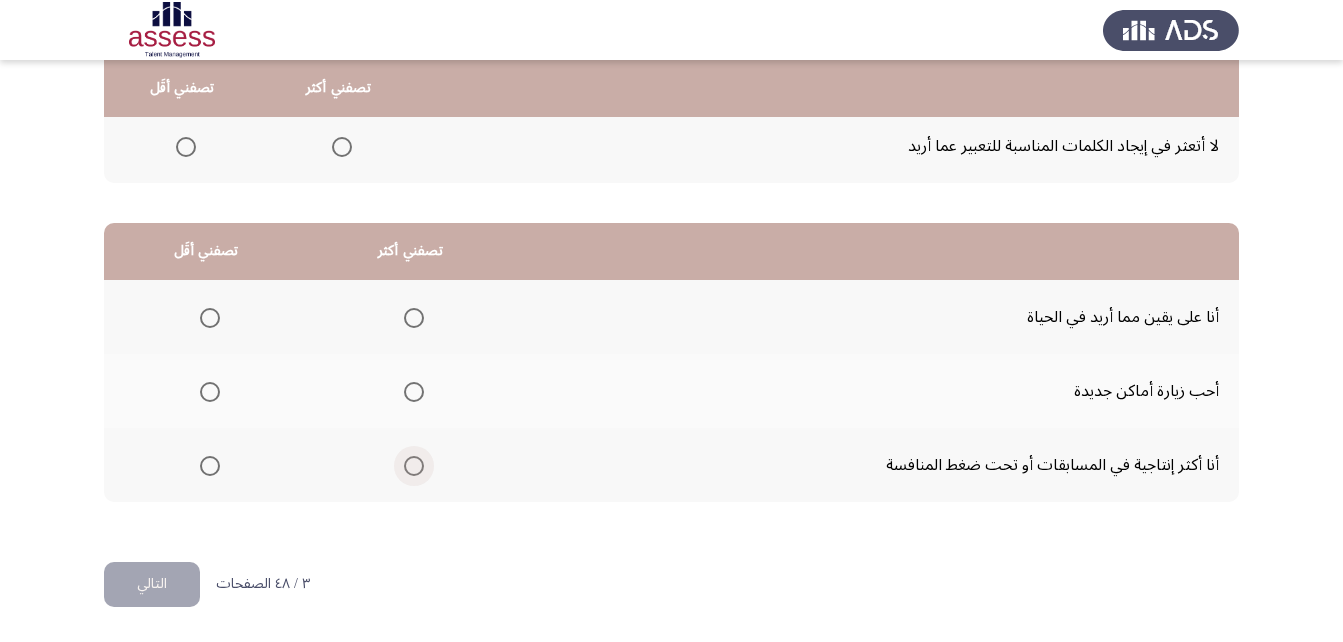click at bounding box center [414, 466] 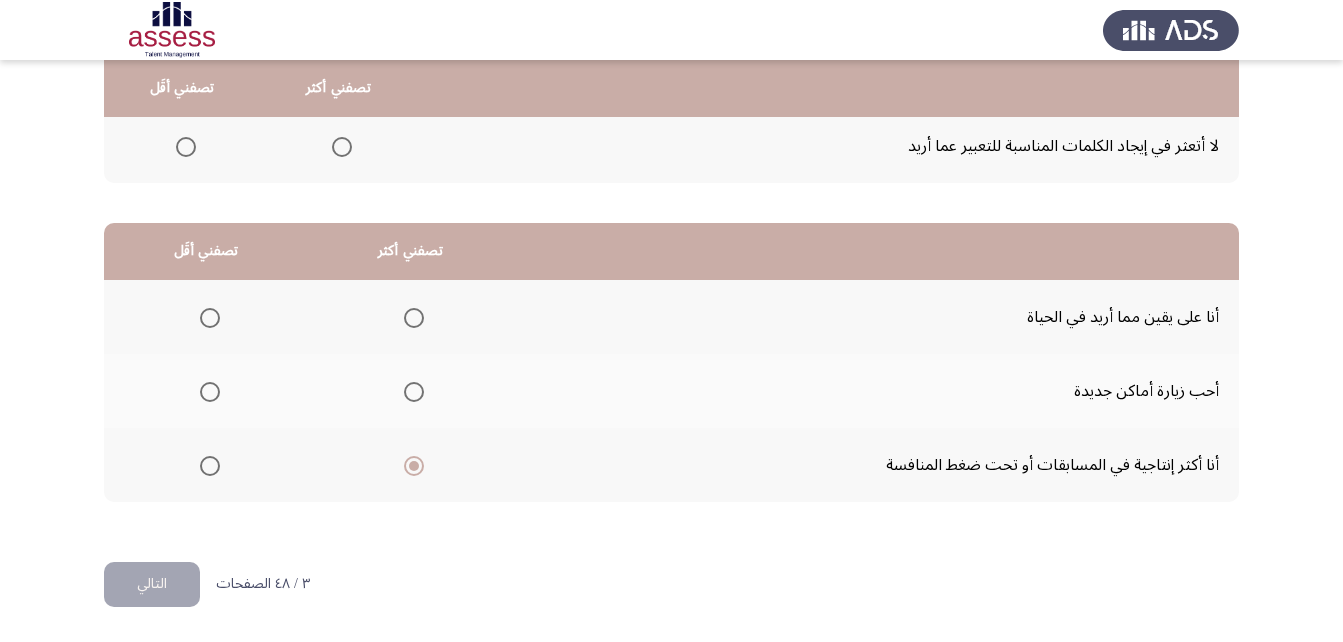click at bounding box center (210, 392) 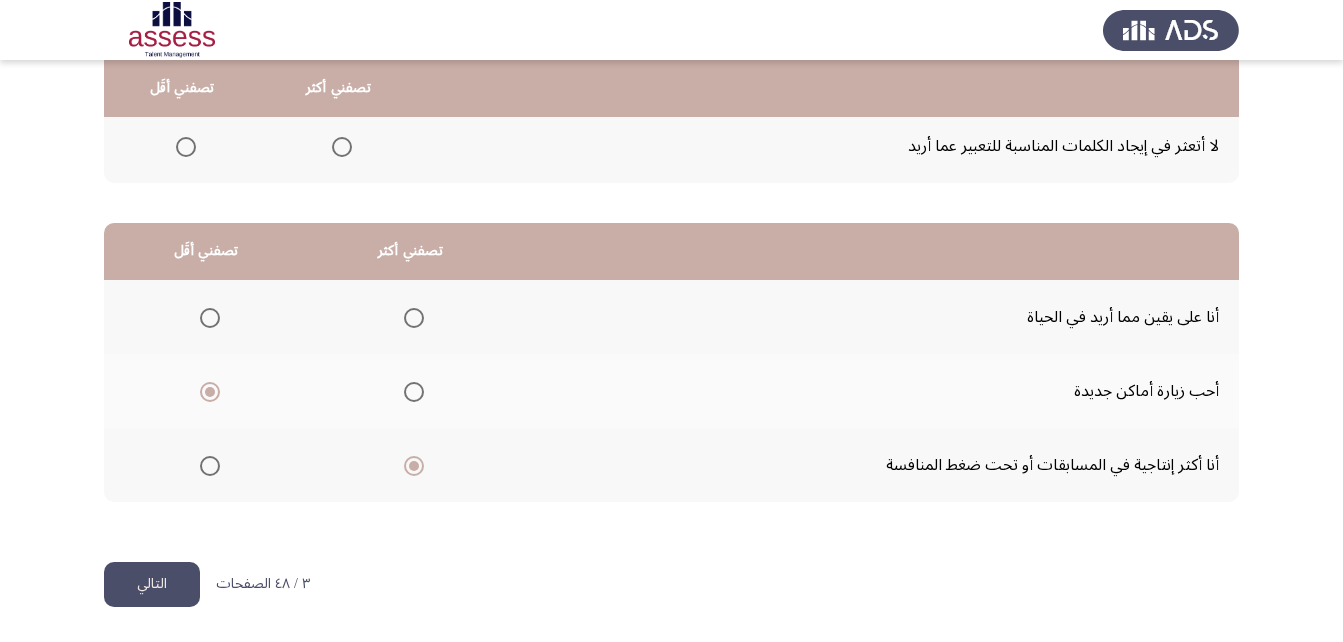 click on "من المجموعة التالية اخترأكثر اجابة تصفك وأقل اجابة تصفك  تصفني أكثر   تصفني أقَل  أنا على استعداد لأن أحارب من أجل القضية التي أؤمن بها     أنا على دراية بكيفية التعامل مع الآخرين في أوقات حزنهم أو غضبهم للتهوين عليهم     لا أتعثر في إيجاد الكلمات المناسبة للتعبير عما أريد      تصفني أكثر   تصفني أقَل  أنا على يقين مما أريد في الحياة     أحب زيارة أماكن جديدة     أنا أكثر إنتاجية في المسابقات أو تحت ضغط المنافسة" 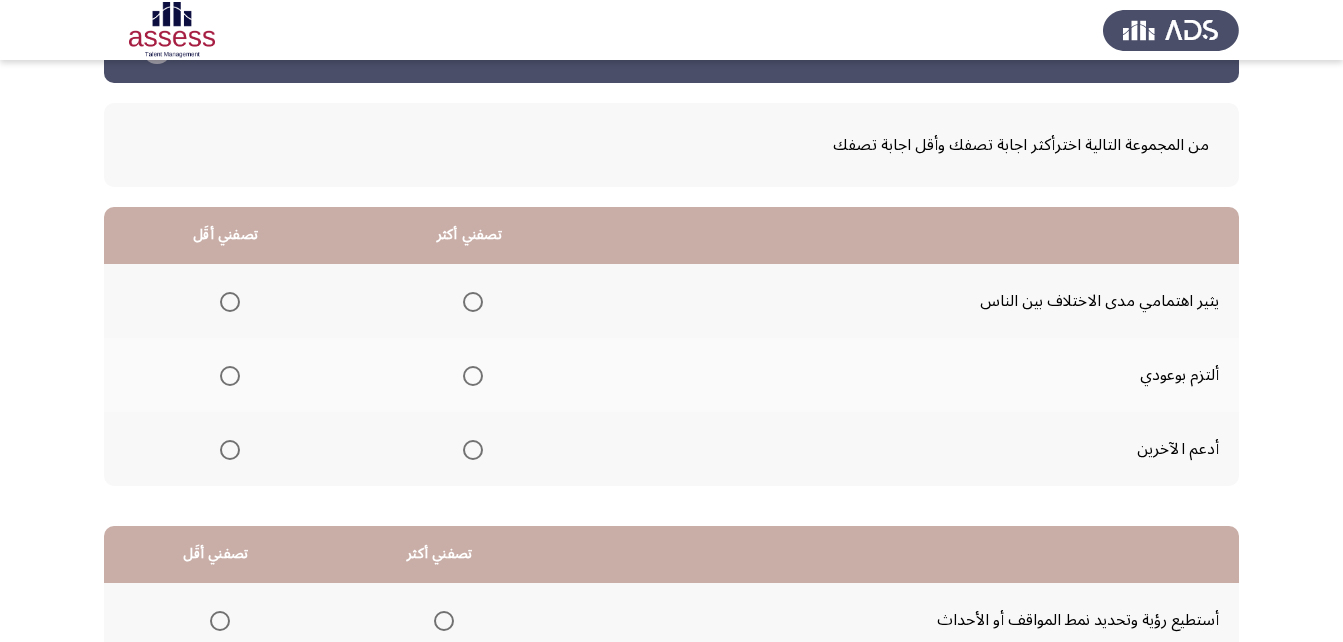 scroll, scrollTop: 100, scrollLeft: 0, axis: vertical 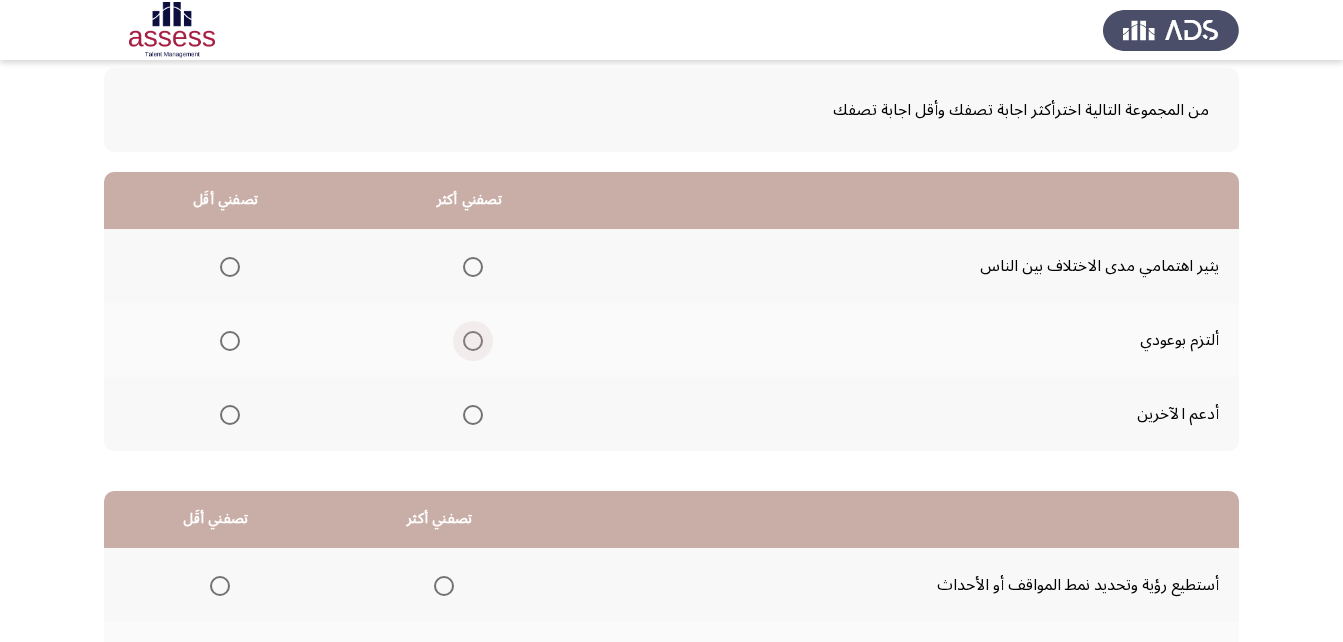 click at bounding box center [473, 341] 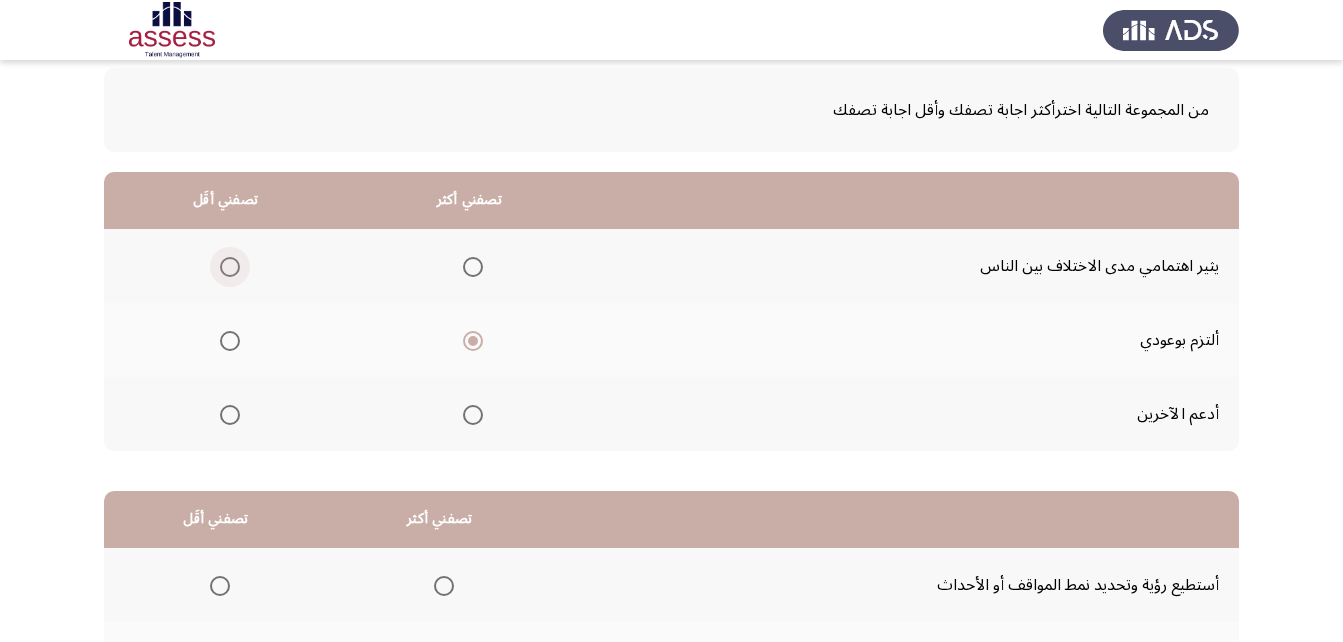 click at bounding box center [230, 267] 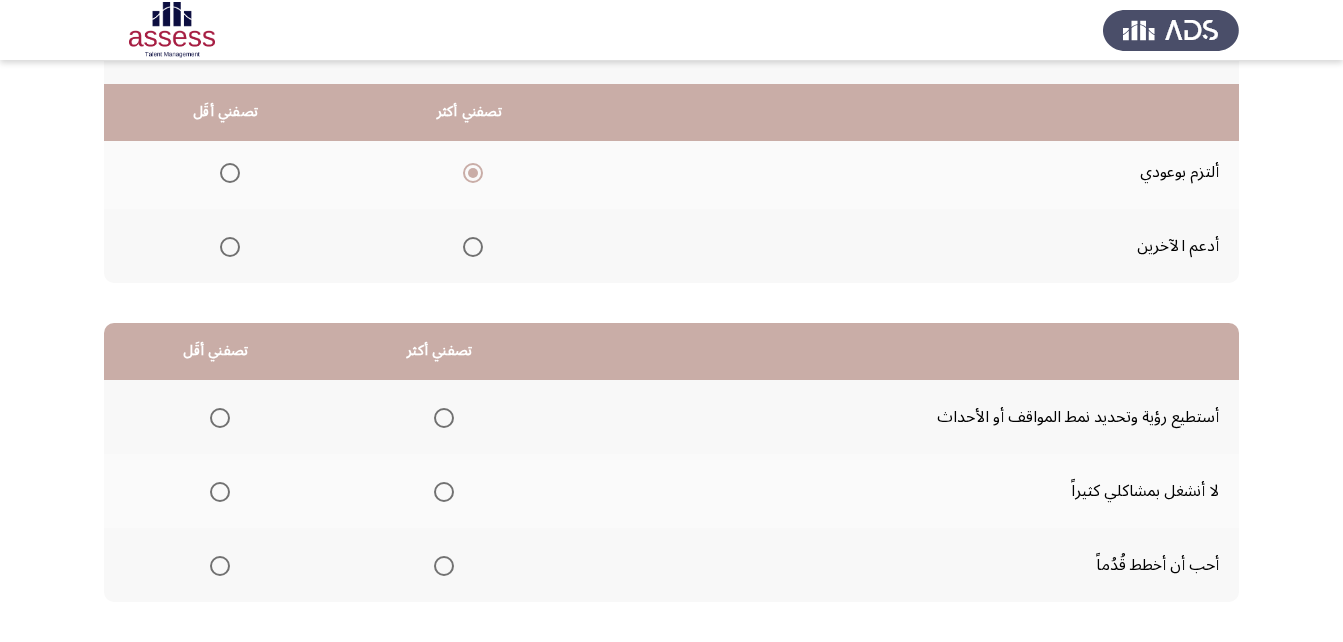 scroll, scrollTop: 368, scrollLeft: 0, axis: vertical 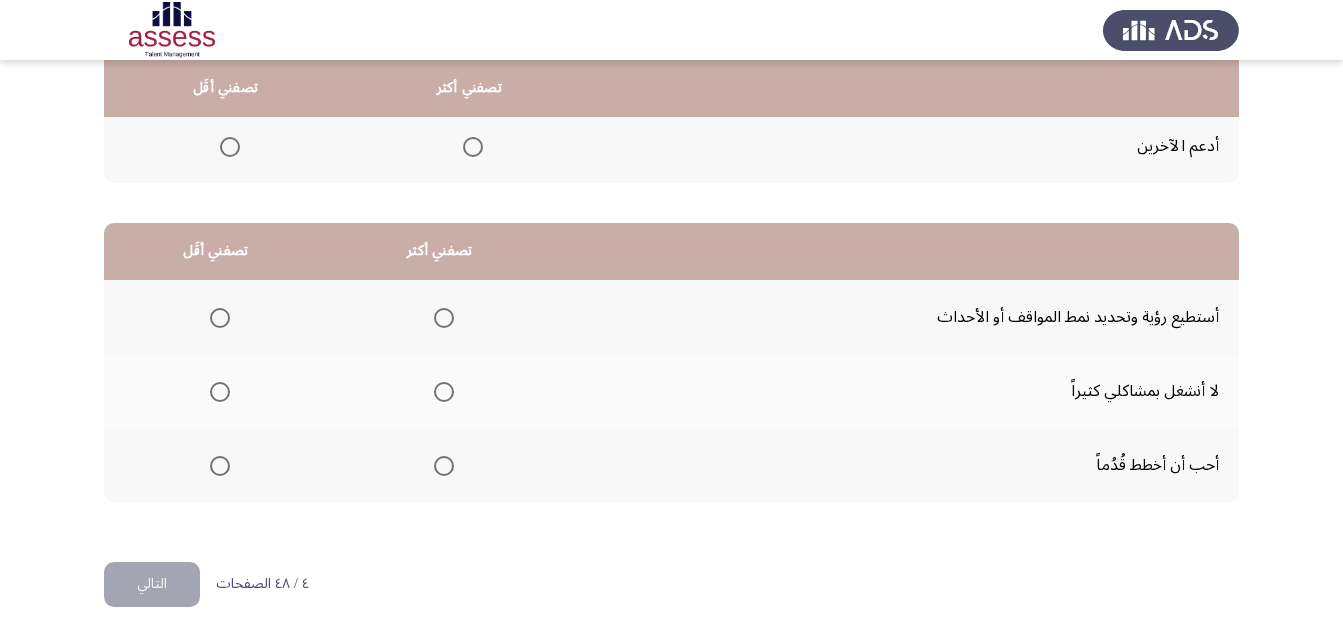 click at bounding box center [444, 318] 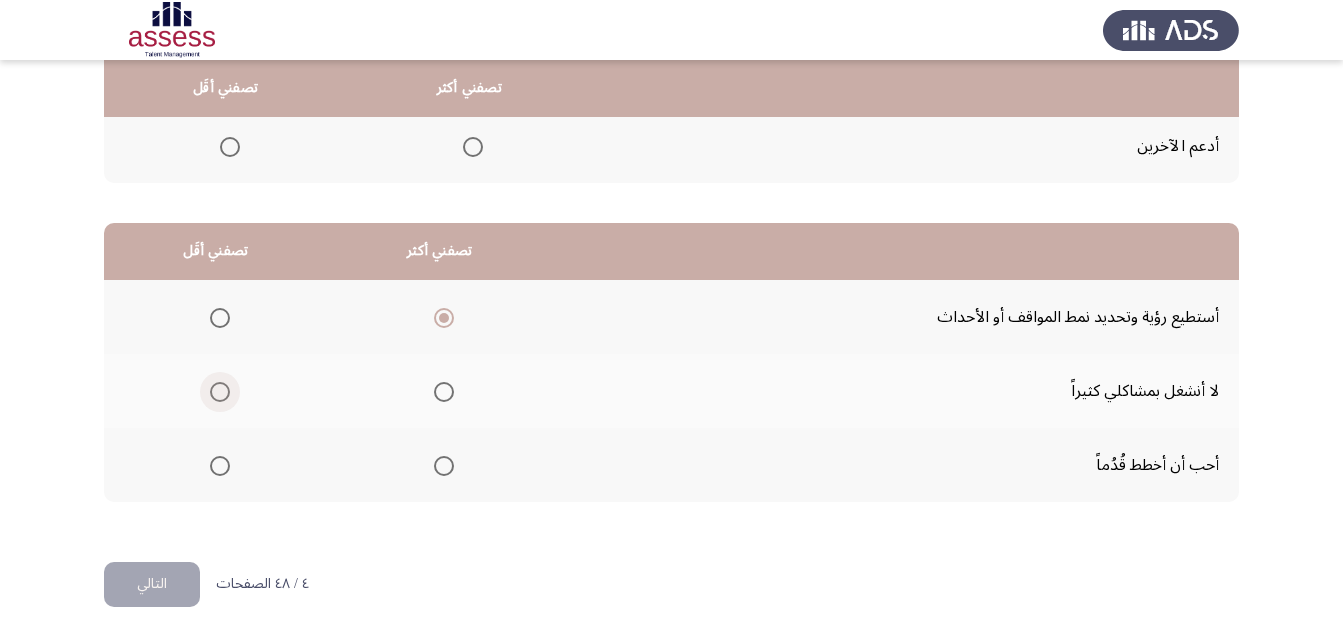 click at bounding box center (220, 392) 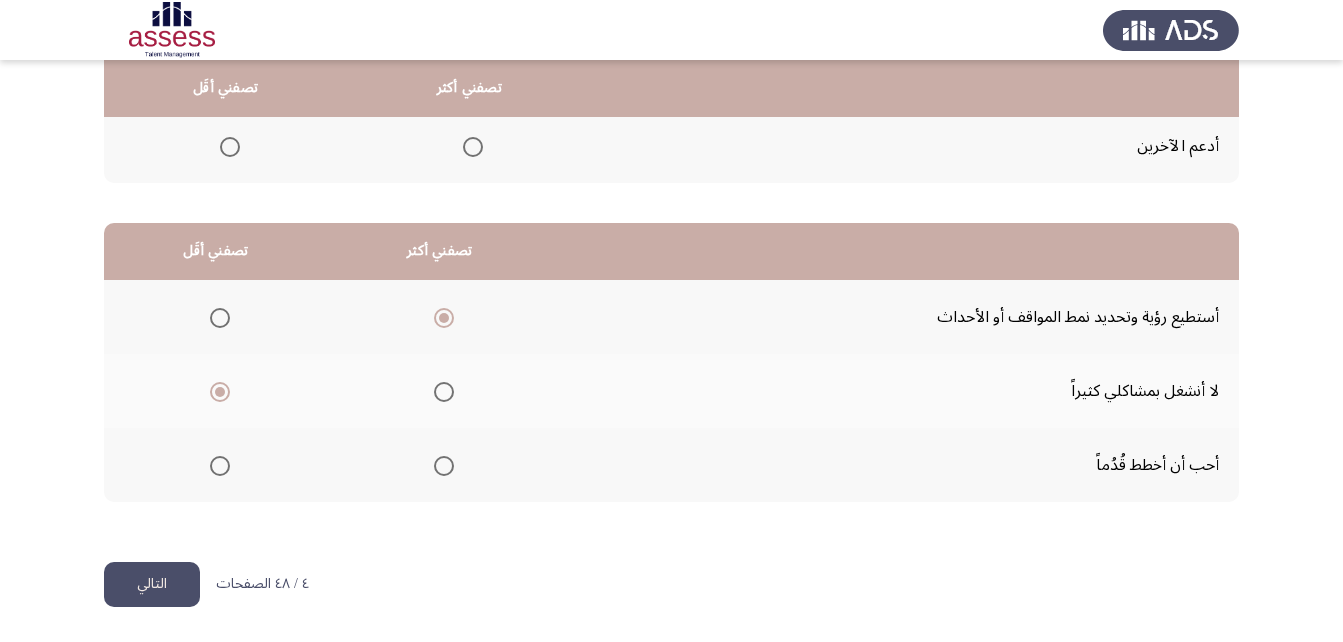 click on "التالي" 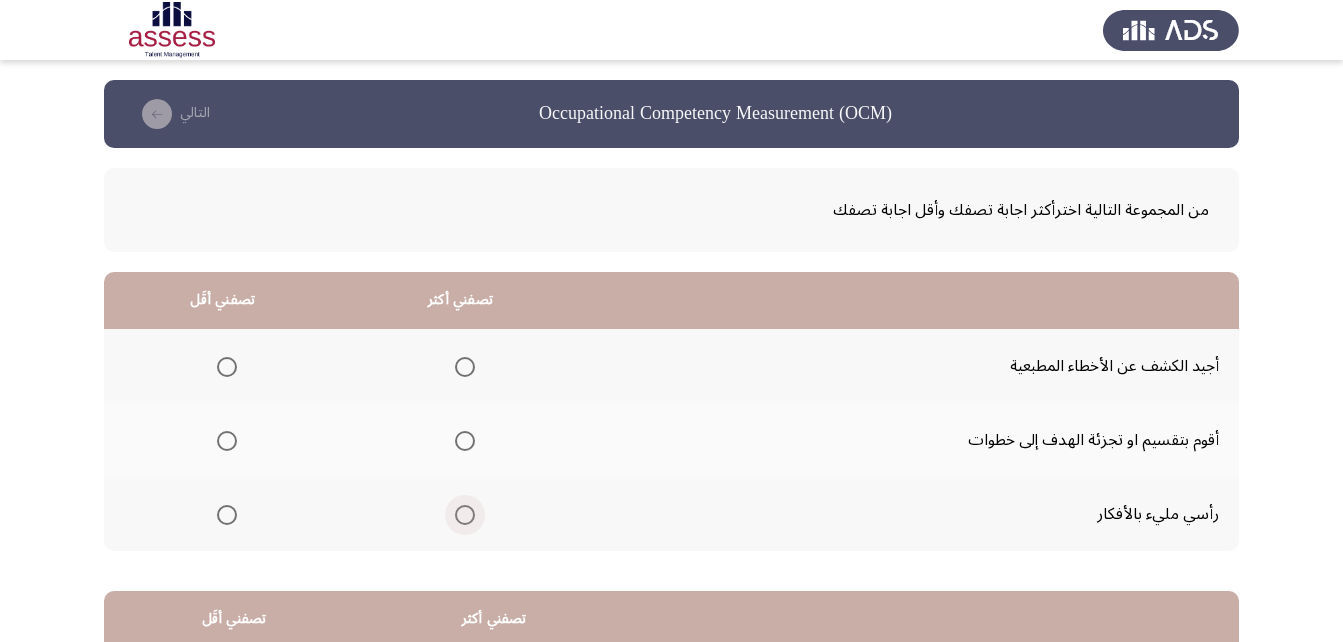 click at bounding box center (465, 515) 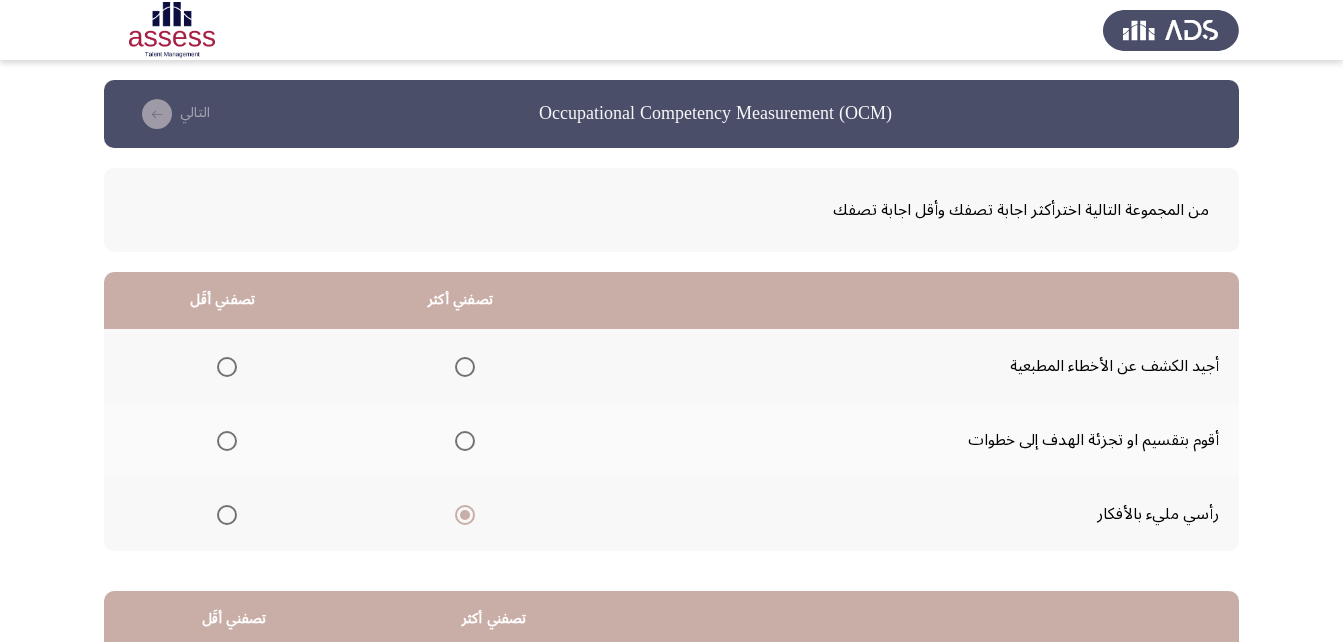 click at bounding box center (227, 367) 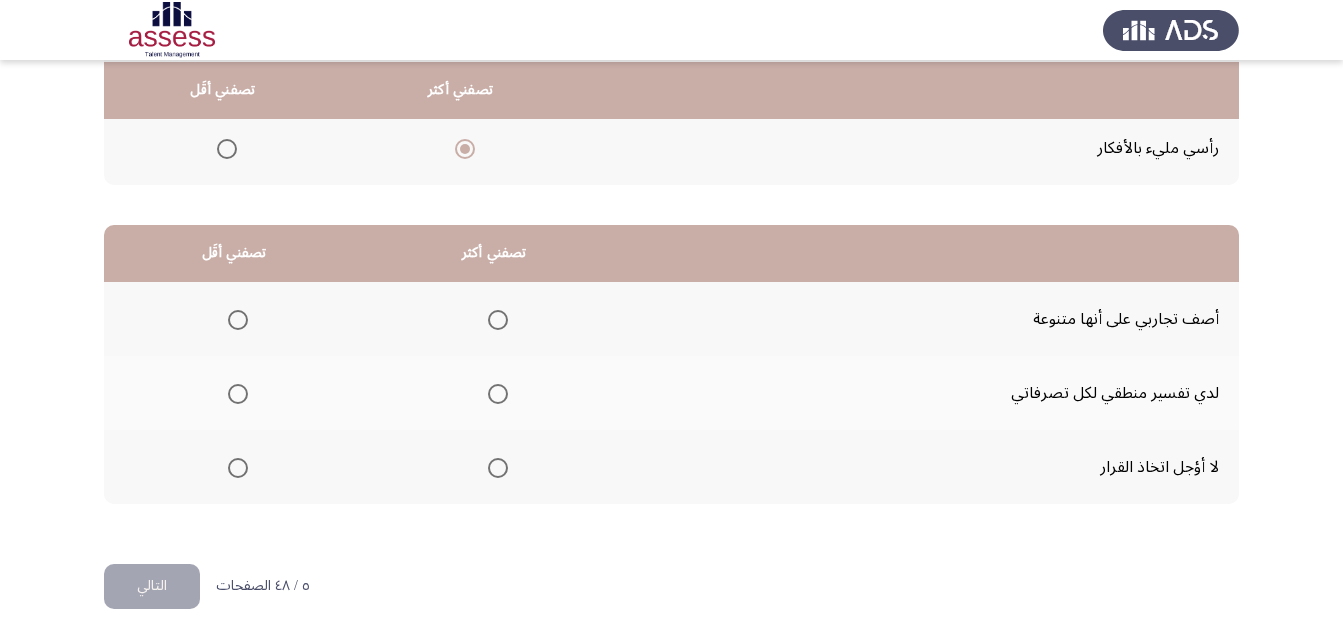 scroll, scrollTop: 368, scrollLeft: 0, axis: vertical 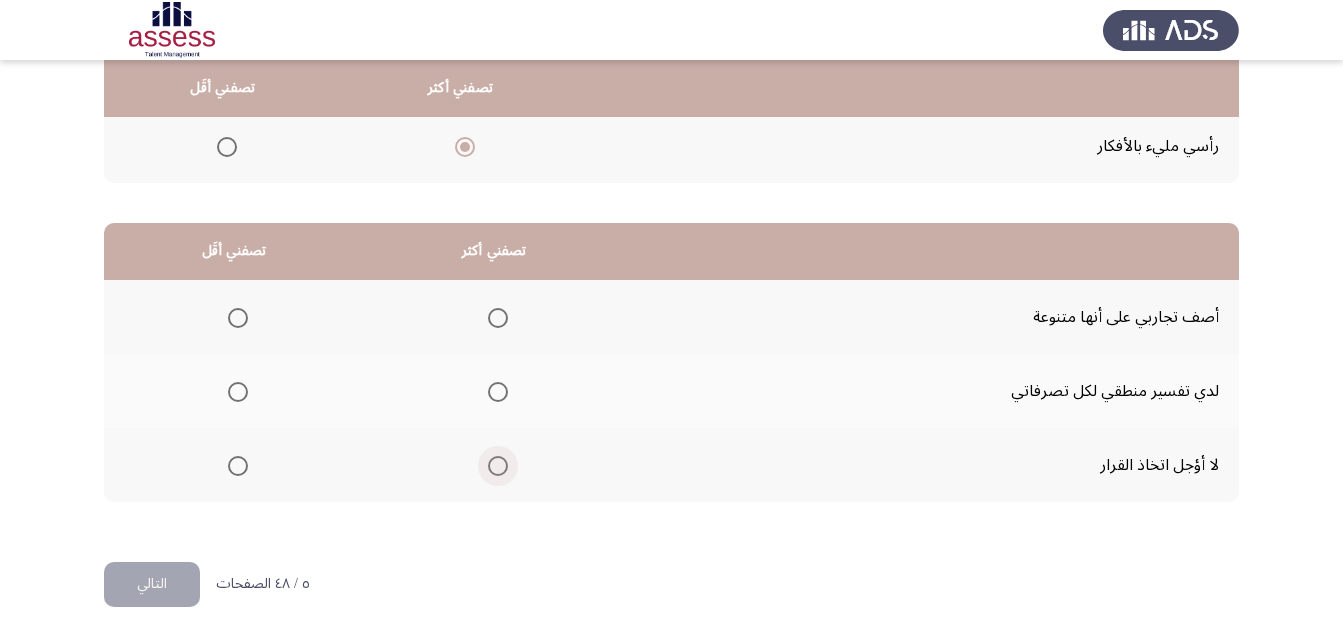 click at bounding box center [498, 466] 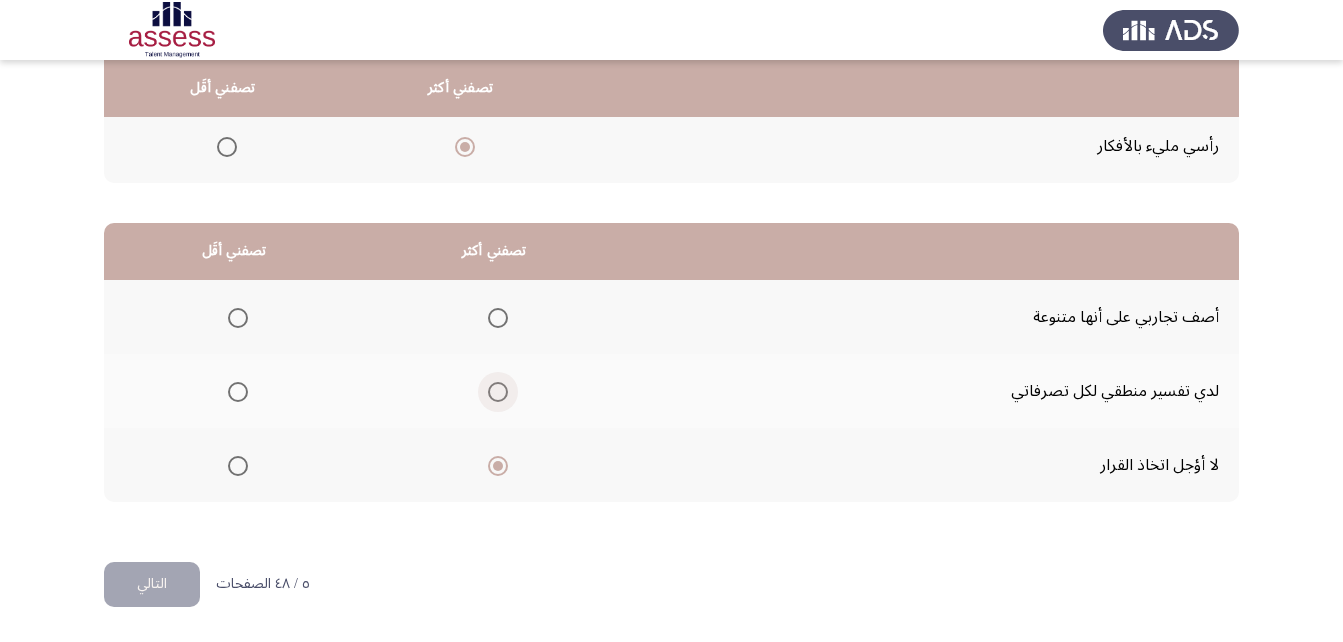 click at bounding box center (498, 392) 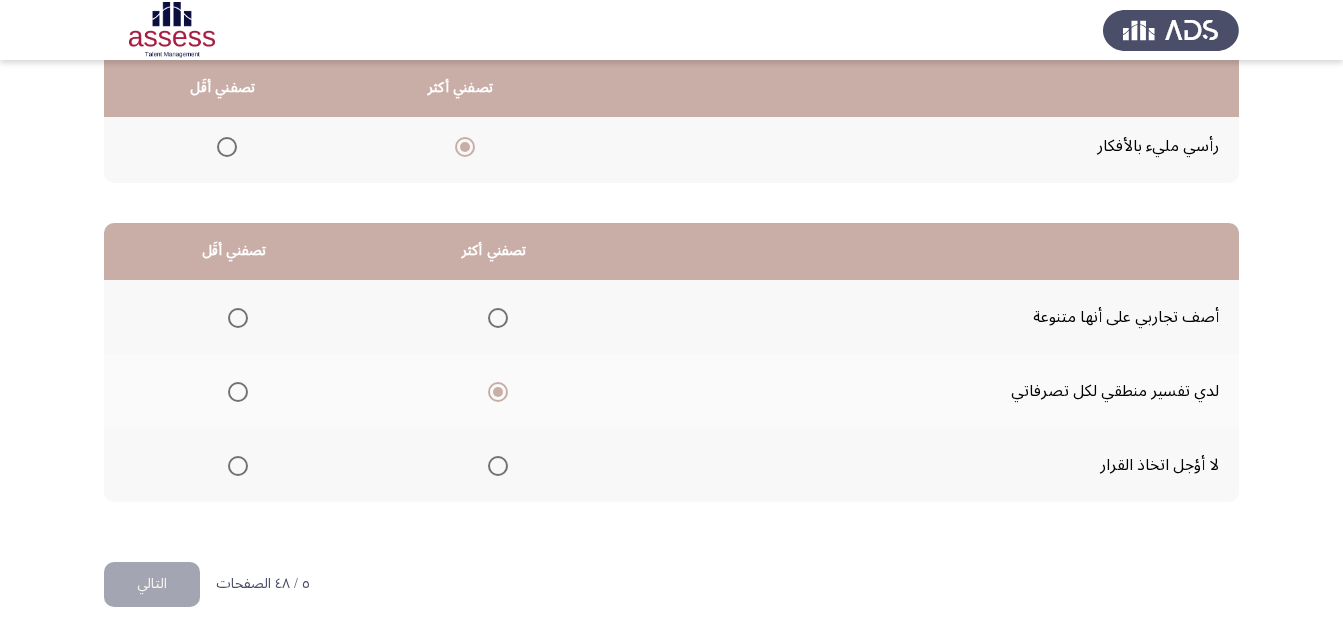click at bounding box center (498, 466) 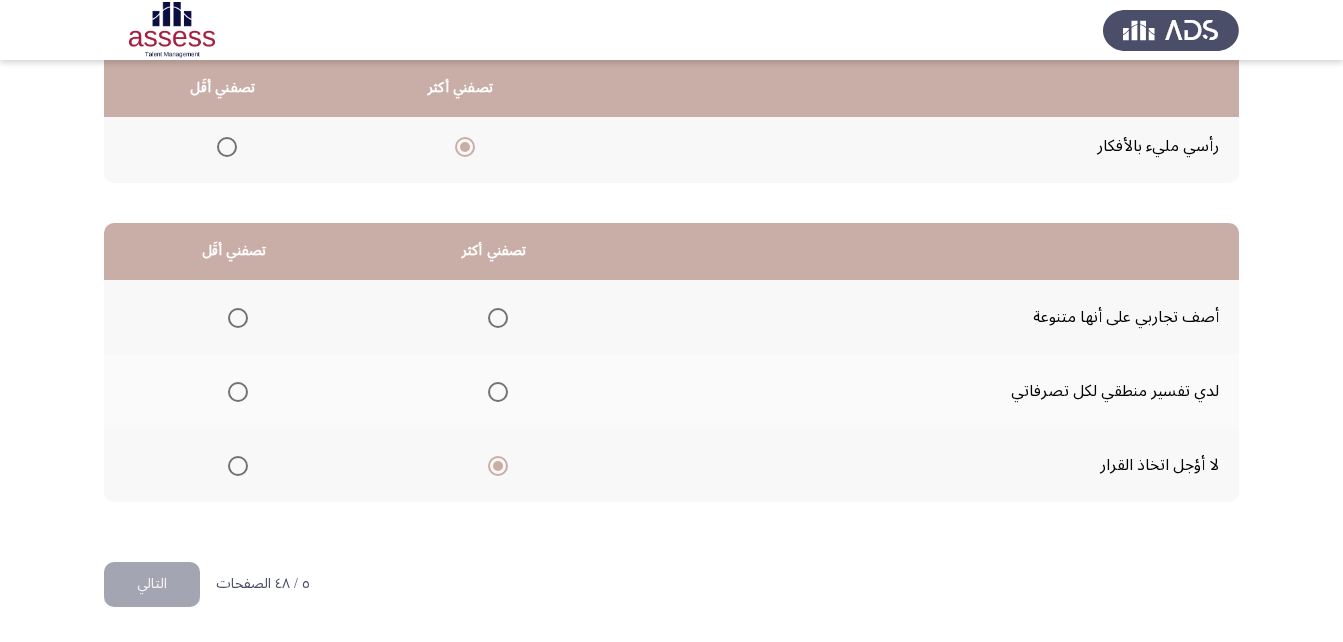 click at bounding box center (238, 318) 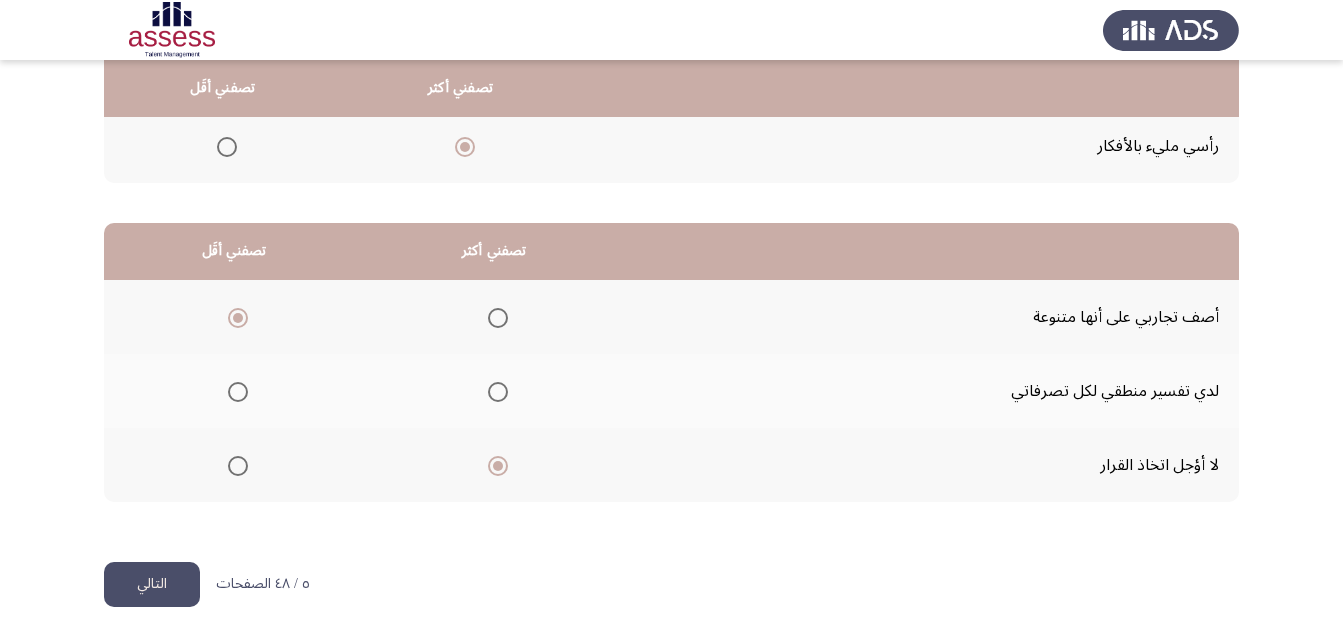 click on "التالي" 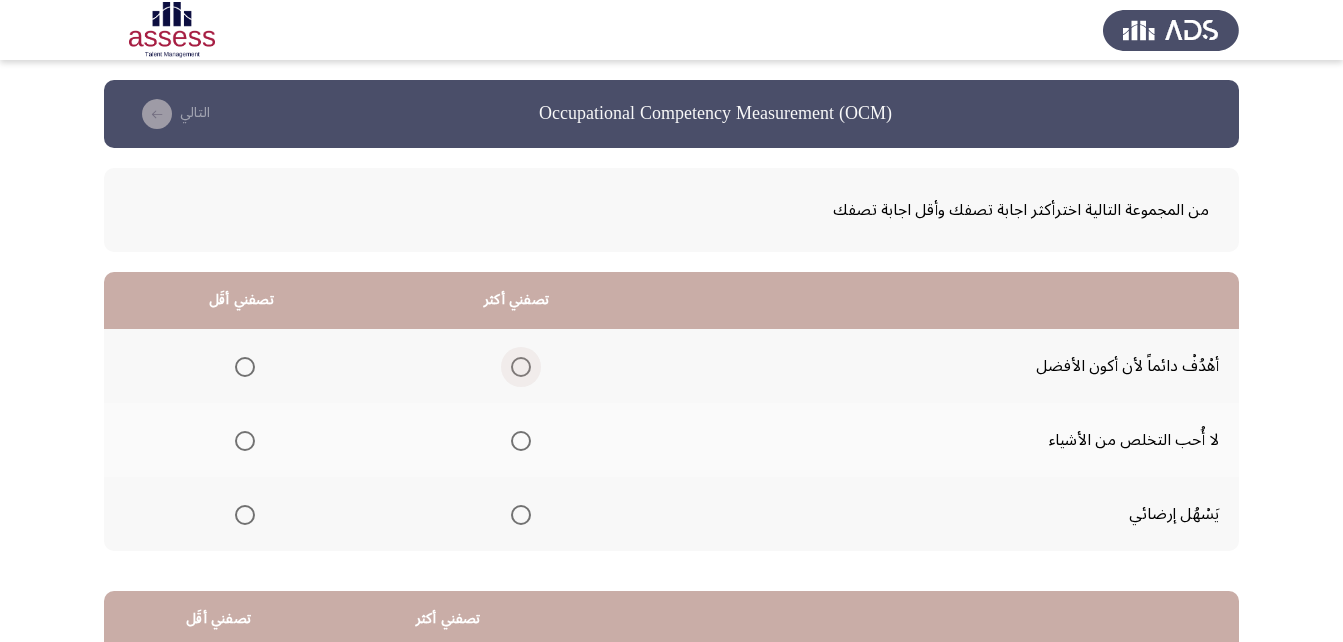click at bounding box center (521, 367) 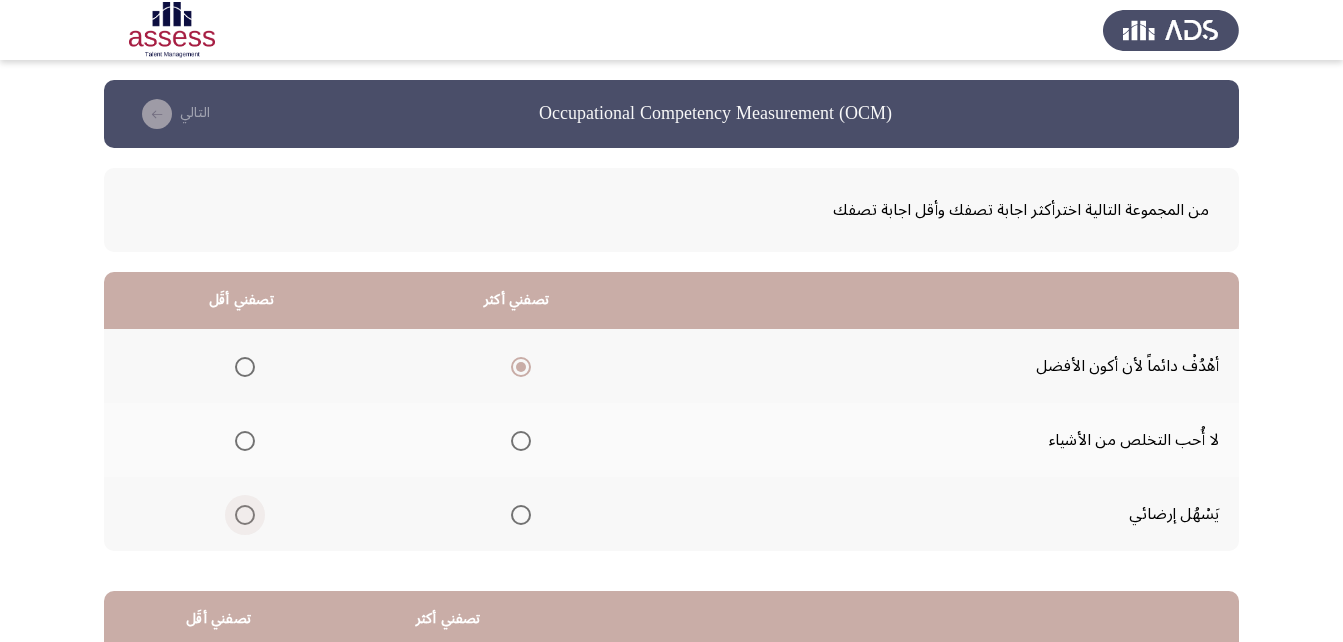 click at bounding box center (245, 515) 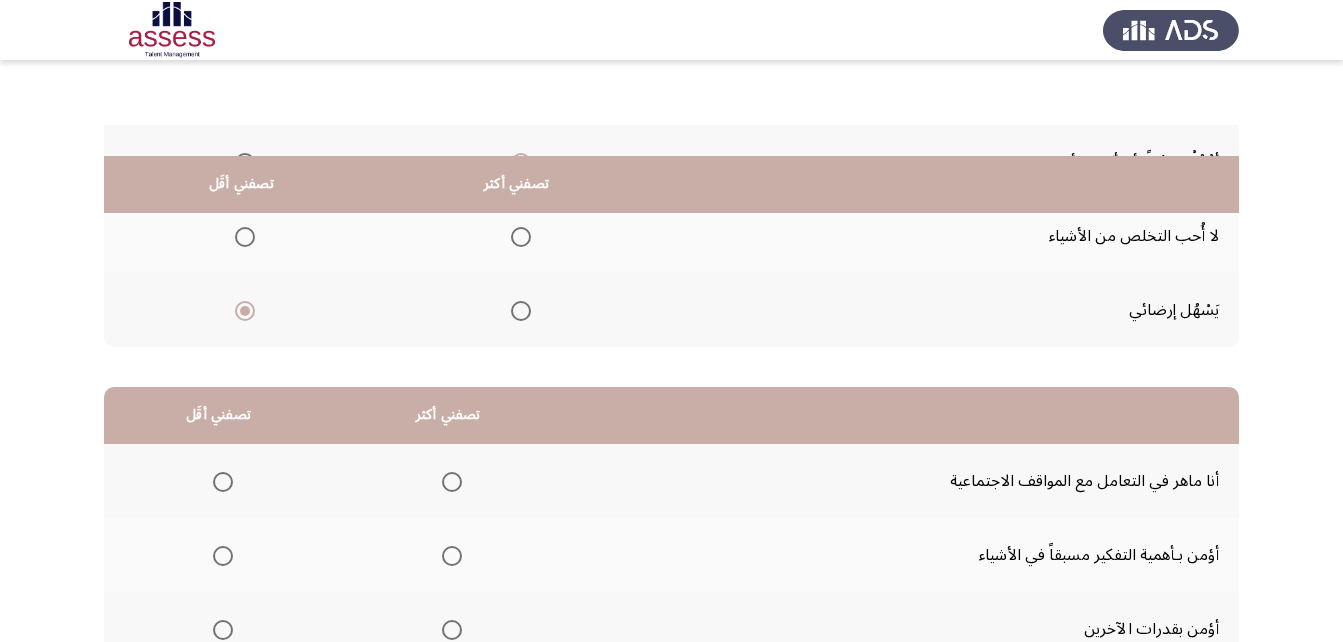 scroll, scrollTop: 300, scrollLeft: 0, axis: vertical 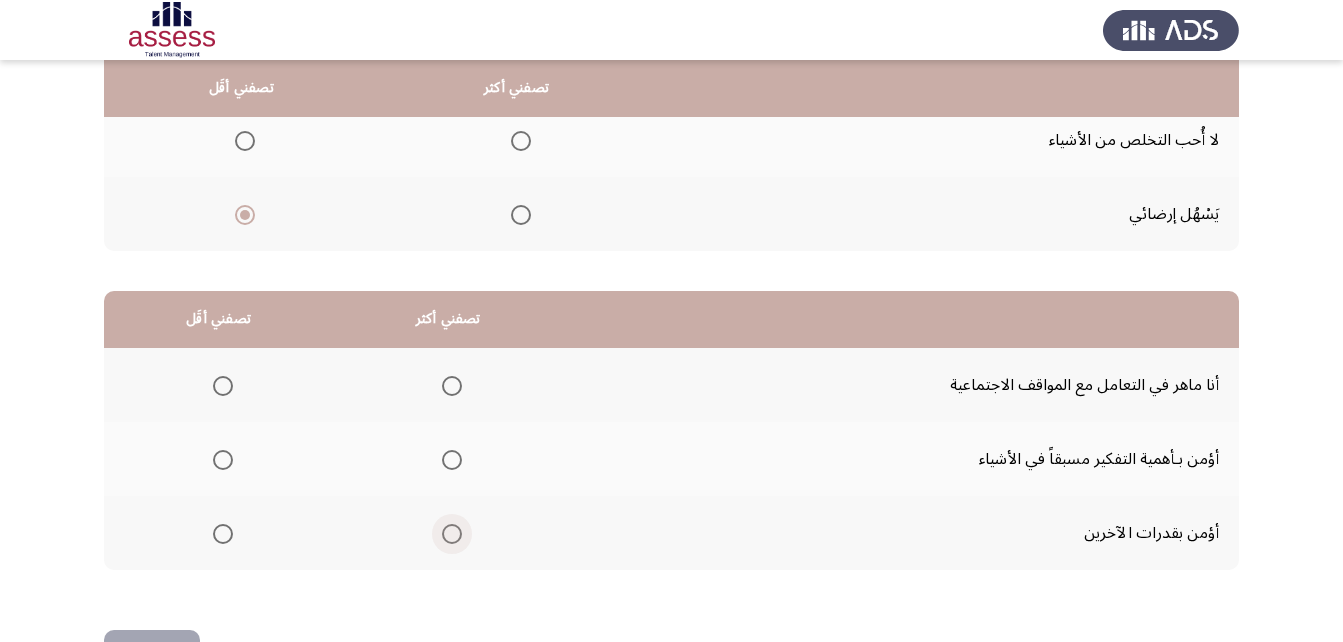 click at bounding box center (452, 534) 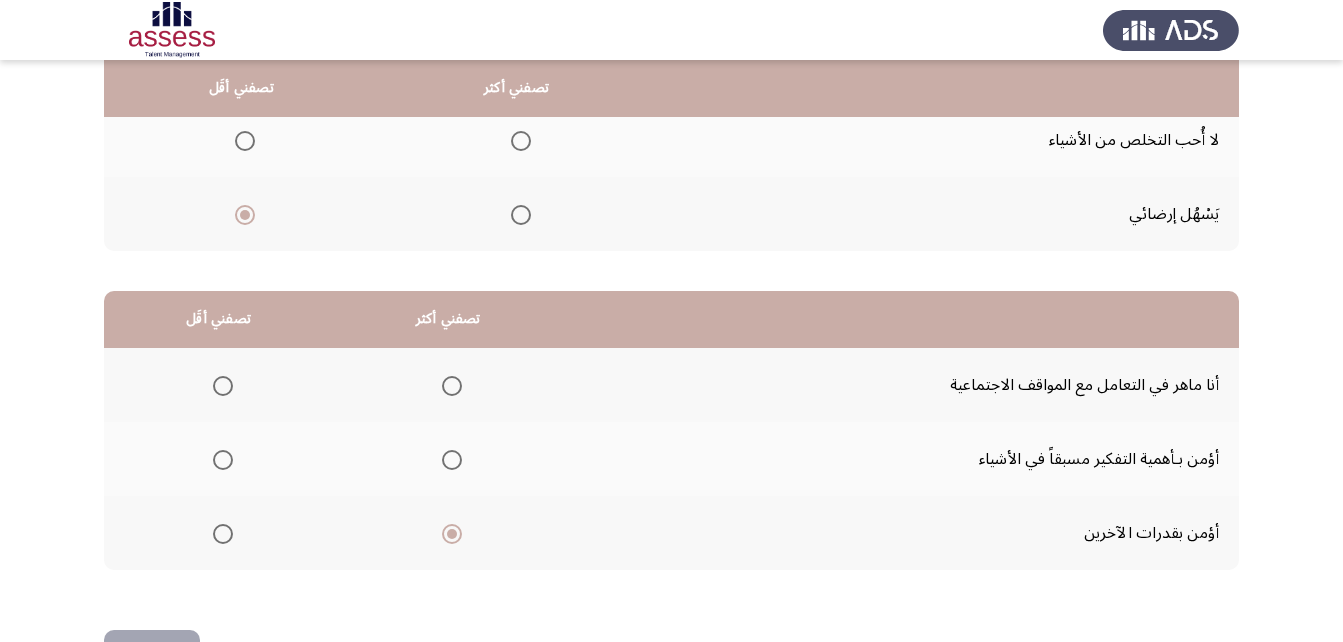 click at bounding box center (223, 386) 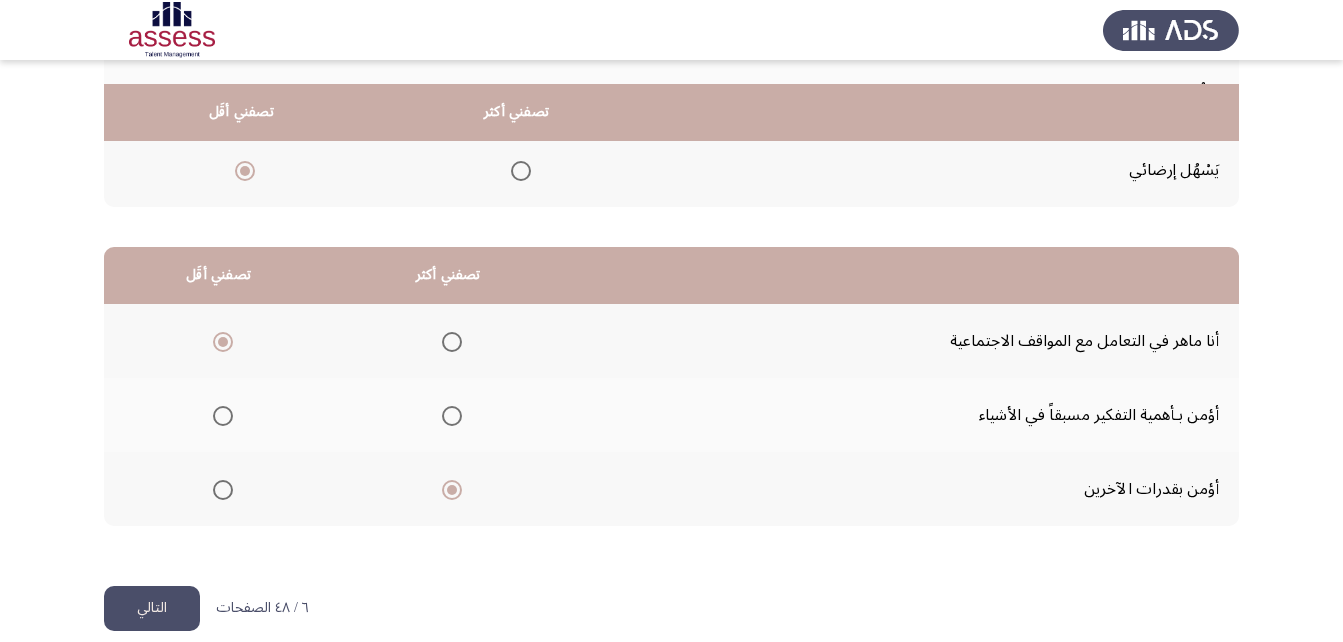 scroll, scrollTop: 368, scrollLeft: 0, axis: vertical 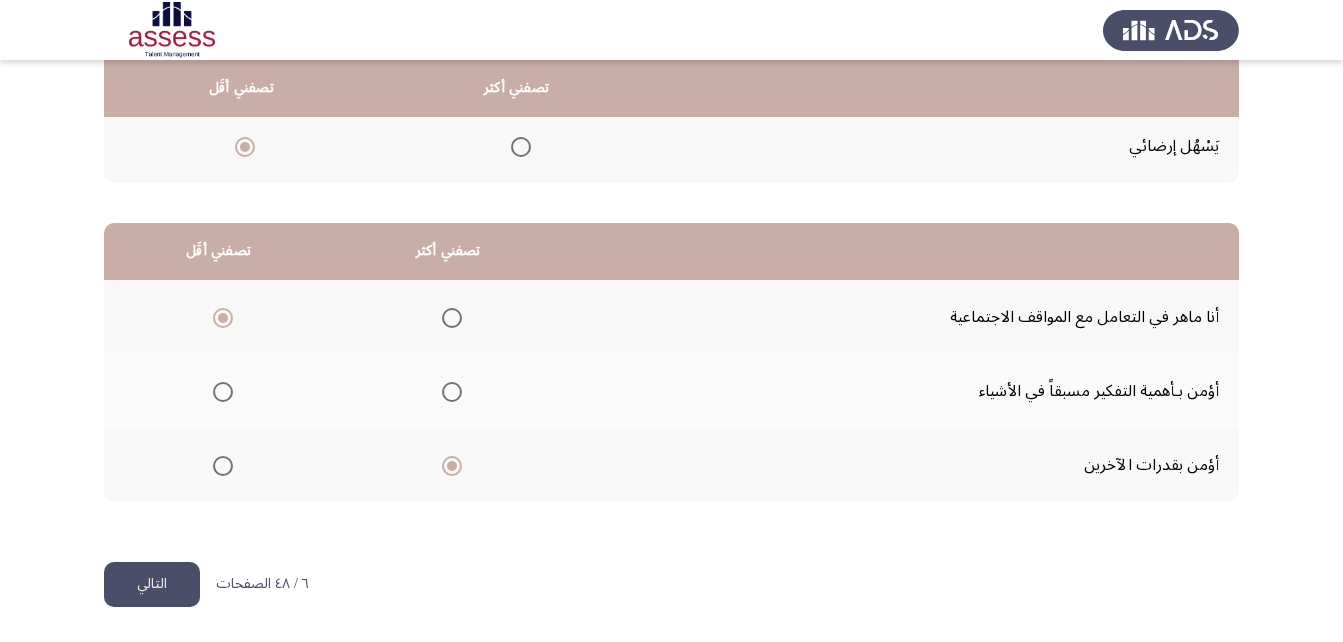 click on "التالي" 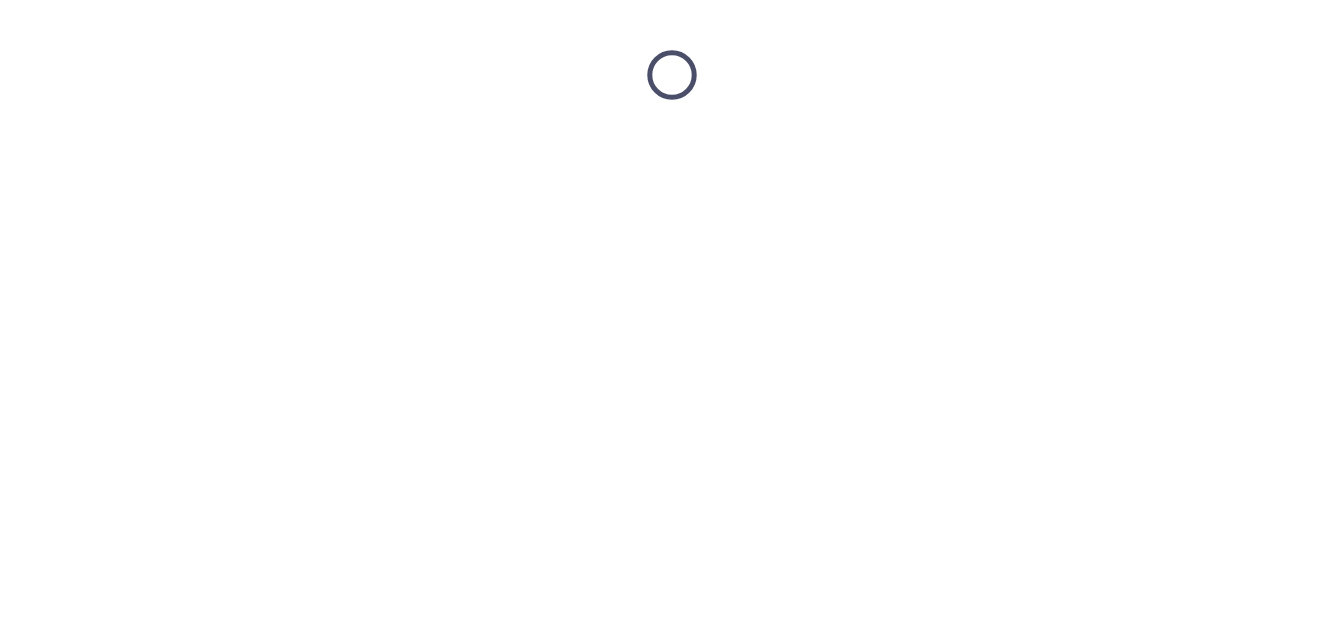 scroll, scrollTop: 0, scrollLeft: 0, axis: both 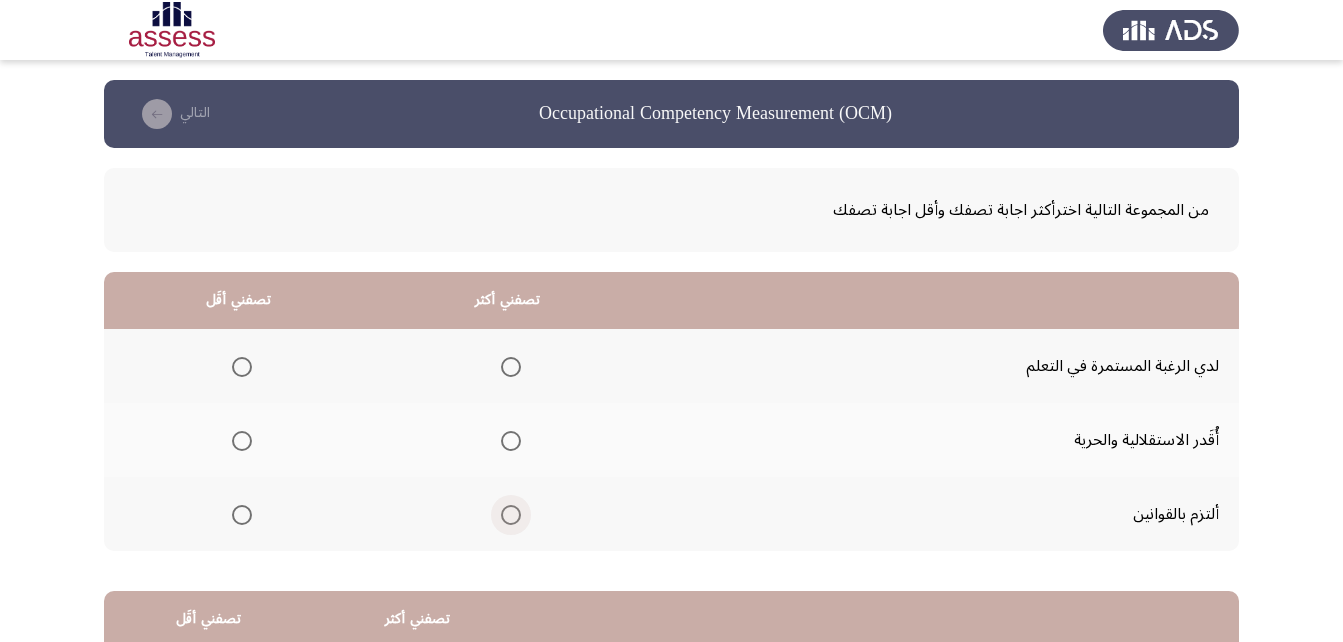 click at bounding box center [511, 515] 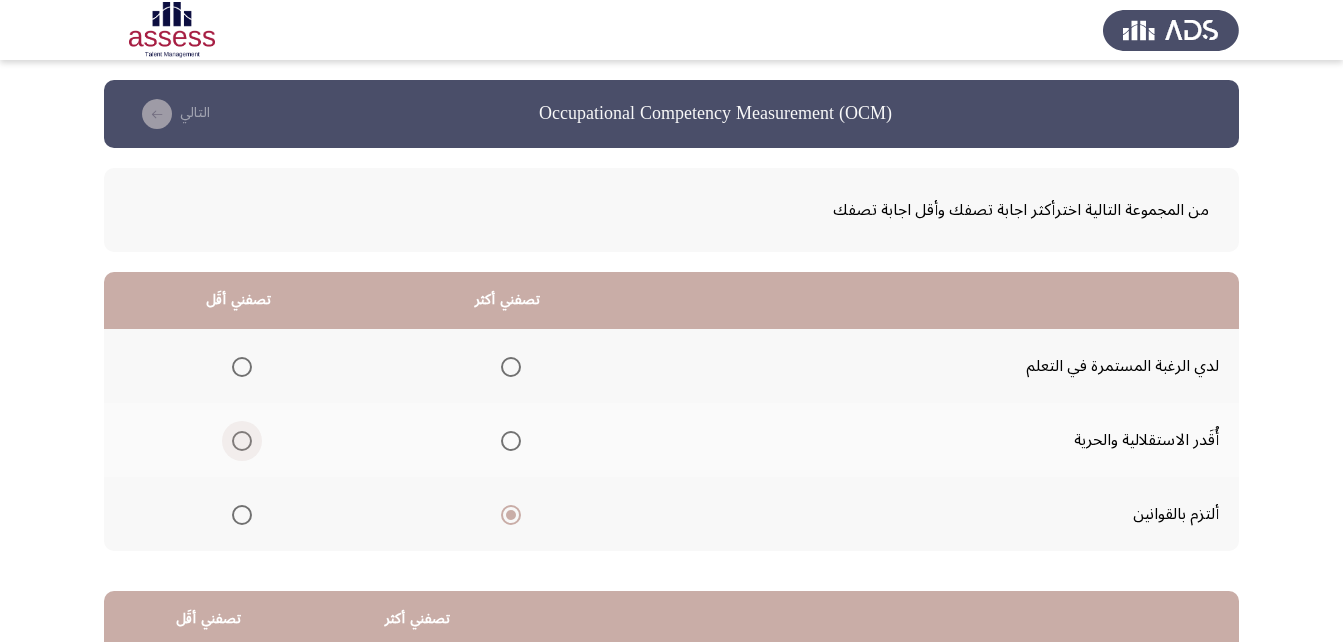 click at bounding box center [242, 441] 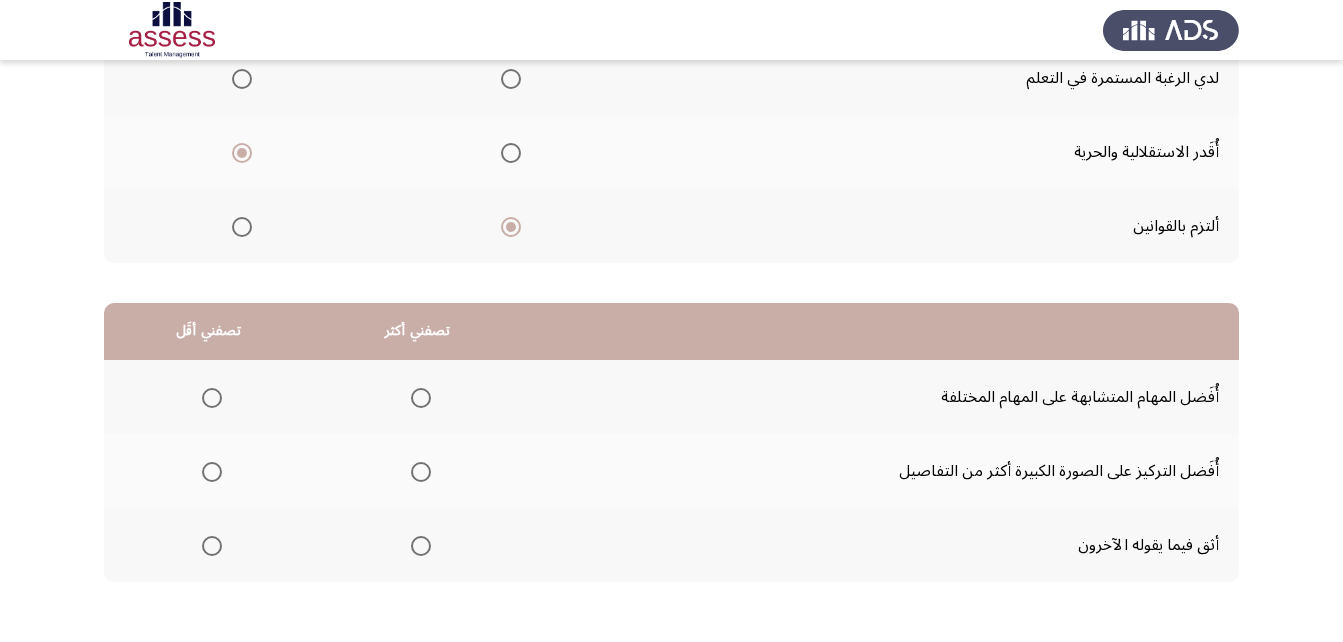 scroll, scrollTop: 300, scrollLeft: 0, axis: vertical 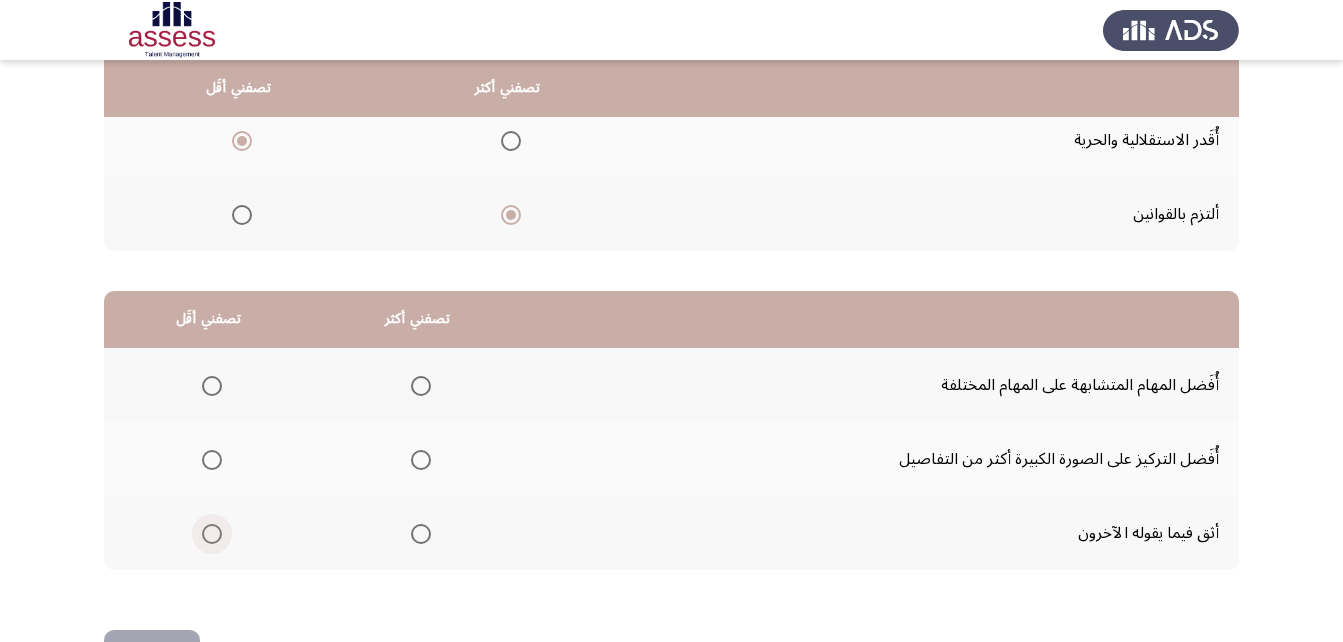 click at bounding box center [212, 534] 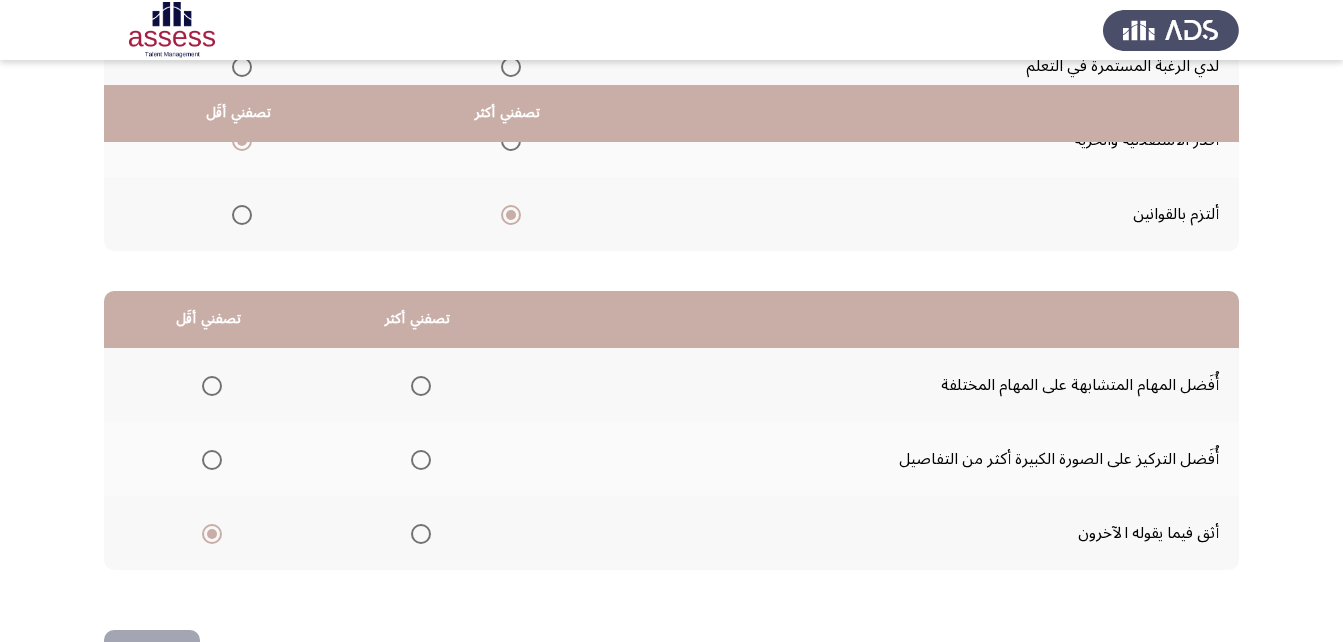 scroll, scrollTop: 368, scrollLeft: 0, axis: vertical 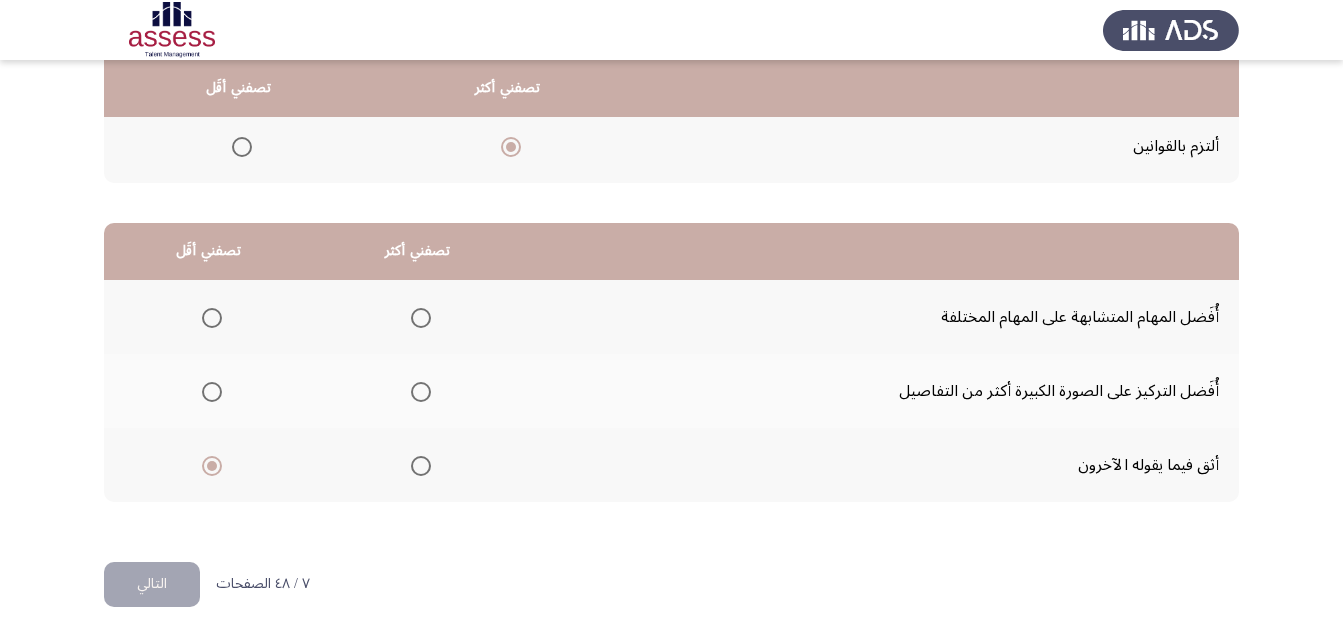 click at bounding box center (212, 318) 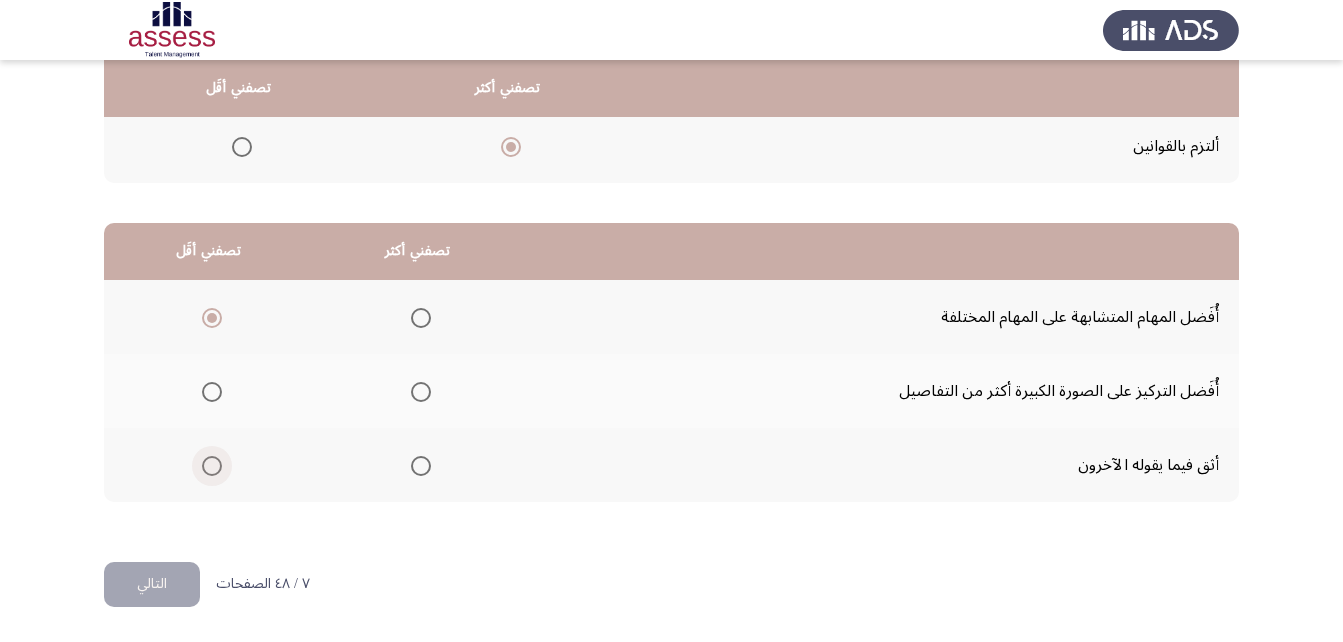 click at bounding box center [212, 466] 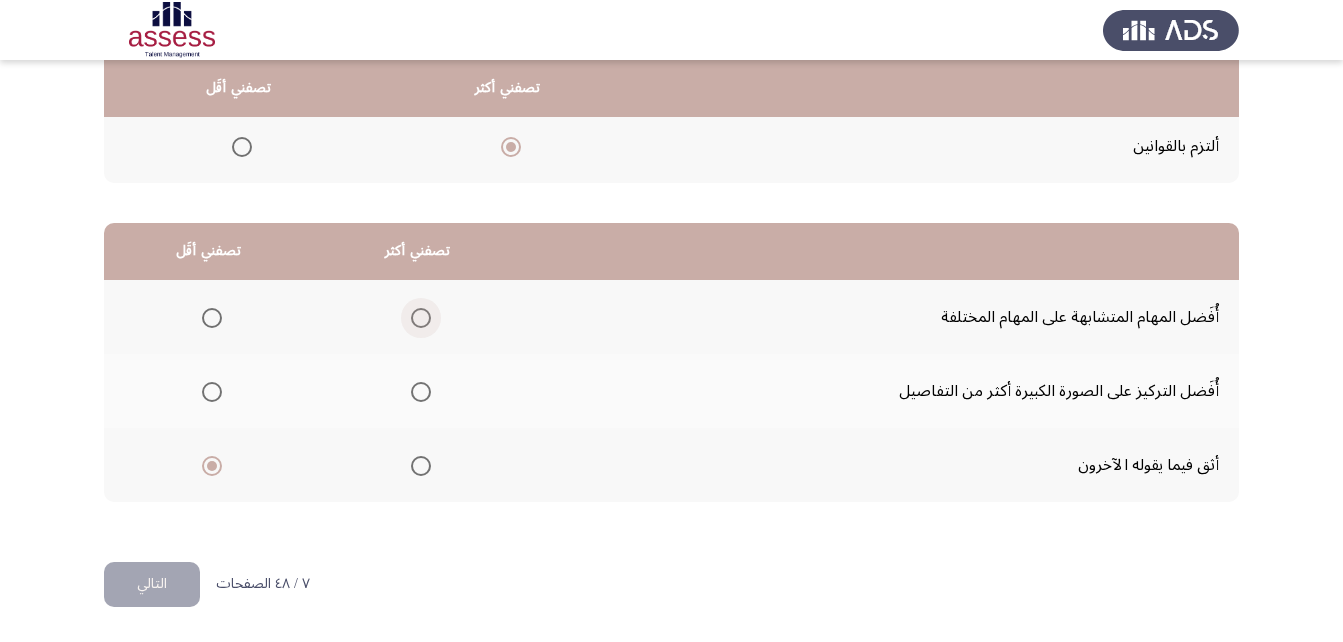 click at bounding box center (421, 318) 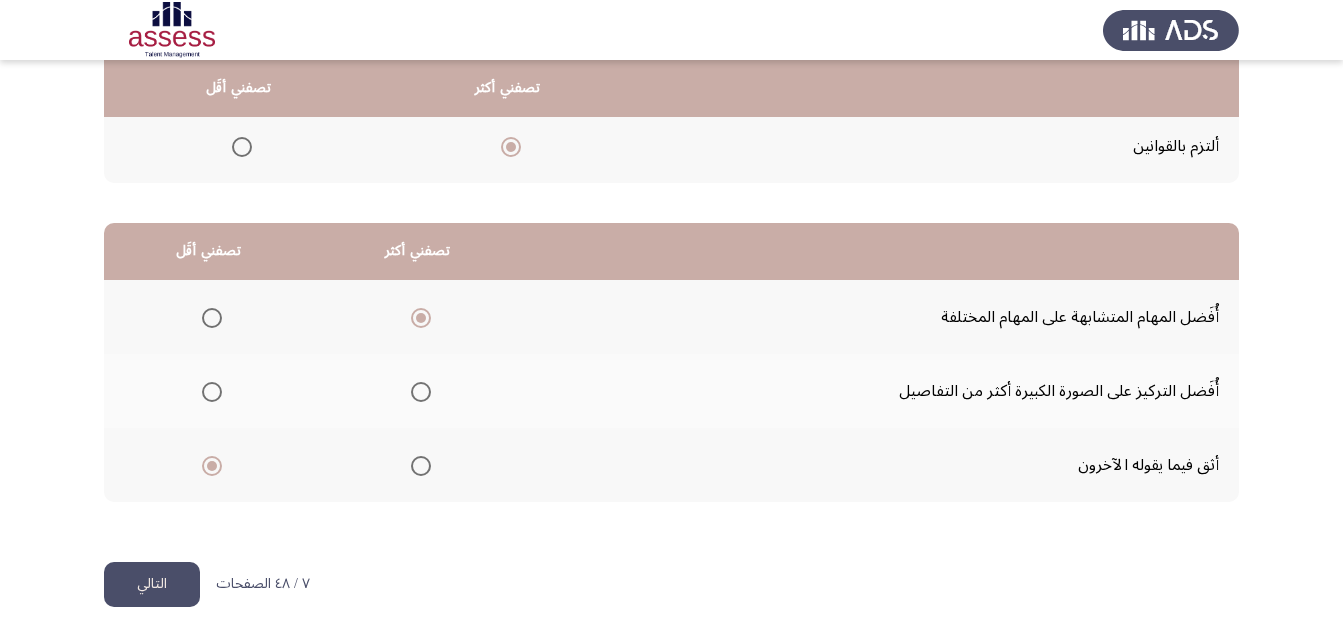 click on "التالي" 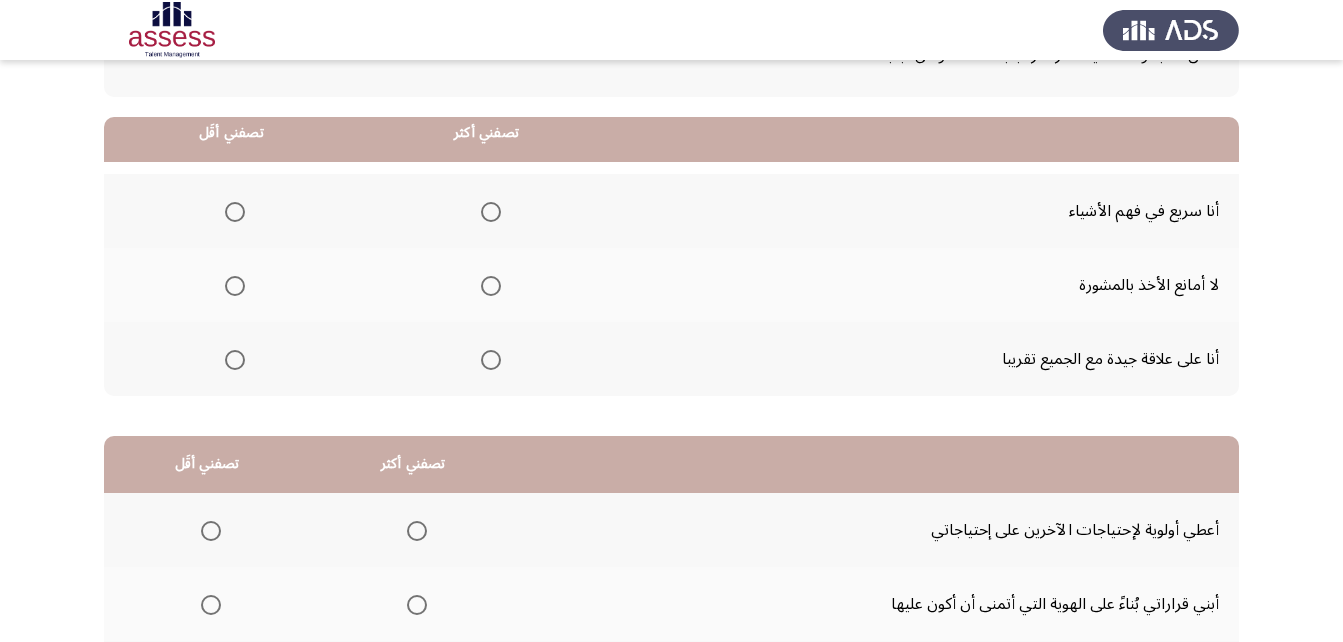 scroll, scrollTop: 200, scrollLeft: 0, axis: vertical 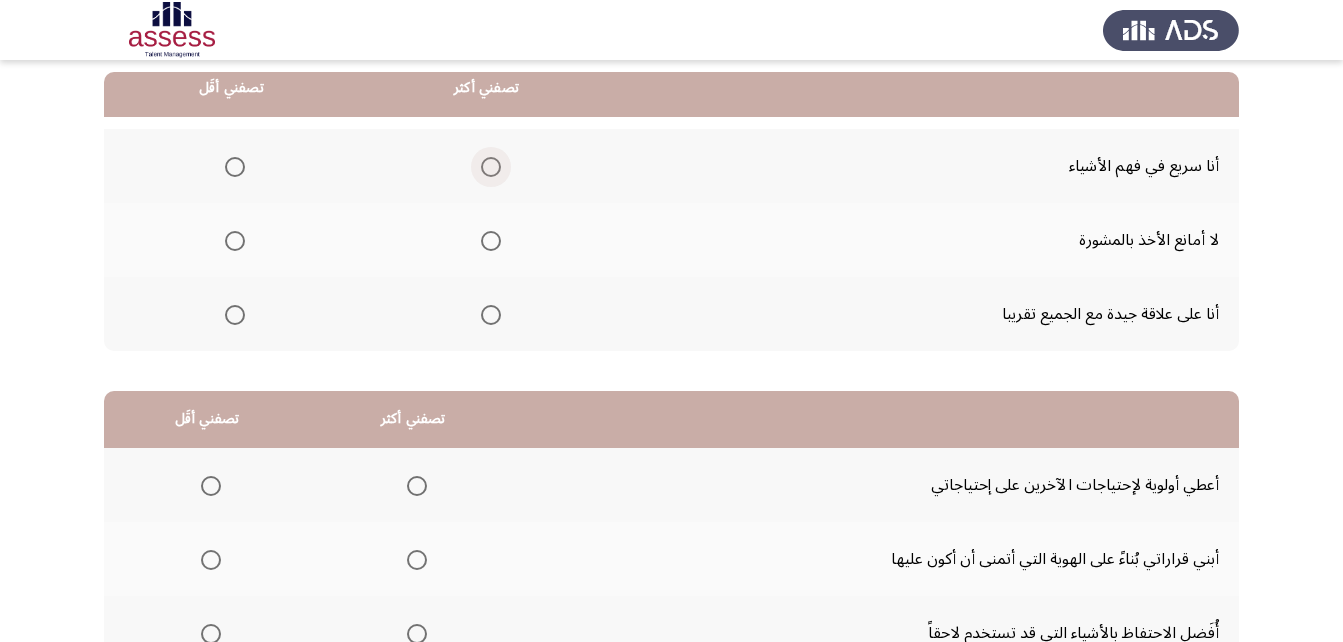 click at bounding box center [491, 167] 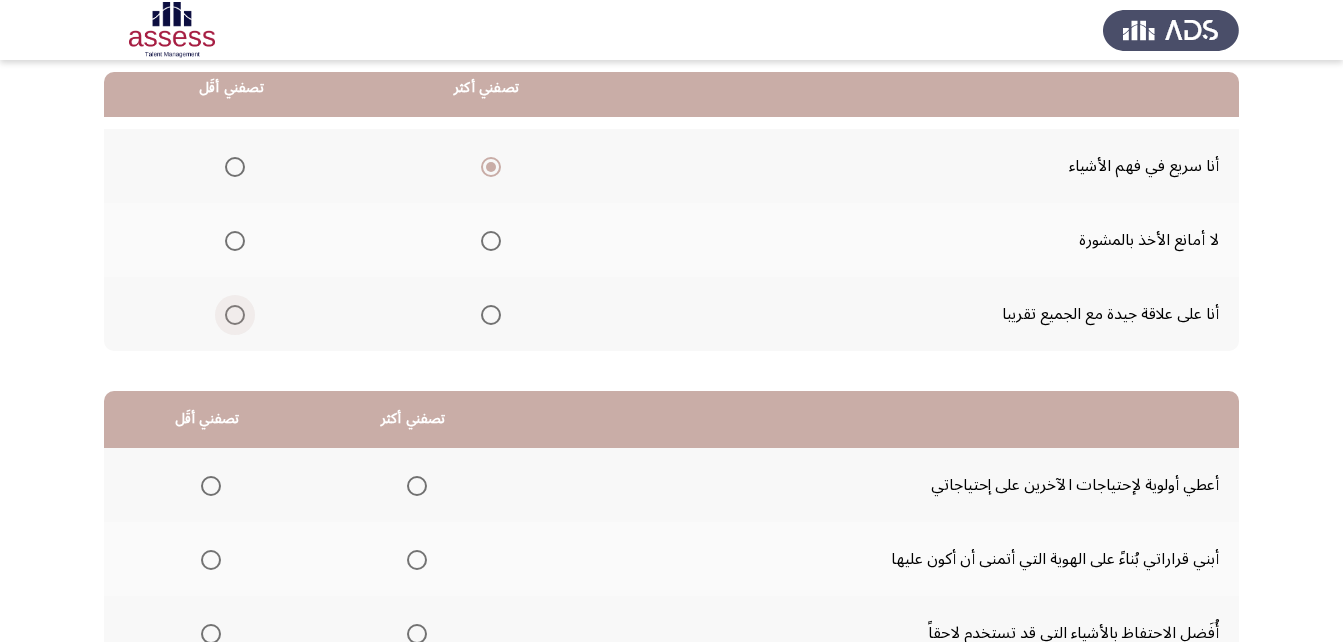 click at bounding box center (235, 315) 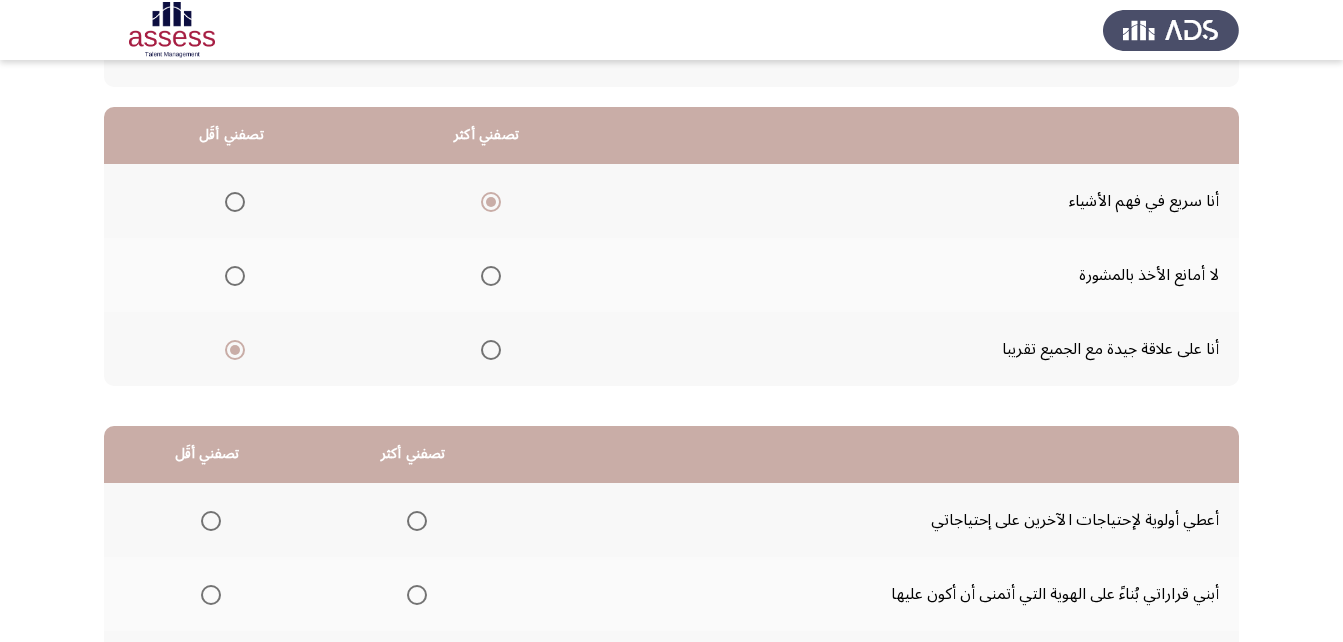 scroll, scrollTop: 200, scrollLeft: 0, axis: vertical 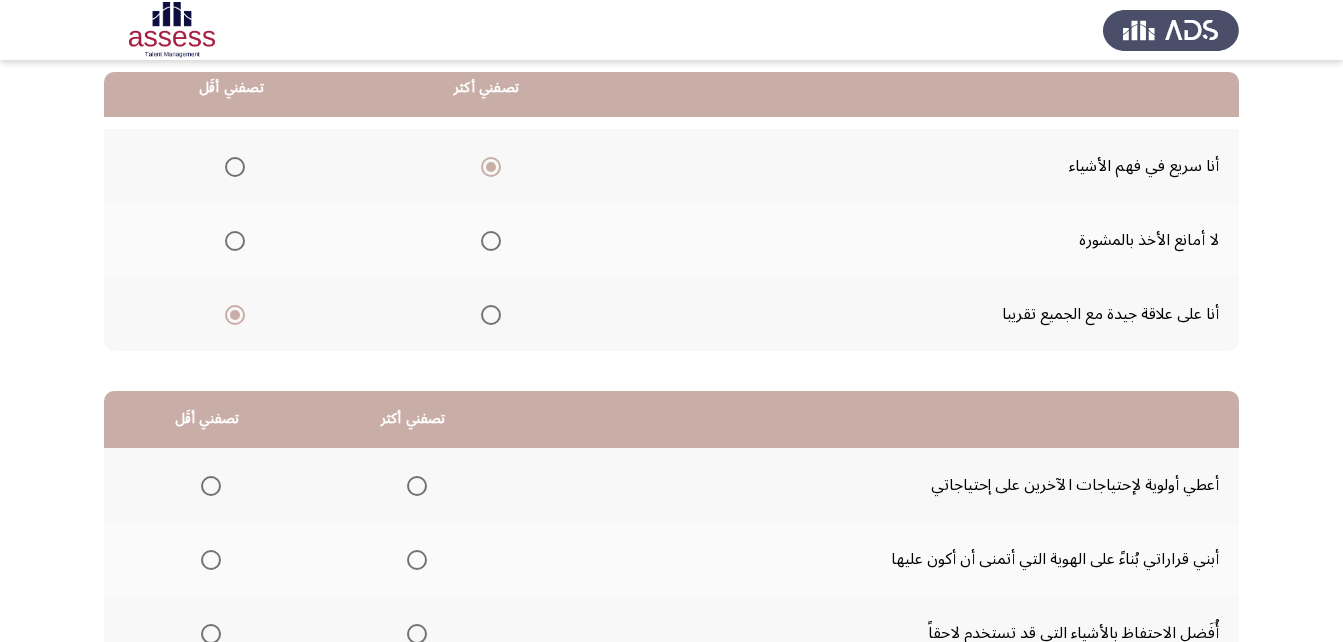 click at bounding box center [235, 241] 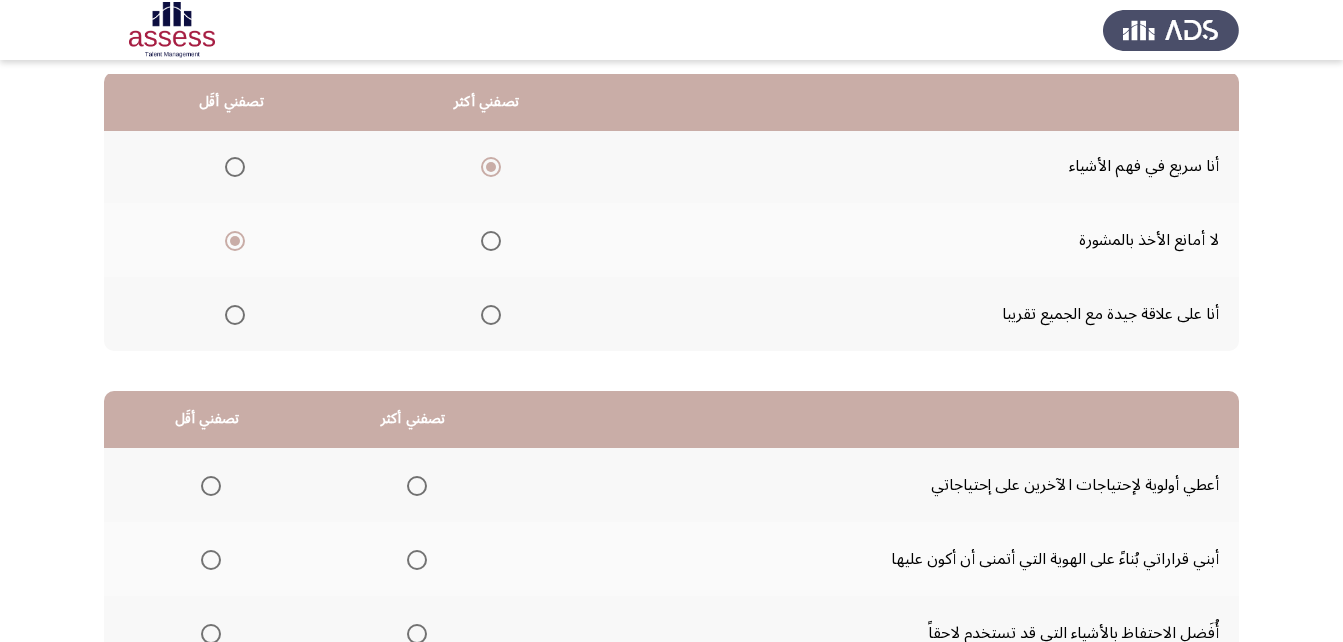 scroll, scrollTop: 300, scrollLeft: 0, axis: vertical 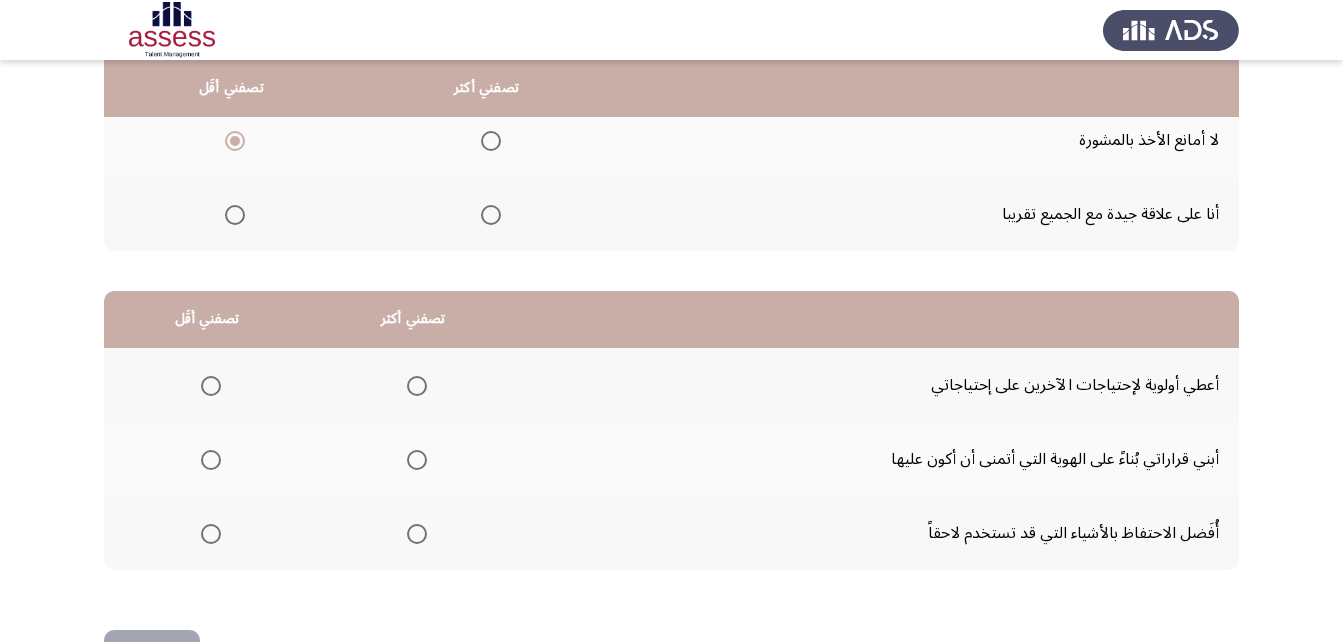 click at bounding box center (211, 386) 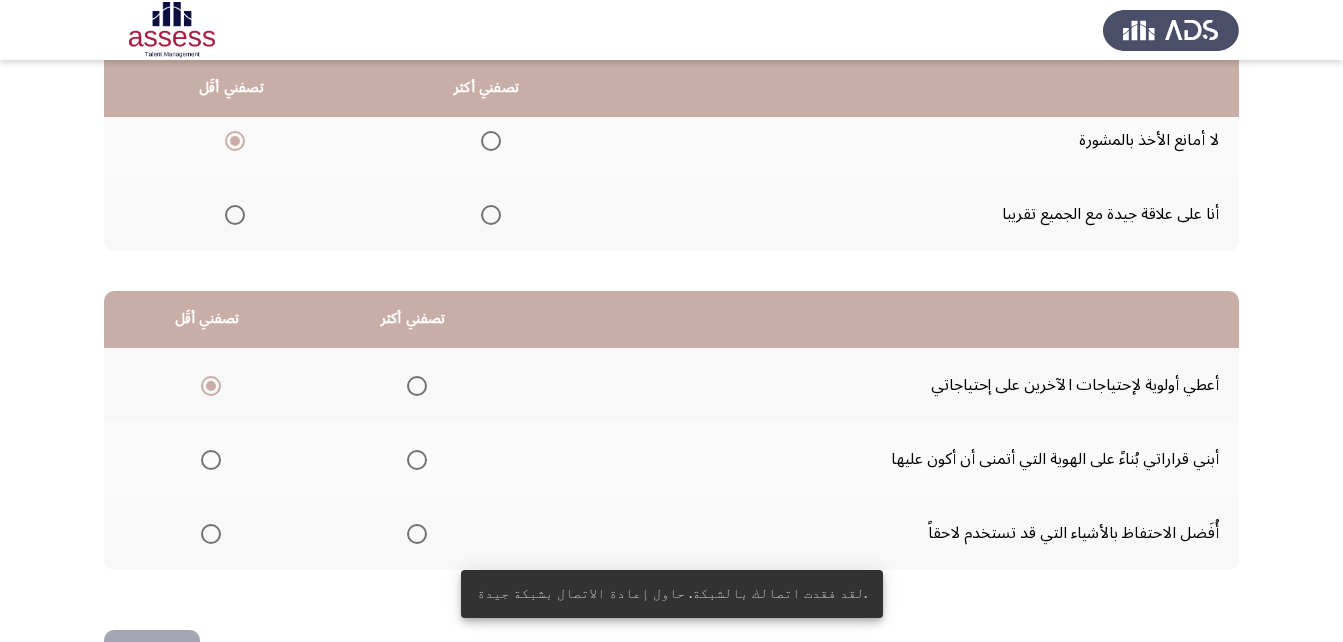 click at bounding box center (417, 534) 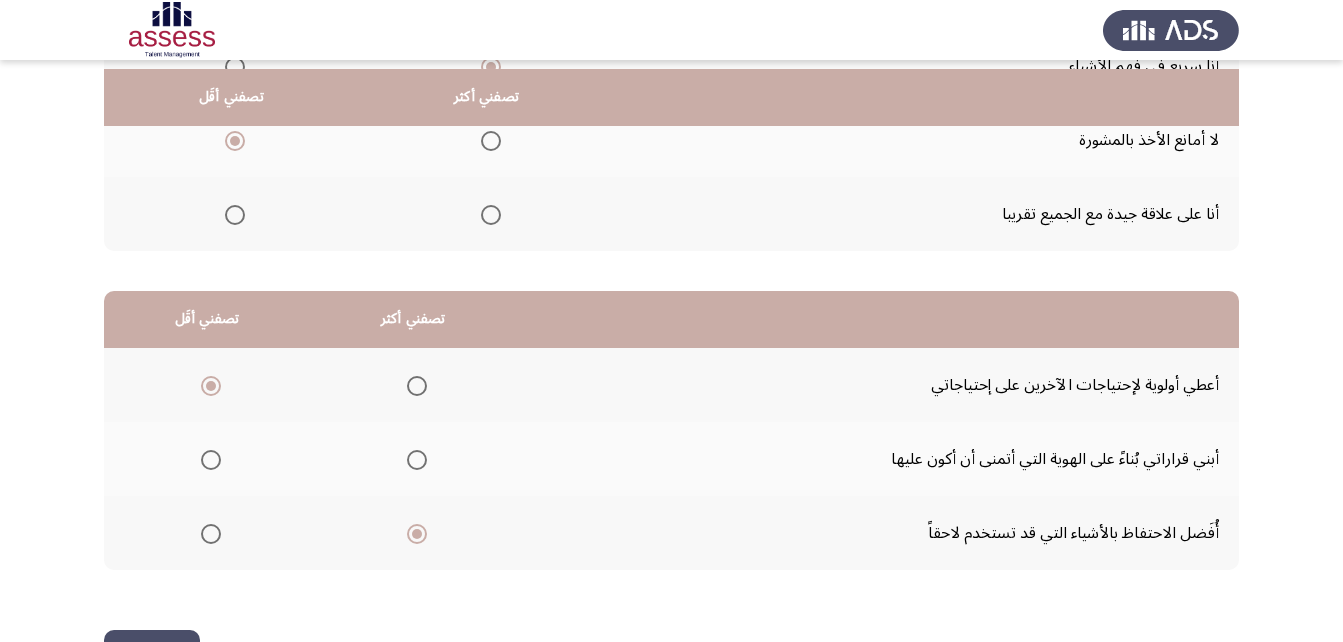 scroll, scrollTop: 368, scrollLeft: 0, axis: vertical 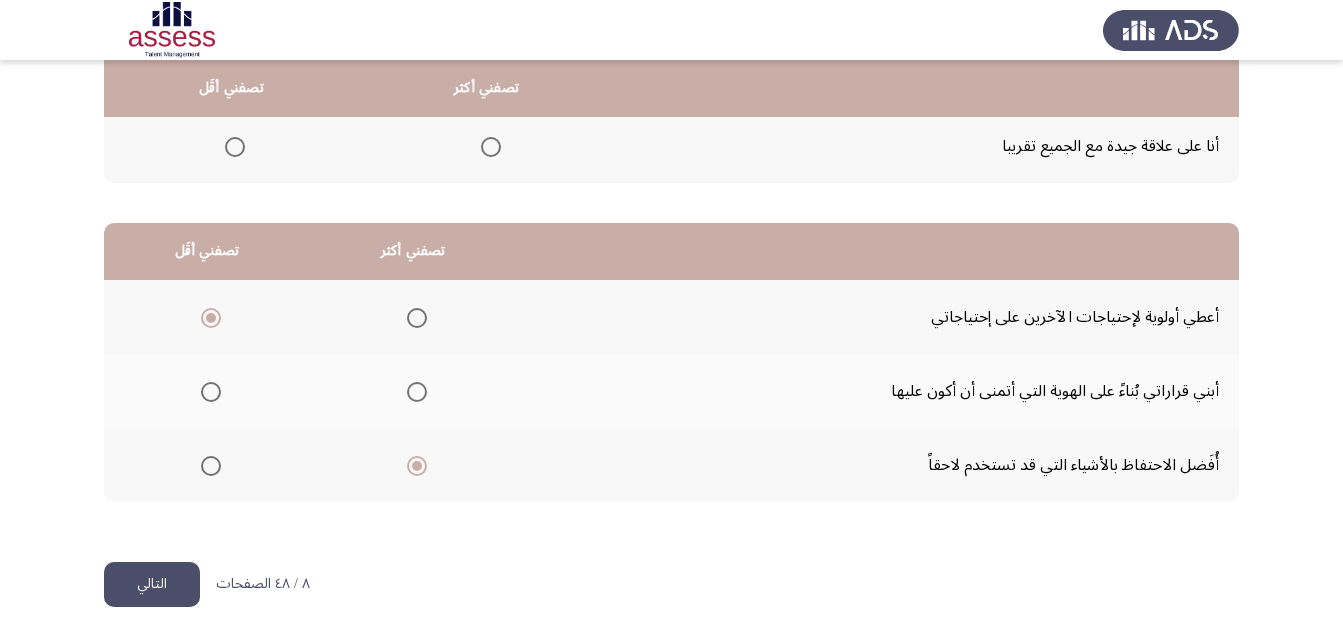 click on "التالي" 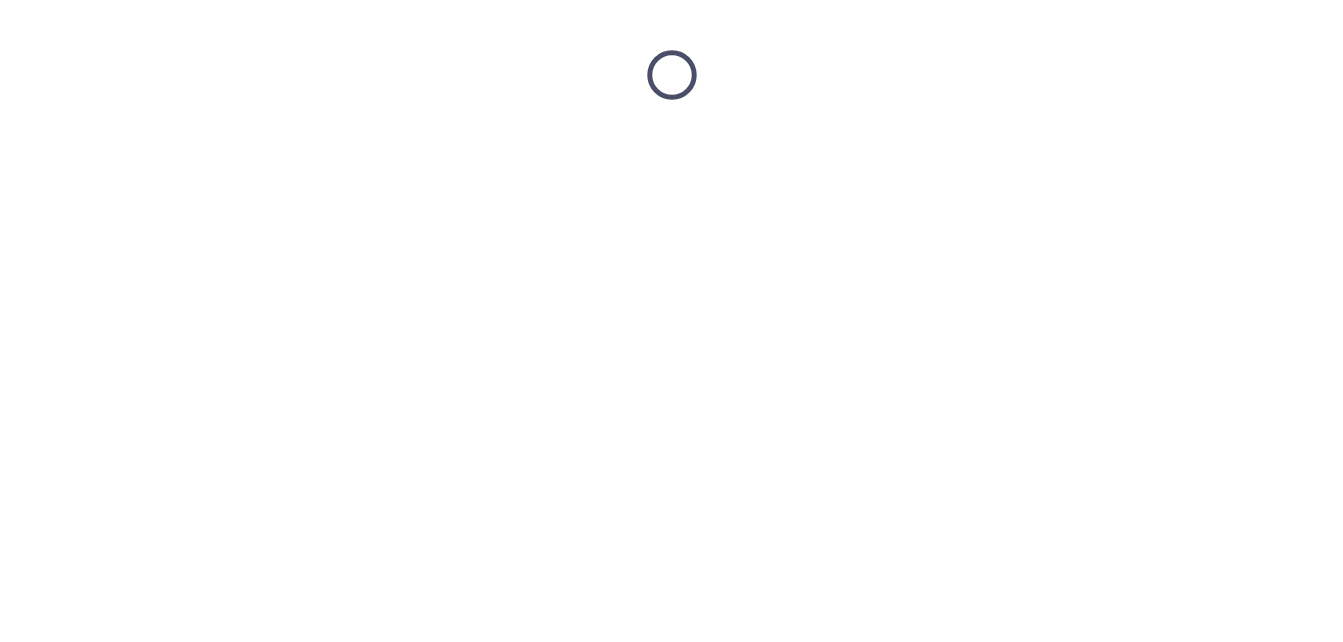 scroll, scrollTop: 0, scrollLeft: 0, axis: both 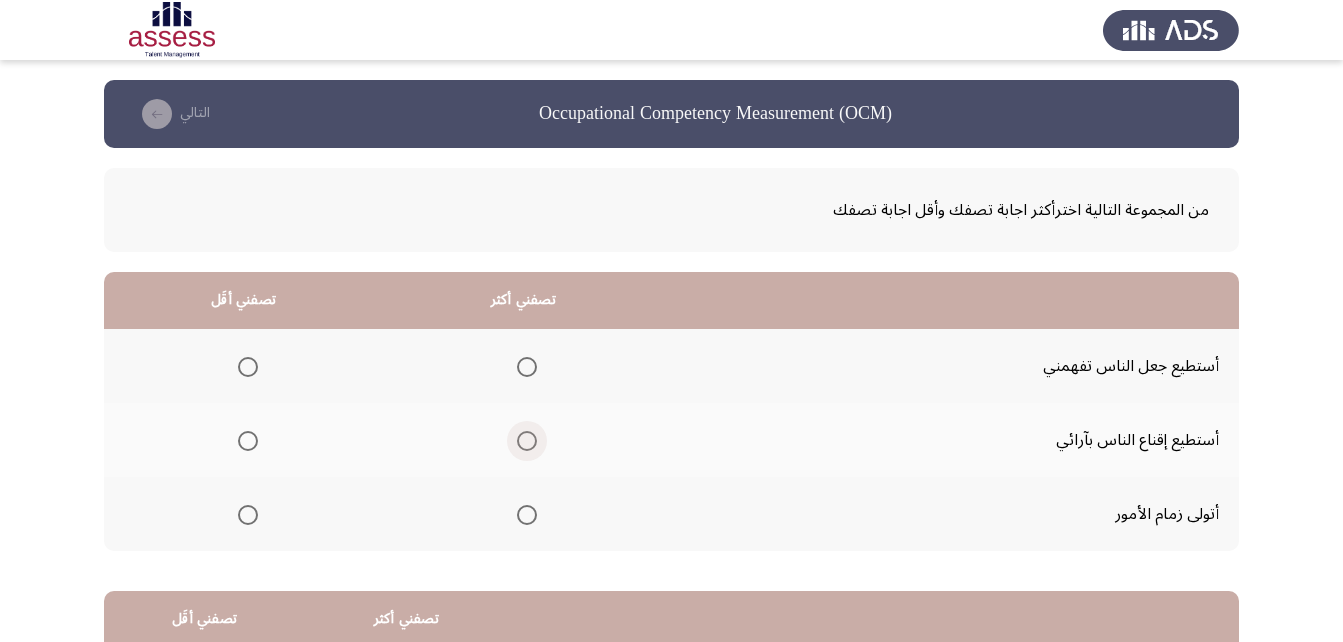 click at bounding box center [527, 441] 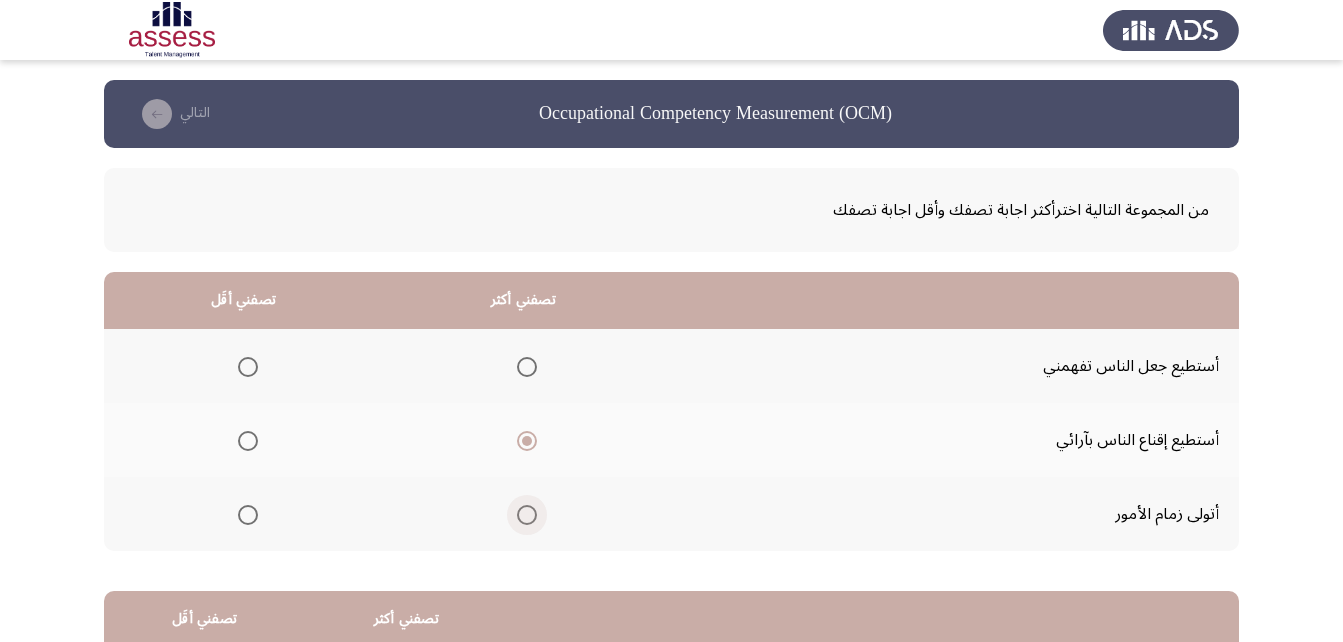 click at bounding box center (527, 515) 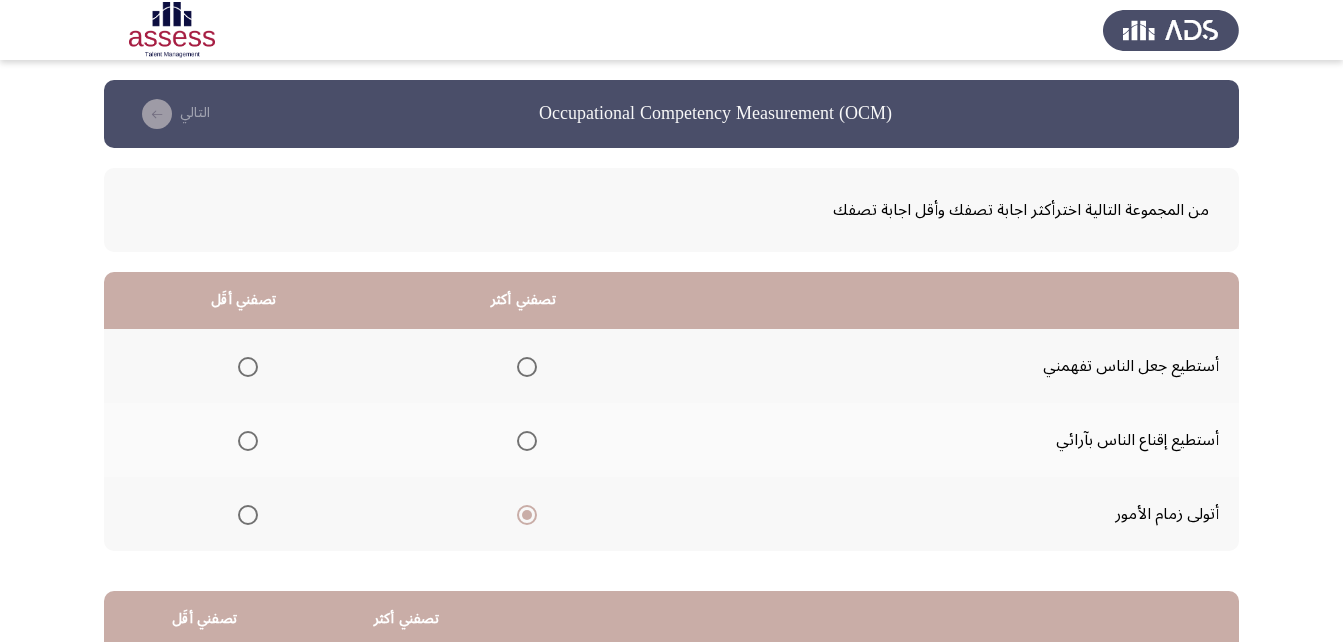 click at bounding box center (527, 441) 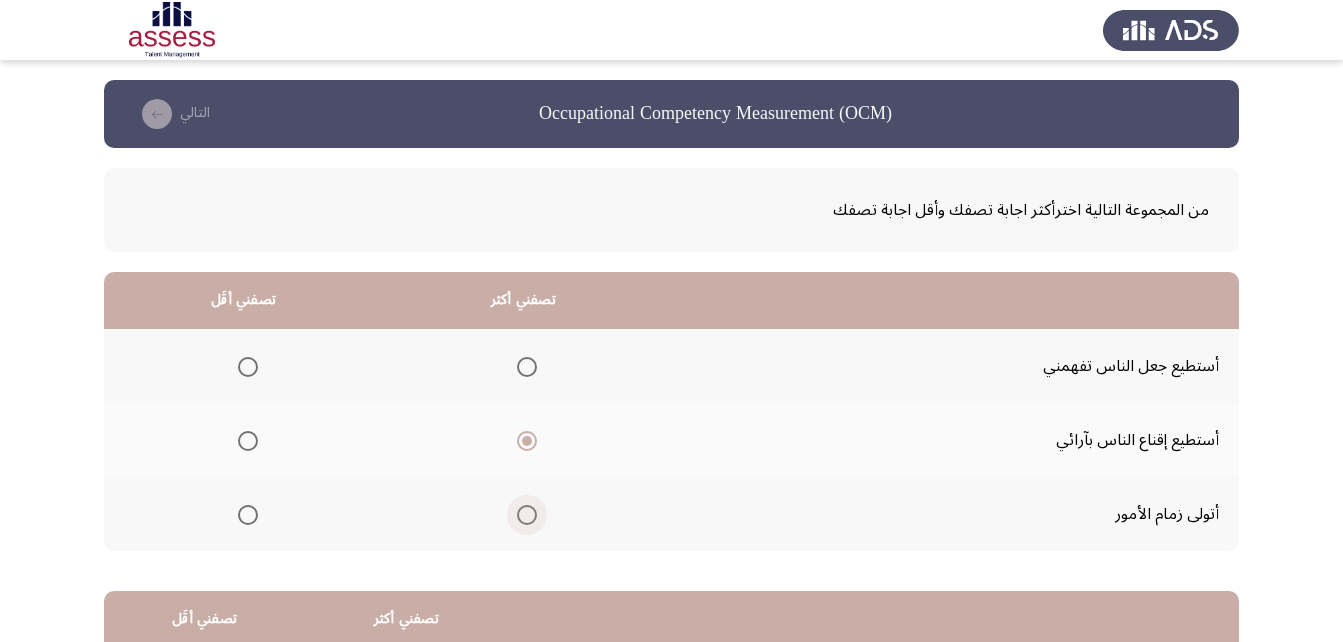 click at bounding box center (527, 515) 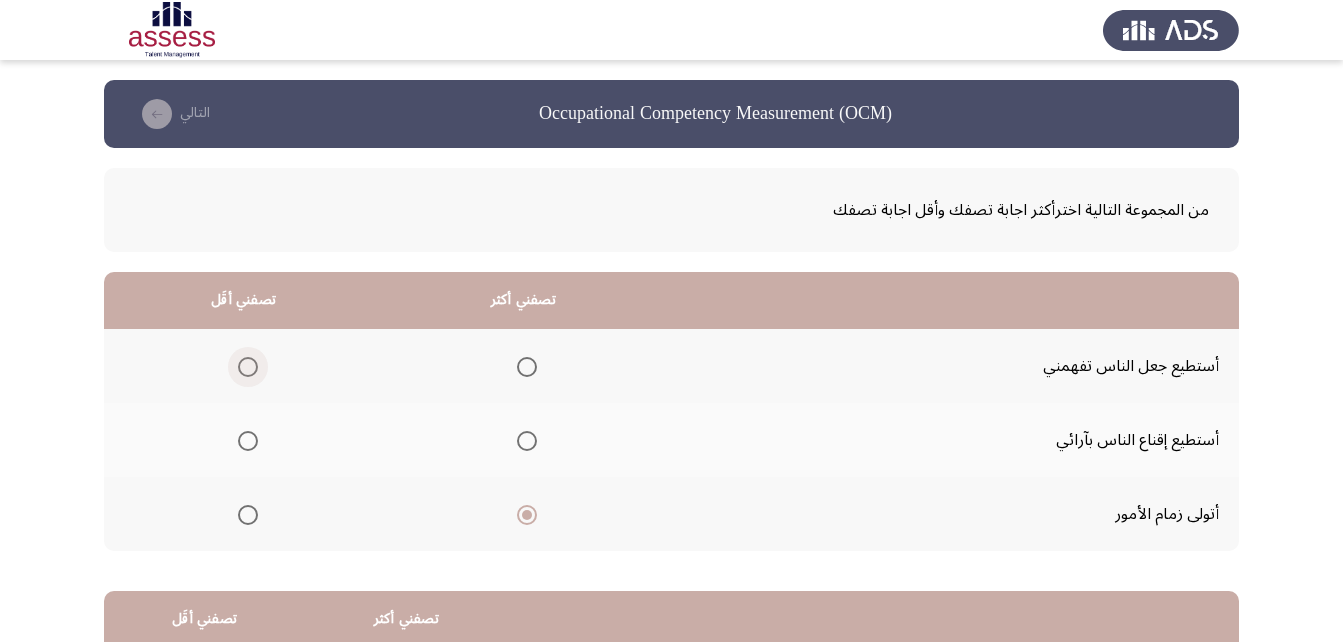 click at bounding box center (248, 367) 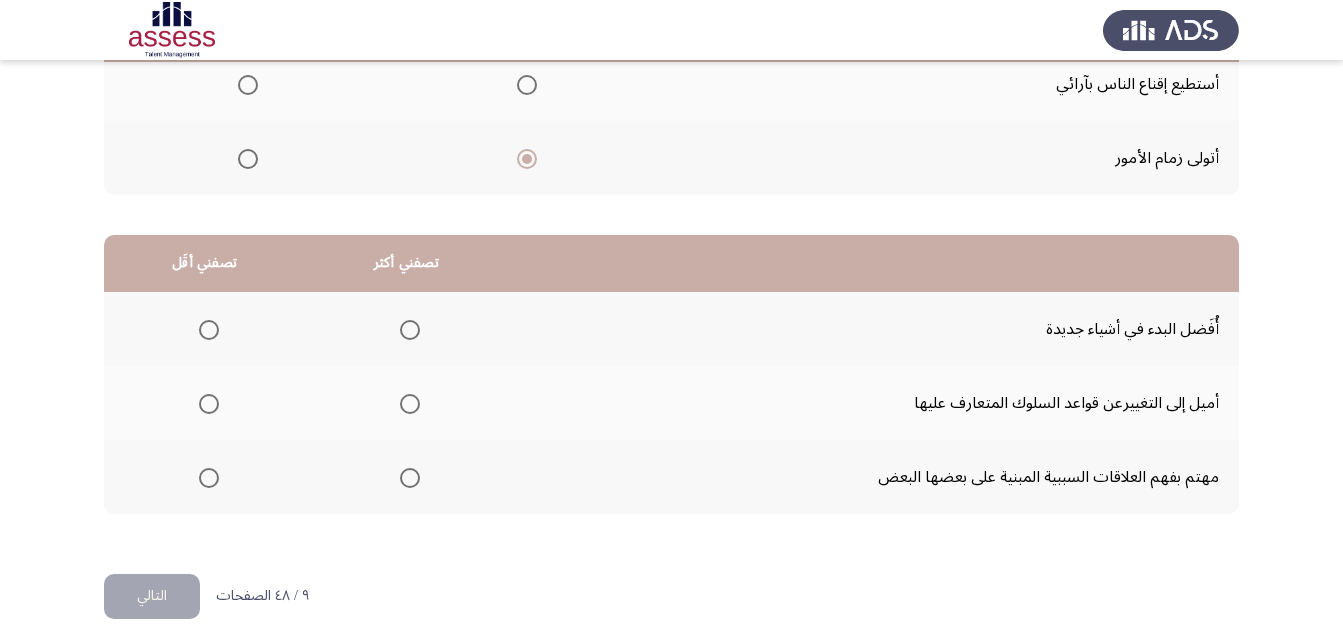 scroll, scrollTop: 368, scrollLeft: 0, axis: vertical 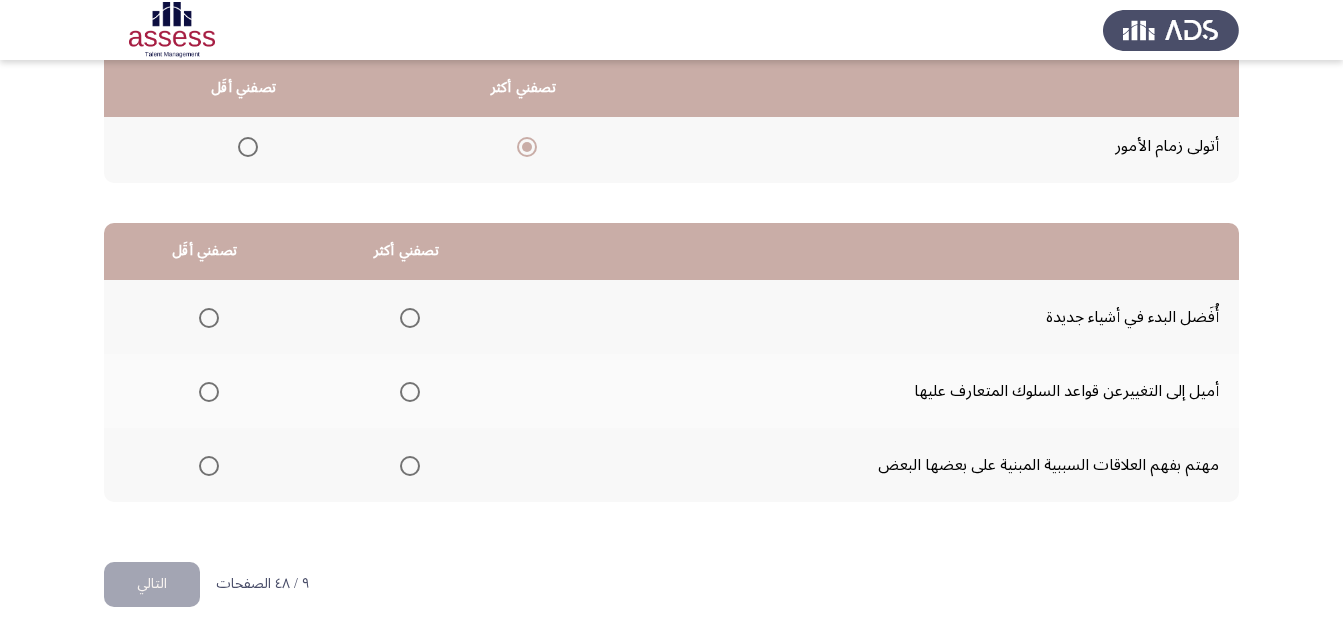 click at bounding box center [209, 392] 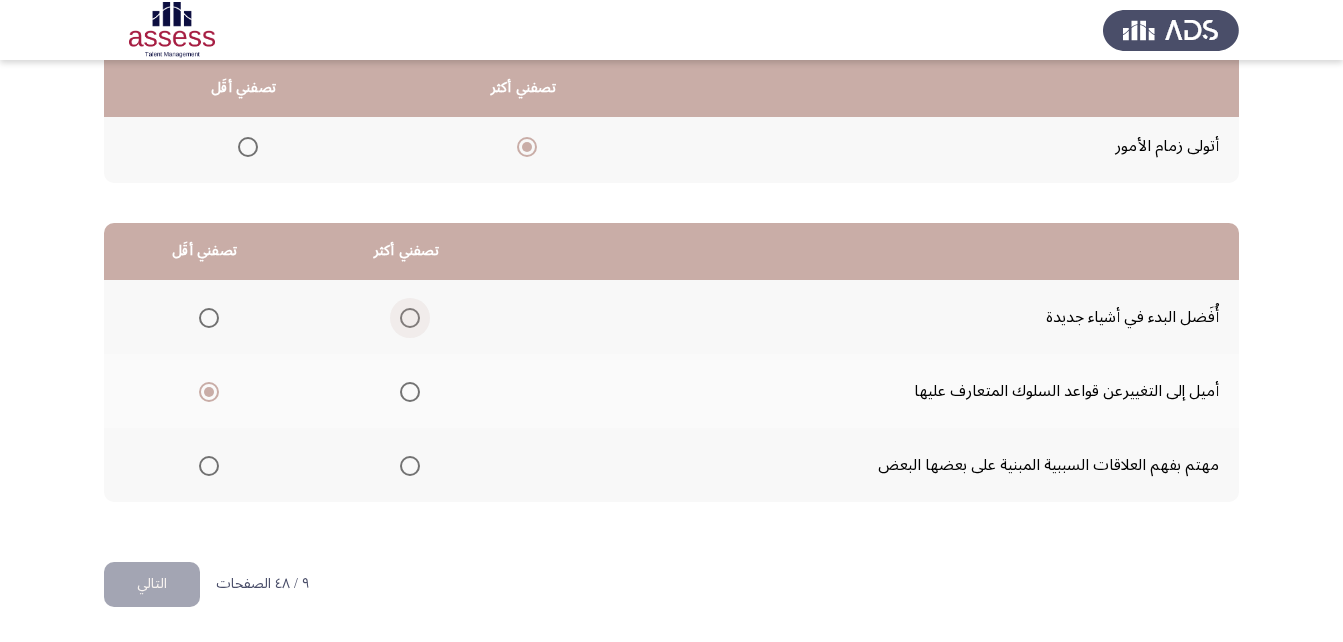 click at bounding box center [410, 318] 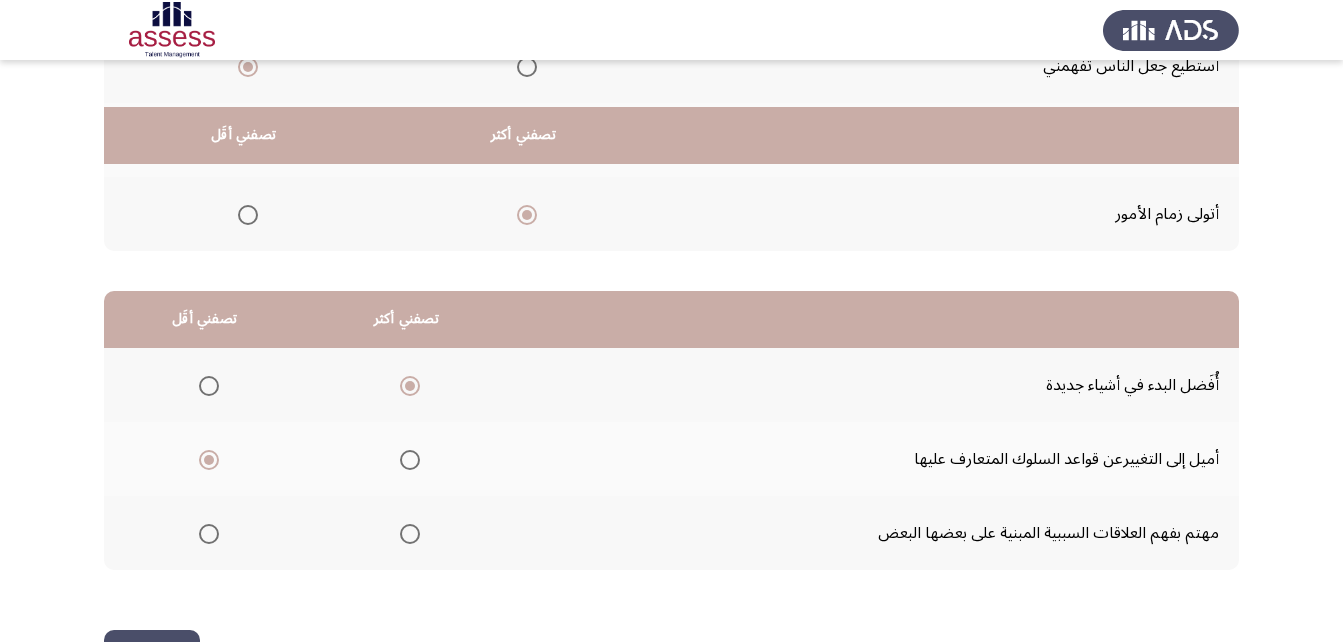 scroll, scrollTop: 368, scrollLeft: 0, axis: vertical 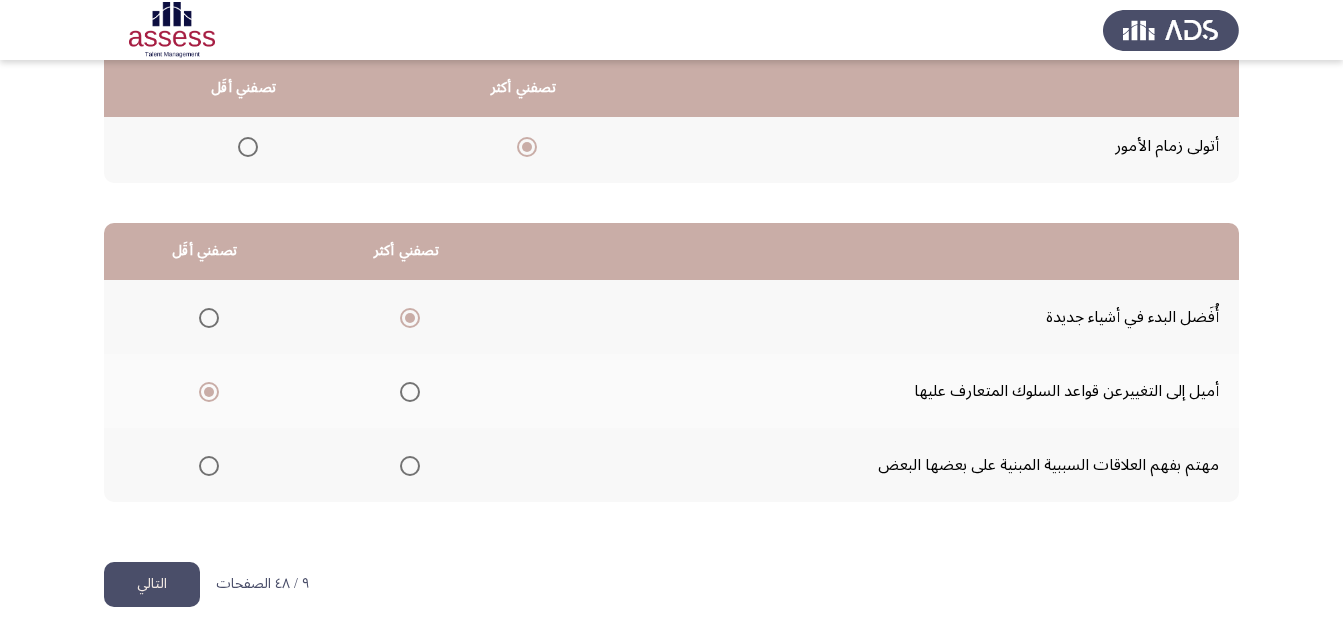 click on "التالي" 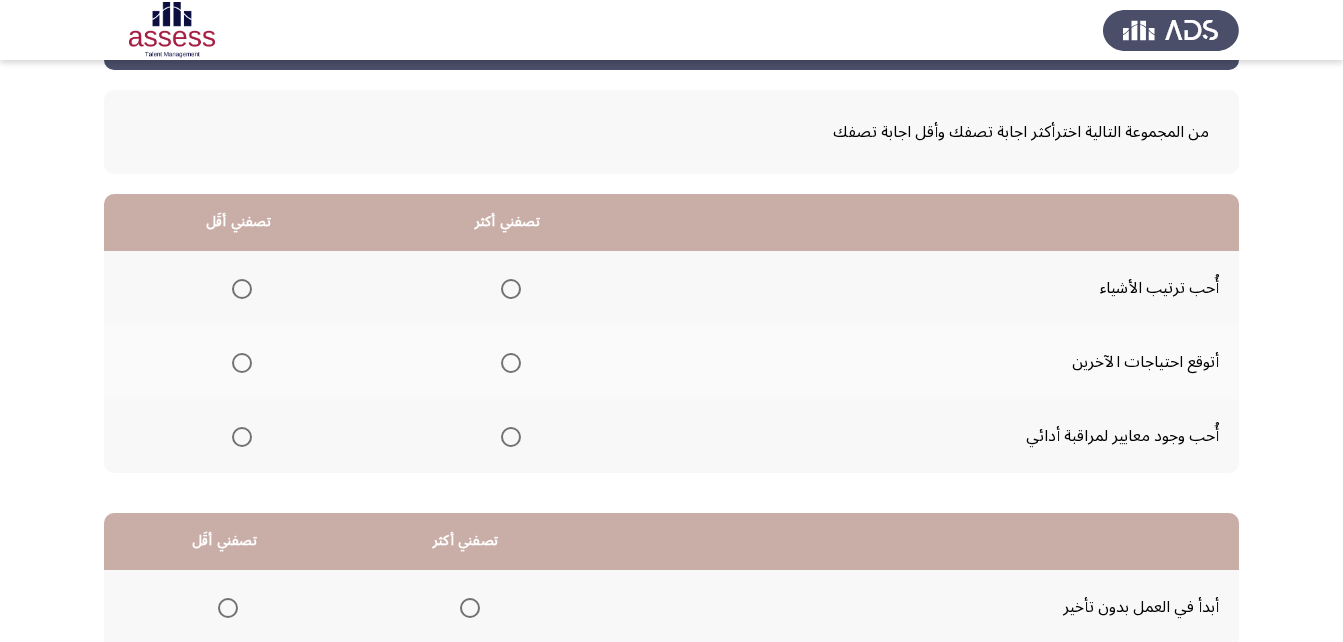 scroll, scrollTop: 68, scrollLeft: 0, axis: vertical 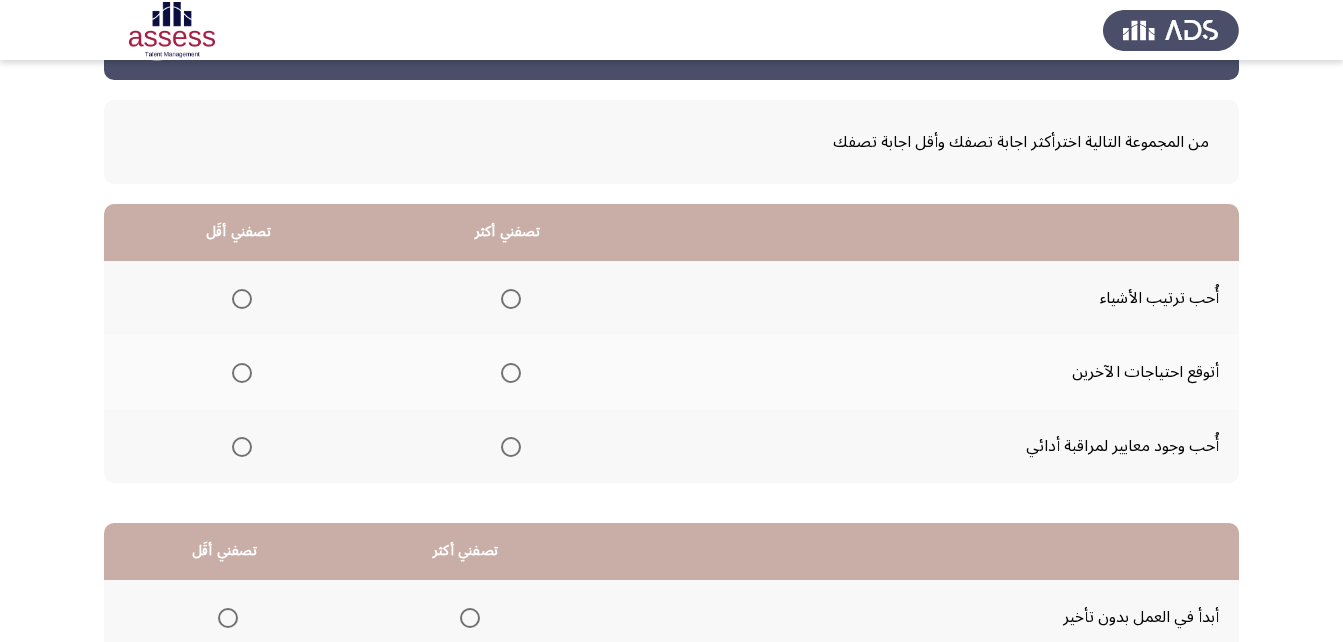 click at bounding box center [511, 299] 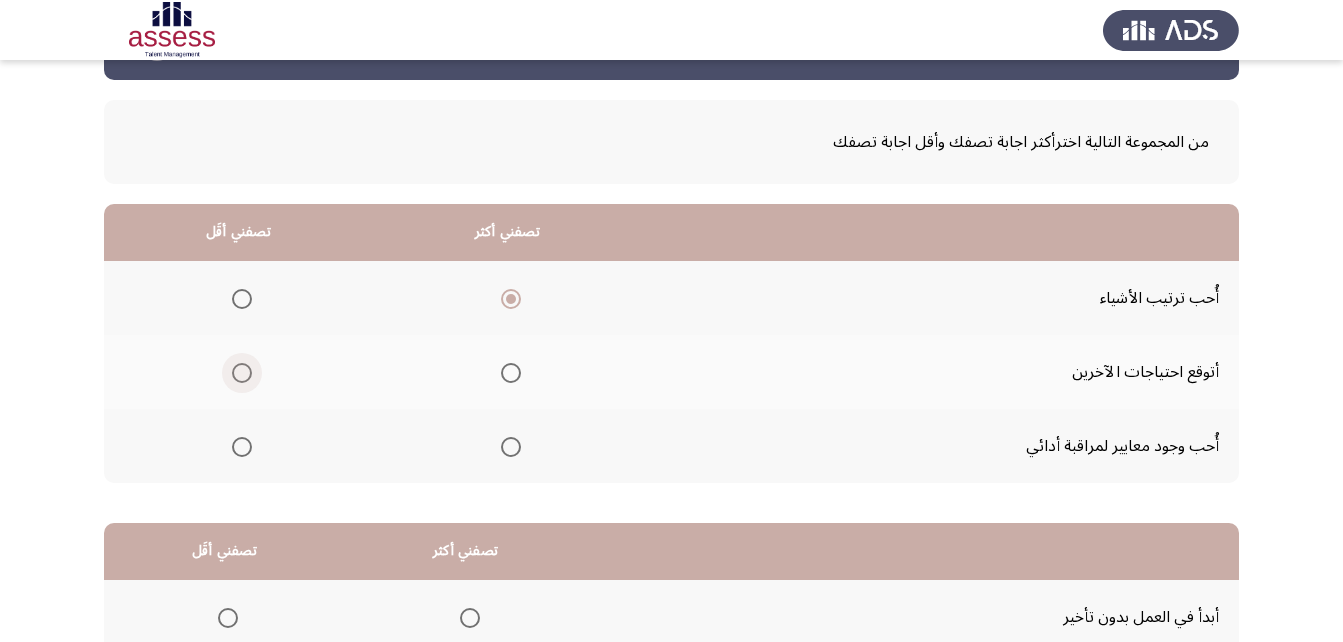 click at bounding box center (242, 373) 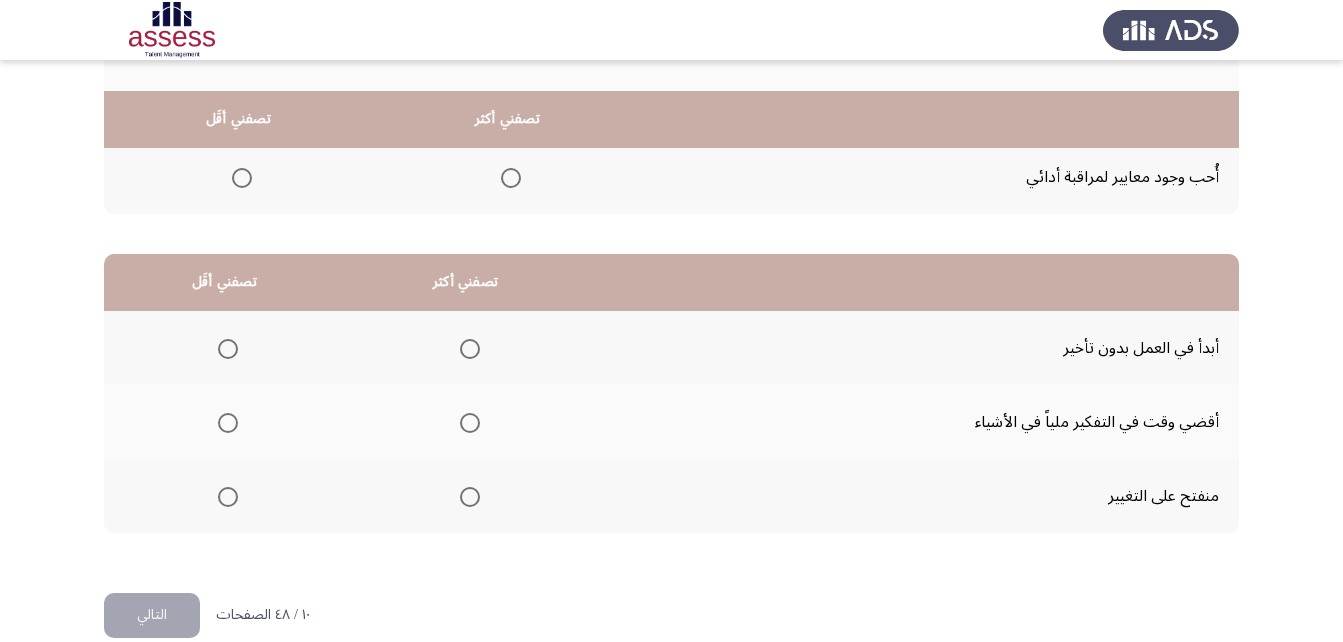 scroll, scrollTop: 368, scrollLeft: 0, axis: vertical 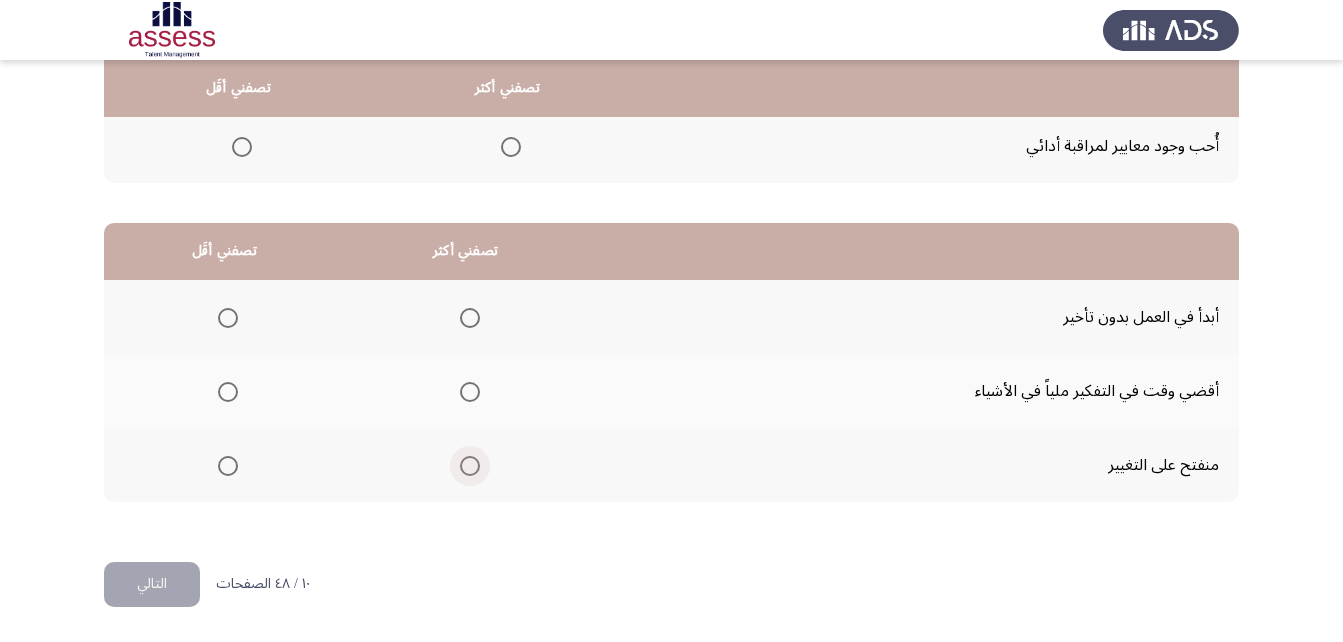 click at bounding box center [470, 466] 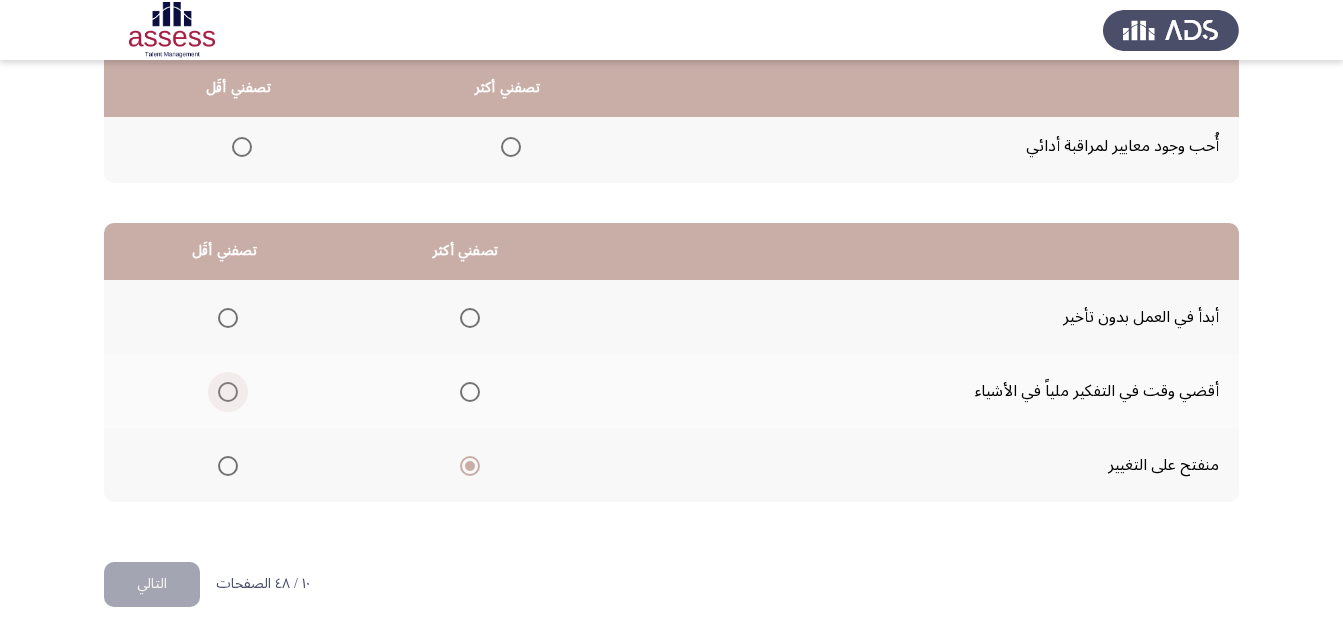 click at bounding box center (228, 392) 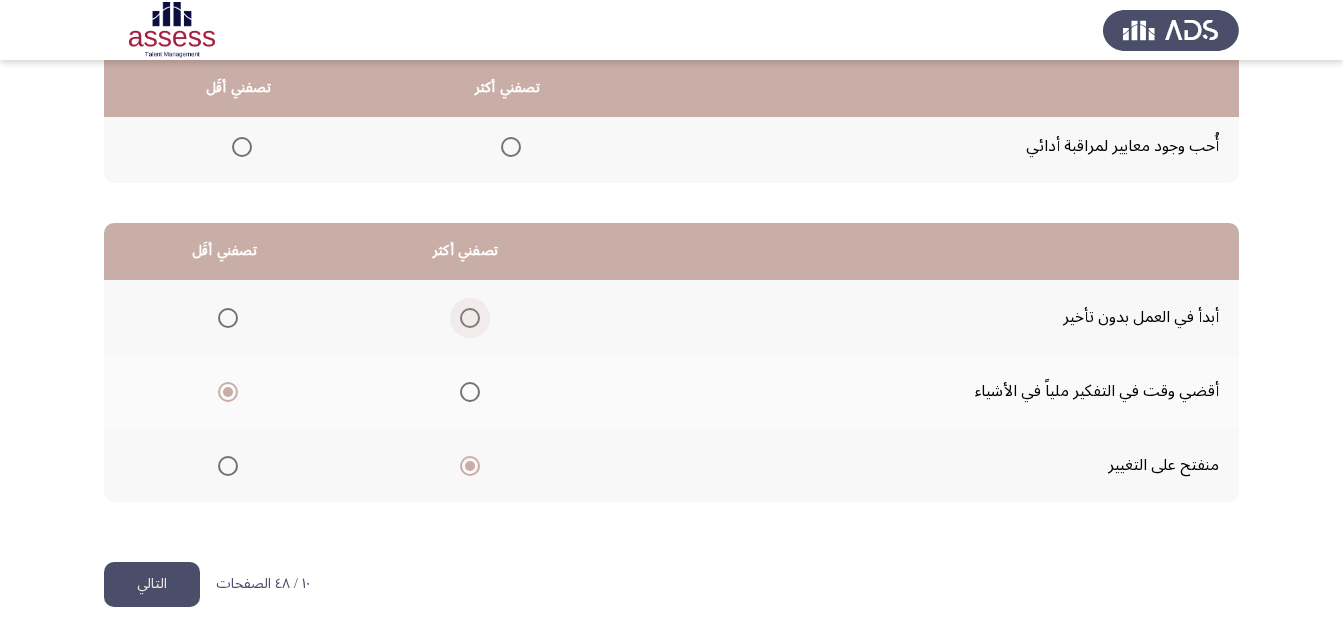 click at bounding box center (470, 318) 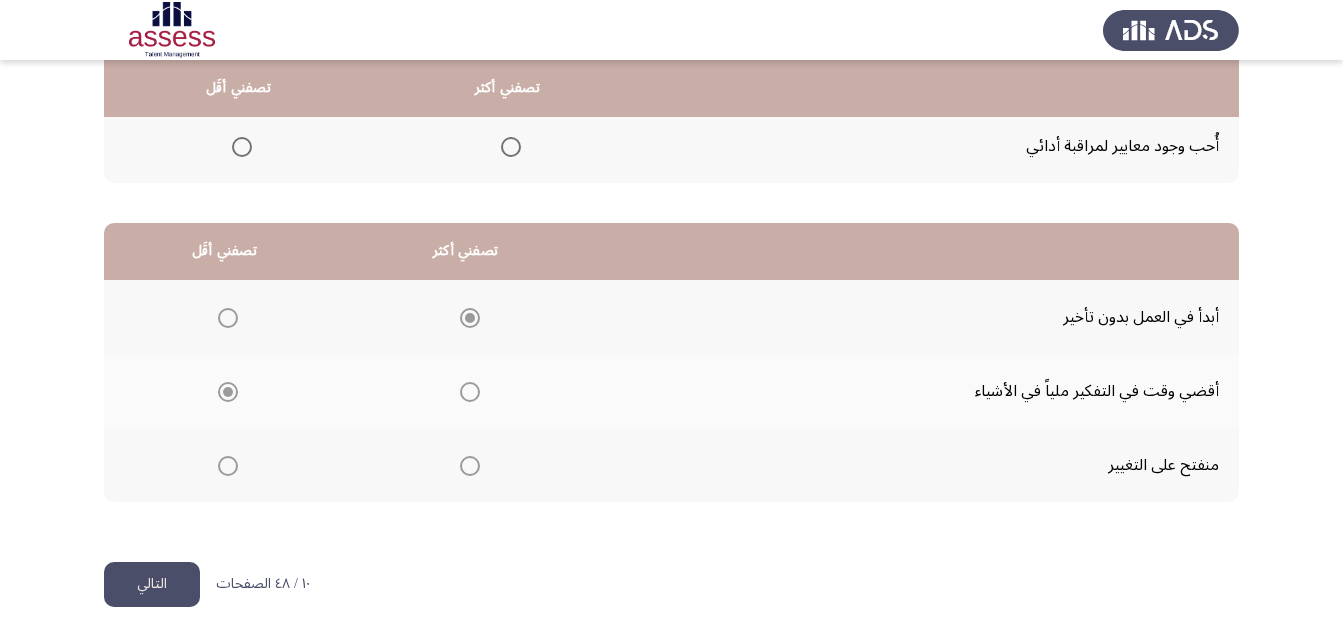 click on "التالي" 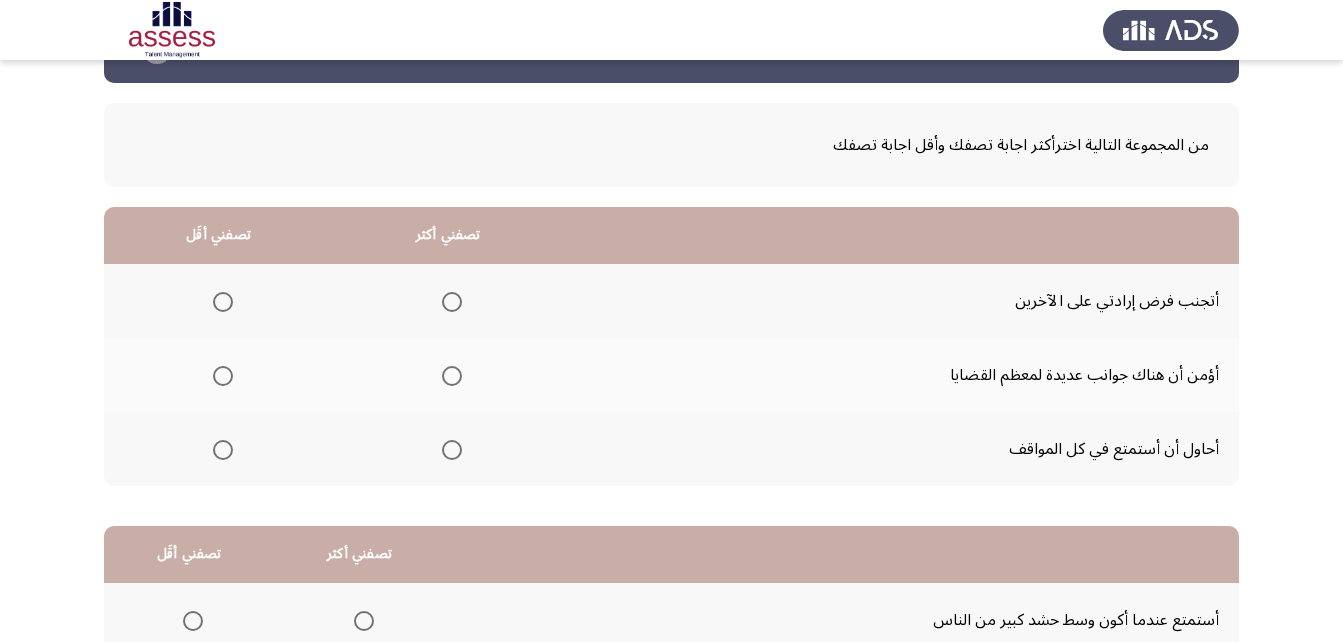 scroll, scrollTop: 100, scrollLeft: 0, axis: vertical 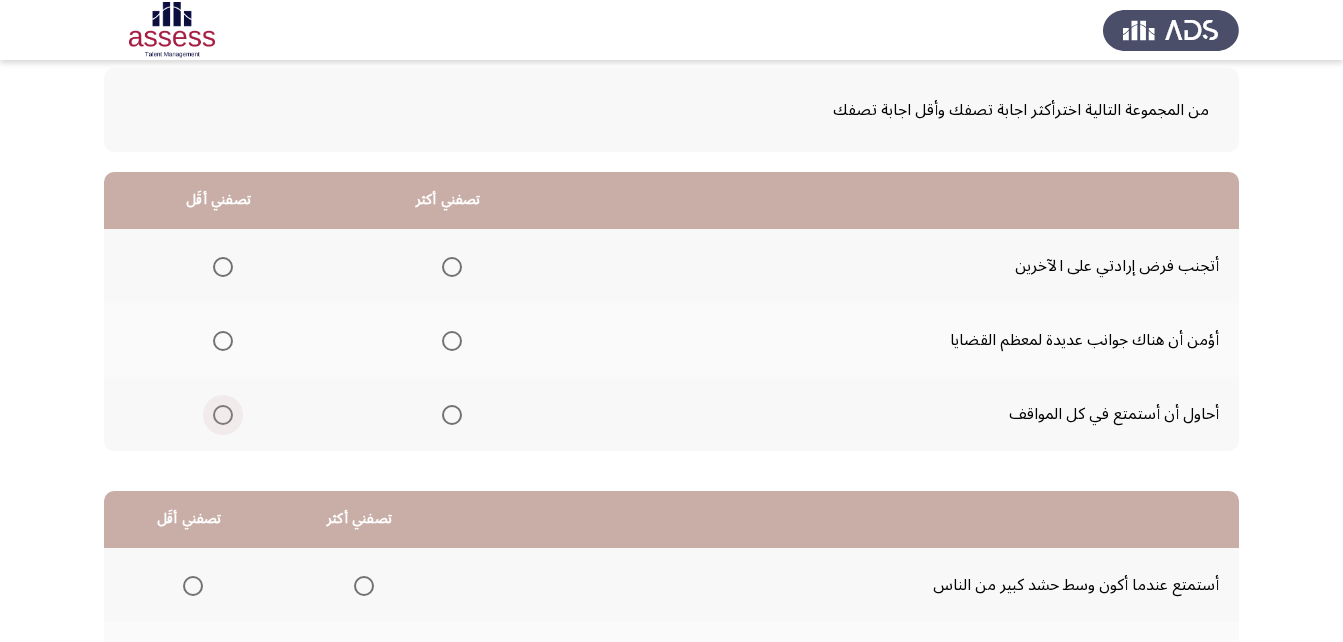 click at bounding box center [223, 415] 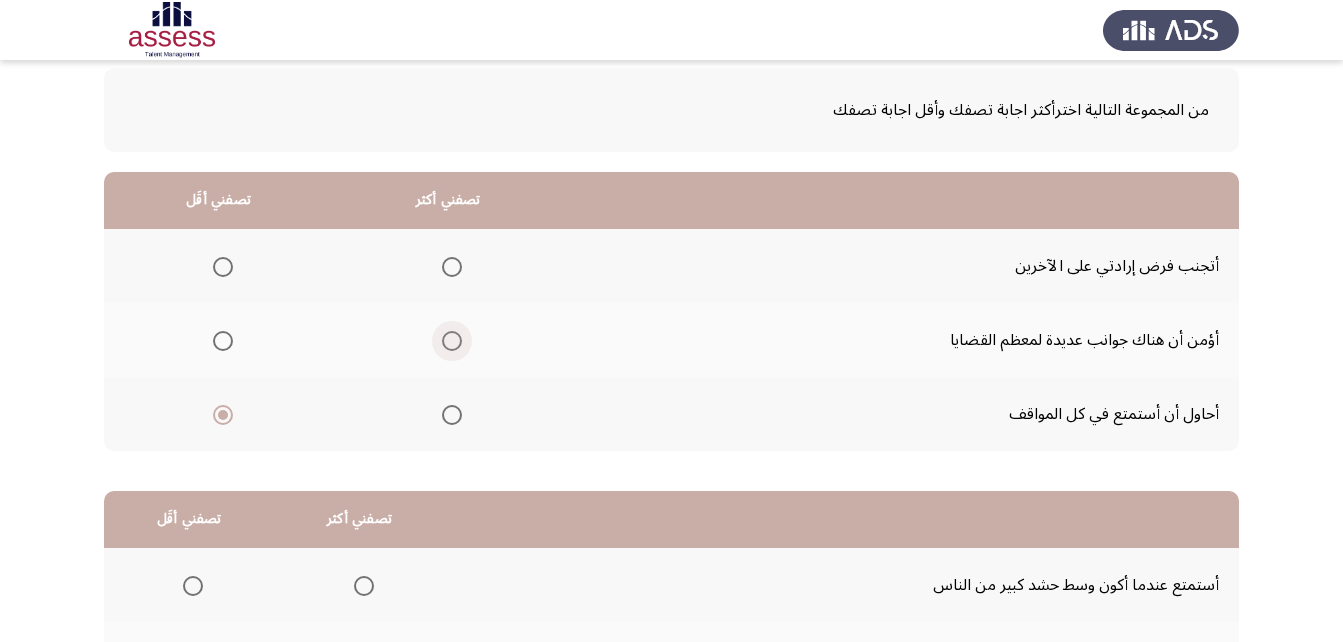 click at bounding box center [452, 341] 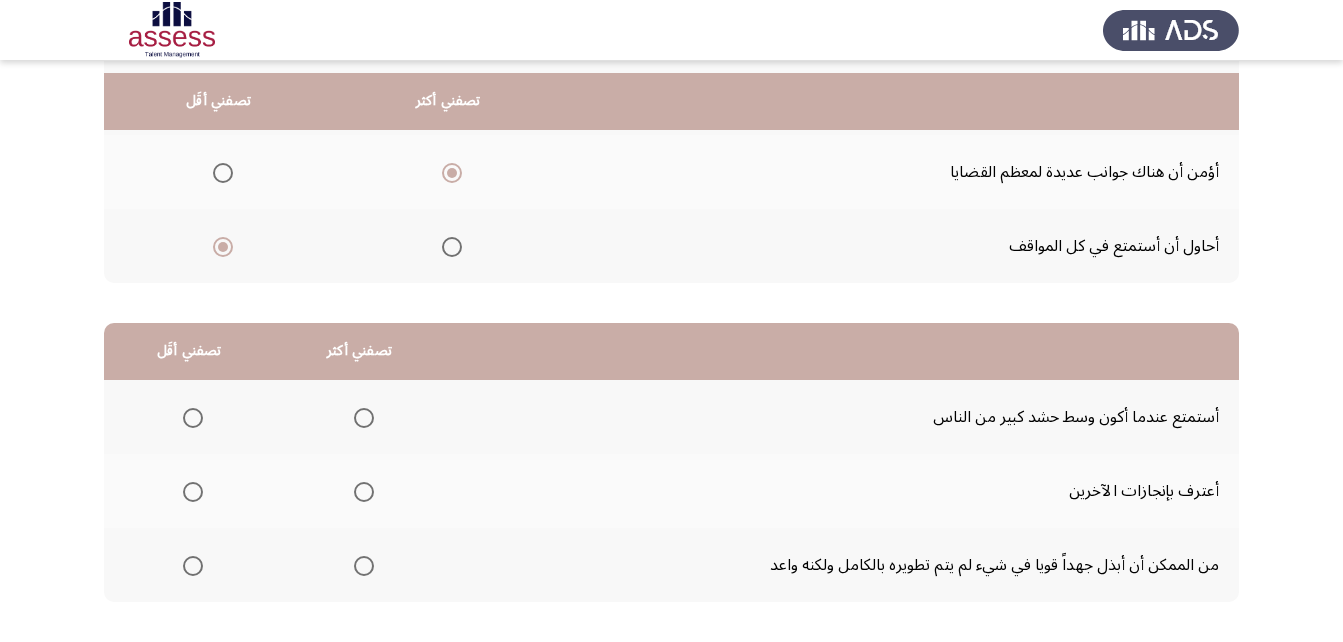 scroll, scrollTop: 368, scrollLeft: 0, axis: vertical 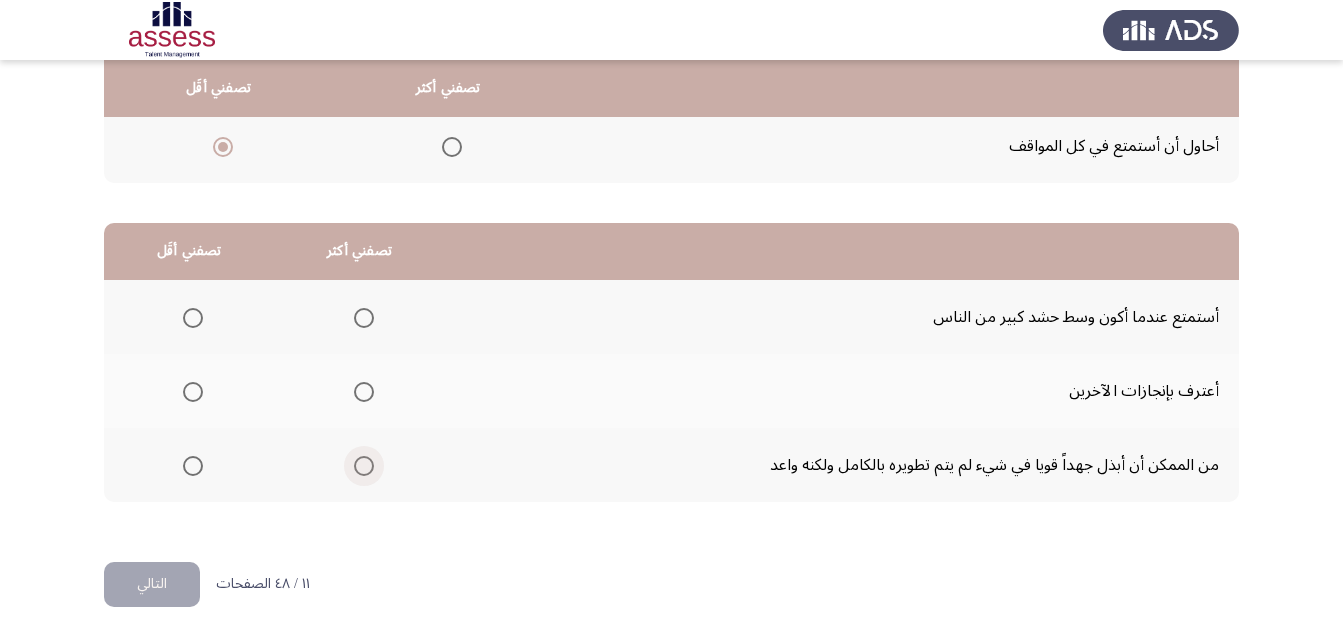 click at bounding box center (364, 466) 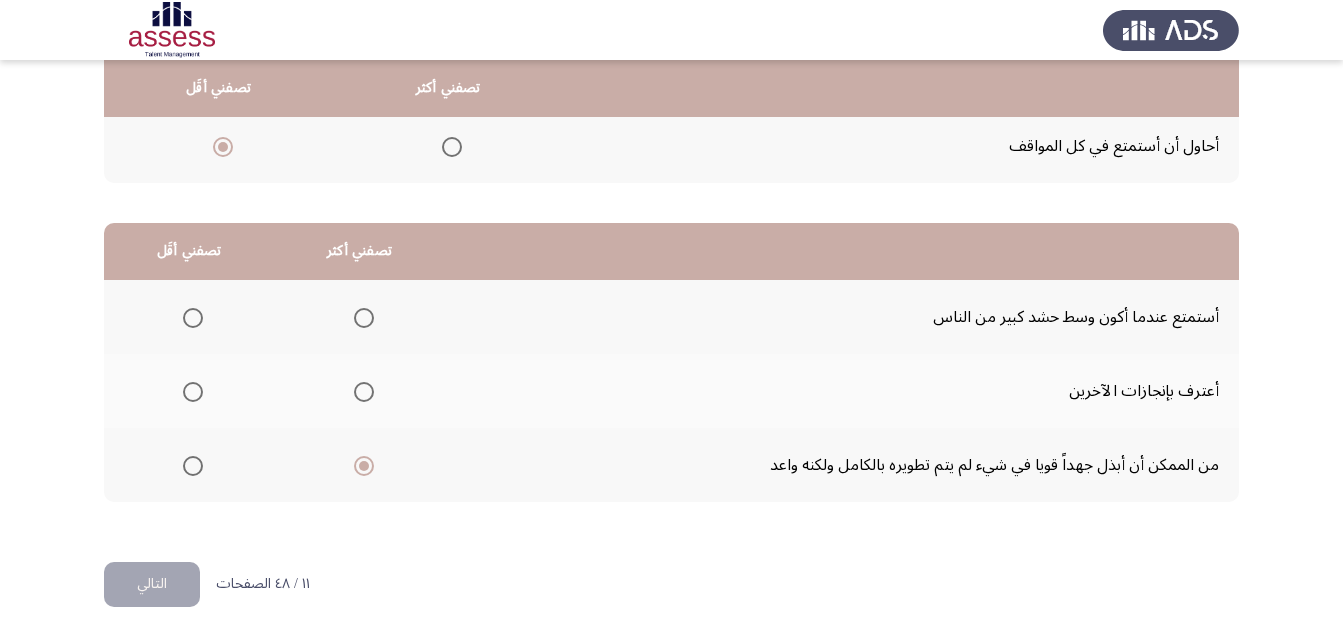 click at bounding box center (193, 318) 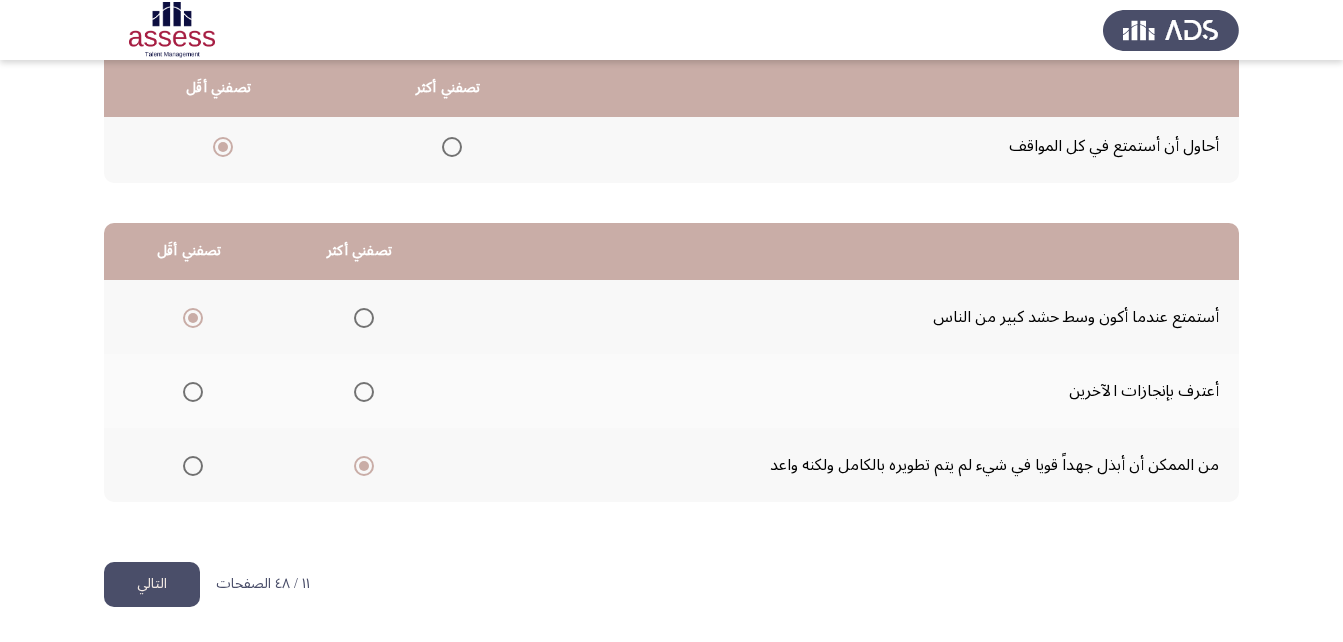 click on "التالي" 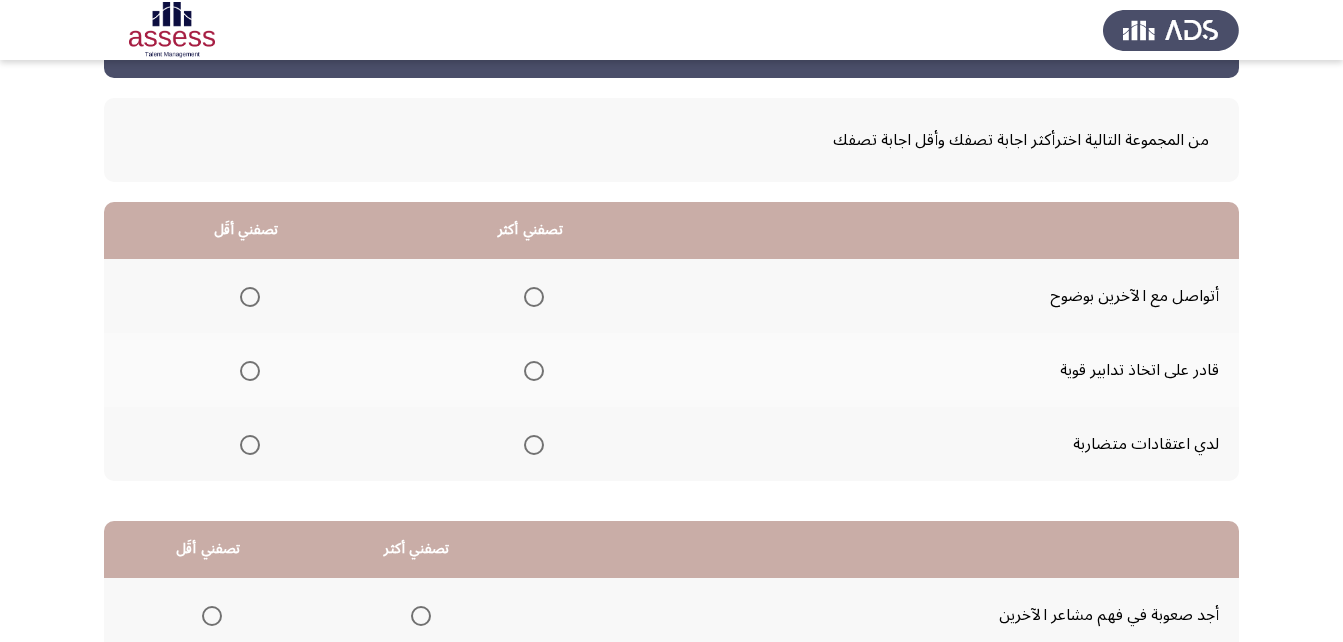 scroll, scrollTop: 100, scrollLeft: 0, axis: vertical 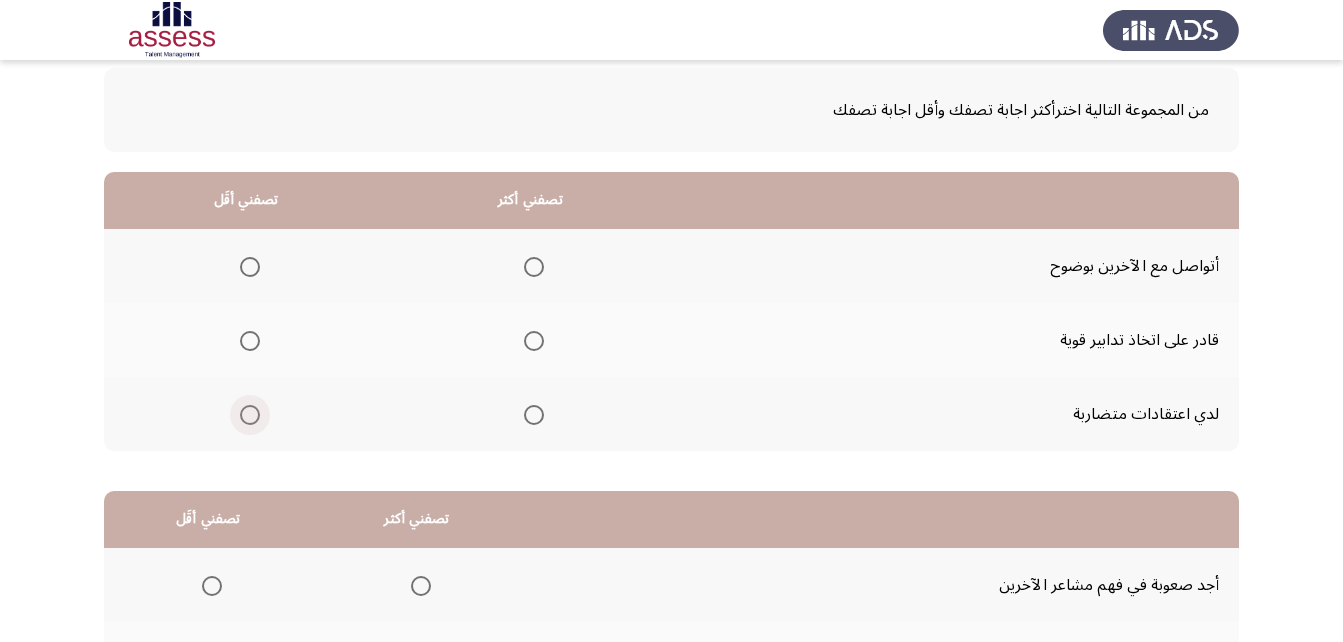 click at bounding box center (250, 415) 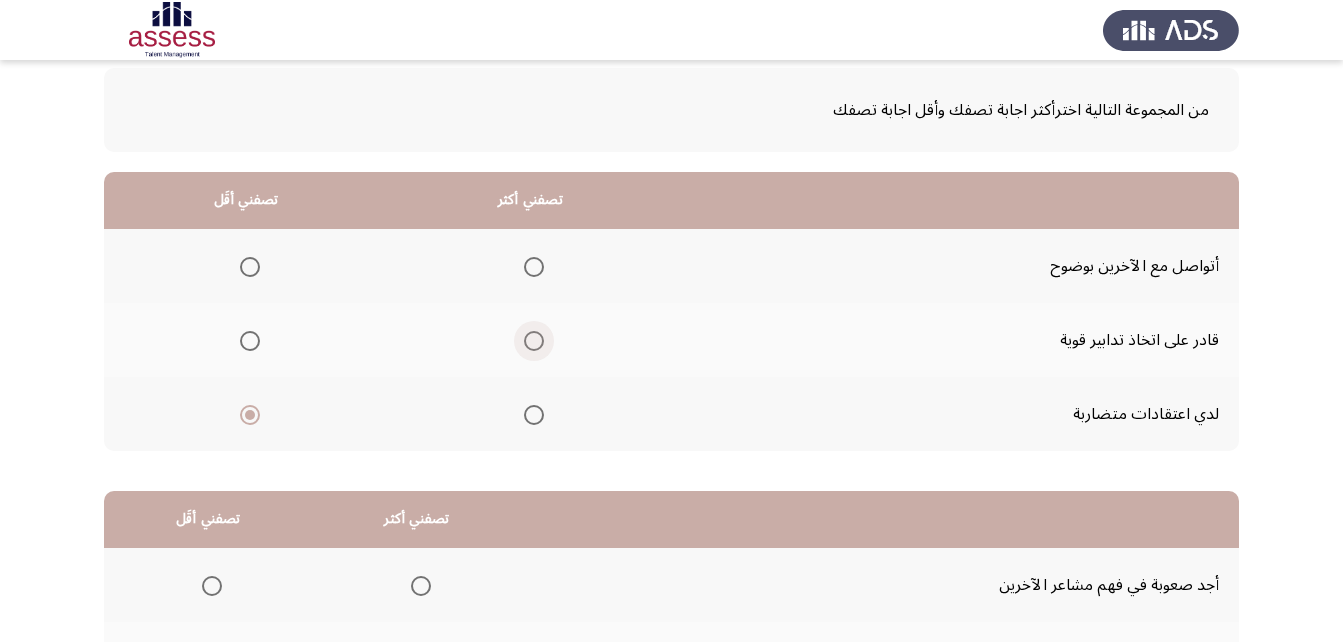 click at bounding box center [534, 341] 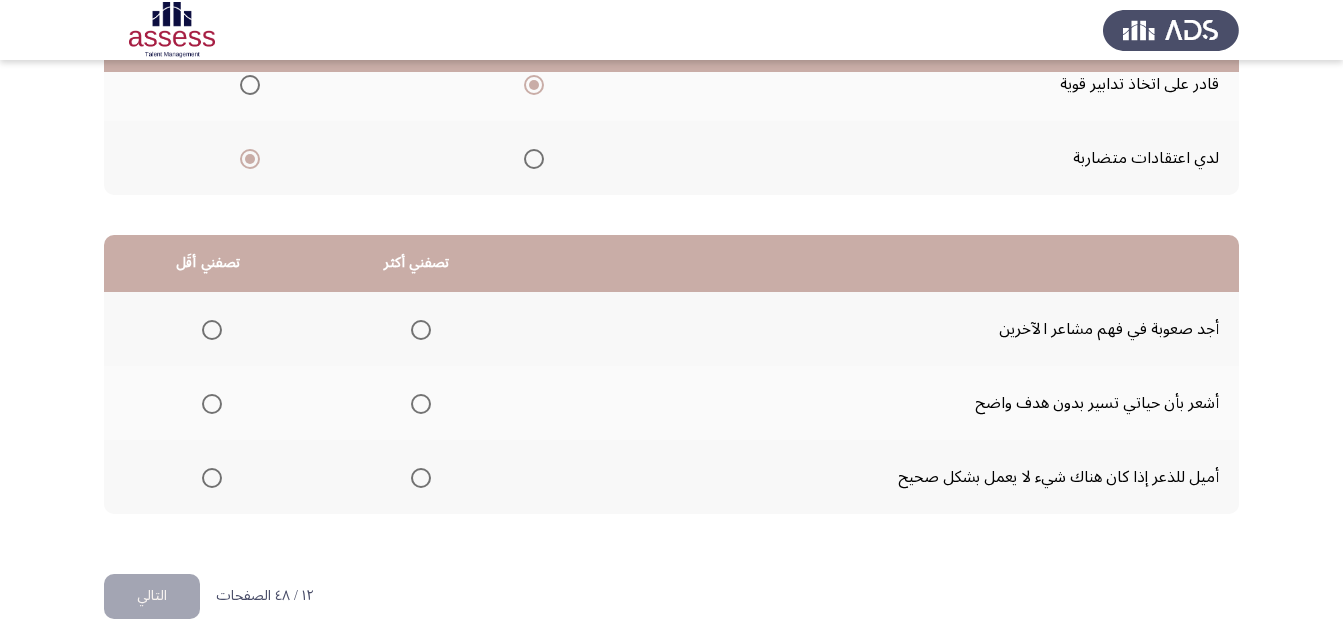 scroll, scrollTop: 368, scrollLeft: 0, axis: vertical 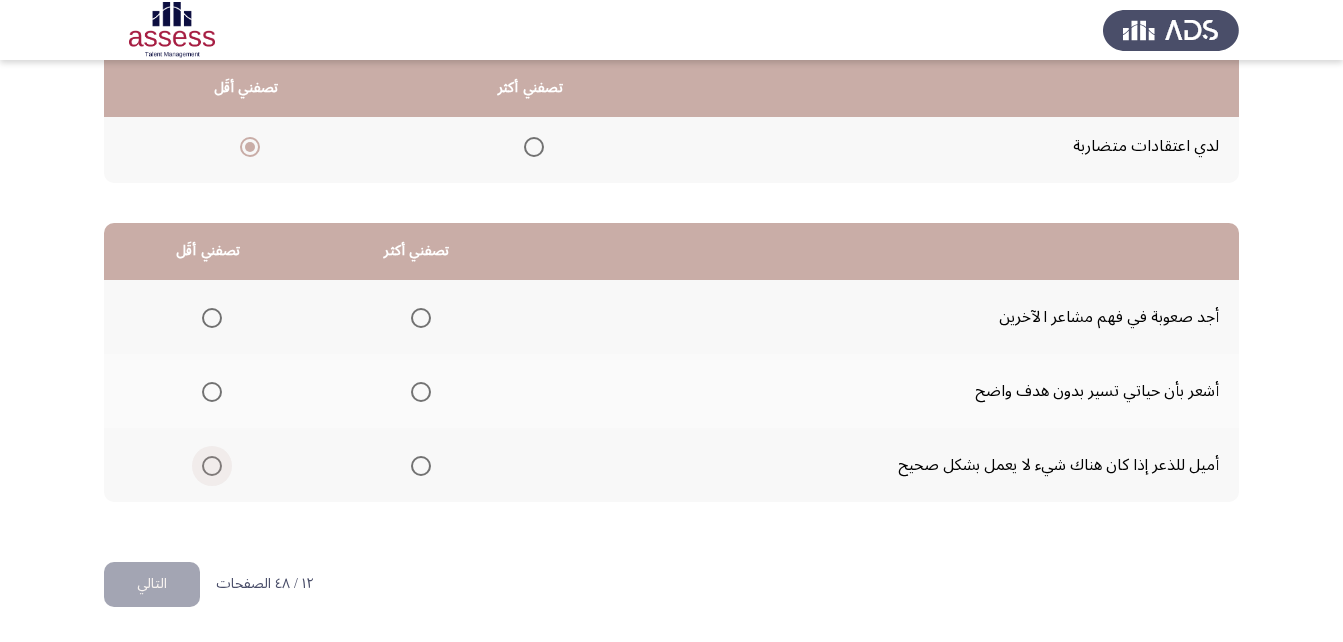 click at bounding box center [212, 466] 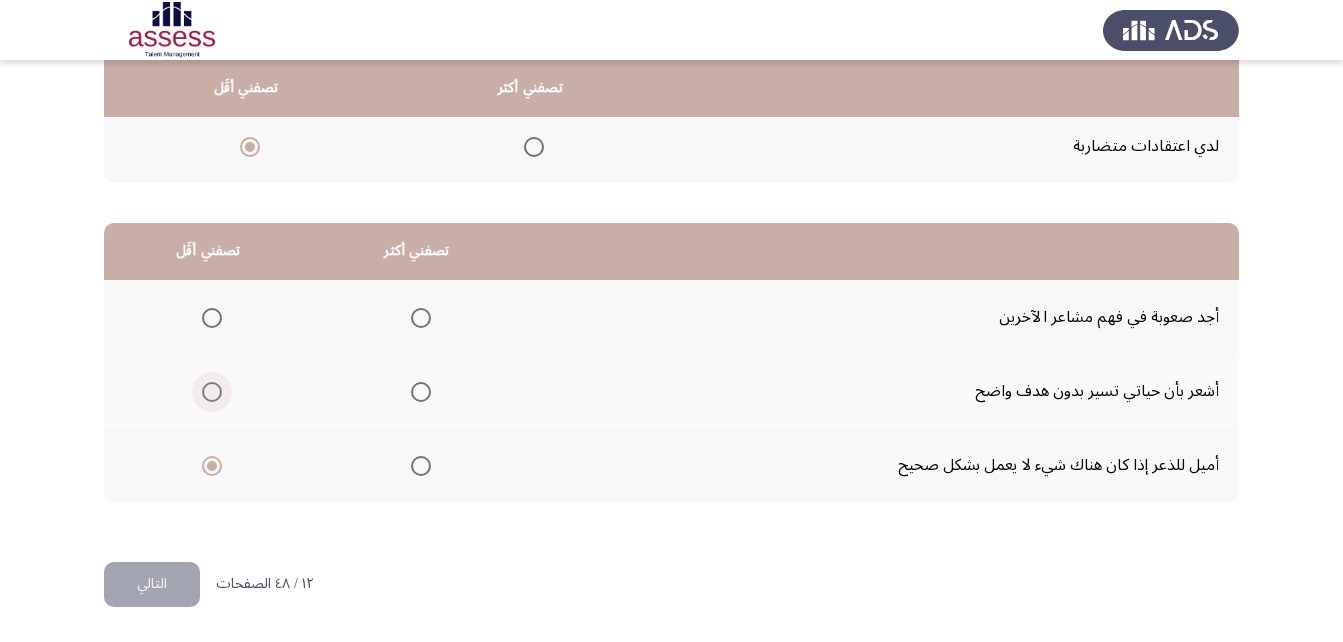 click at bounding box center (212, 392) 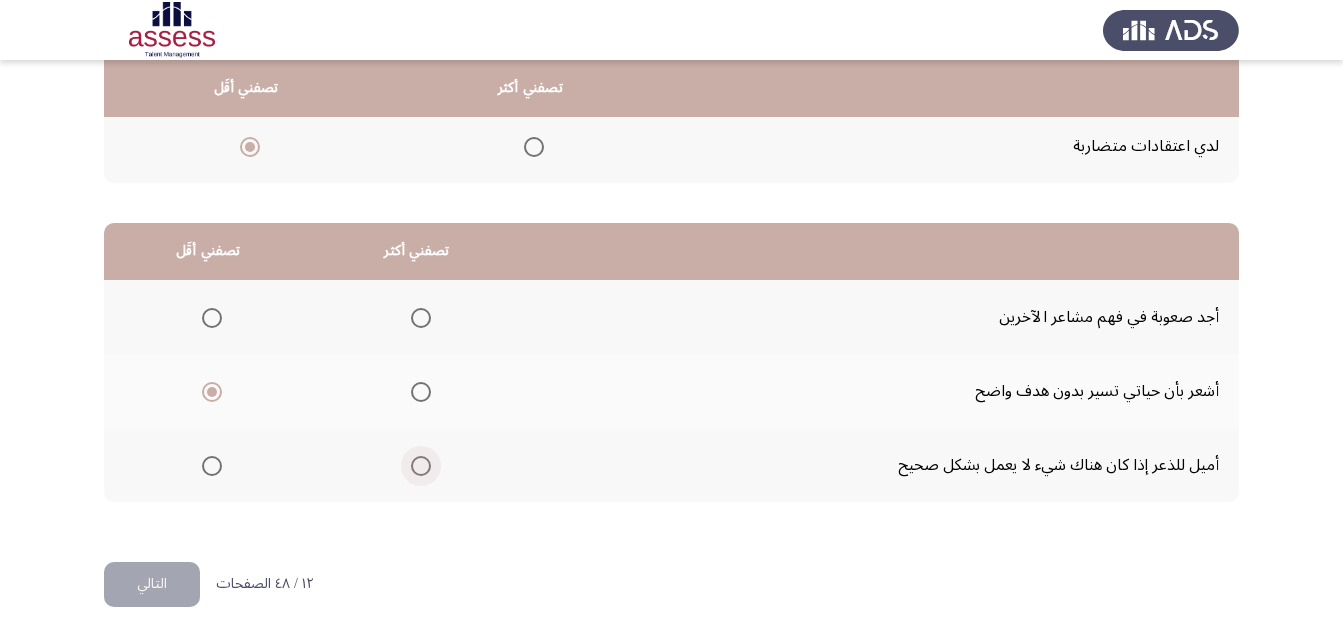 click at bounding box center (421, 466) 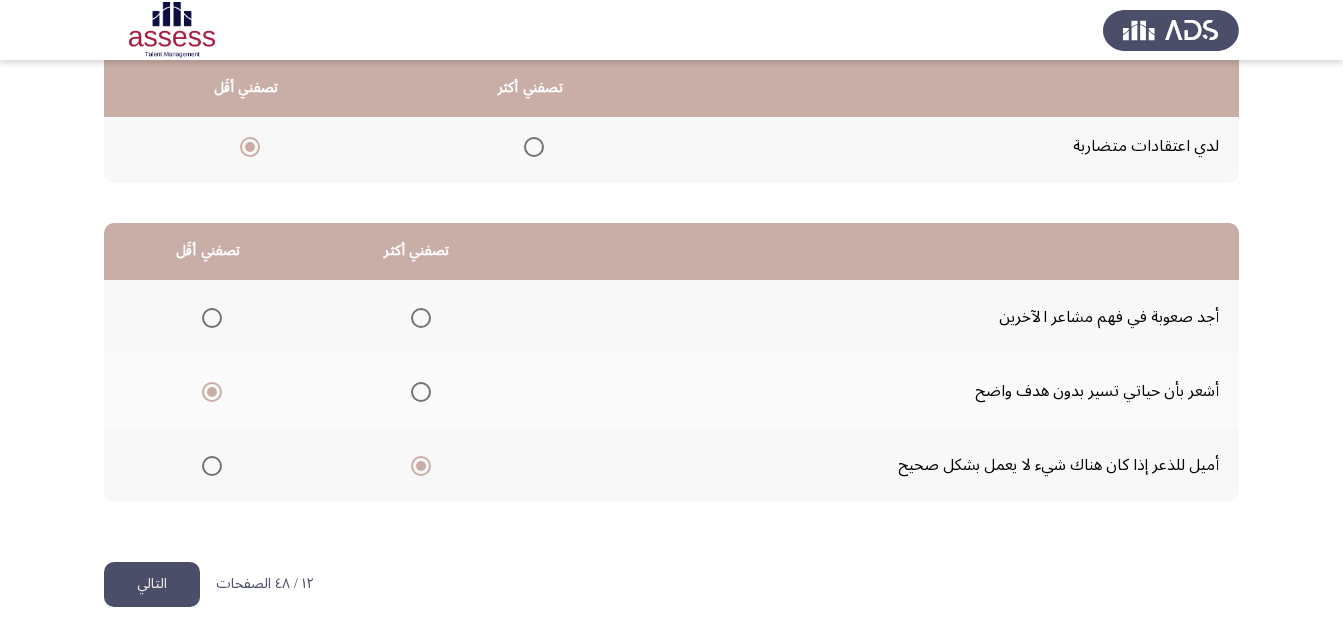 click on "التالي" 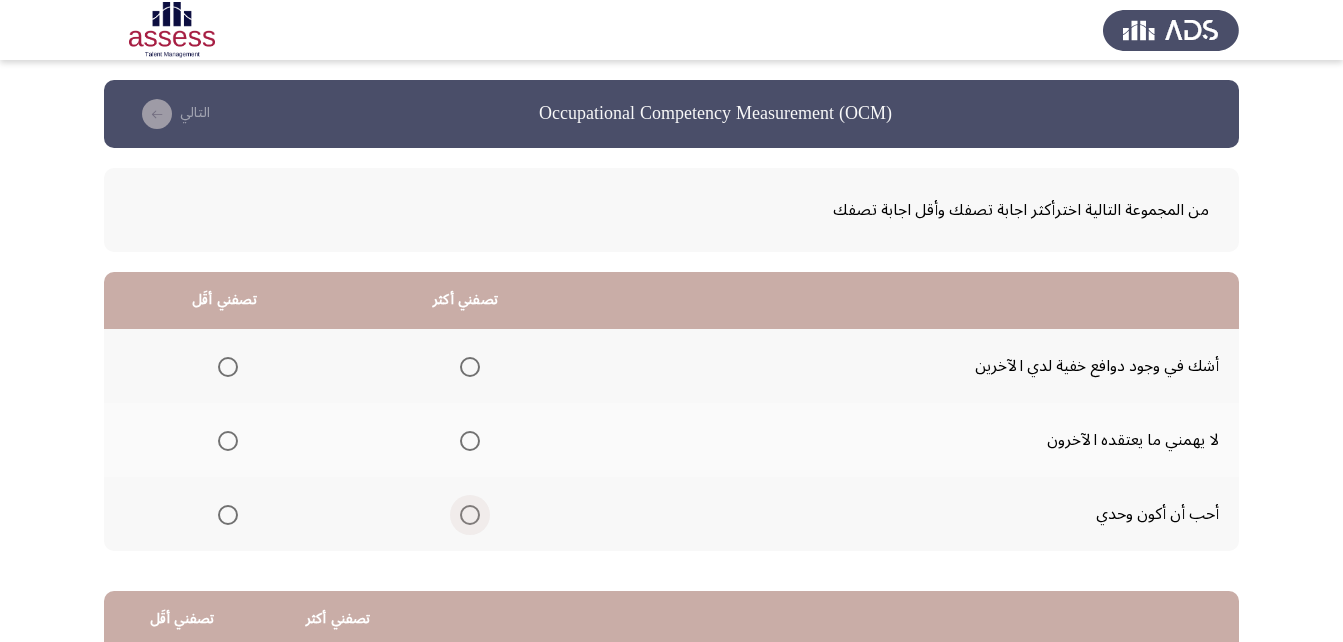 click at bounding box center [470, 515] 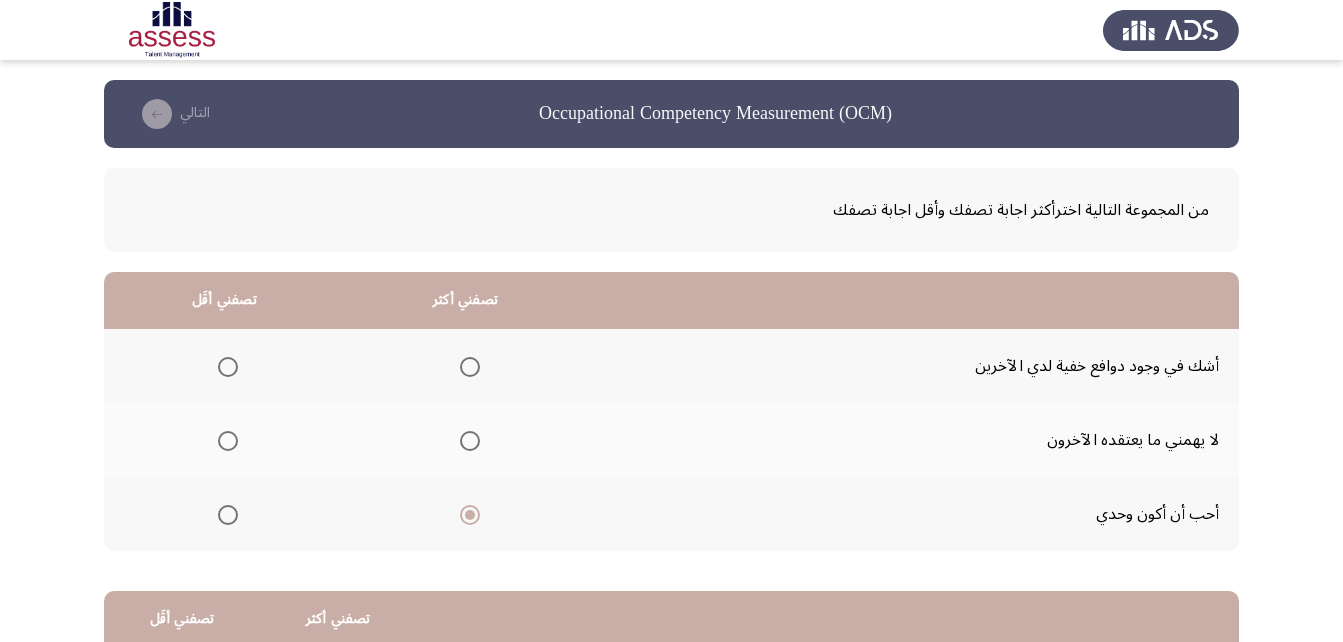 click at bounding box center (228, 441) 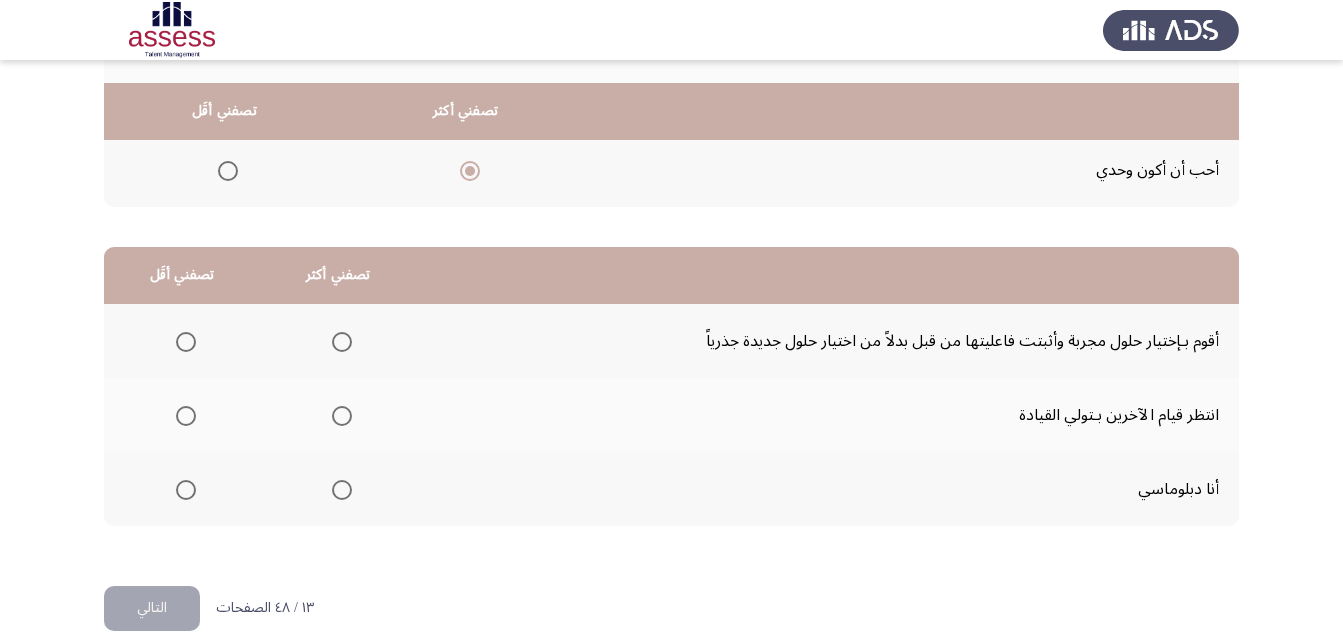 scroll, scrollTop: 368, scrollLeft: 0, axis: vertical 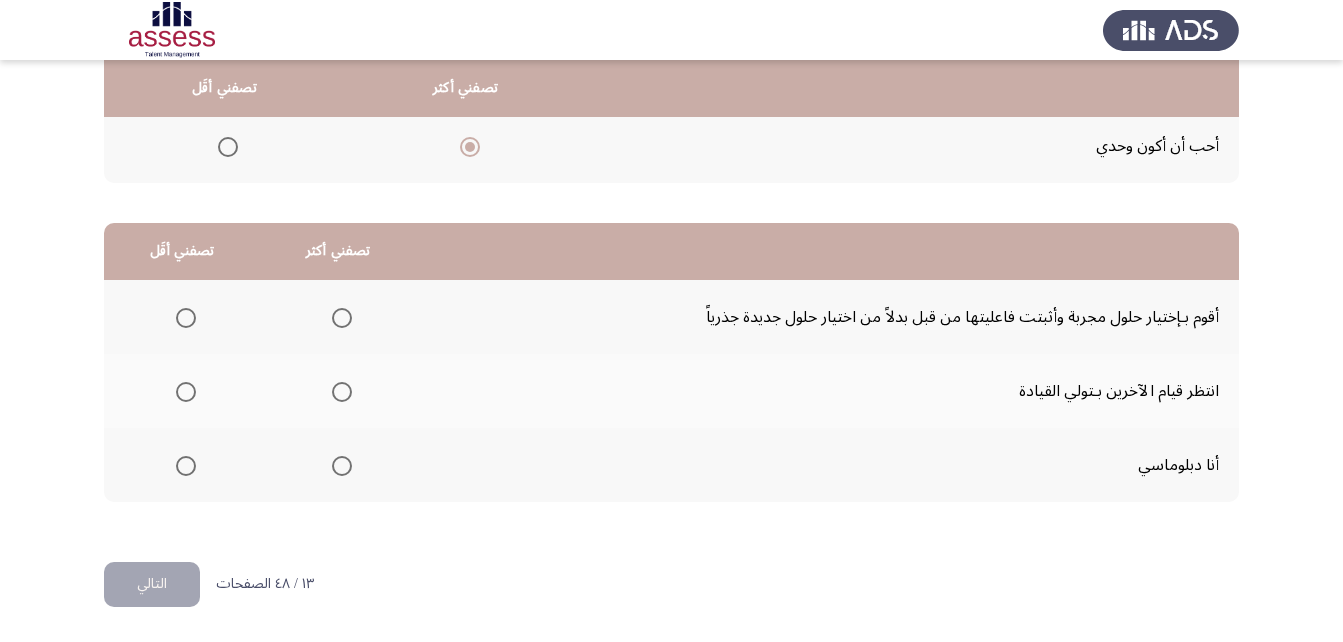 click at bounding box center [342, 466] 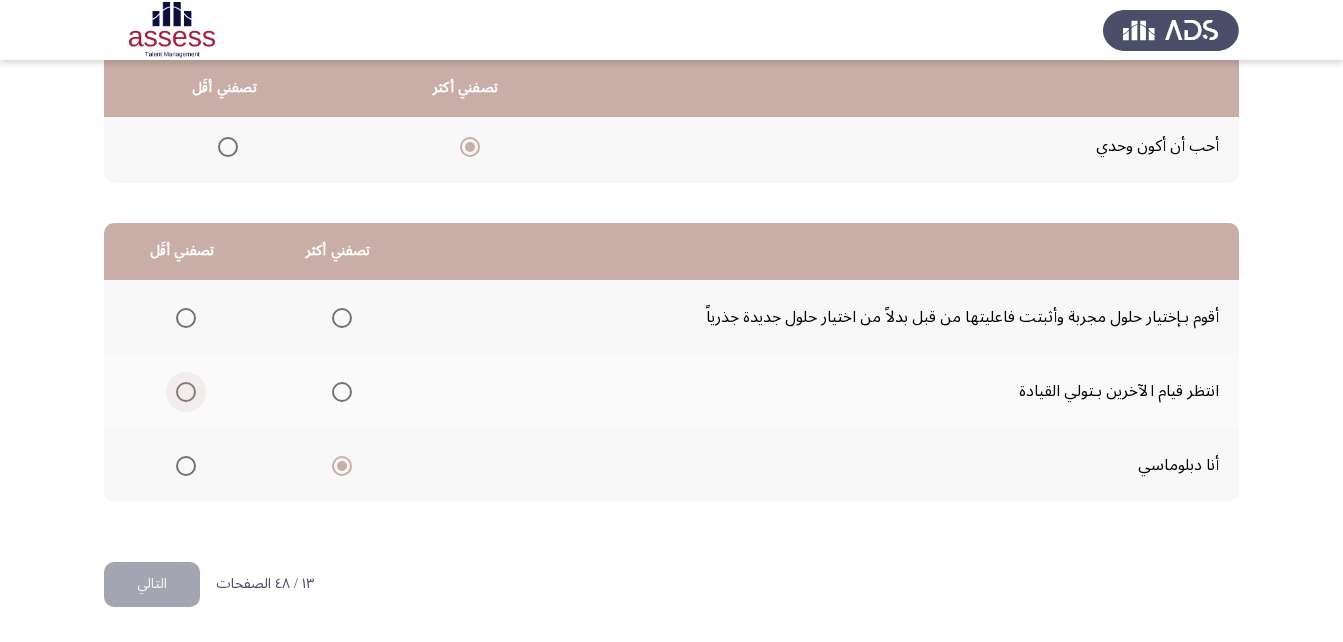 click at bounding box center [186, 392] 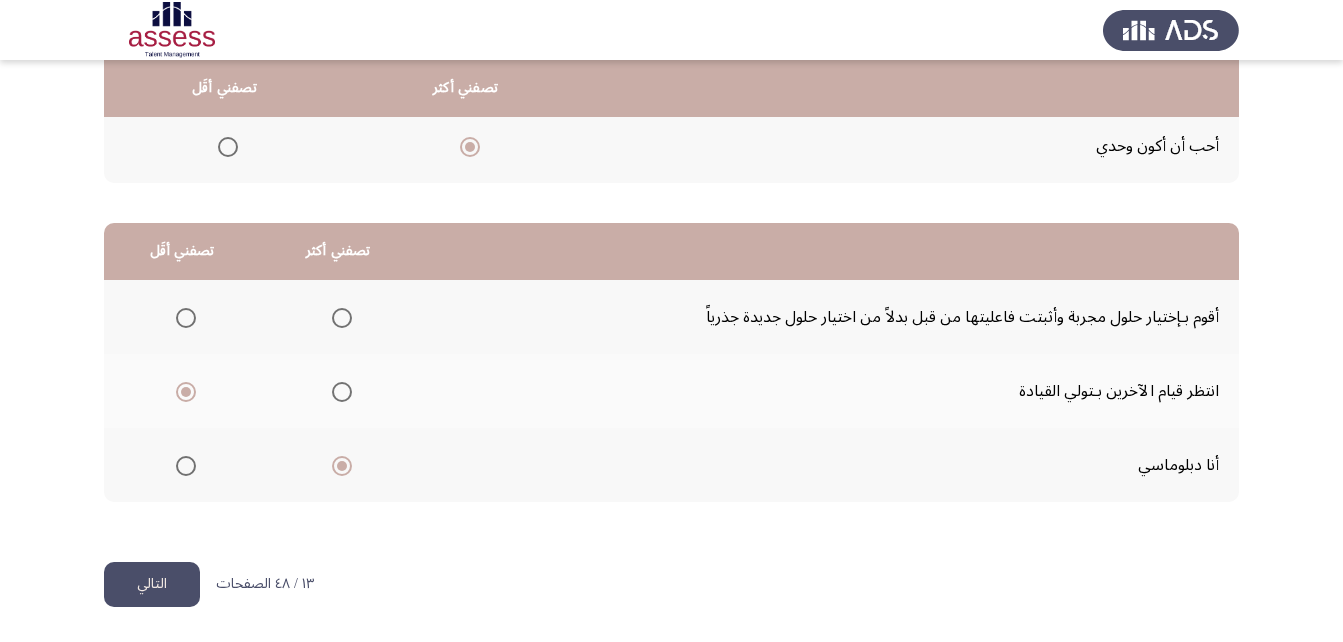 click on "التالي" 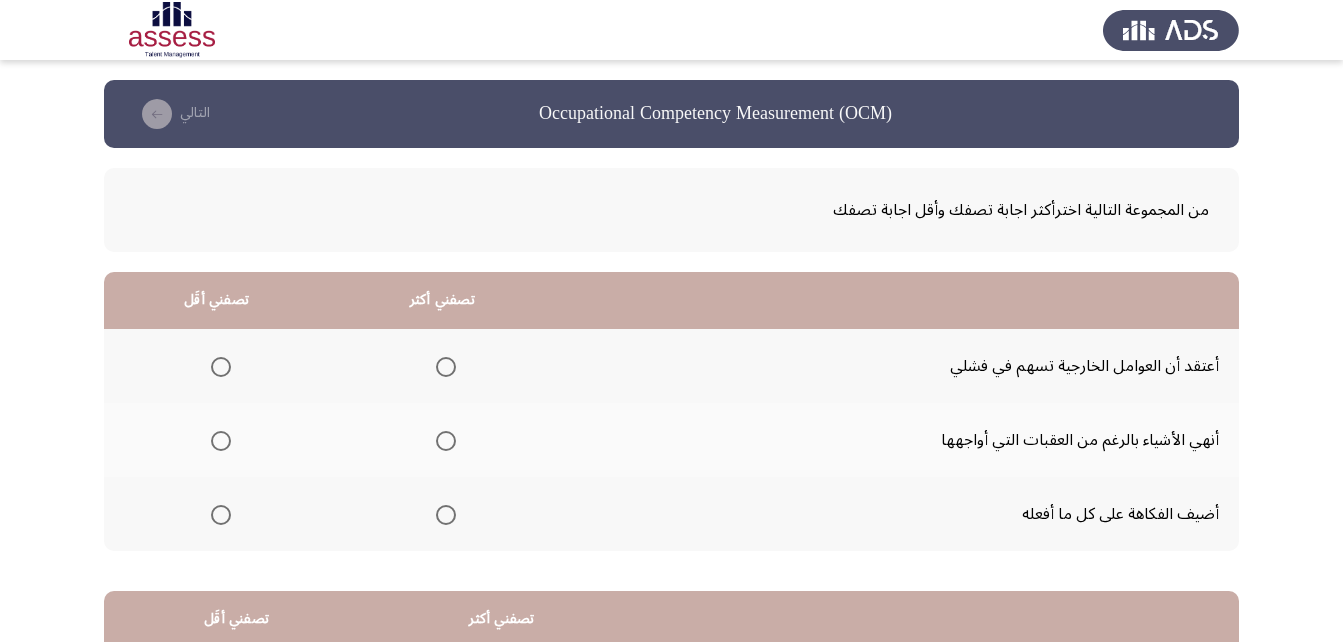 click at bounding box center [446, 441] 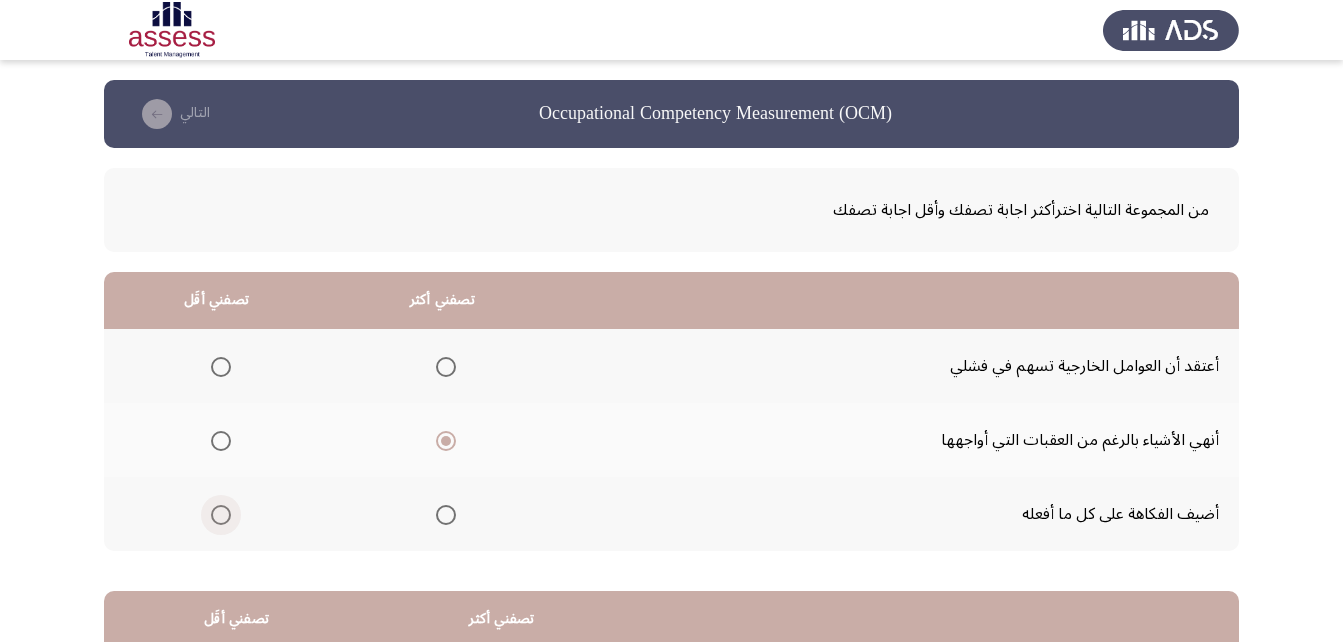 click at bounding box center [221, 515] 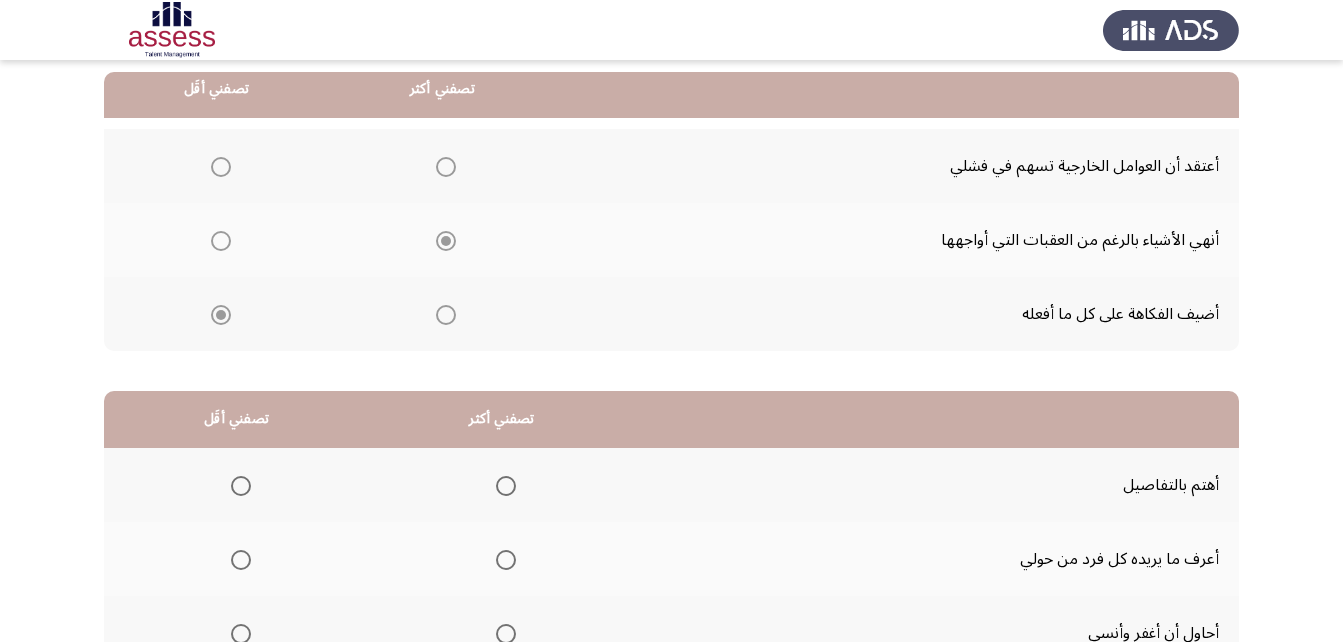 scroll, scrollTop: 300, scrollLeft: 0, axis: vertical 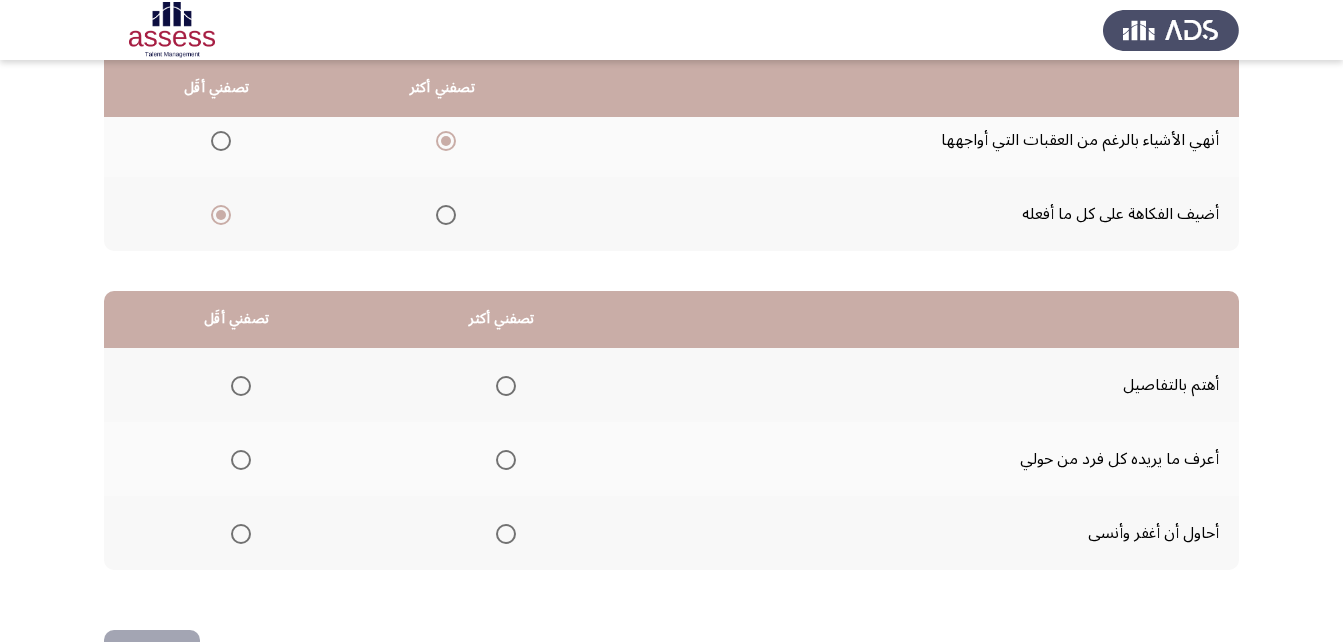 click at bounding box center (506, 386) 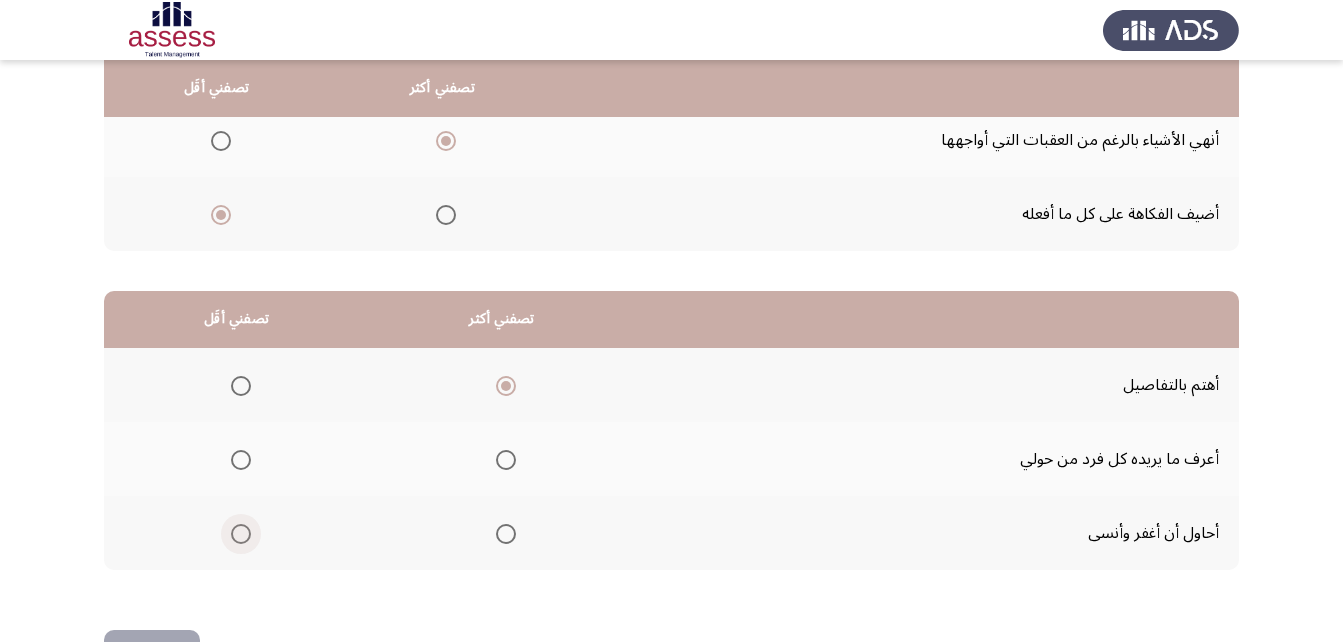 click at bounding box center (241, 534) 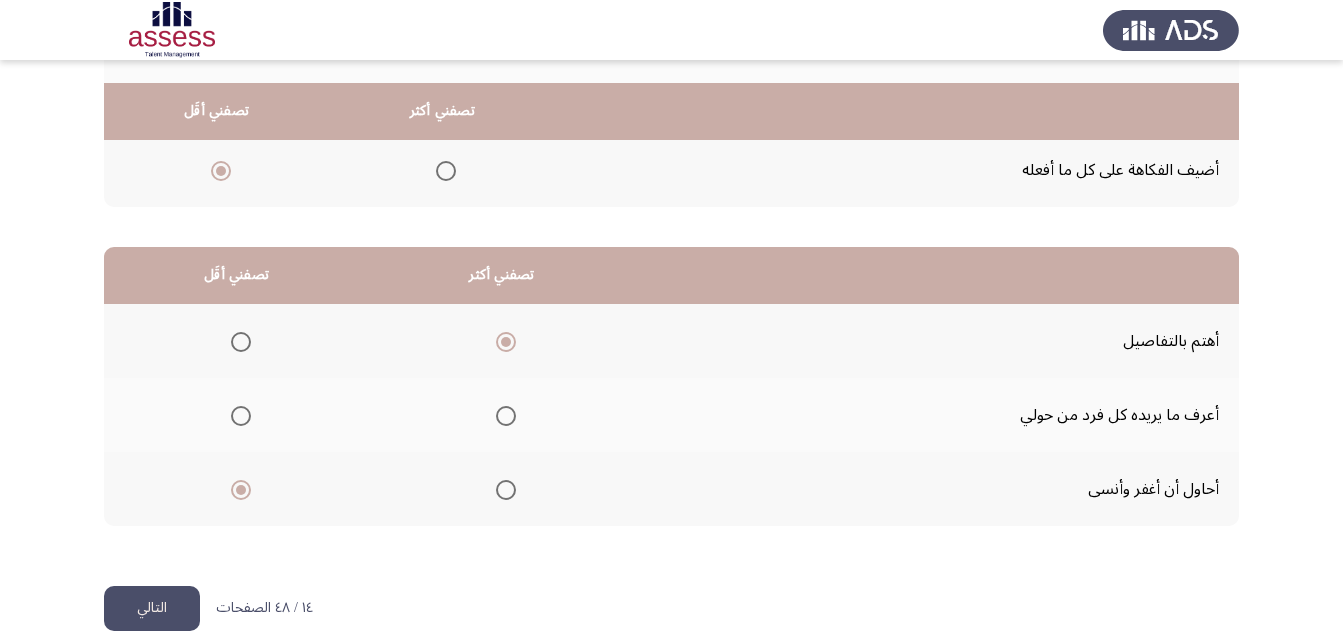 scroll, scrollTop: 368, scrollLeft: 0, axis: vertical 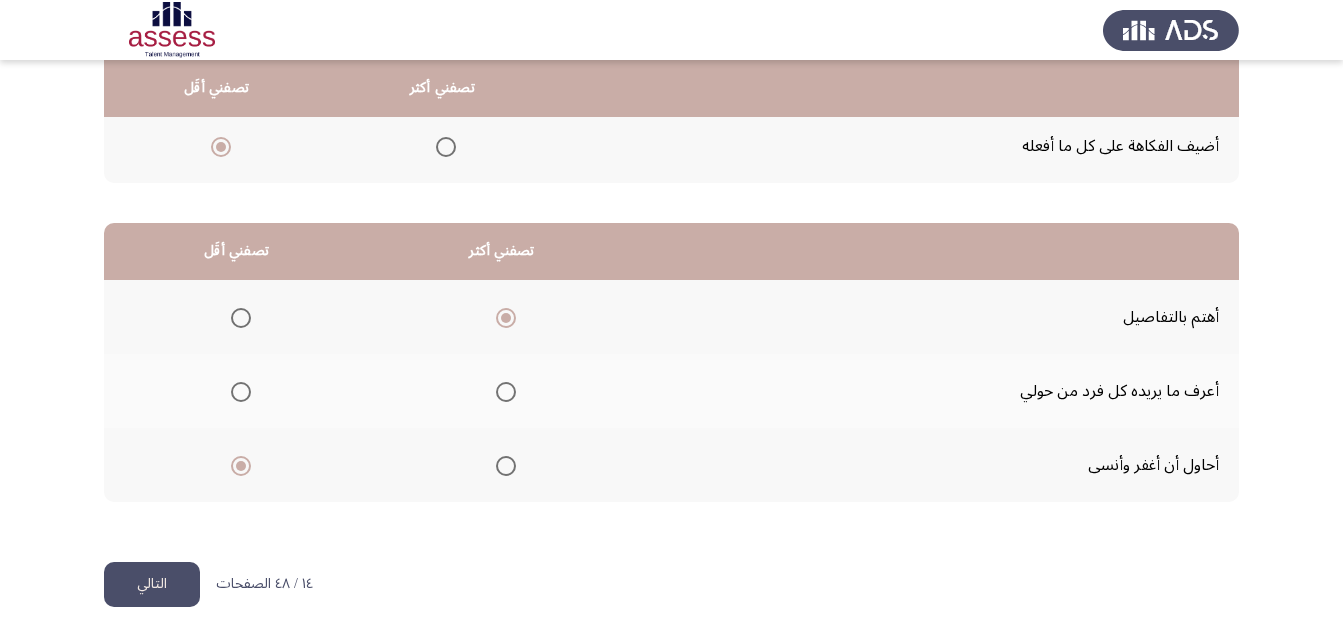 click at bounding box center [241, 392] 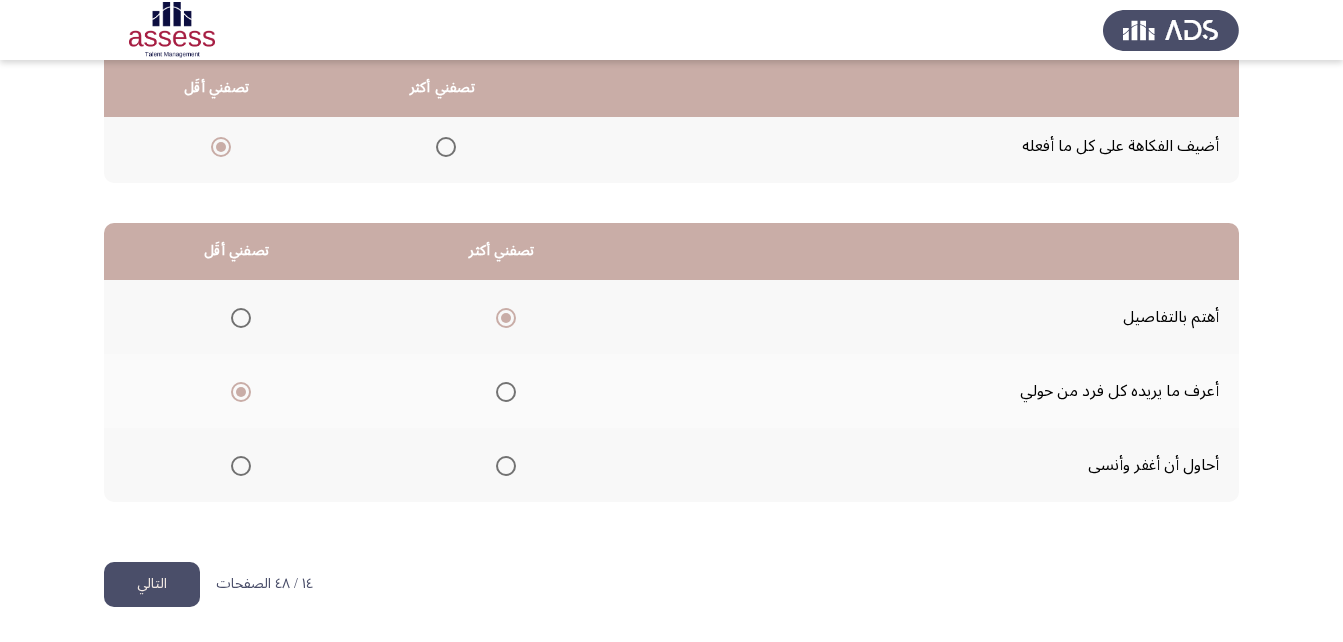 click at bounding box center [241, 466] 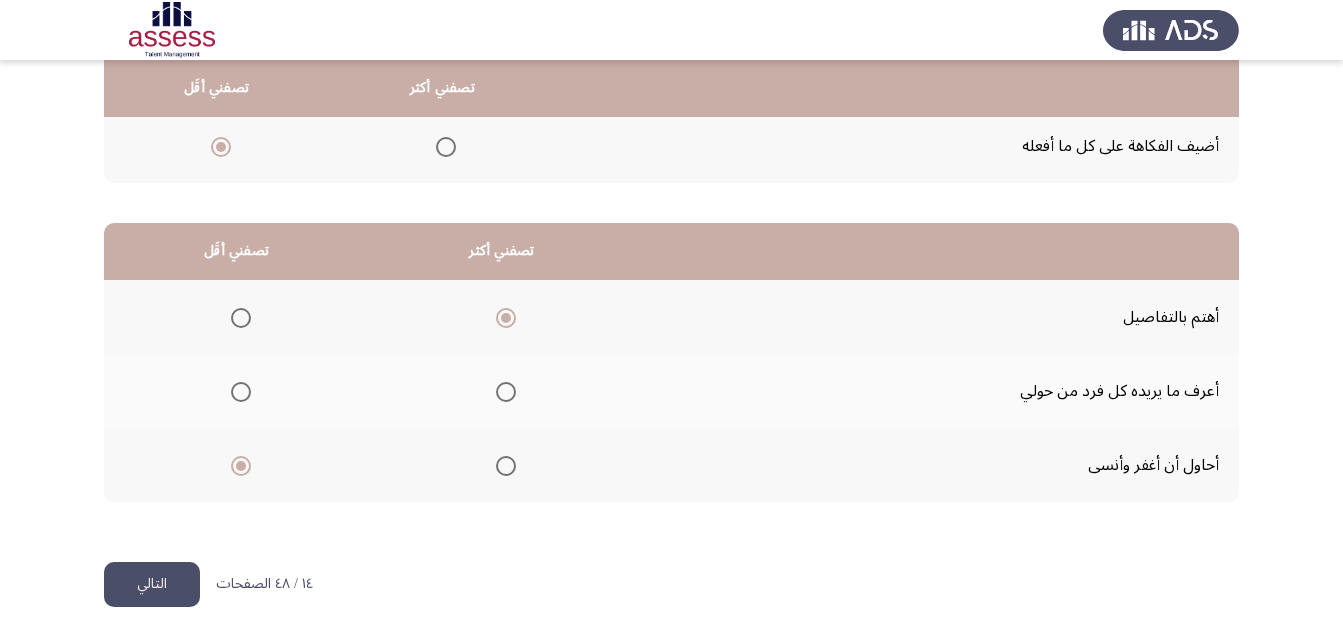 click on "التالي" 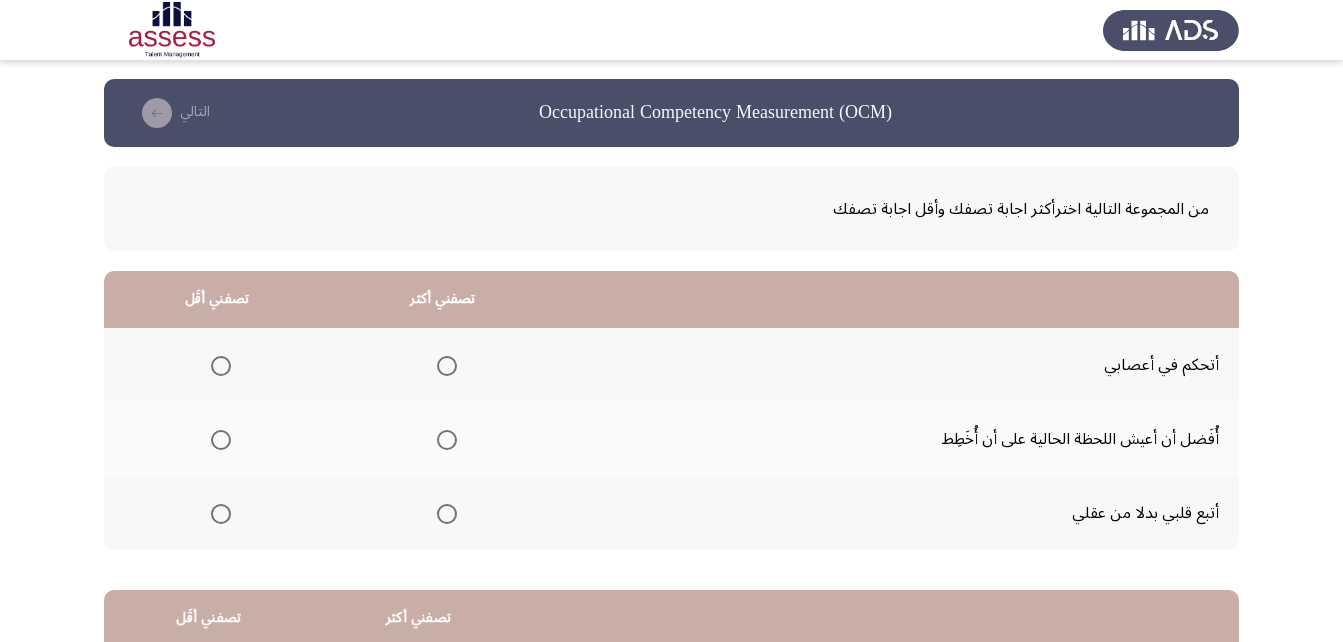 scroll, scrollTop: 200, scrollLeft: 0, axis: vertical 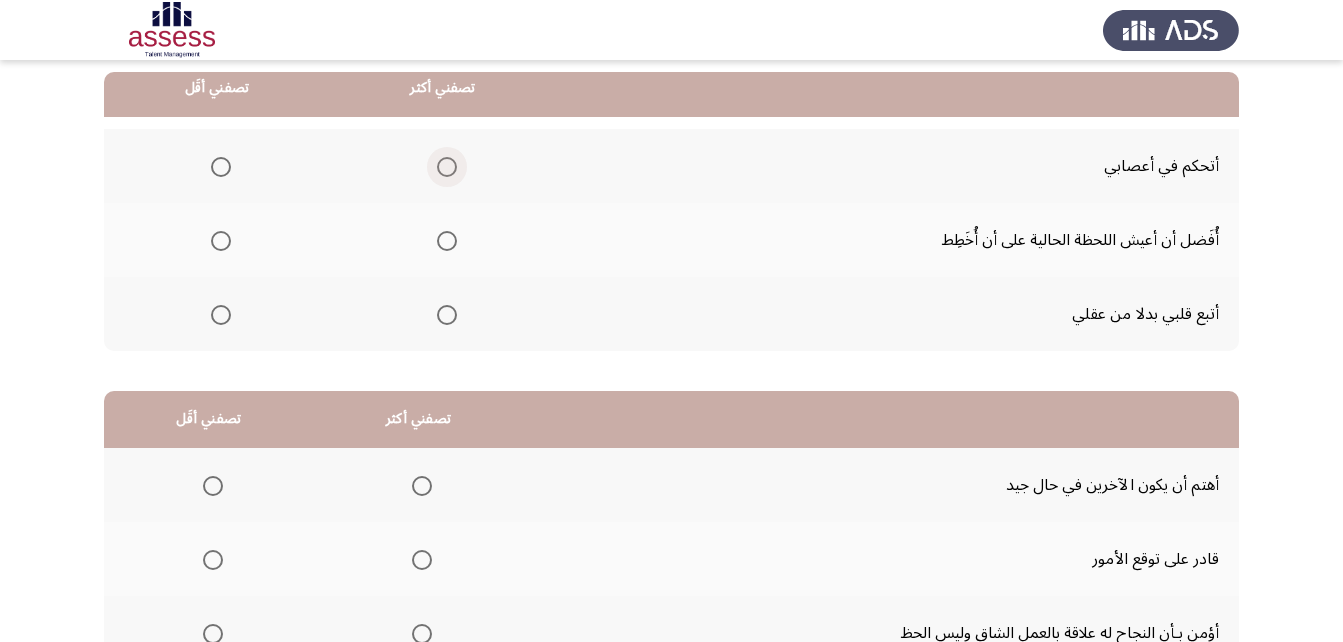 click at bounding box center [447, 167] 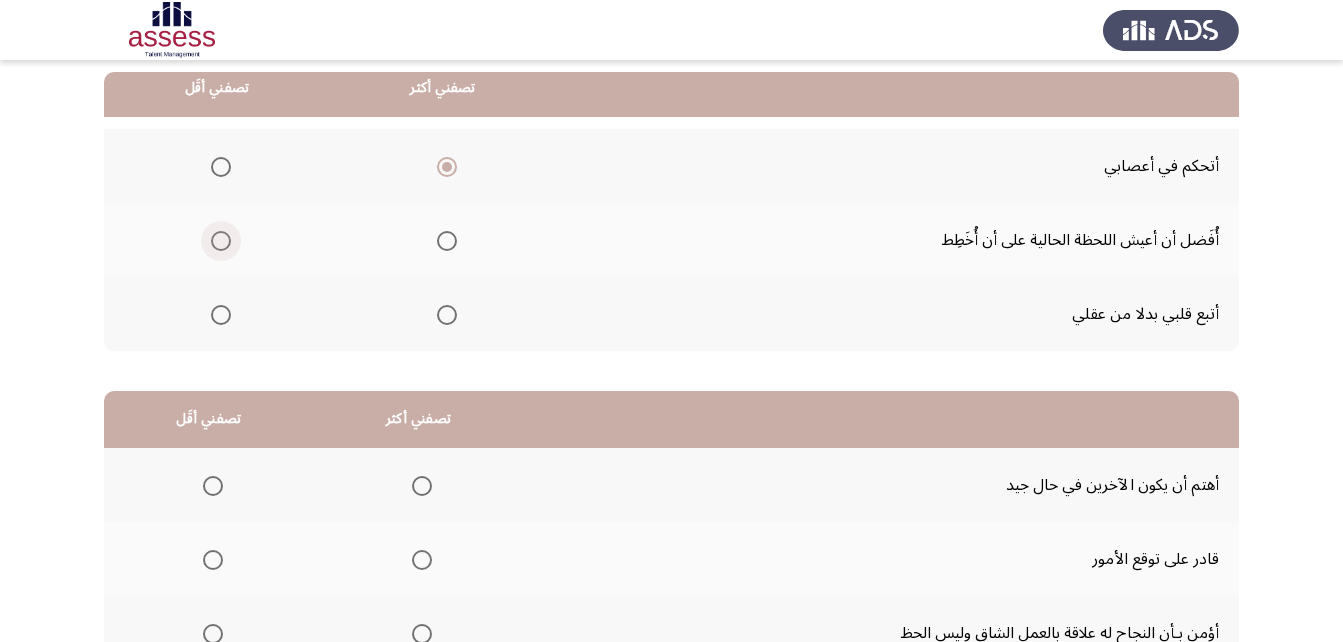 click at bounding box center [221, 241] 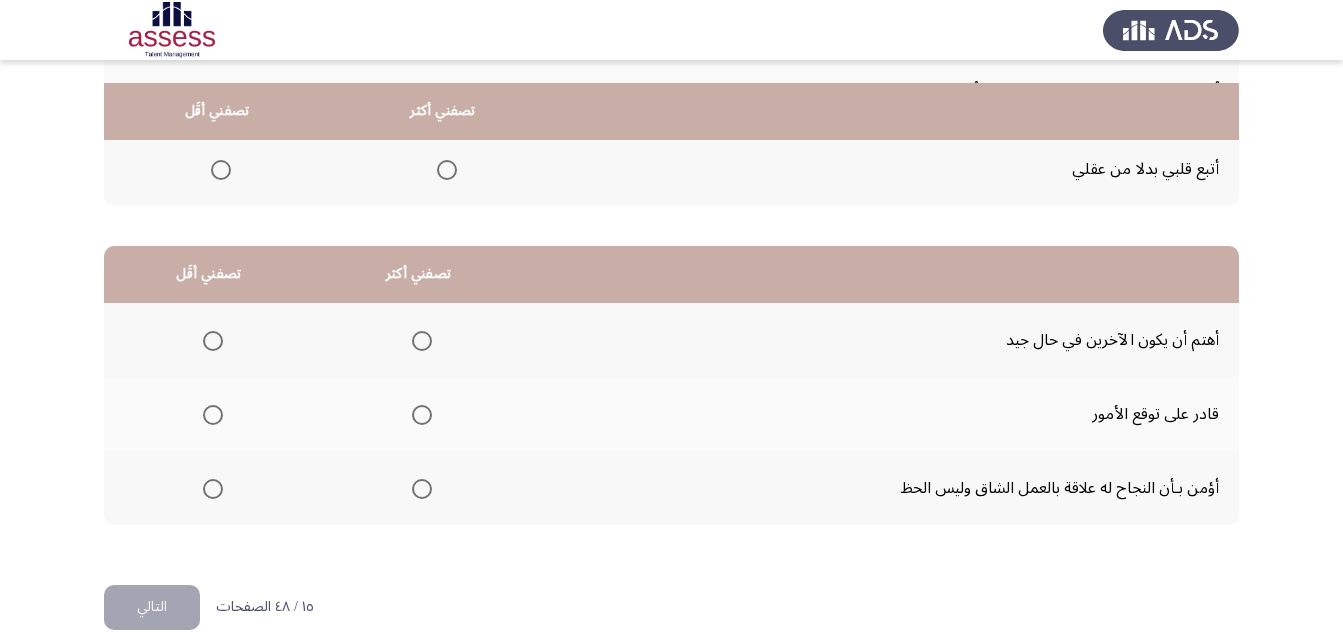 scroll, scrollTop: 368, scrollLeft: 0, axis: vertical 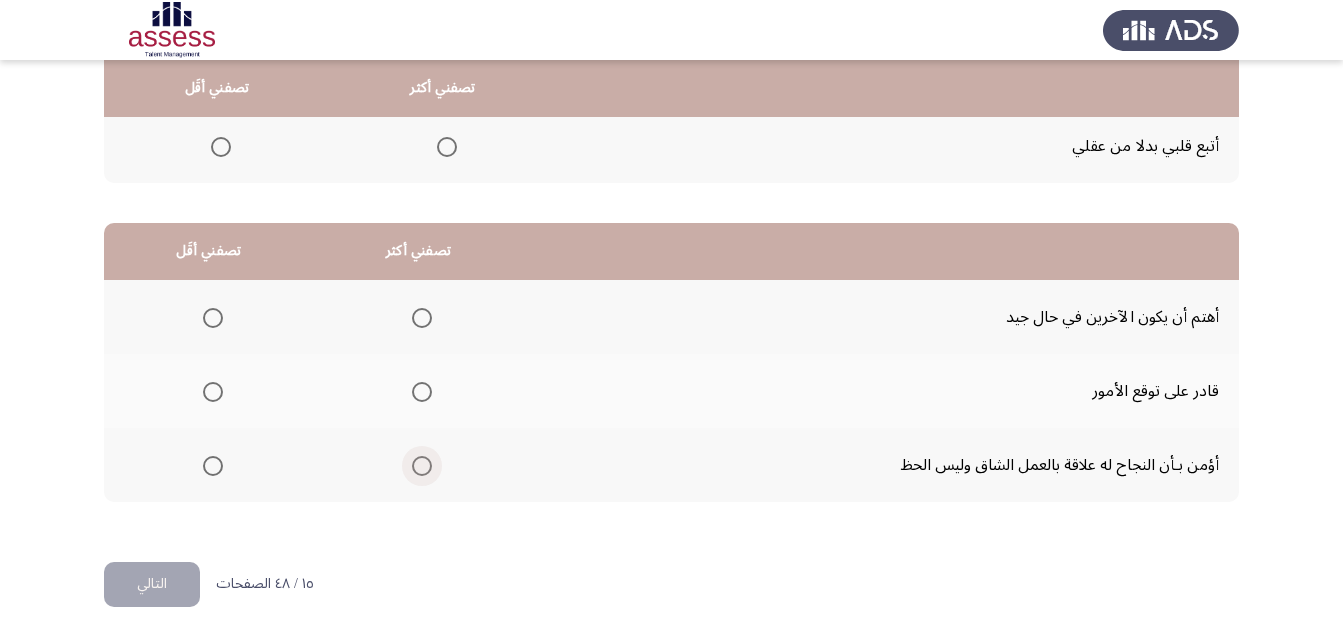 click at bounding box center (422, 466) 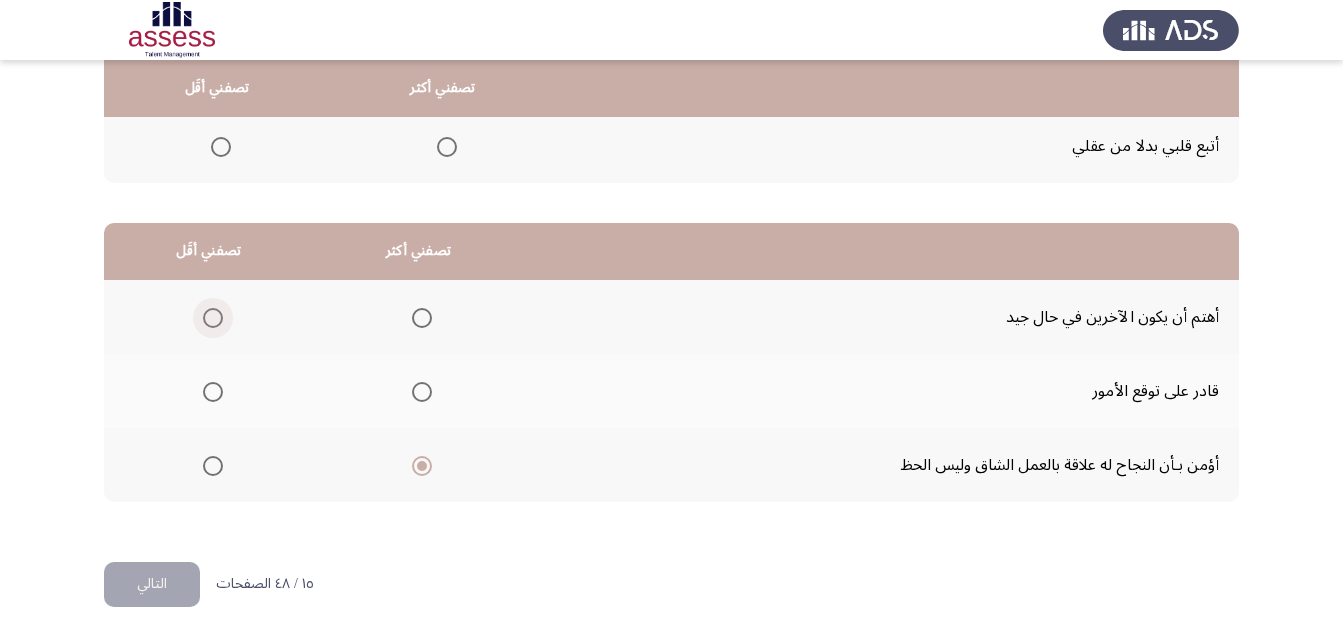 click at bounding box center (213, 318) 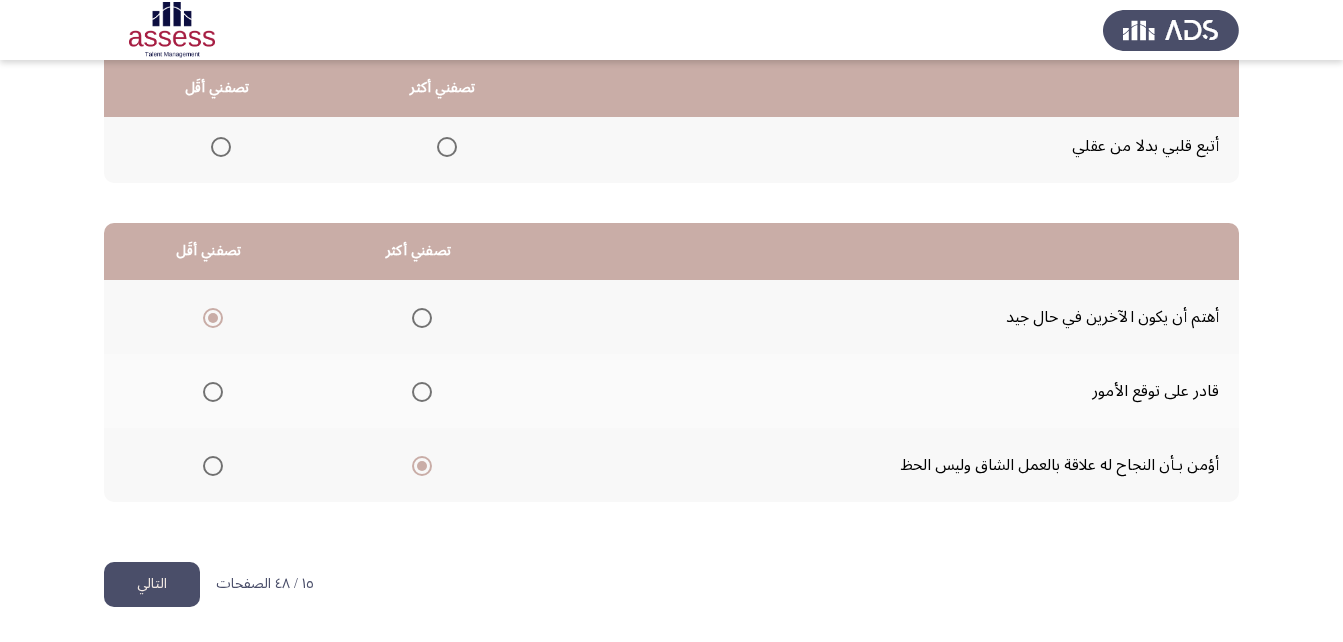 click on "التالي" 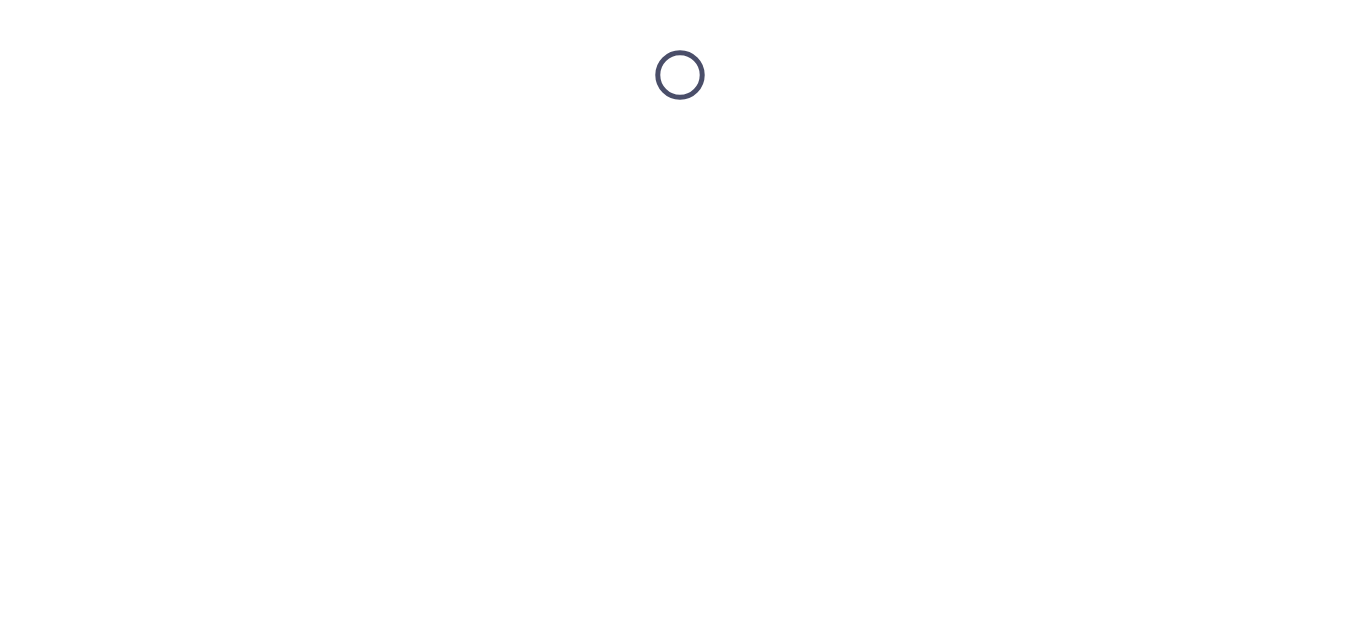 scroll, scrollTop: 0, scrollLeft: 0, axis: both 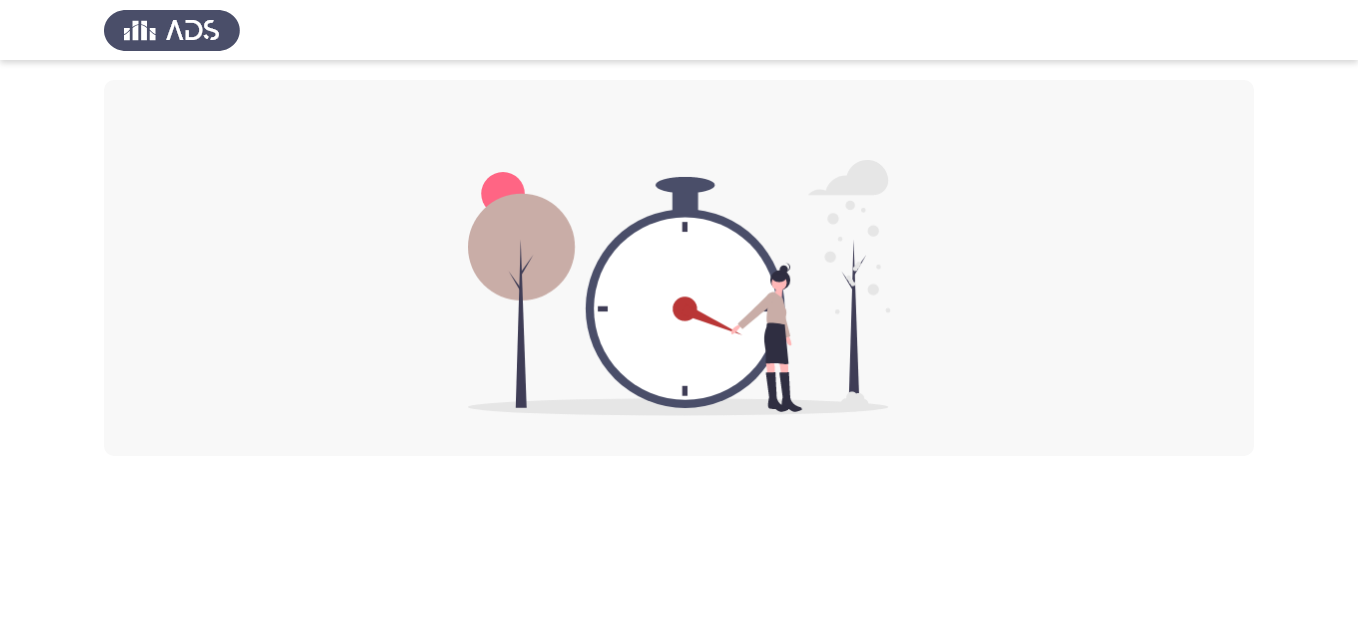 click 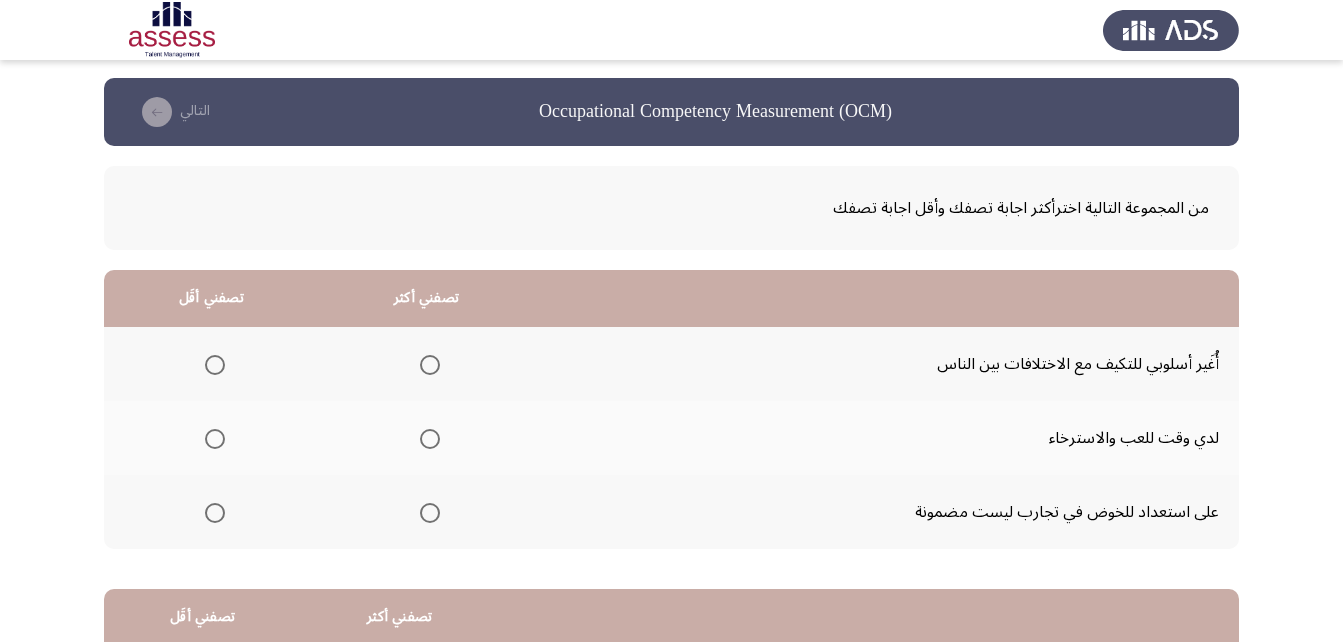 scroll, scrollTop: 0, scrollLeft: 0, axis: both 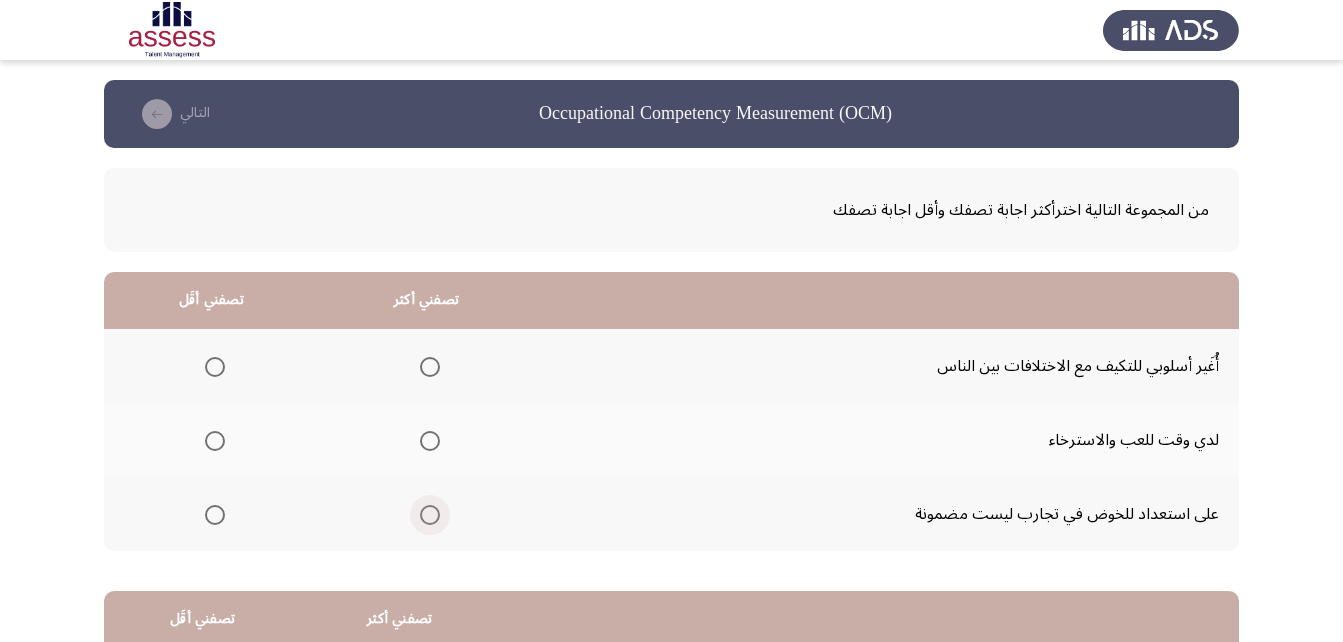 click at bounding box center [430, 515] 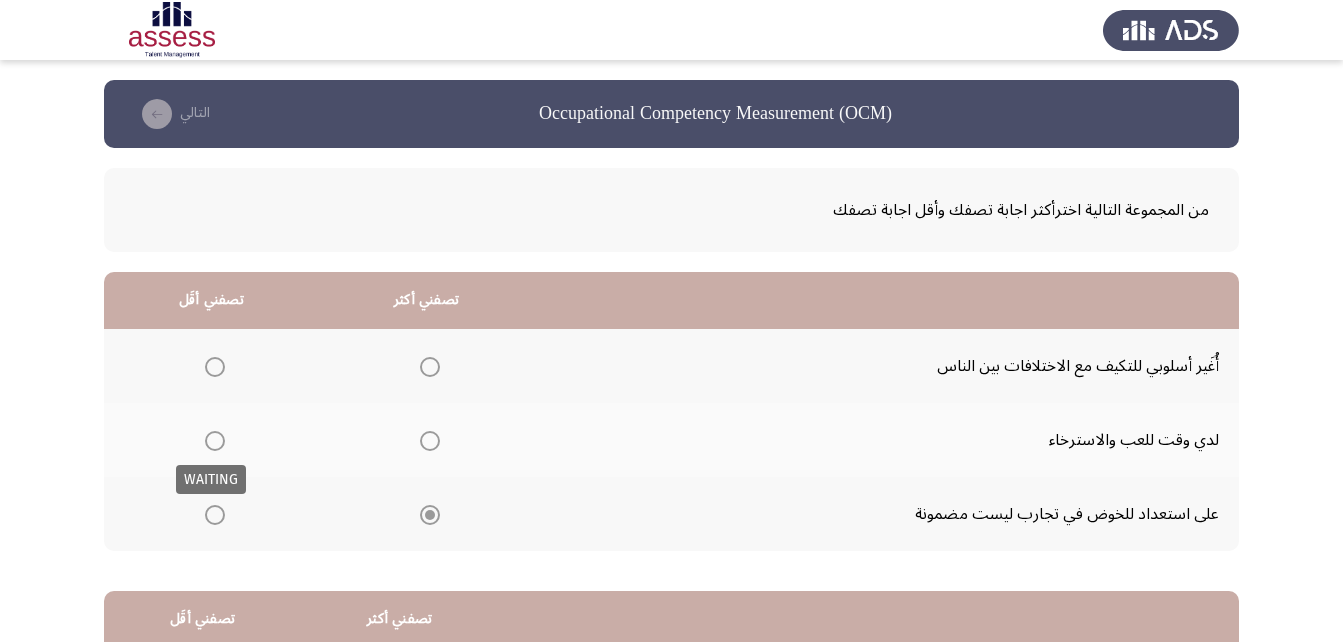 click at bounding box center [215, 441] 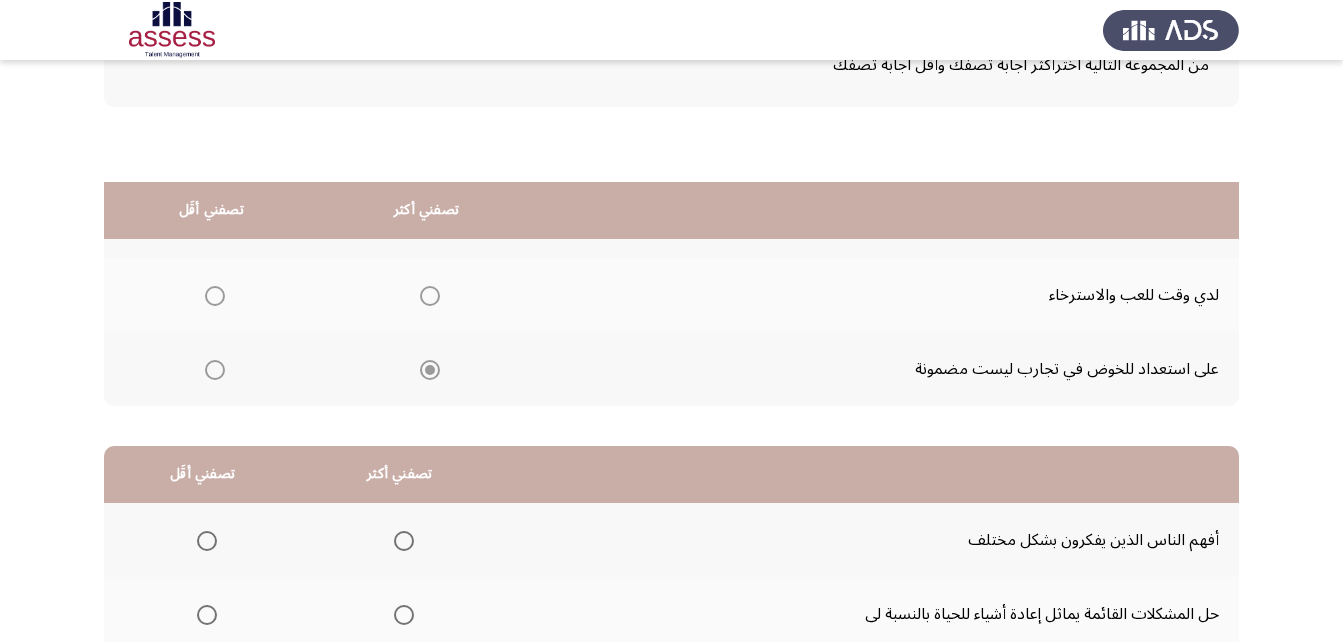 scroll, scrollTop: 268, scrollLeft: 0, axis: vertical 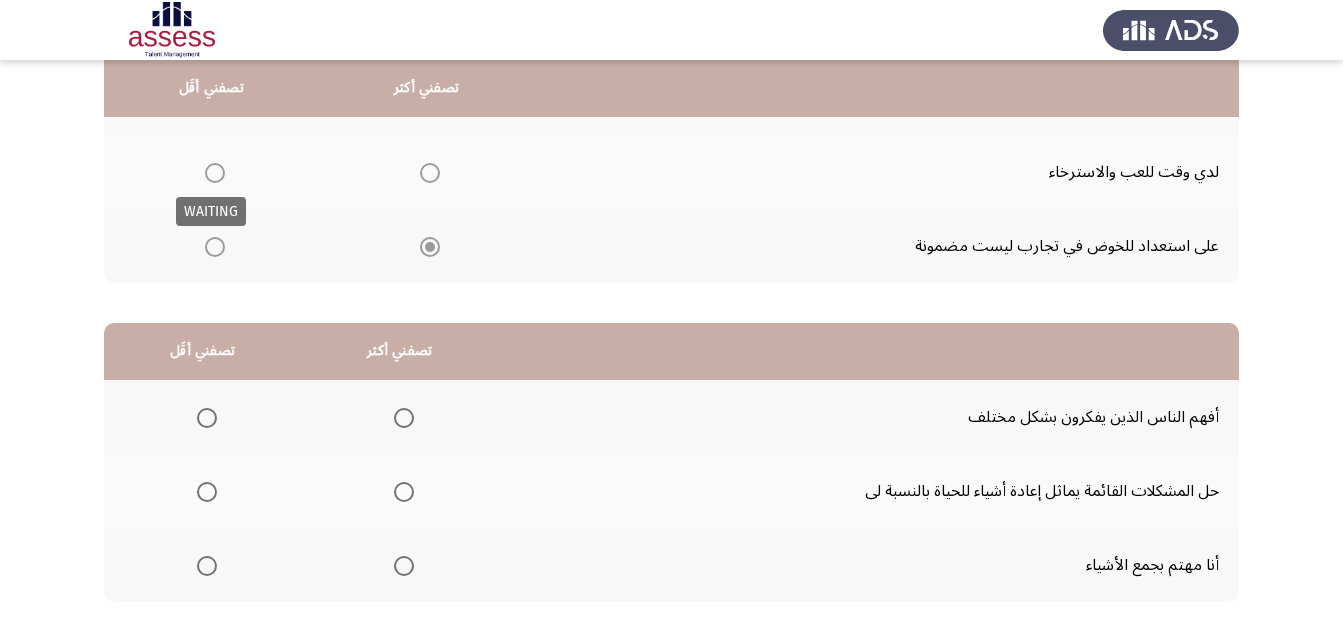 click at bounding box center (215, 173) 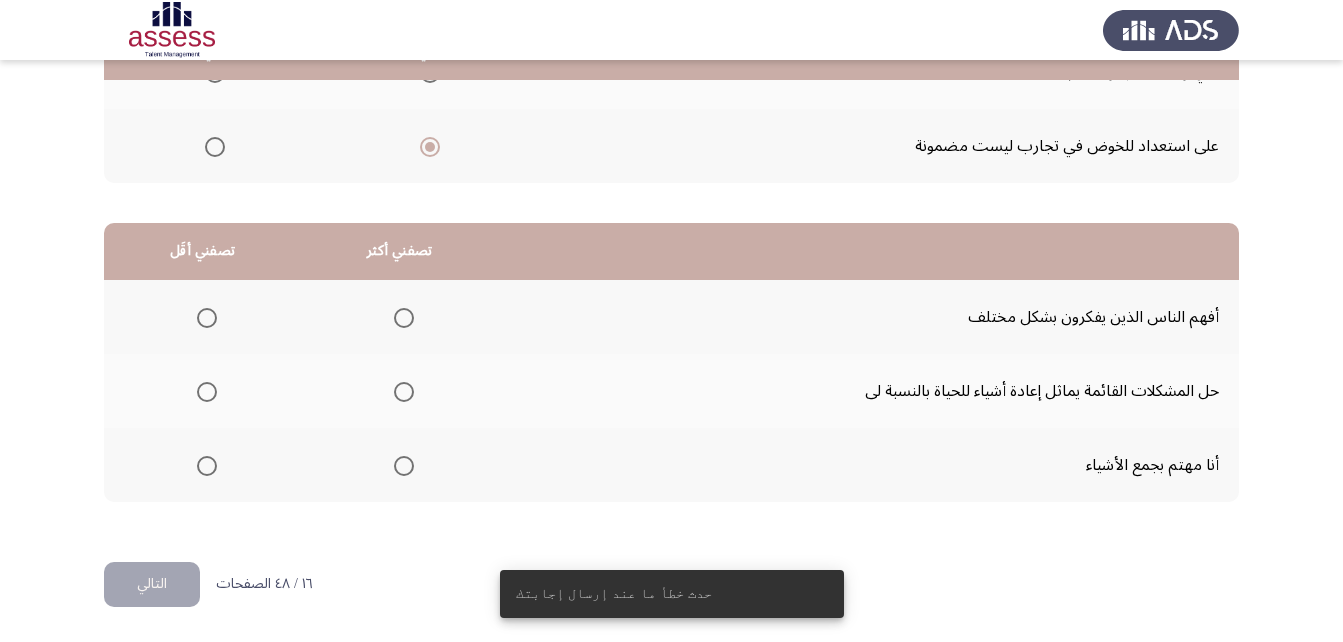 scroll, scrollTop: 268, scrollLeft: 0, axis: vertical 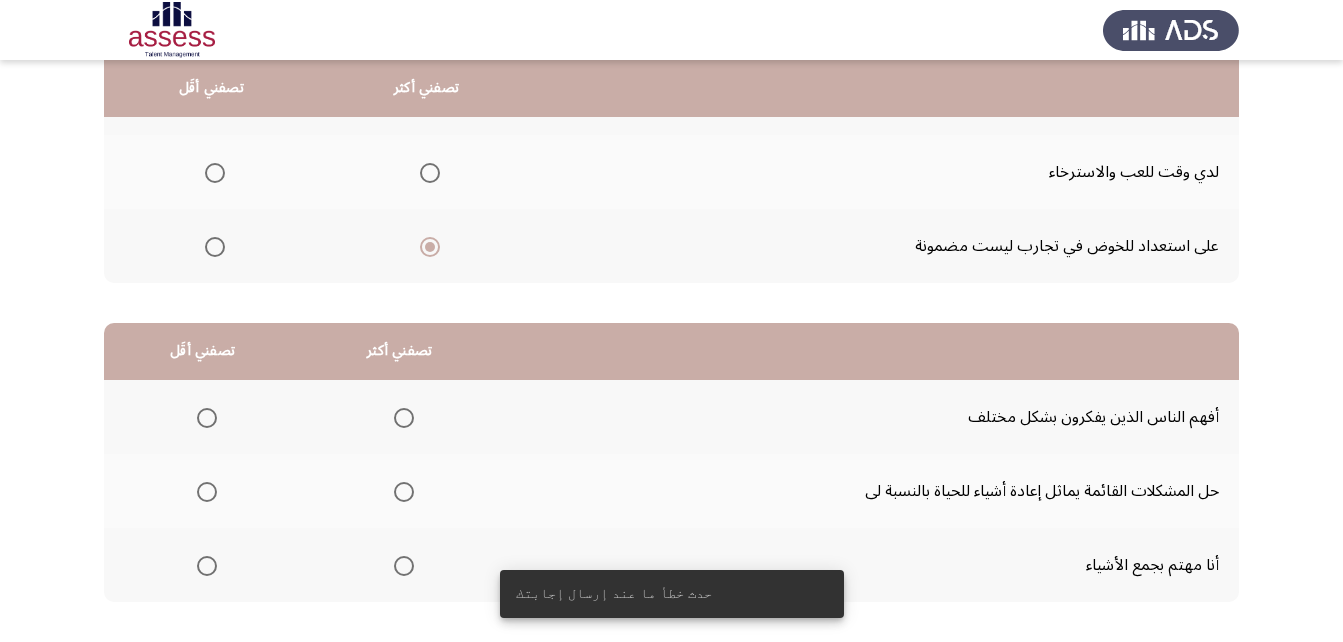 click at bounding box center [430, 247] 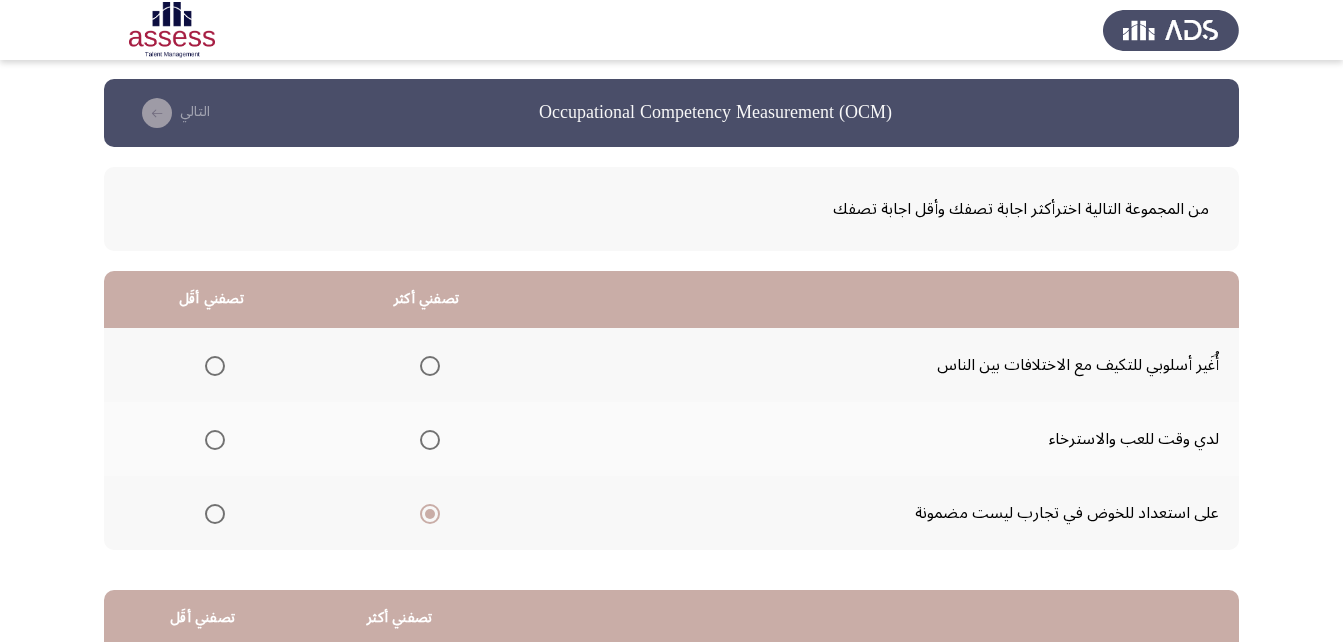 scroll, scrollTop: 0, scrollLeft: 0, axis: both 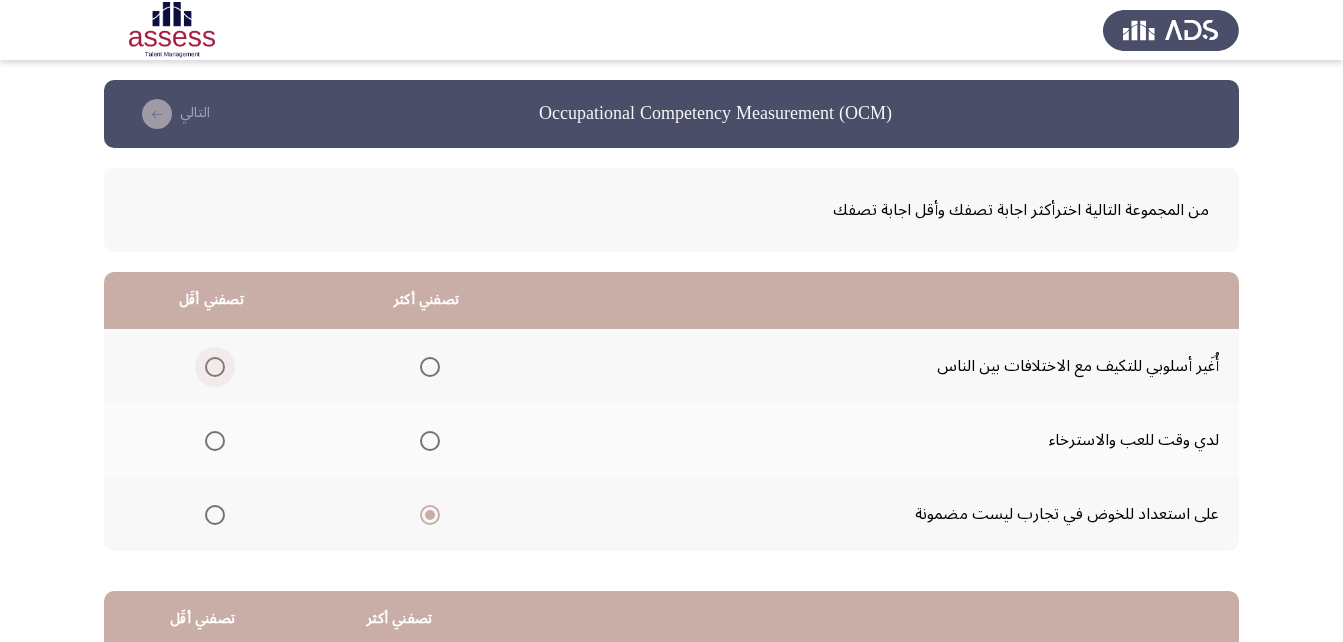 click at bounding box center (215, 367) 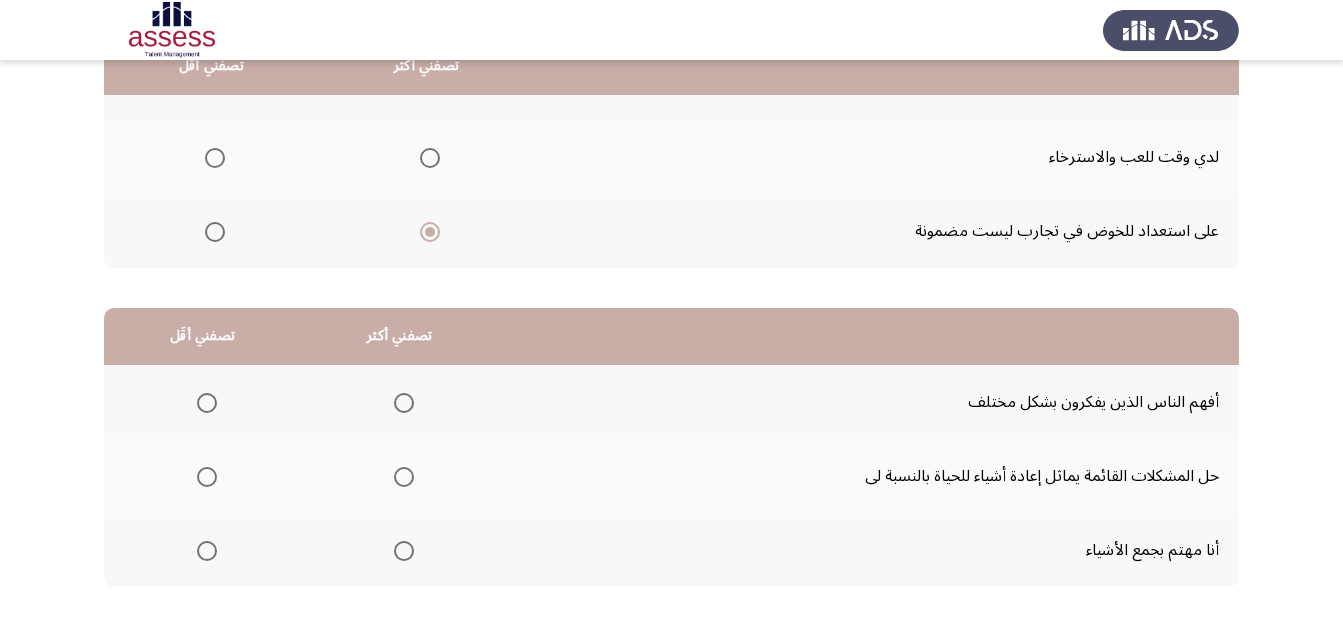 scroll, scrollTop: 300, scrollLeft: 0, axis: vertical 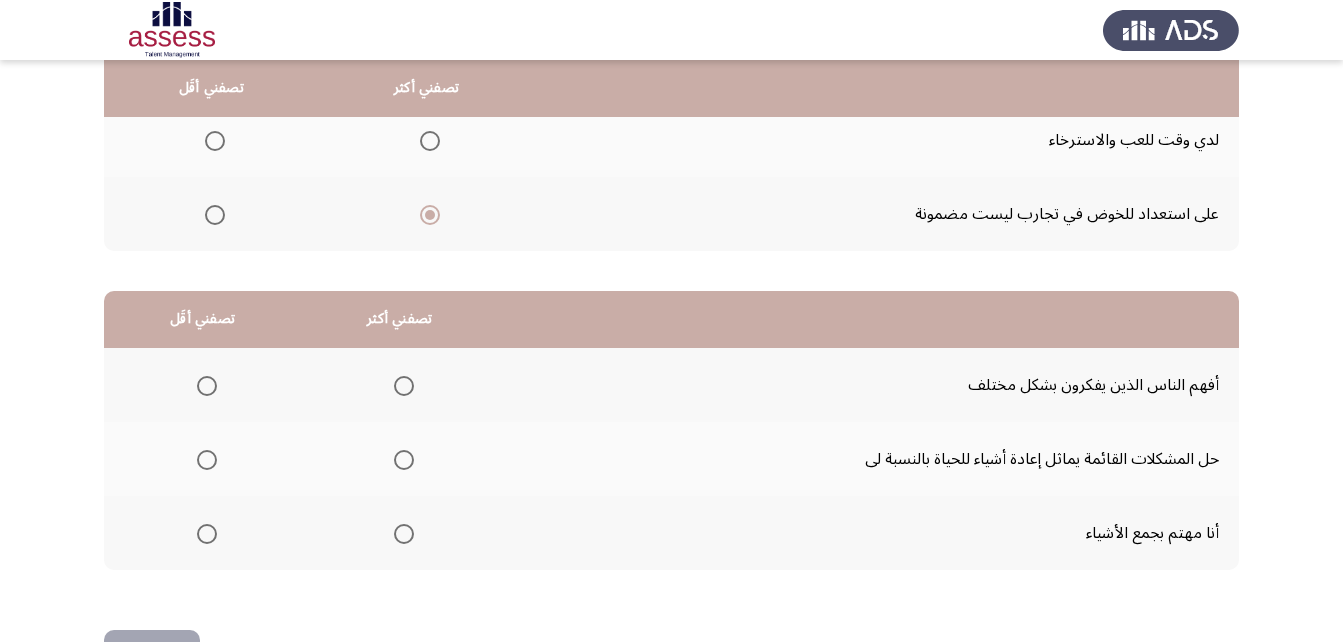 click at bounding box center [404, 460] 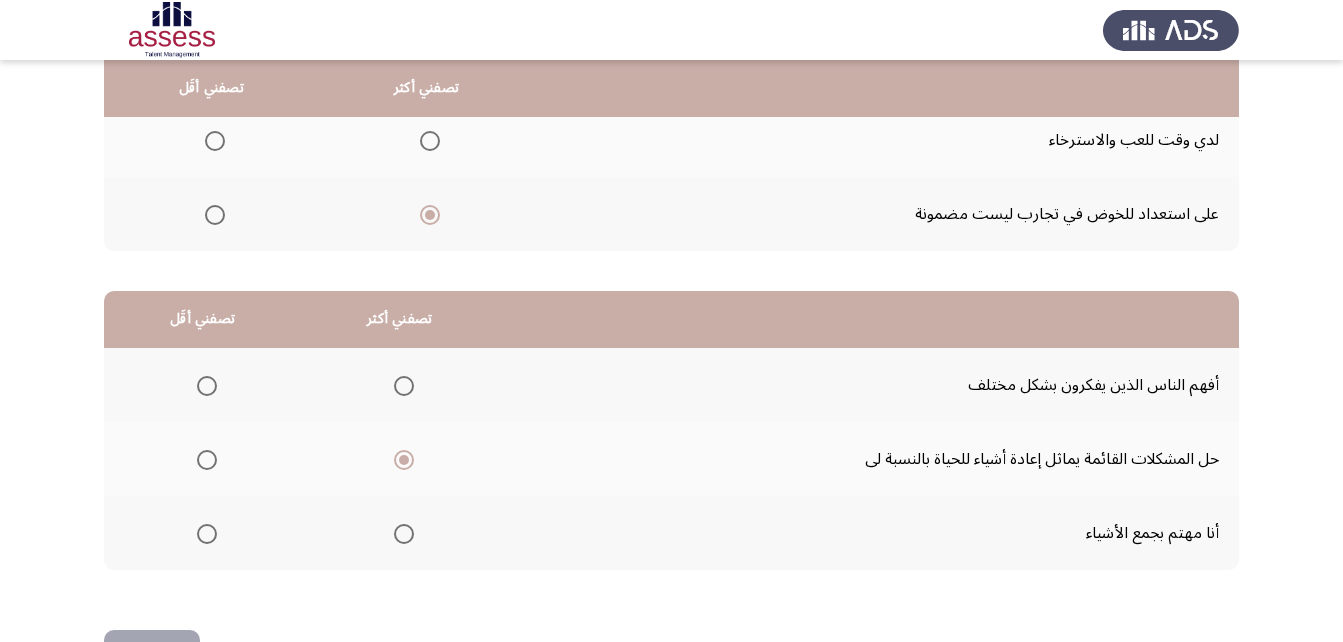 click at bounding box center [207, 534] 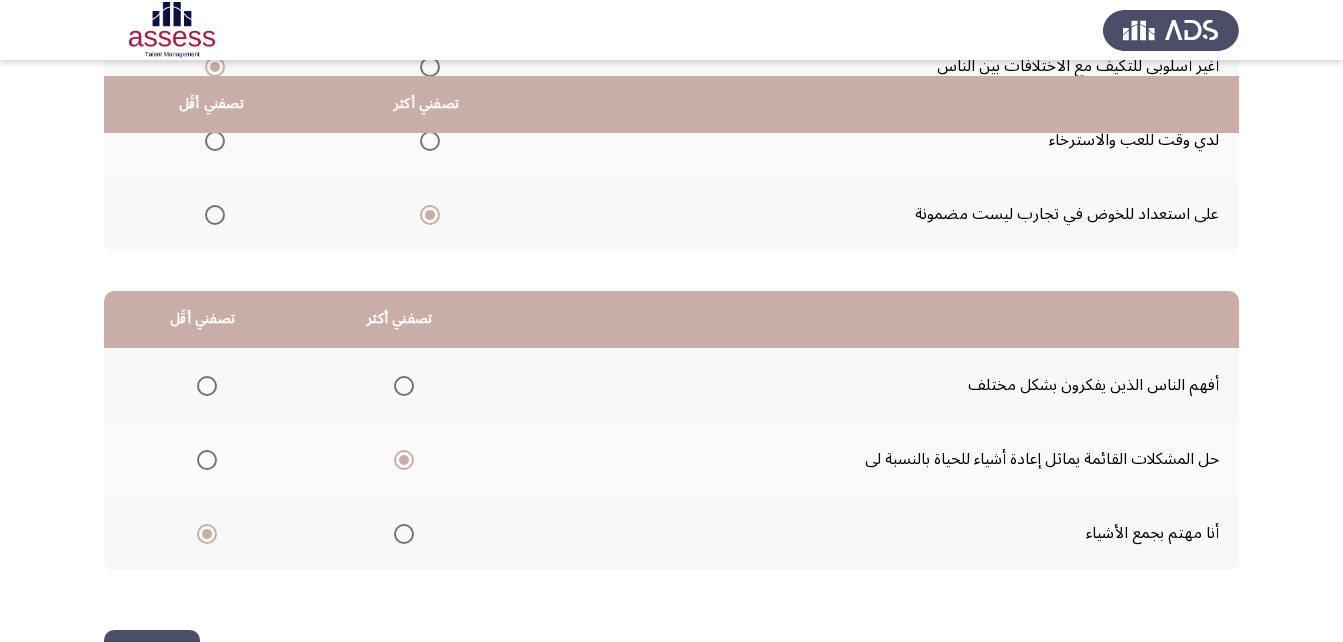 scroll, scrollTop: 368, scrollLeft: 0, axis: vertical 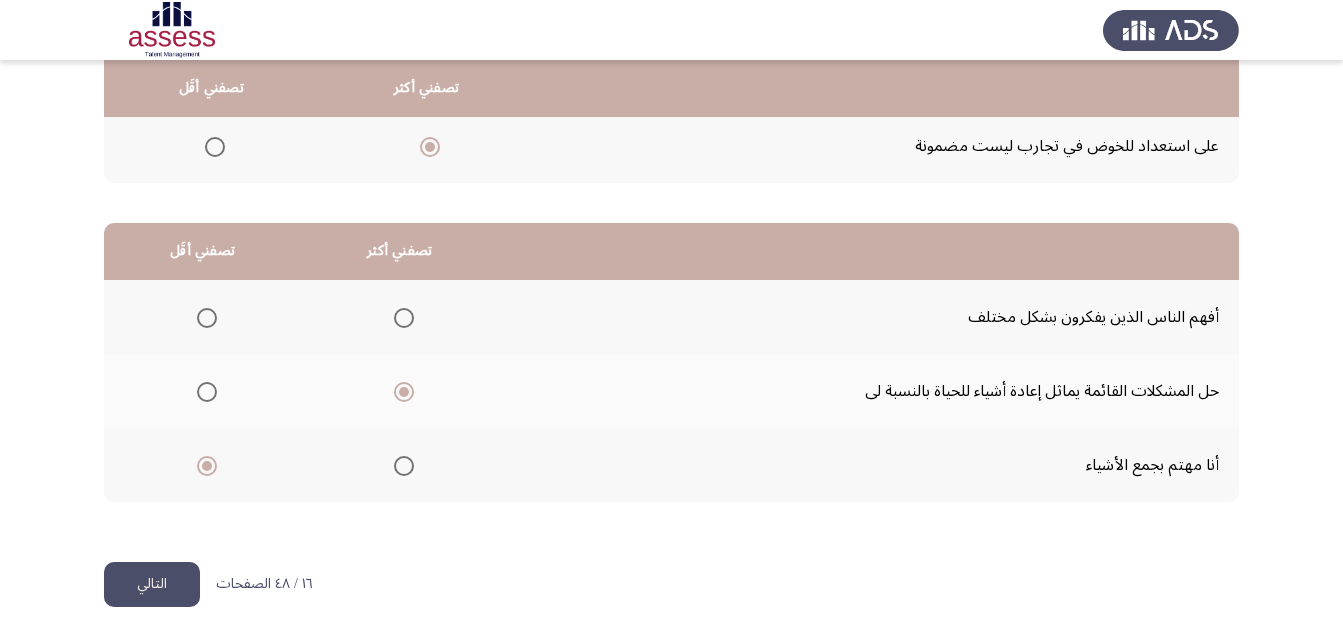 click on "التالي" 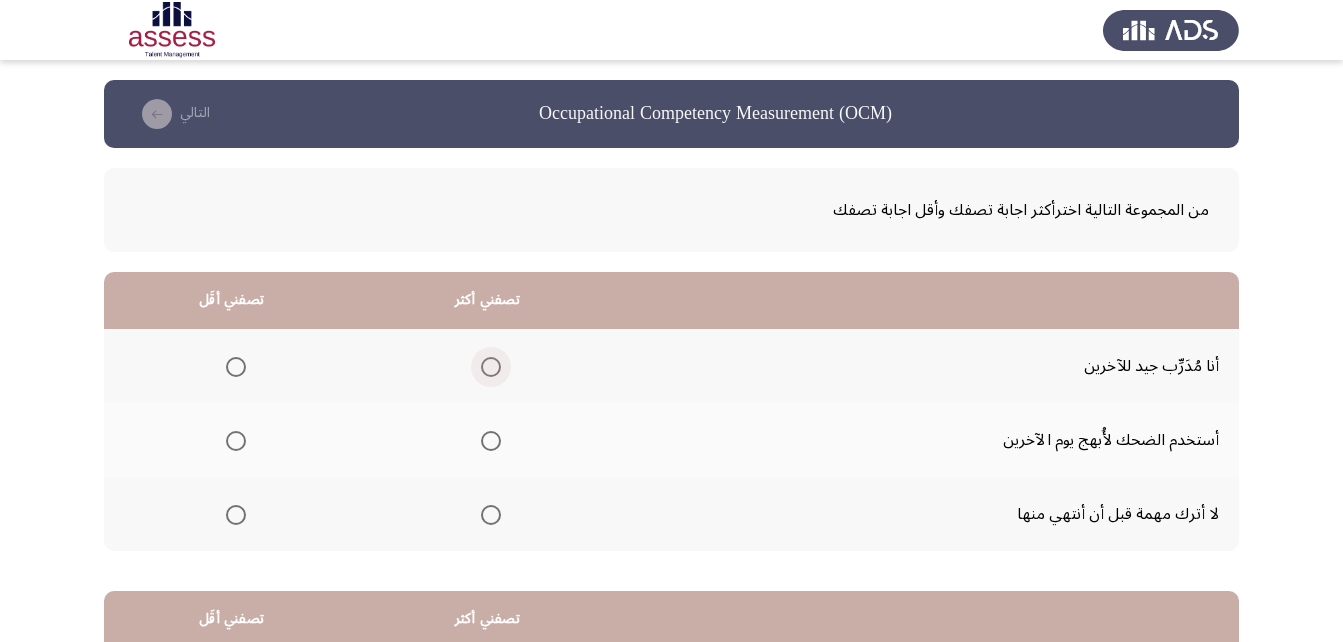 click at bounding box center (491, 367) 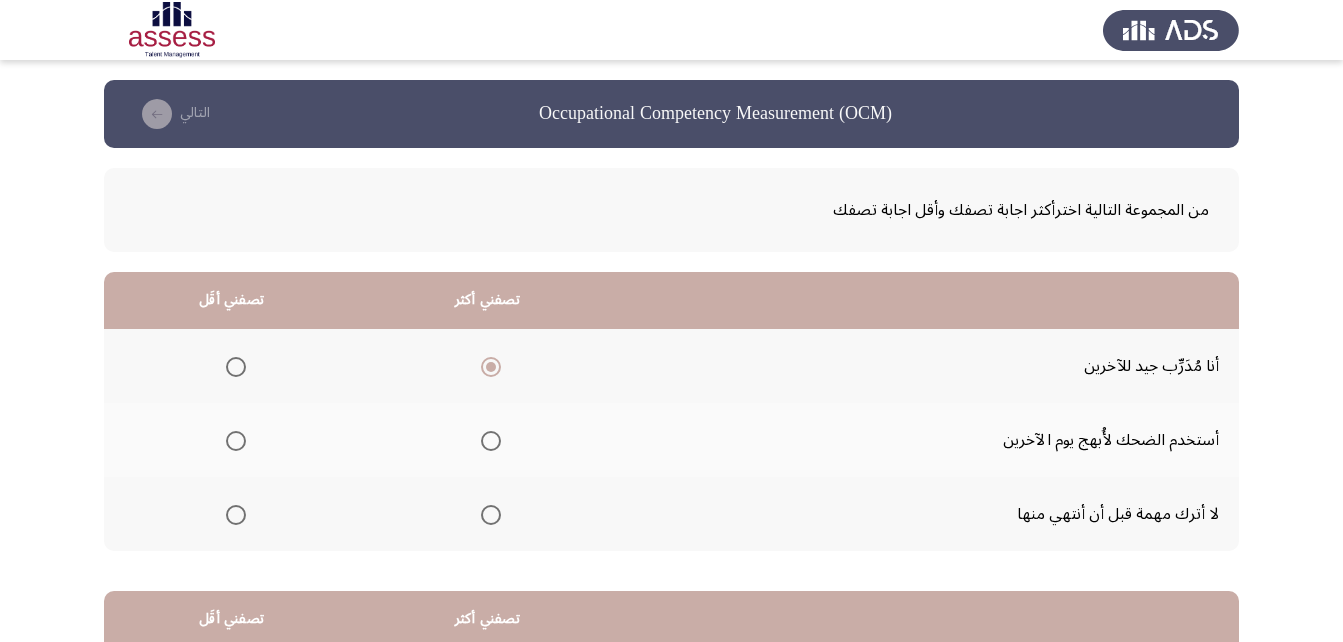 click at bounding box center [491, 515] 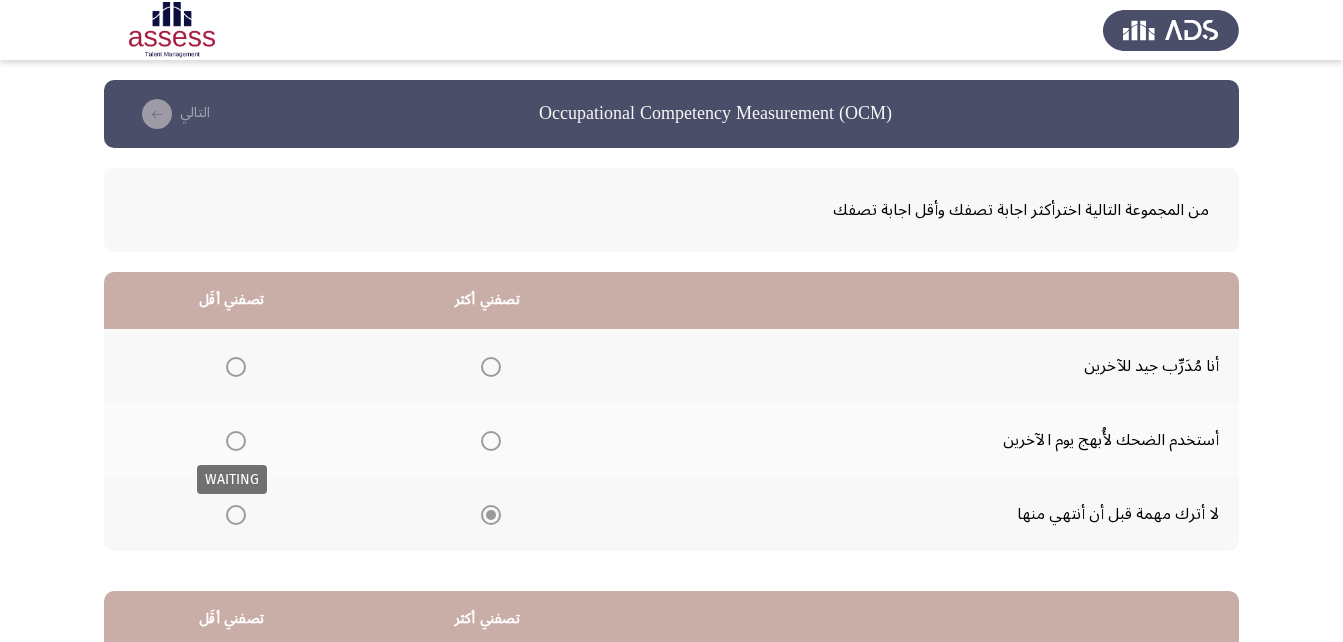 click at bounding box center [236, 441] 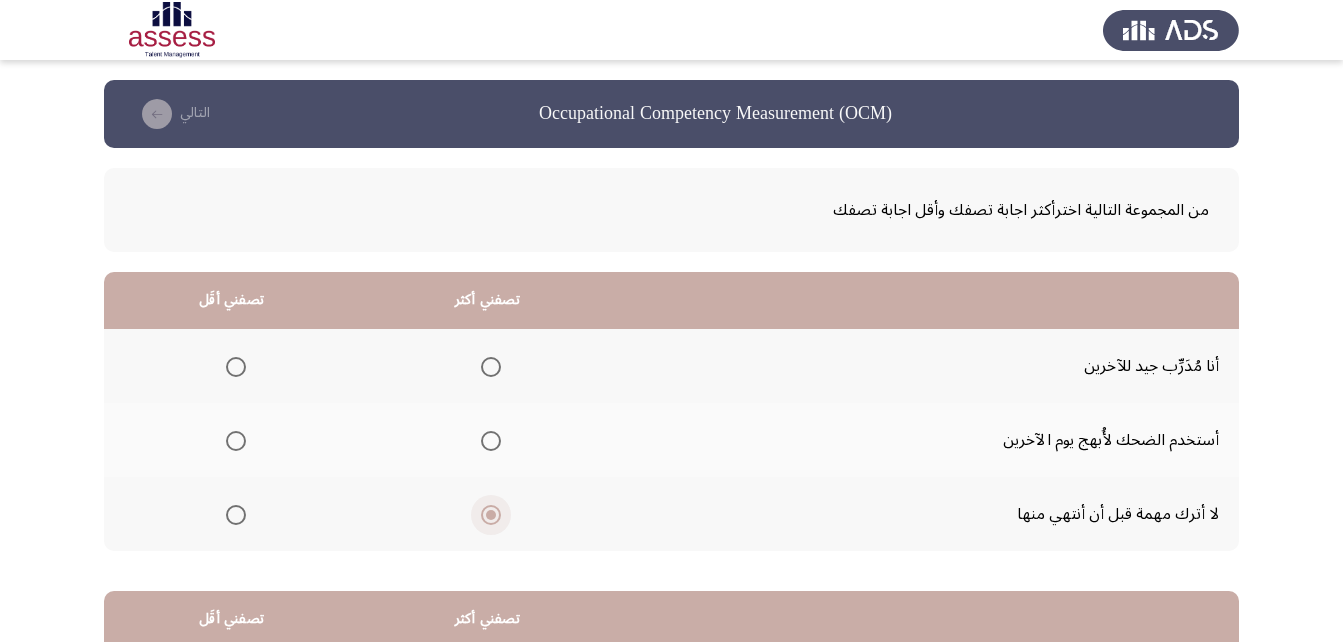 click at bounding box center (491, 515) 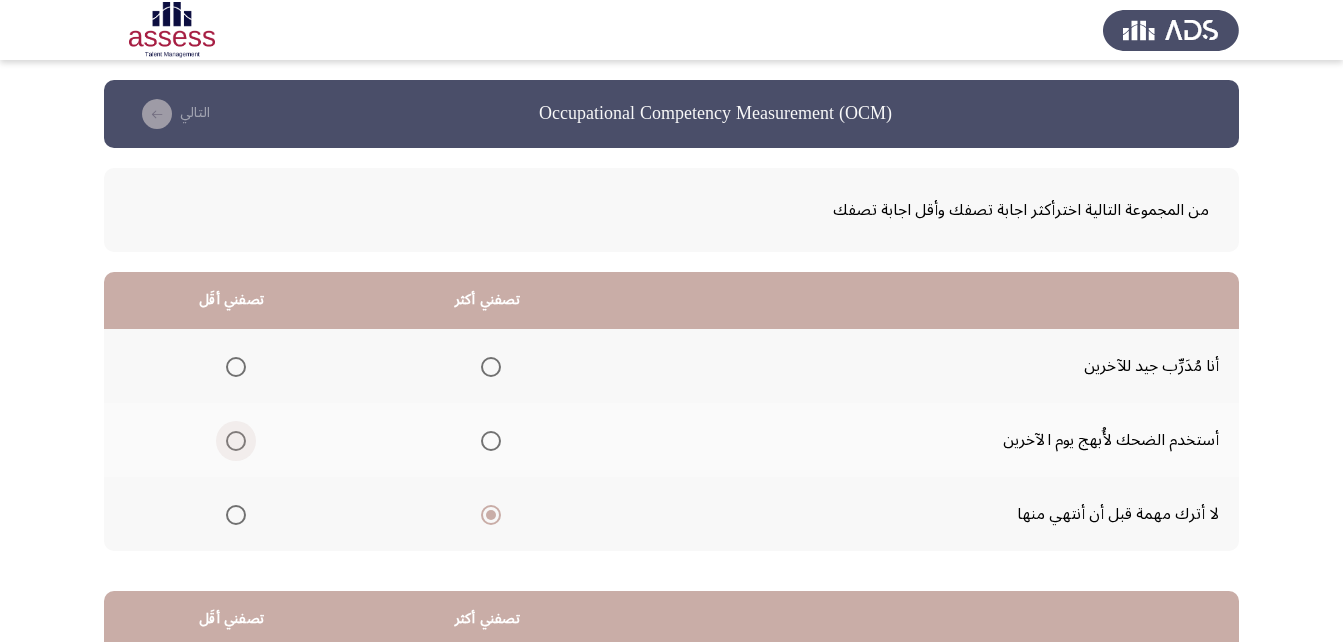 click at bounding box center (236, 441) 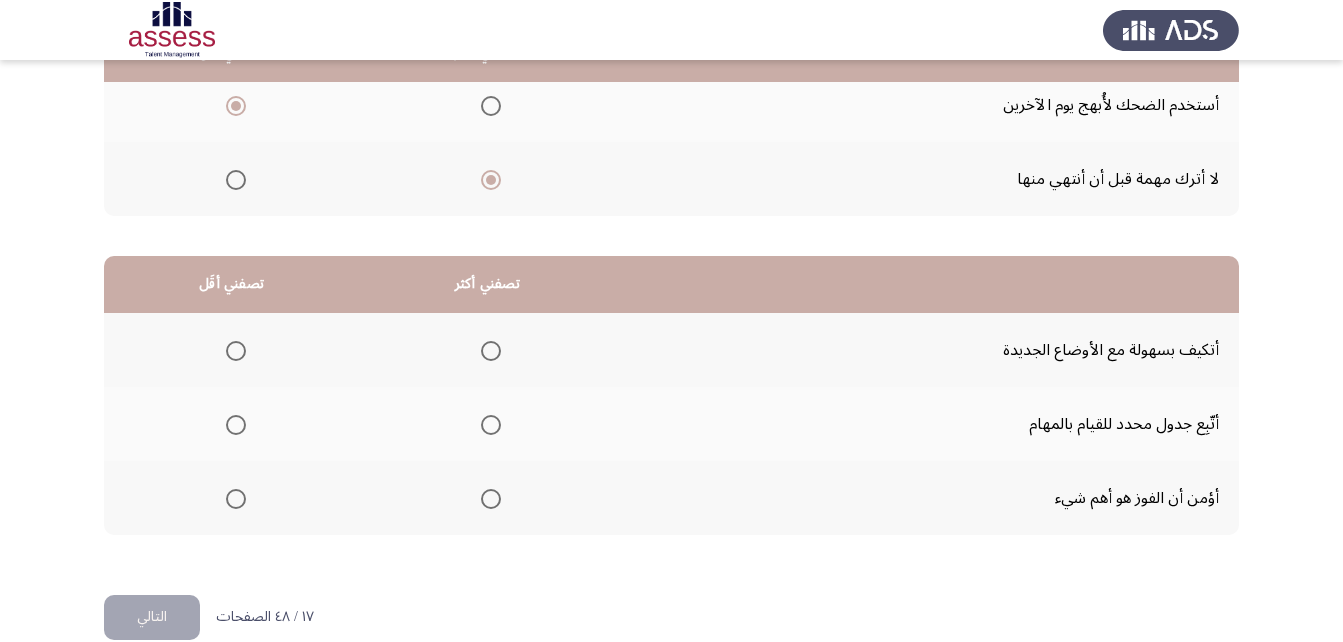 scroll, scrollTop: 368, scrollLeft: 0, axis: vertical 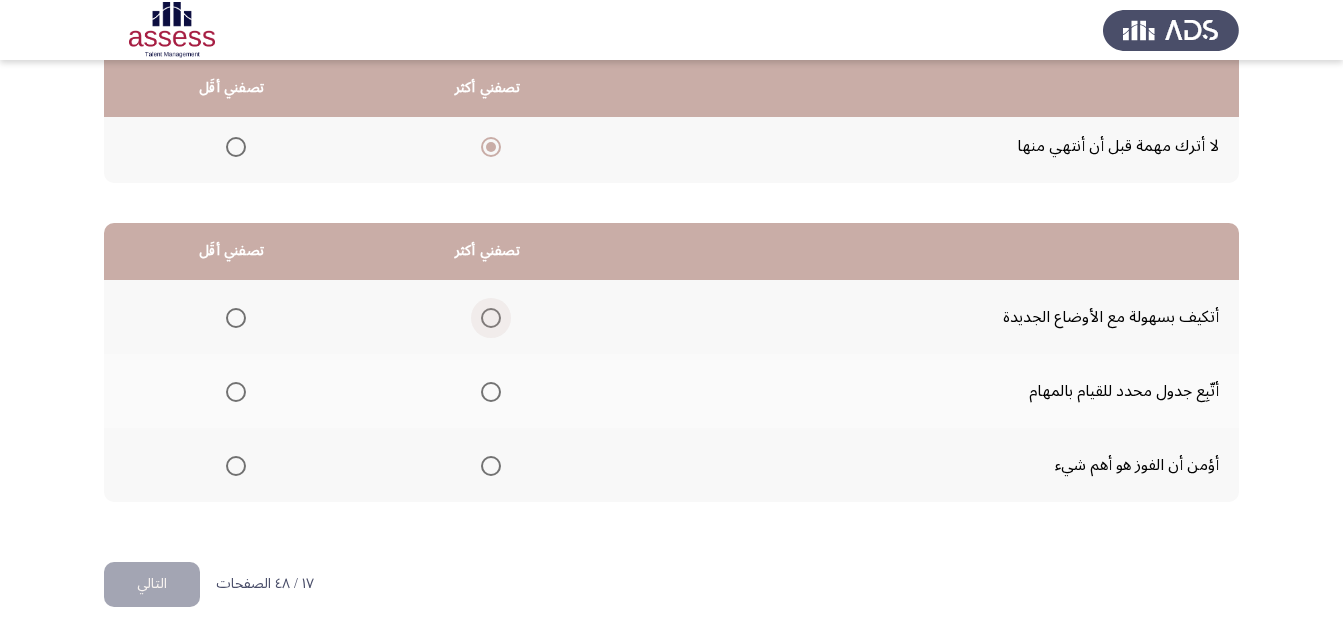 click at bounding box center [491, 318] 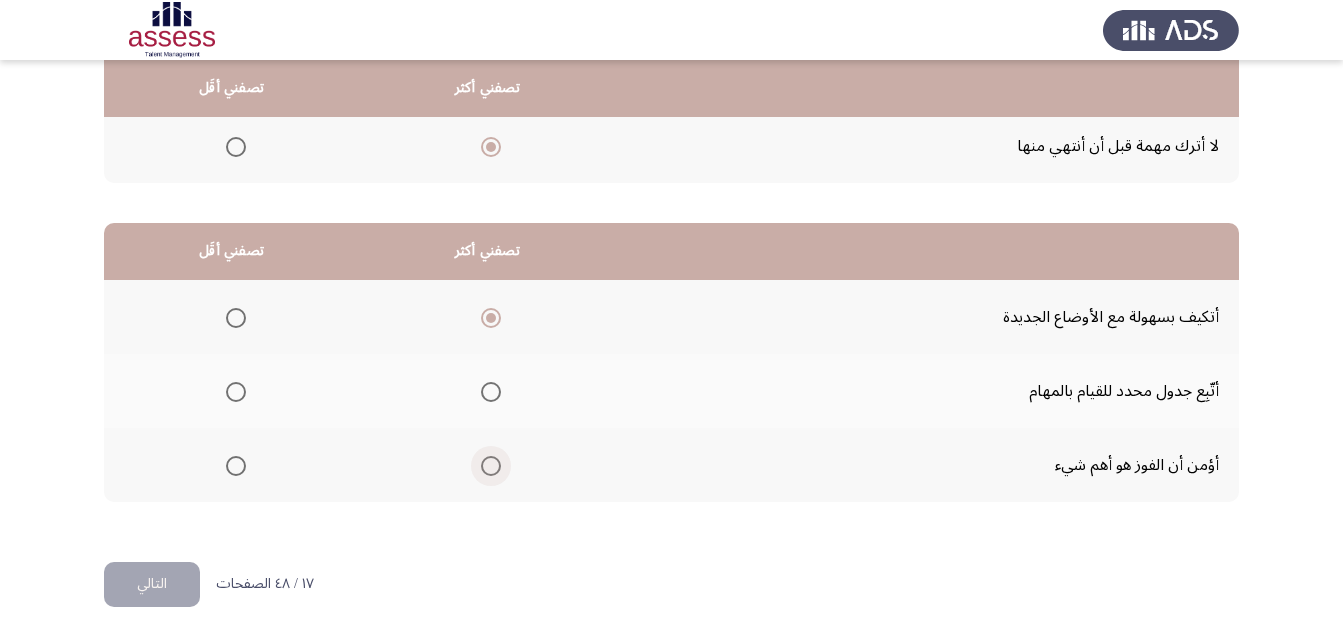 click at bounding box center [491, 466] 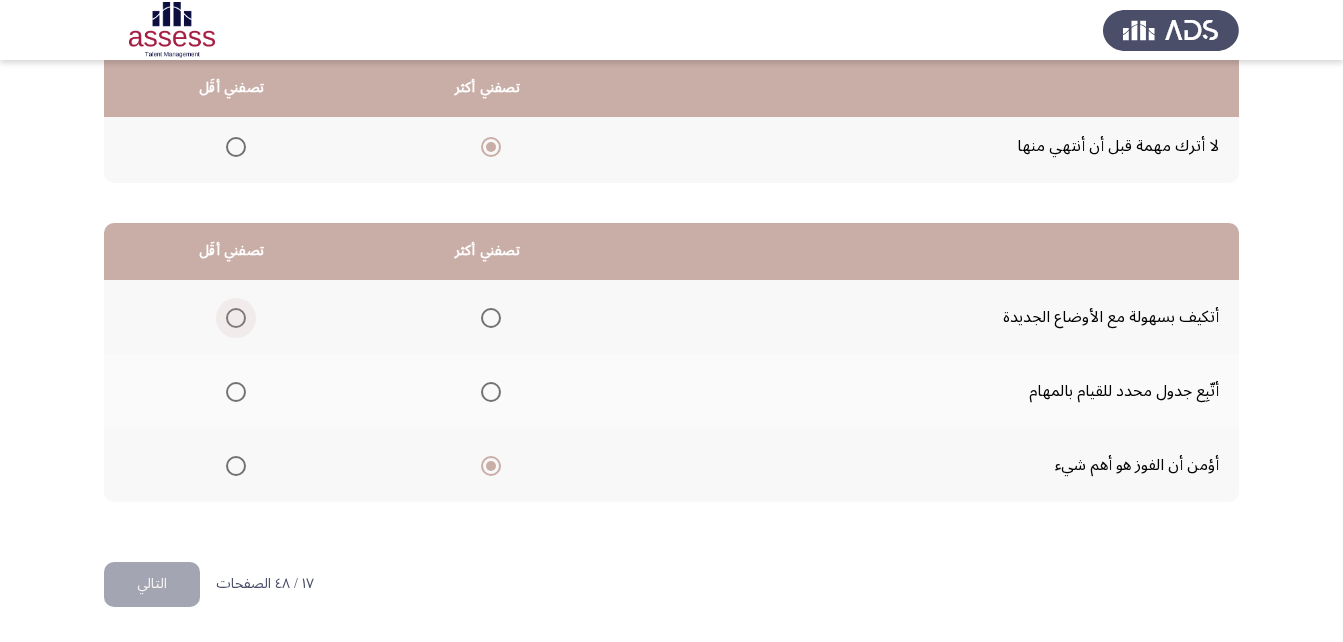 click at bounding box center [236, 318] 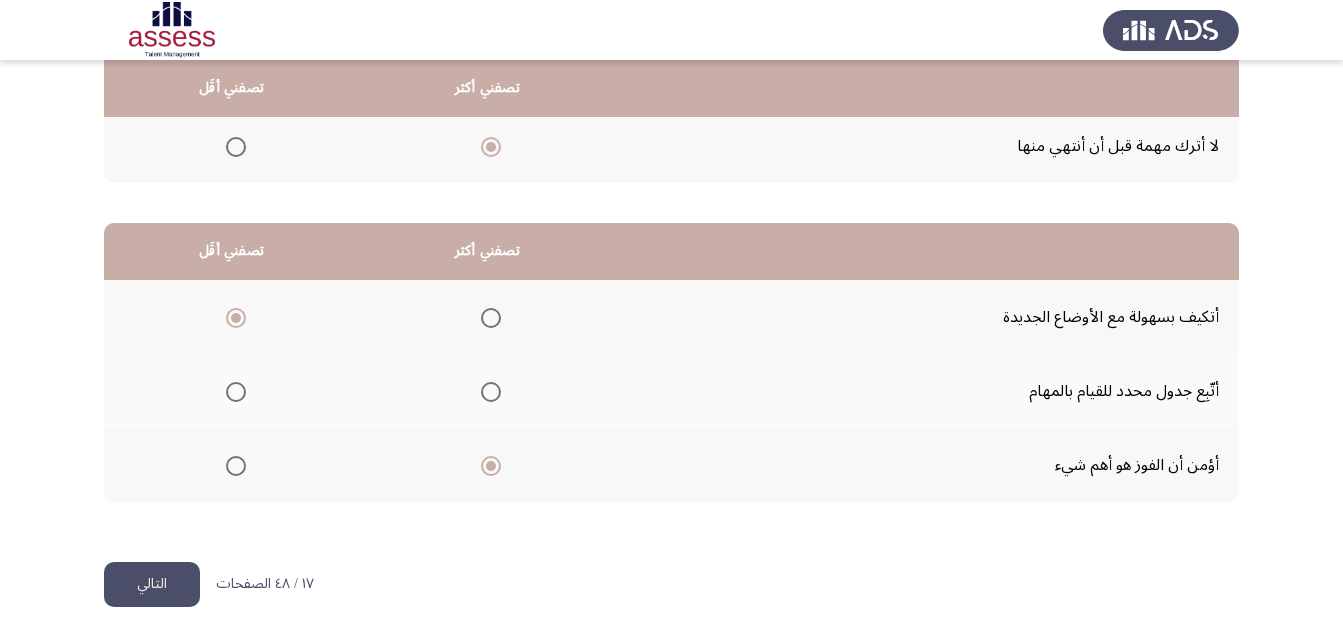 click on "التالي" 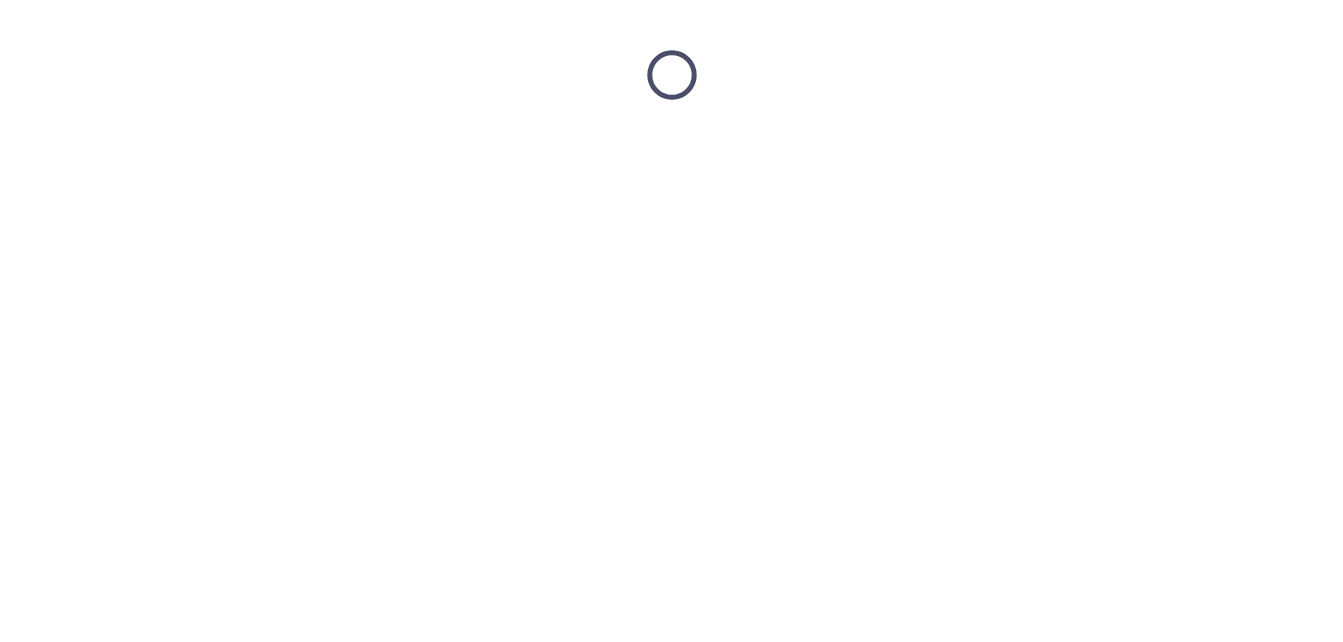 scroll, scrollTop: 0, scrollLeft: 0, axis: both 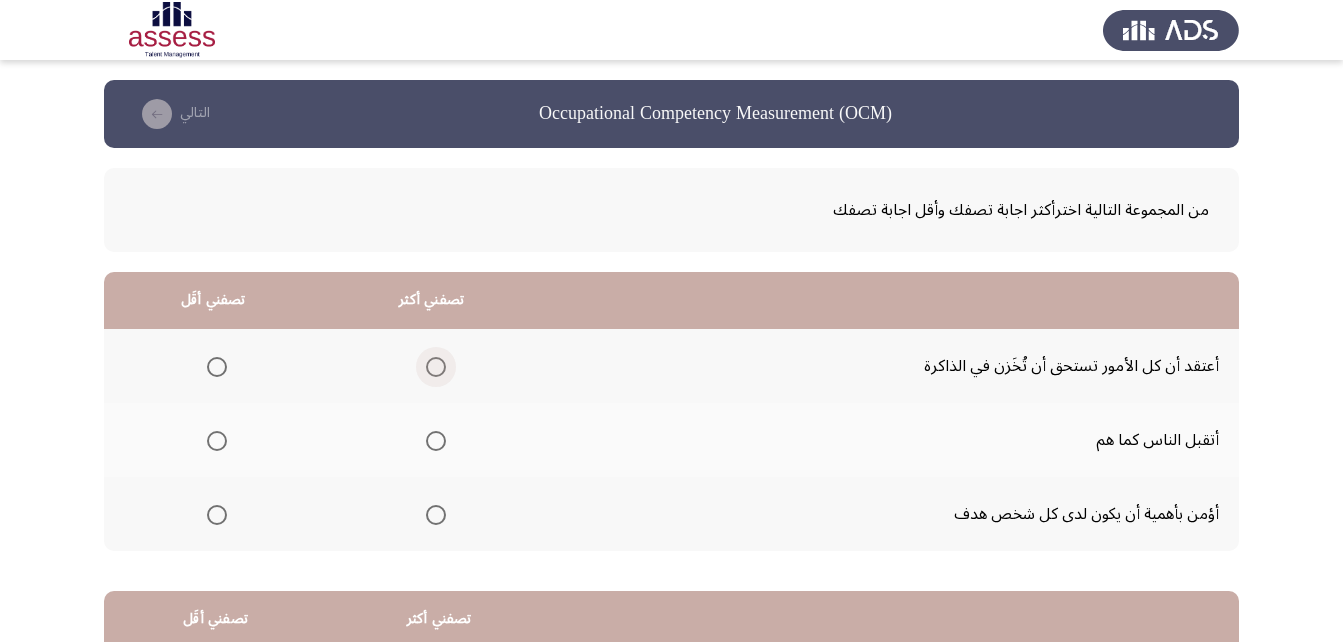 click at bounding box center (436, 367) 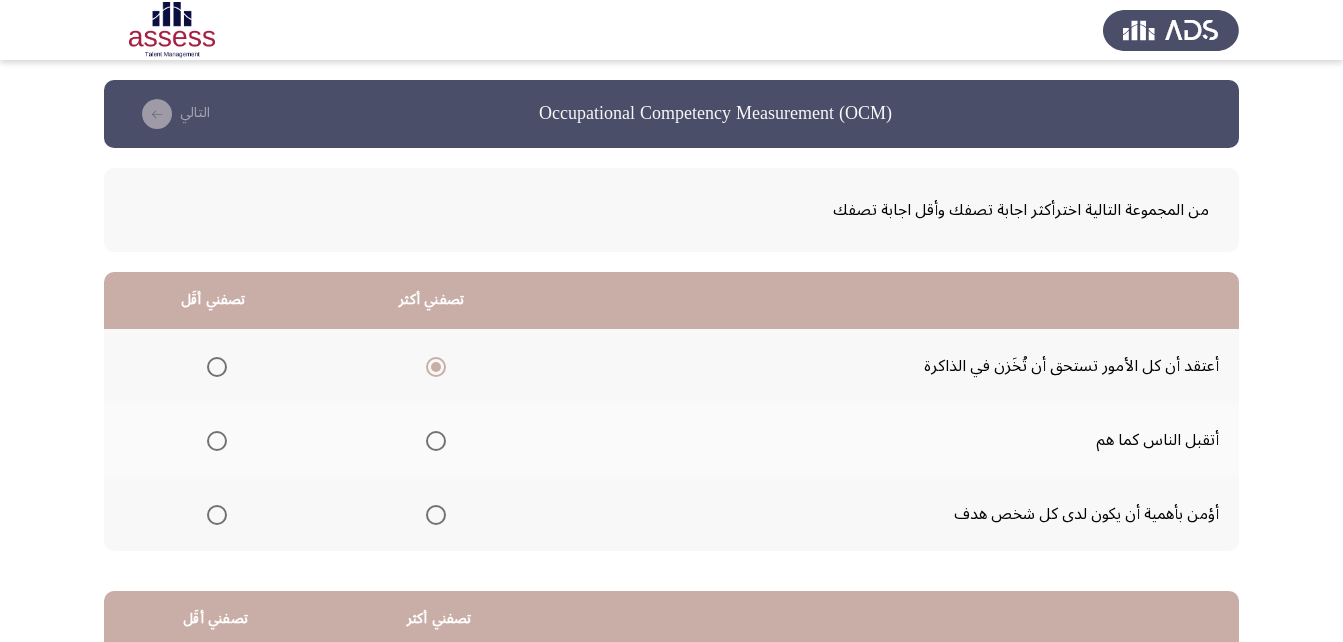 click at bounding box center [217, 515] 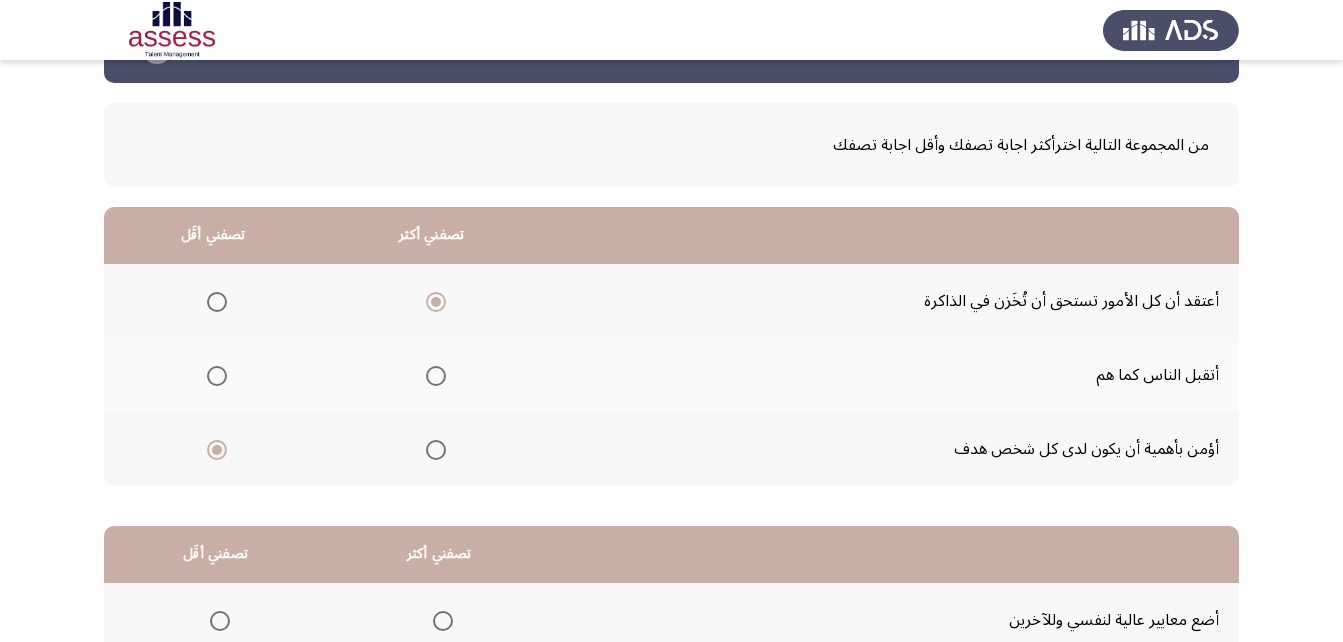 scroll, scrollTop: 100, scrollLeft: 0, axis: vertical 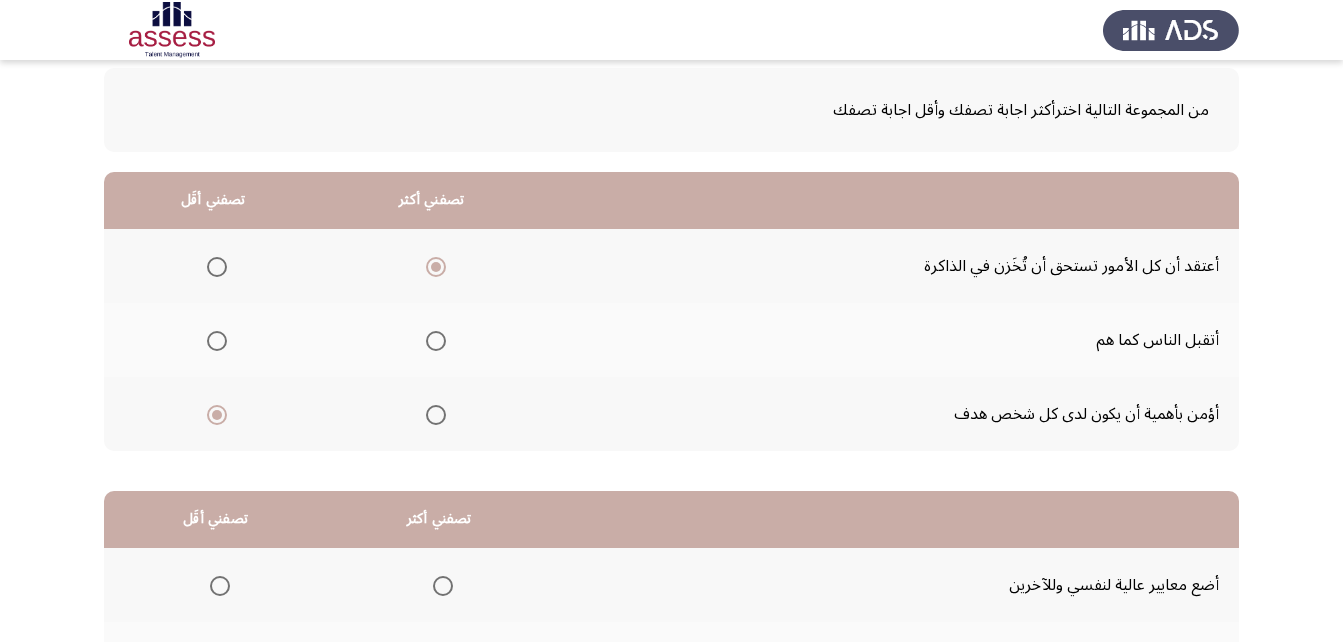 click 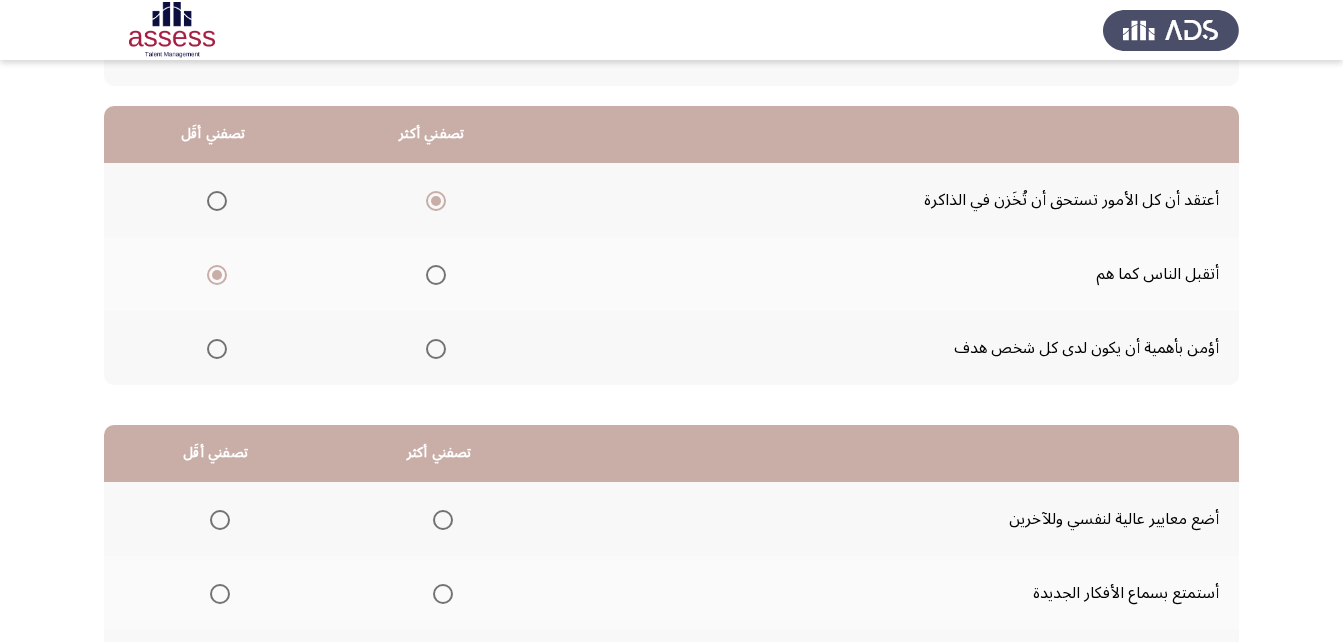 scroll, scrollTop: 200, scrollLeft: 0, axis: vertical 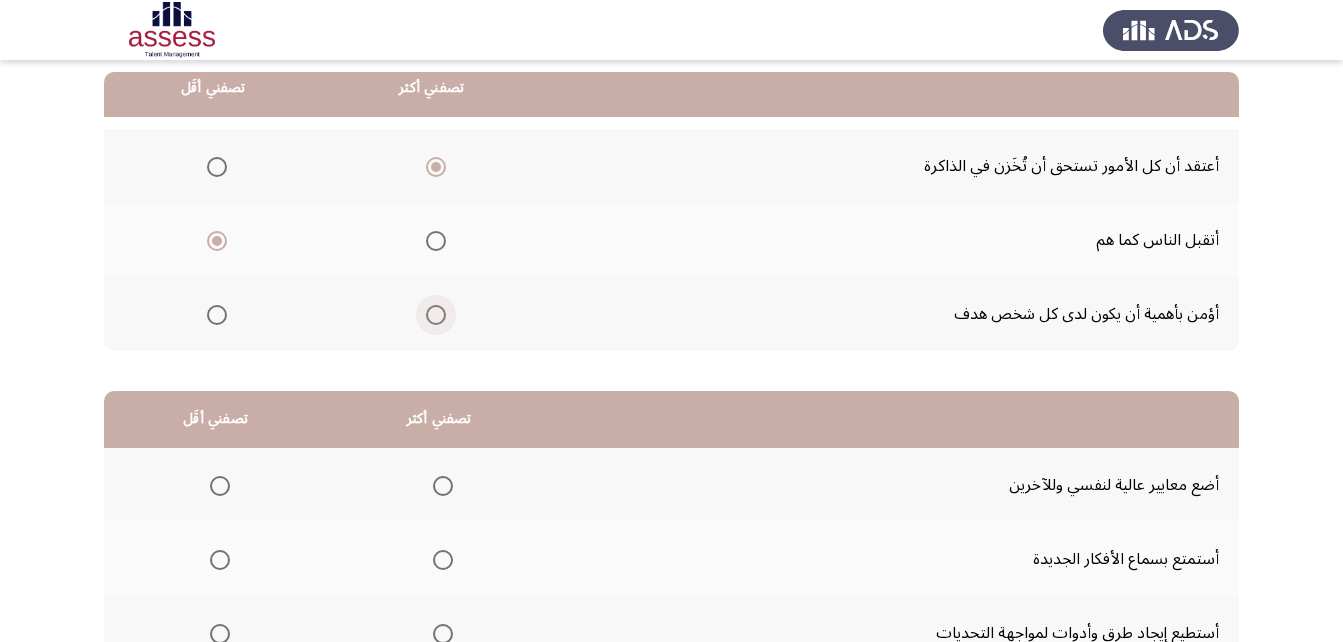 click at bounding box center (436, 315) 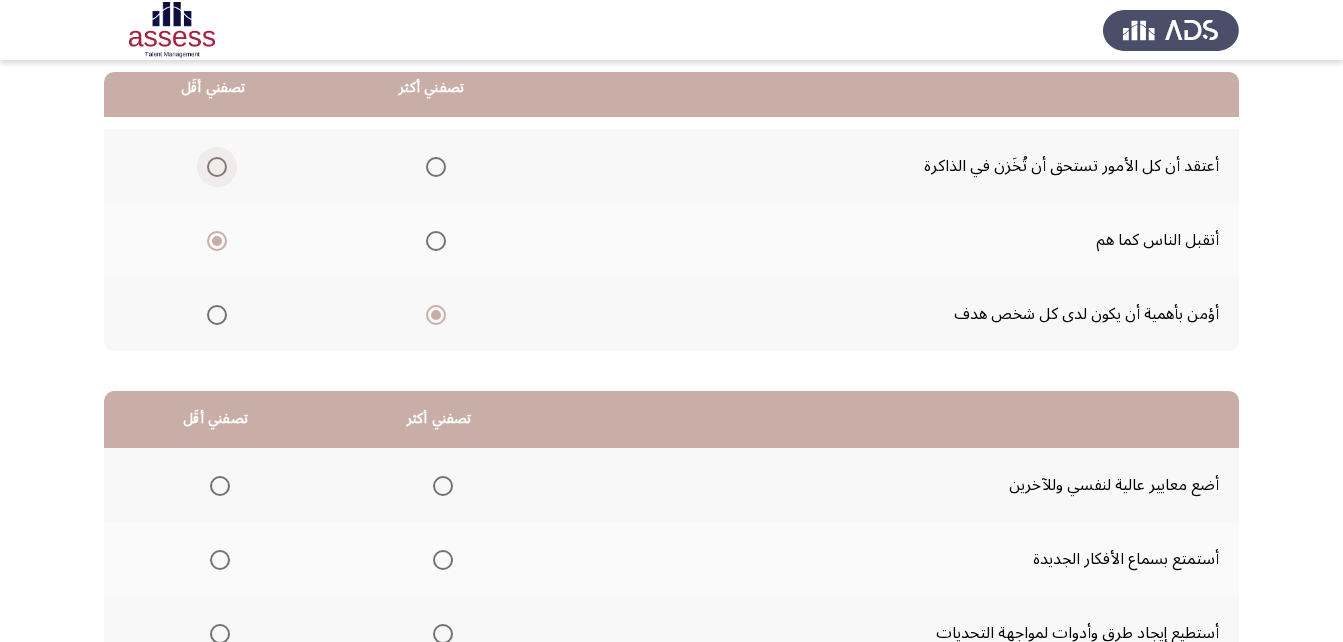 click at bounding box center [213, 167] 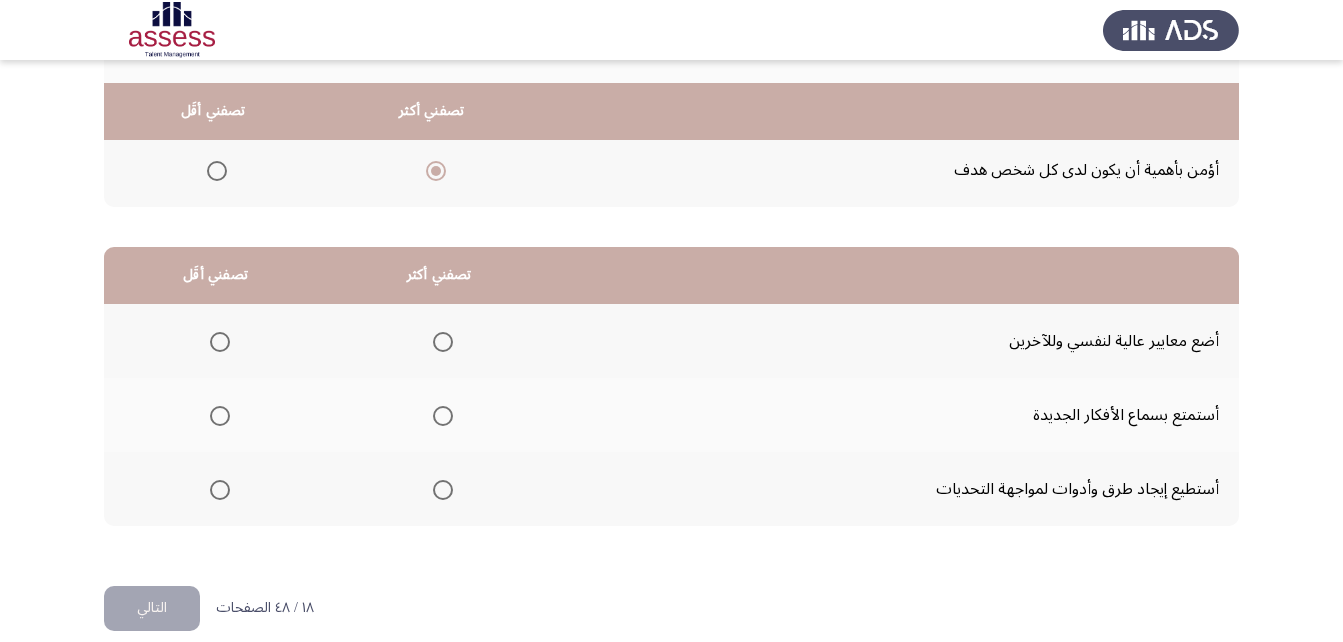 scroll, scrollTop: 368, scrollLeft: 0, axis: vertical 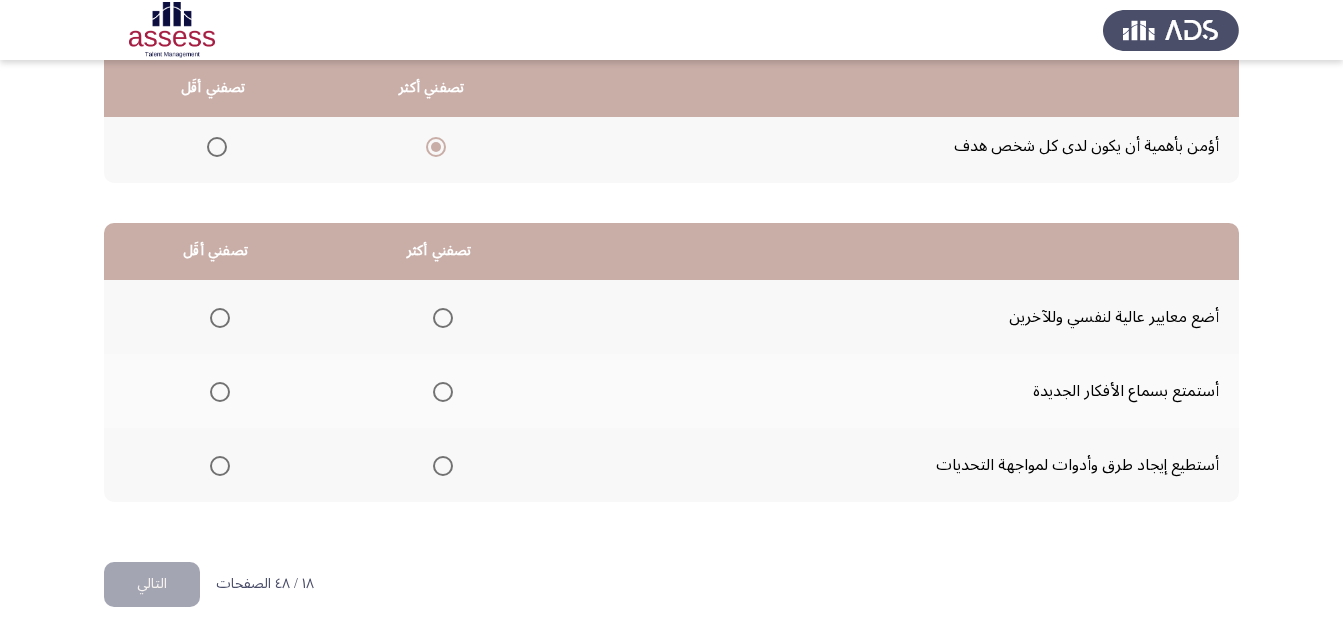 click at bounding box center [443, 466] 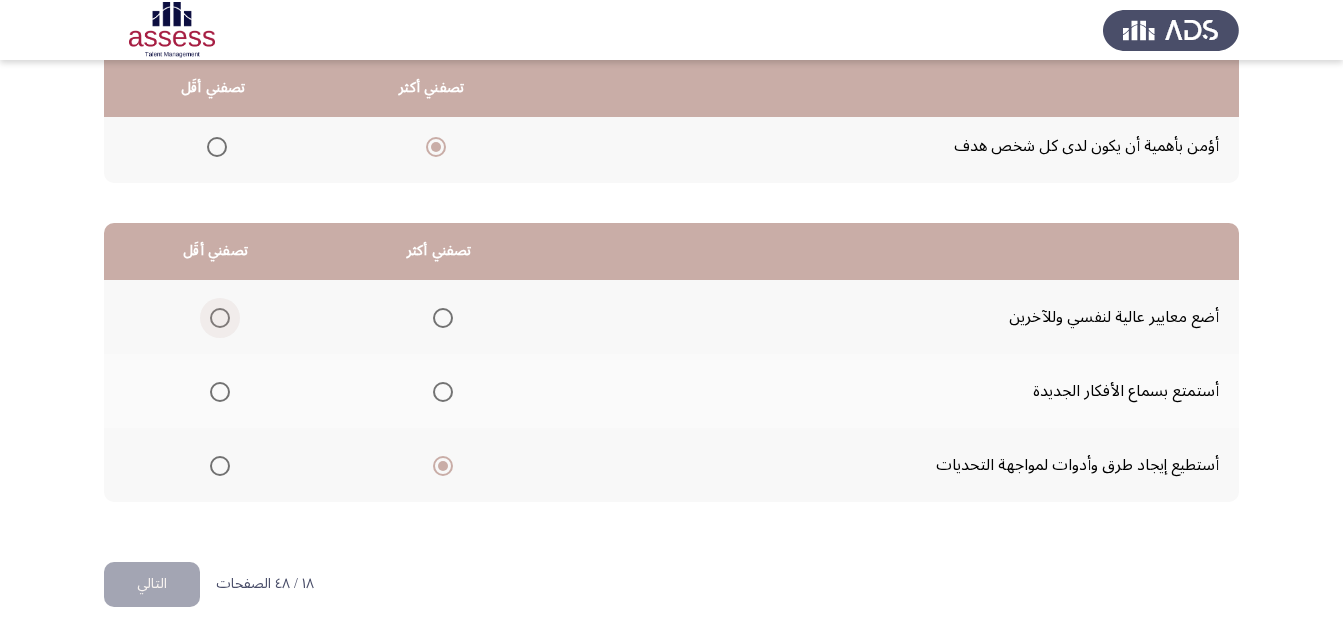 click at bounding box center [220, 318] 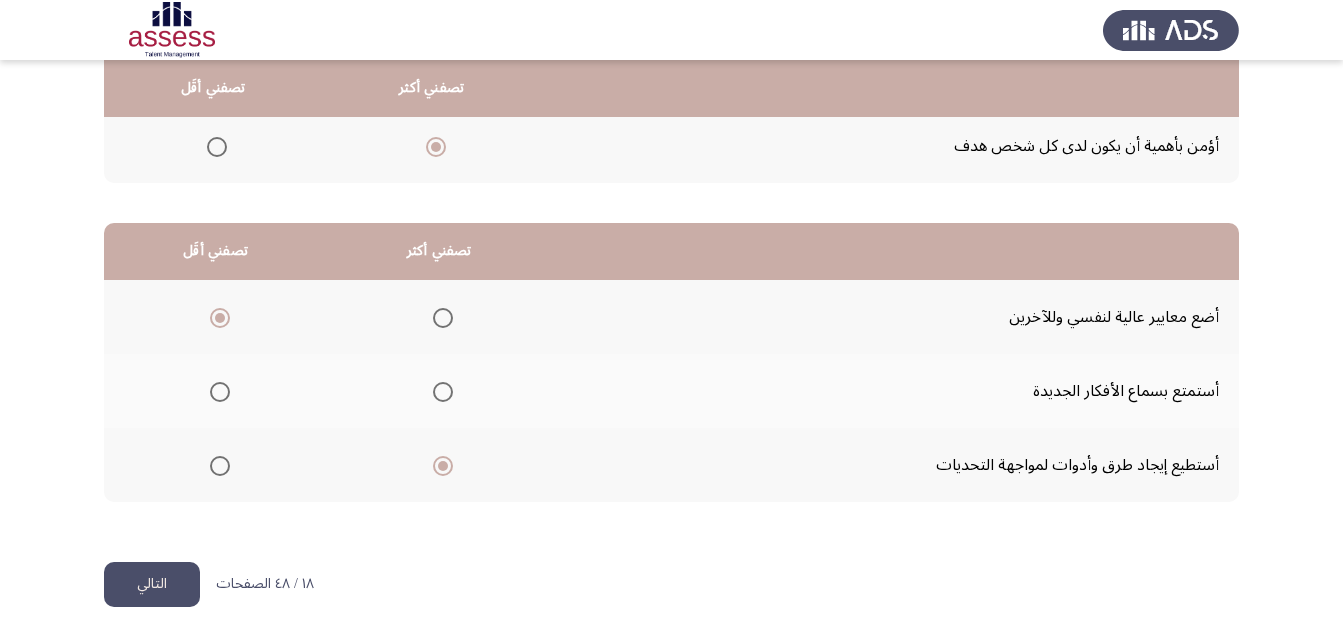 click on "التالي" 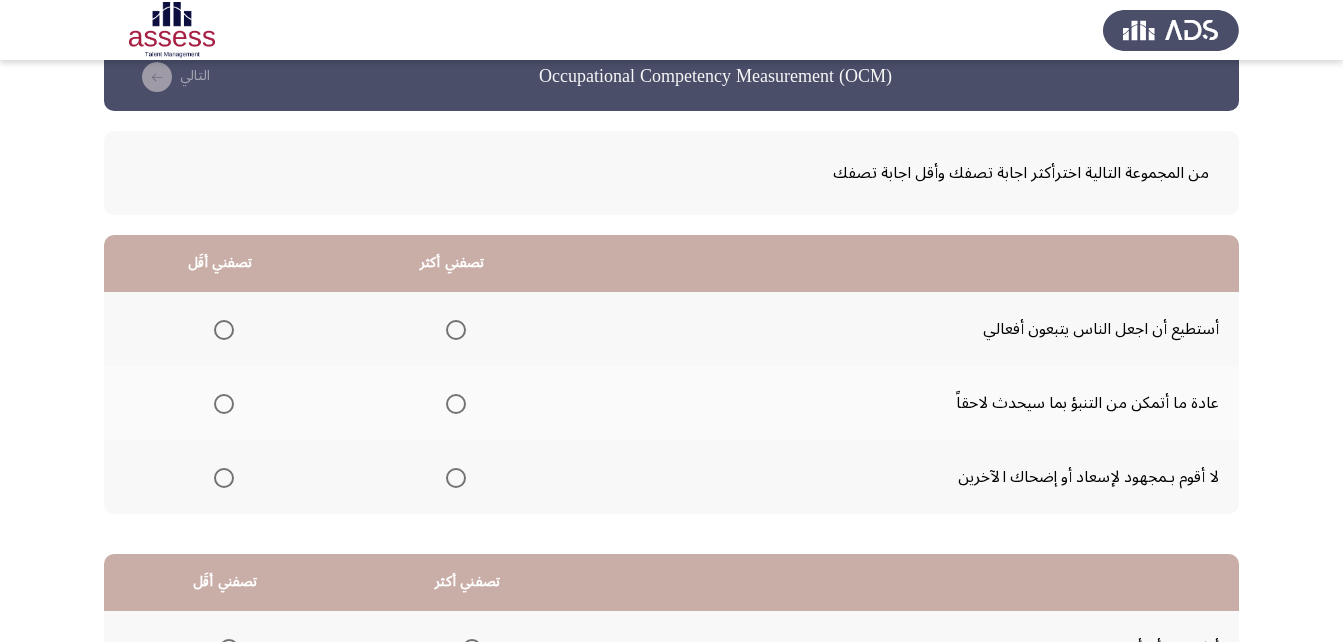 scroll, scrollTop: 100, scrollLeft: 0, axis: vertical 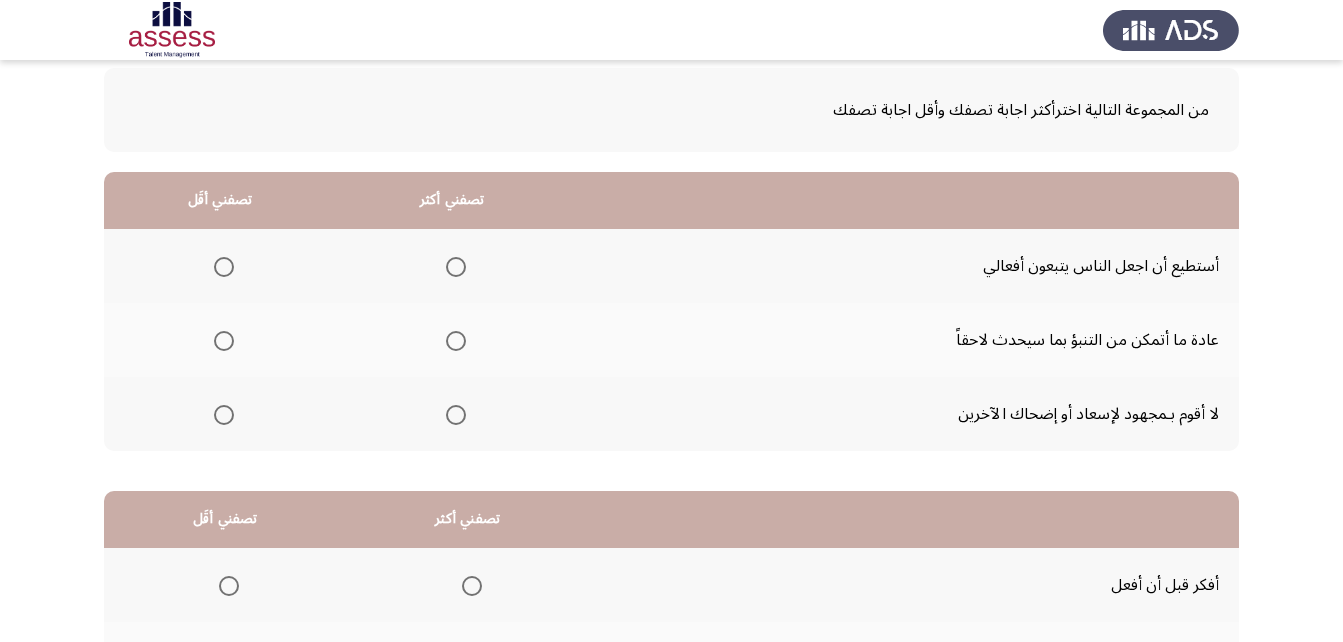 click at bounding box center [224, 267] 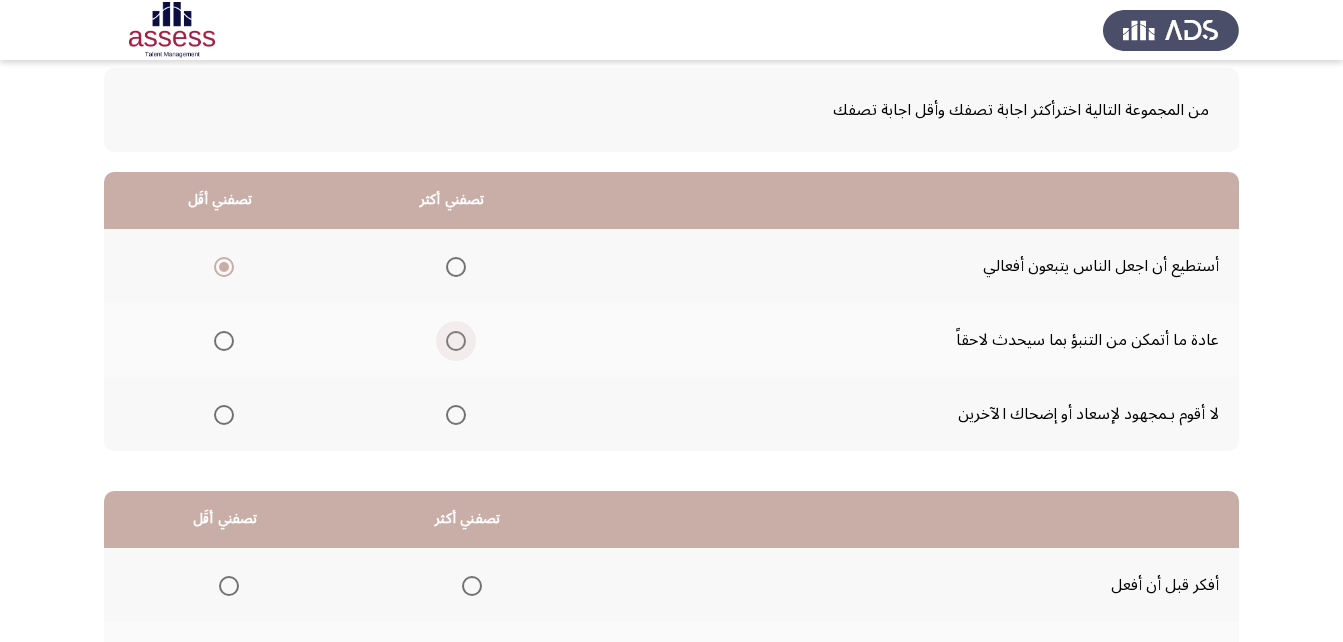 click at bounding box center [456, 341] 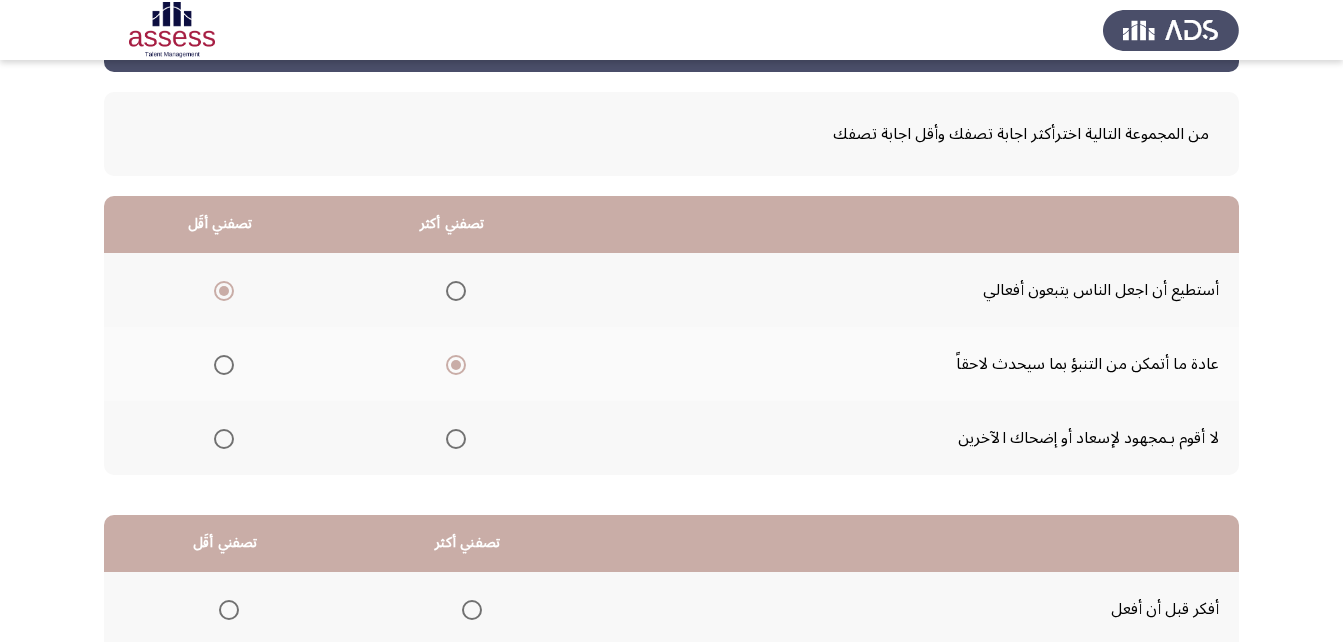 scroll, scrollTop: 68, scrollLeft: 0, axis: vertical 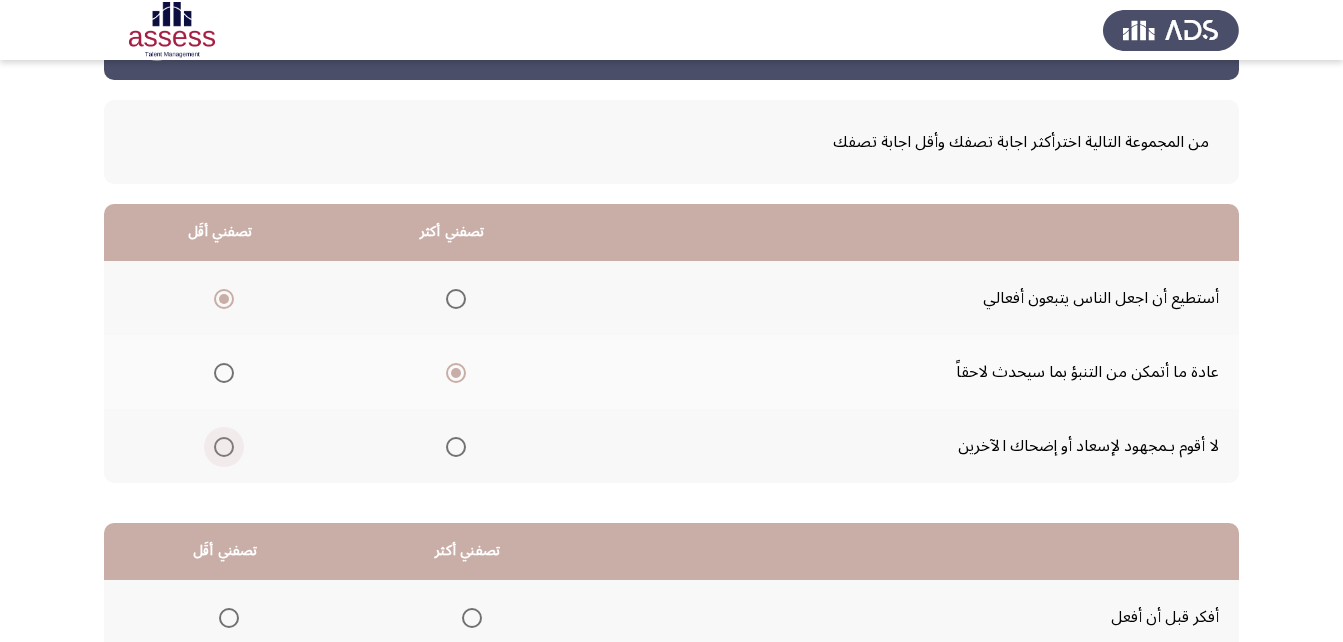 click at bounding box center (220, 447) 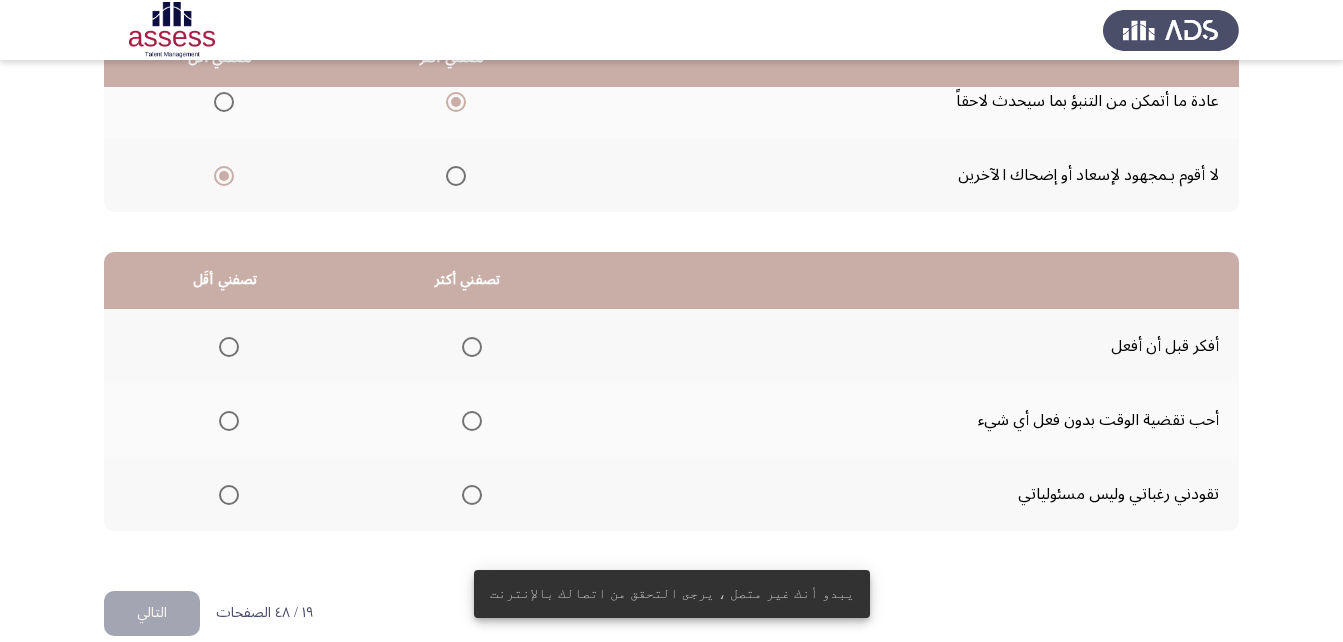 scroll, scrollTop: 368, scrollLeft: 0, axis: vertical 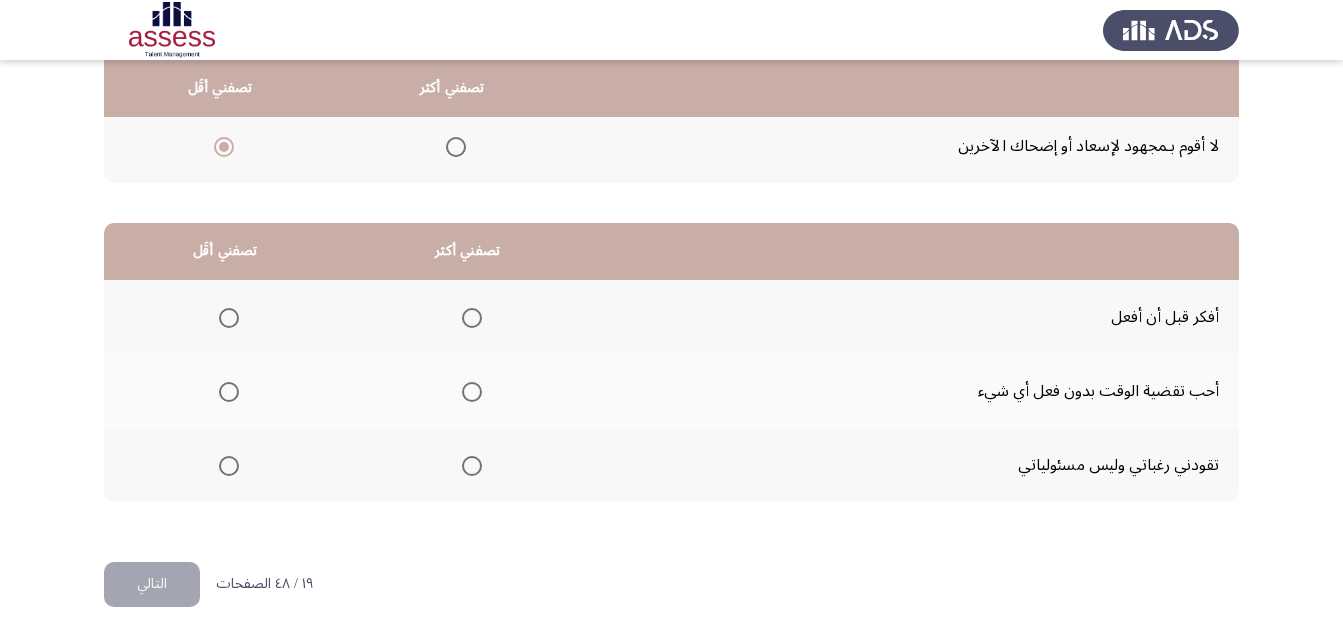 click at bounding box center [472, 318] 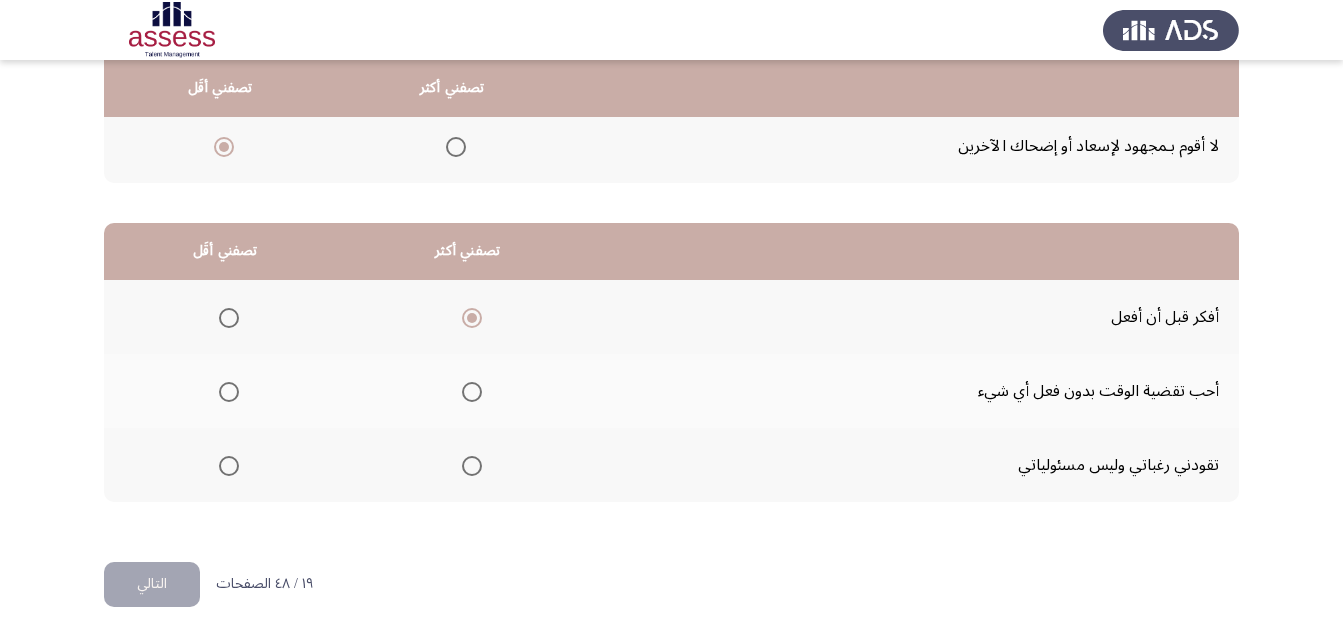 drag, startPoint x: 242, startPoint y: 382, endPoint x: 229, endPoint y: 386, distance: 13.601471 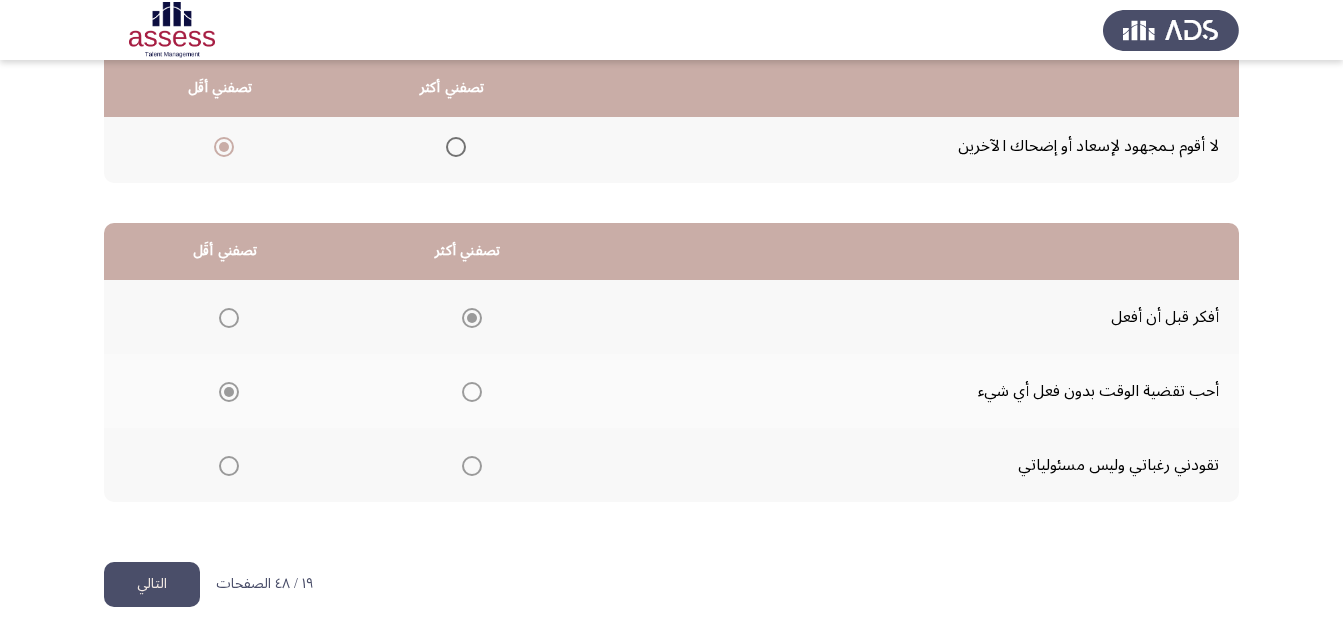 click on "التالي" 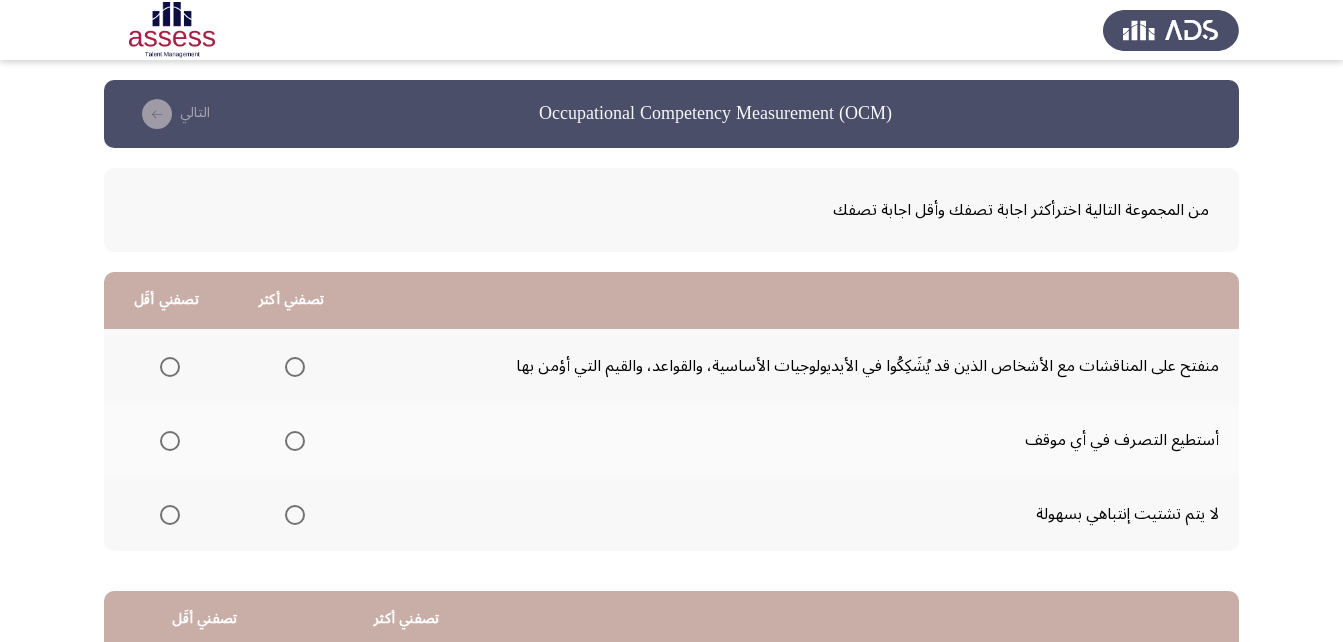 scroll, scrollTop: 100, scrollLeft: 0, axis: vertical 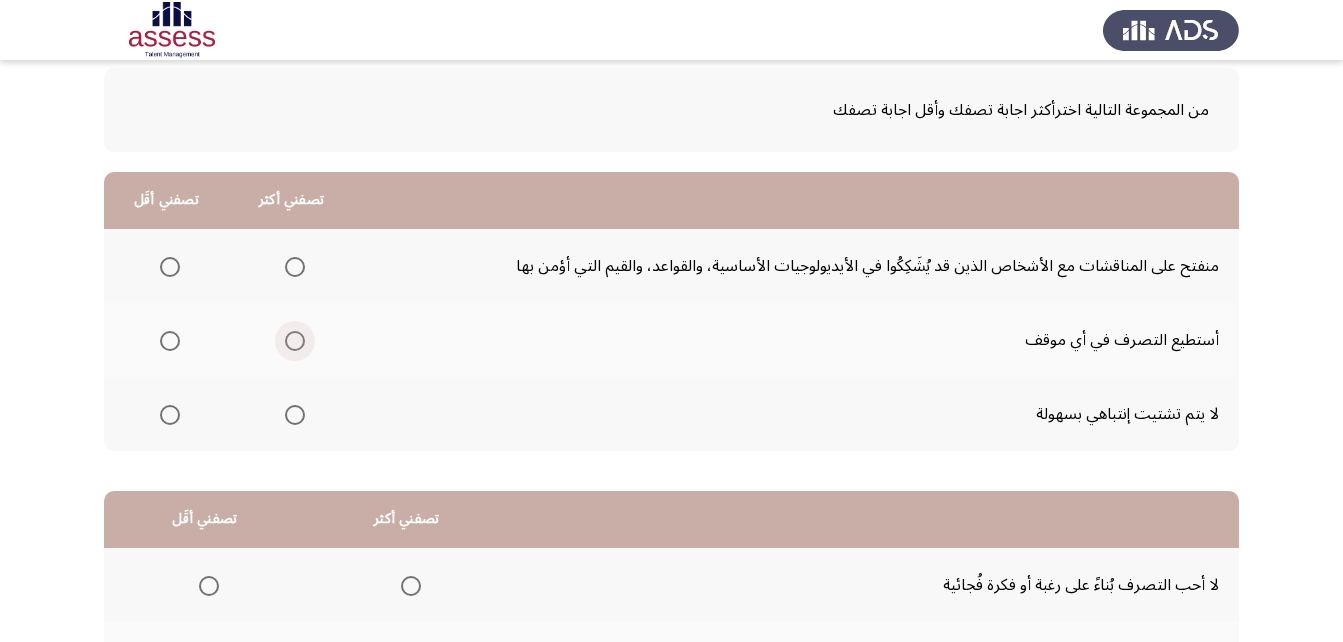 click at bounding box center (295, 341) 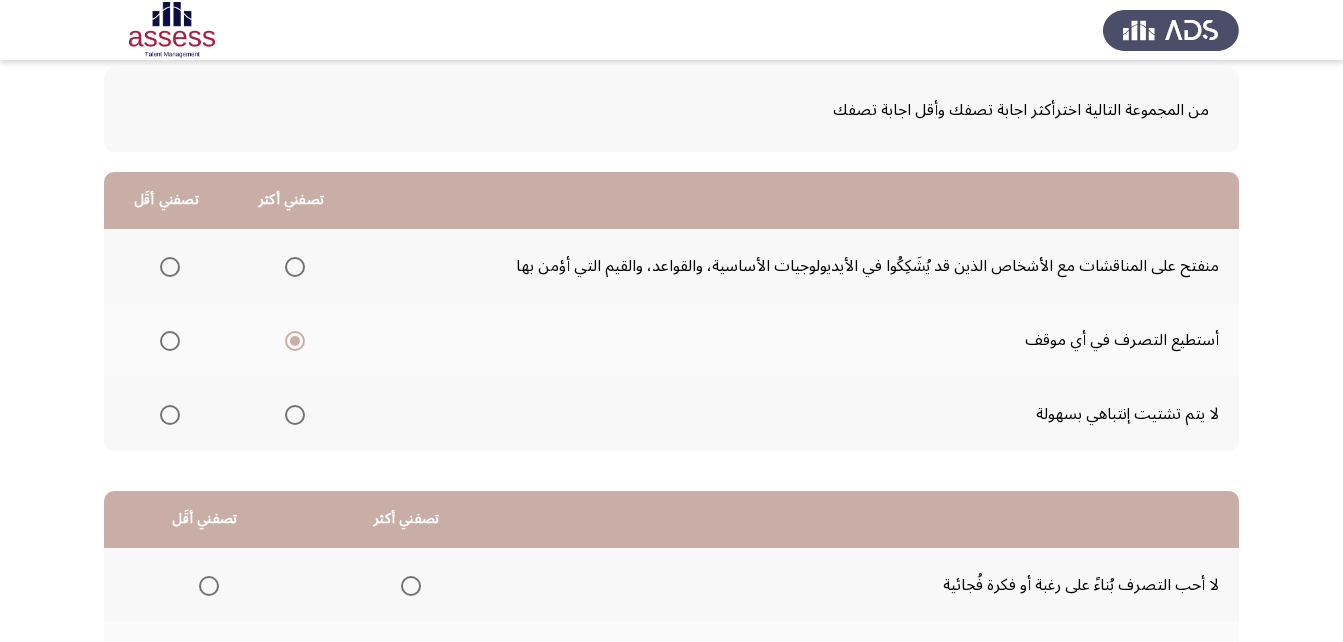 click at bounding box center (170, 415) 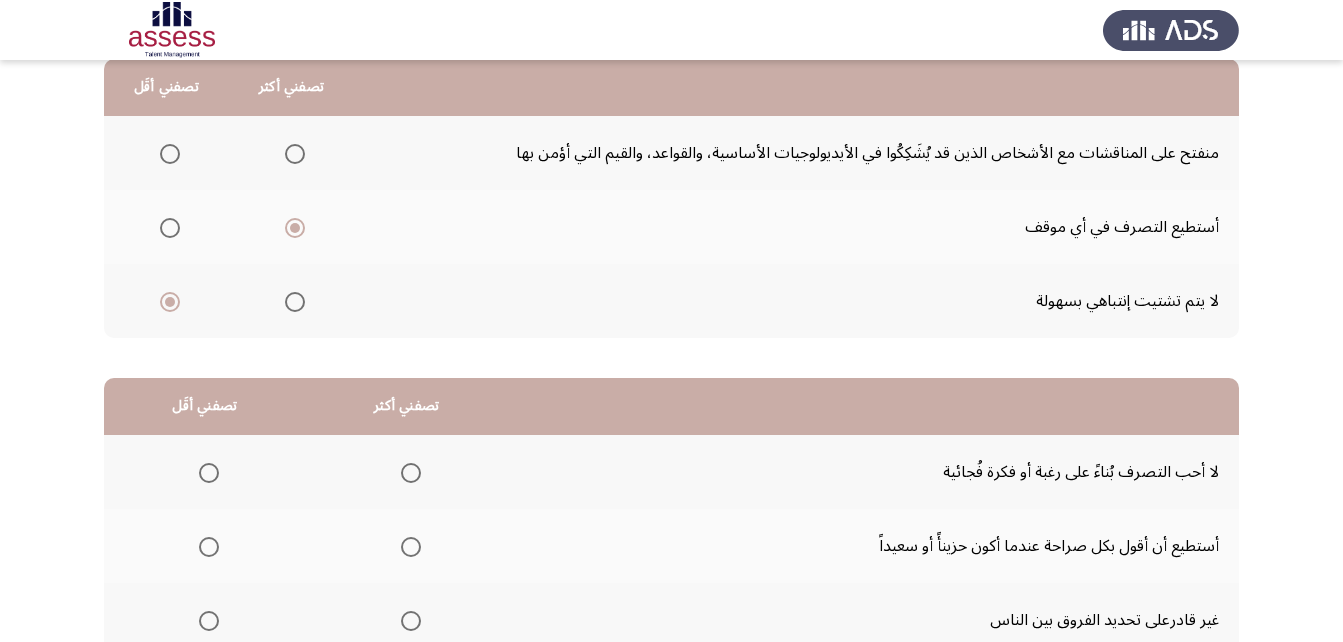 scroll, scrollTop: 368, scrollLeft: 0, axis: vertical 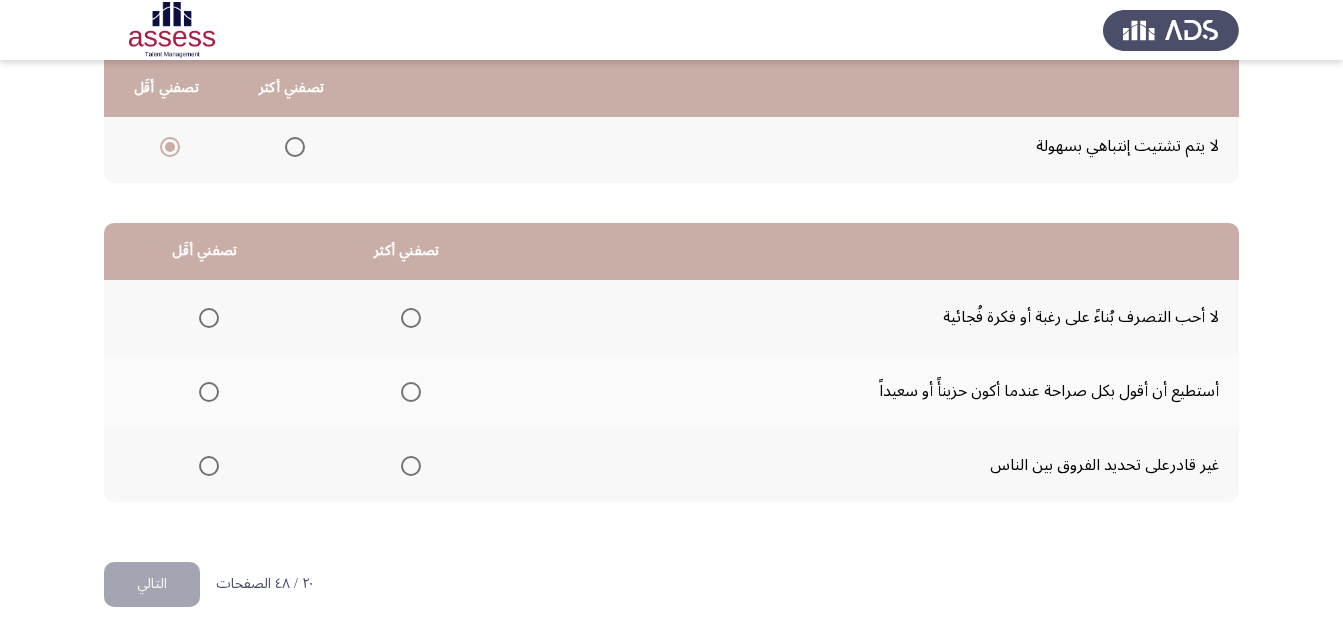 click 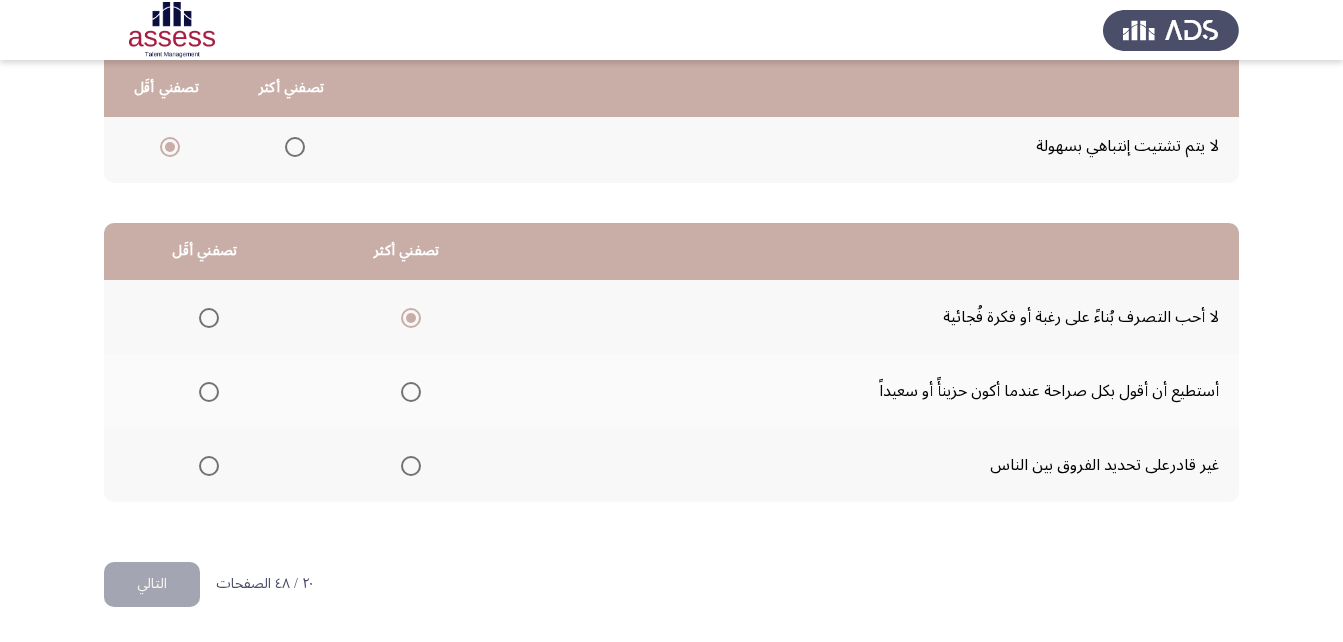 click at bounding box center (209, 466) 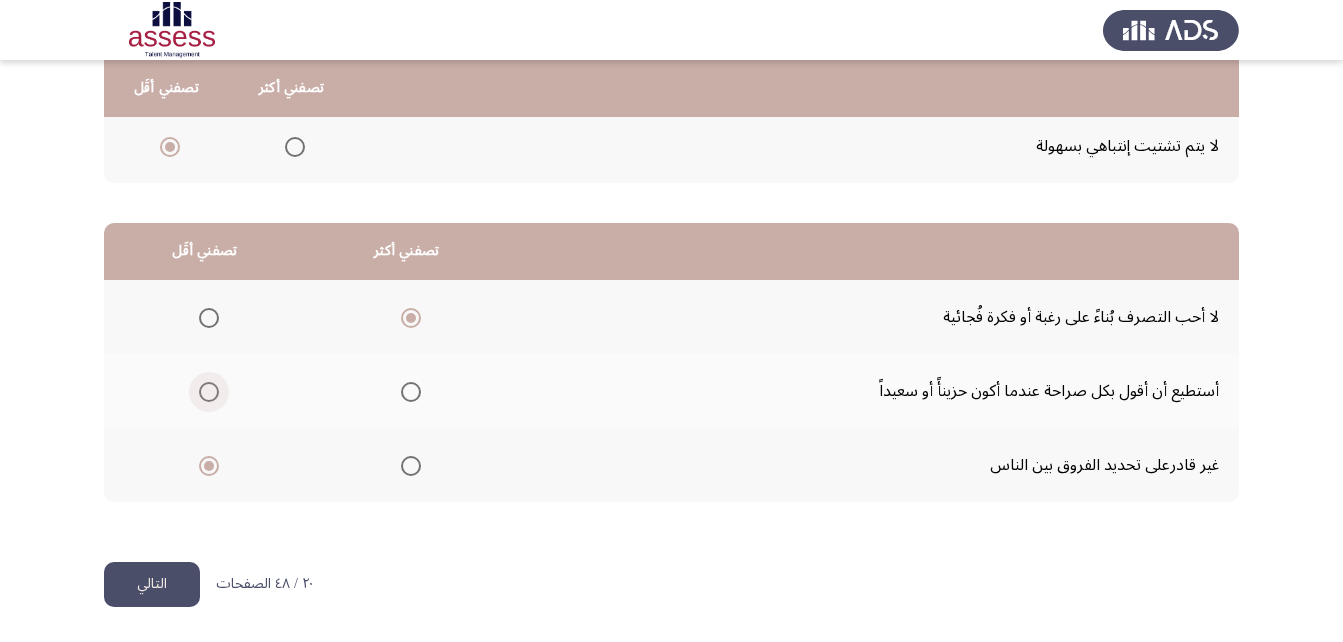 click at bounding box center (209, 392) 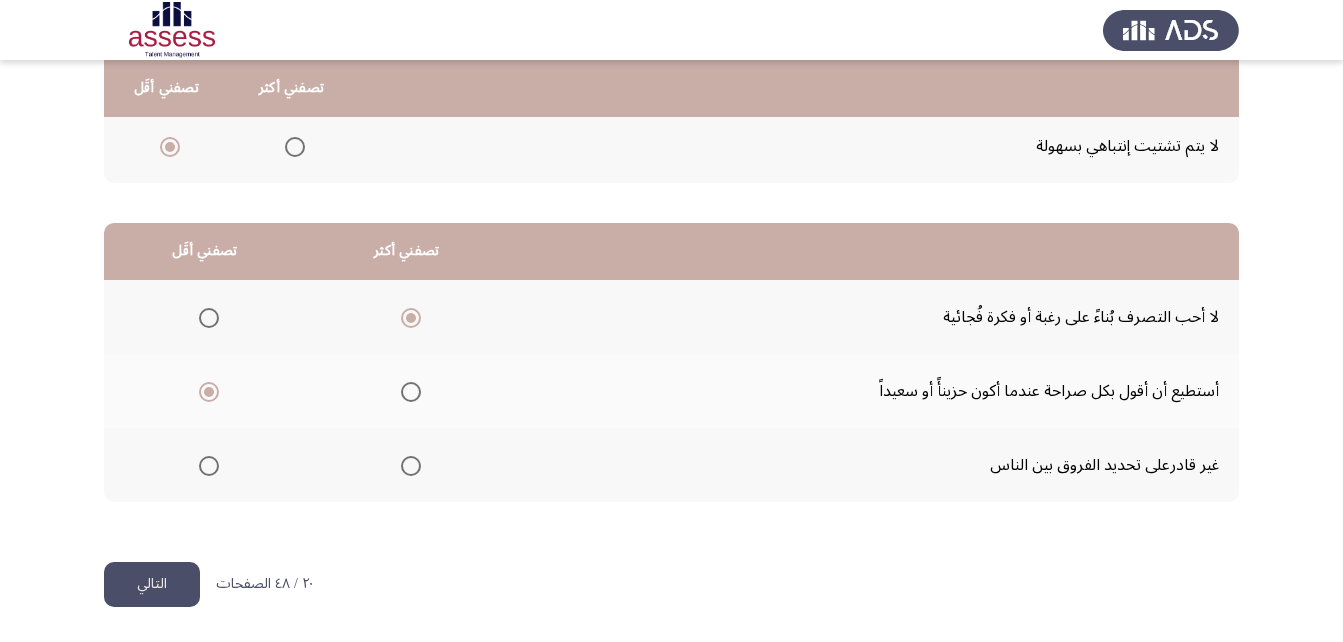 click on "التالي" 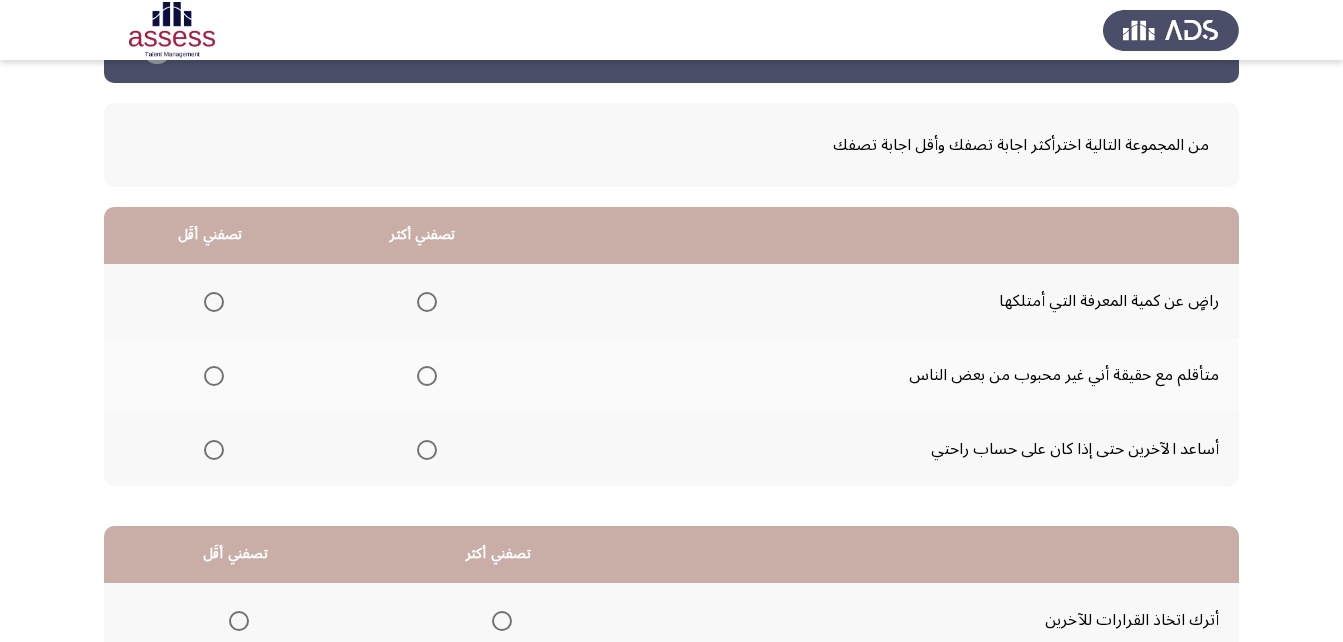 scroll, scrollTop: 100, scrollLeft: 0, axis: vertical 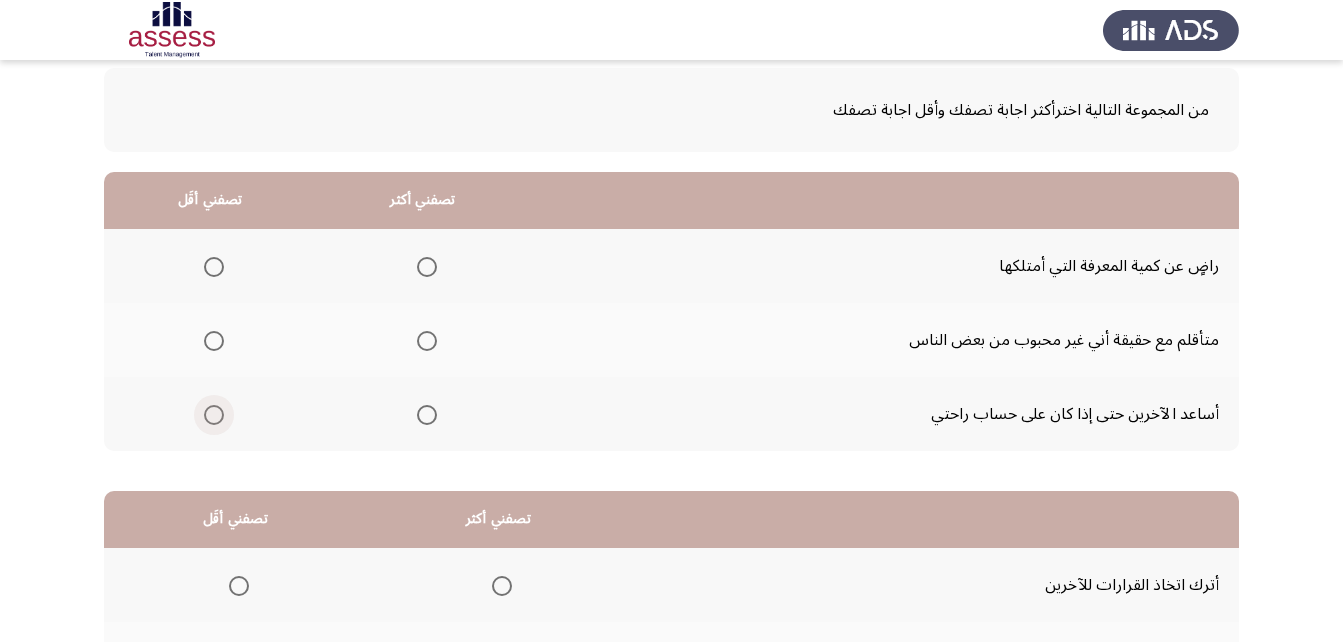 click at bounding box center (214, 415) 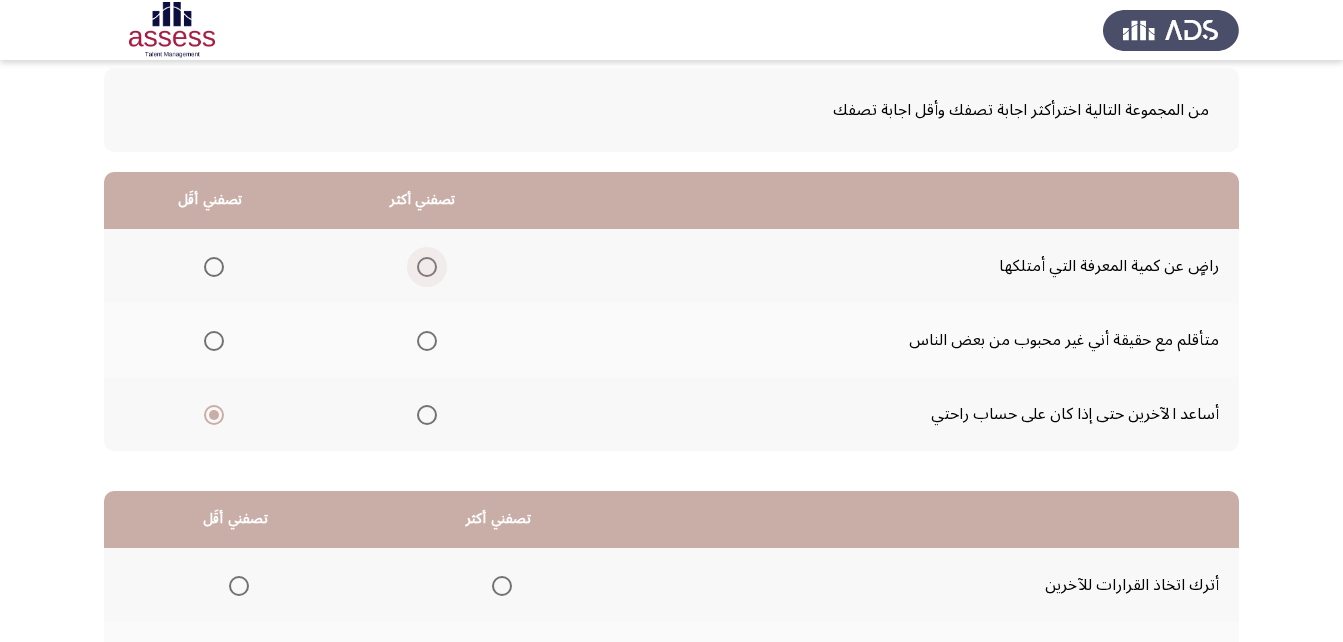 click at bounding box center (427, 267) 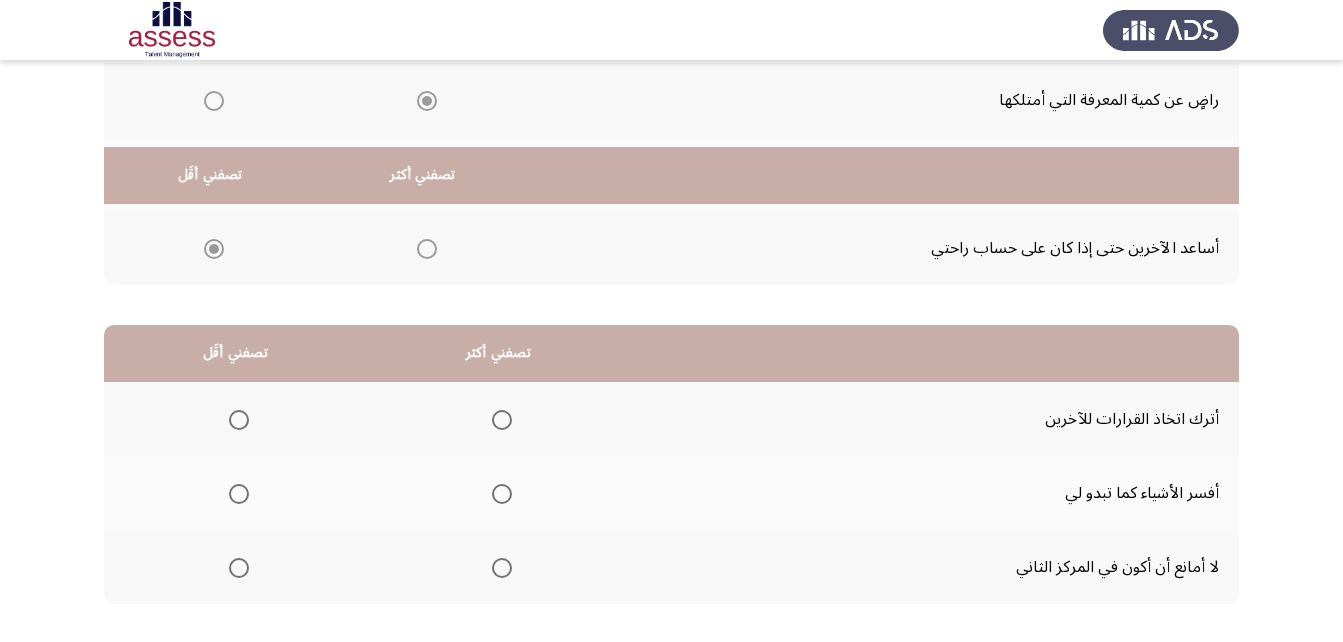 scroll, scrollTop: 368, scrollLeft: 0, axis: vertical 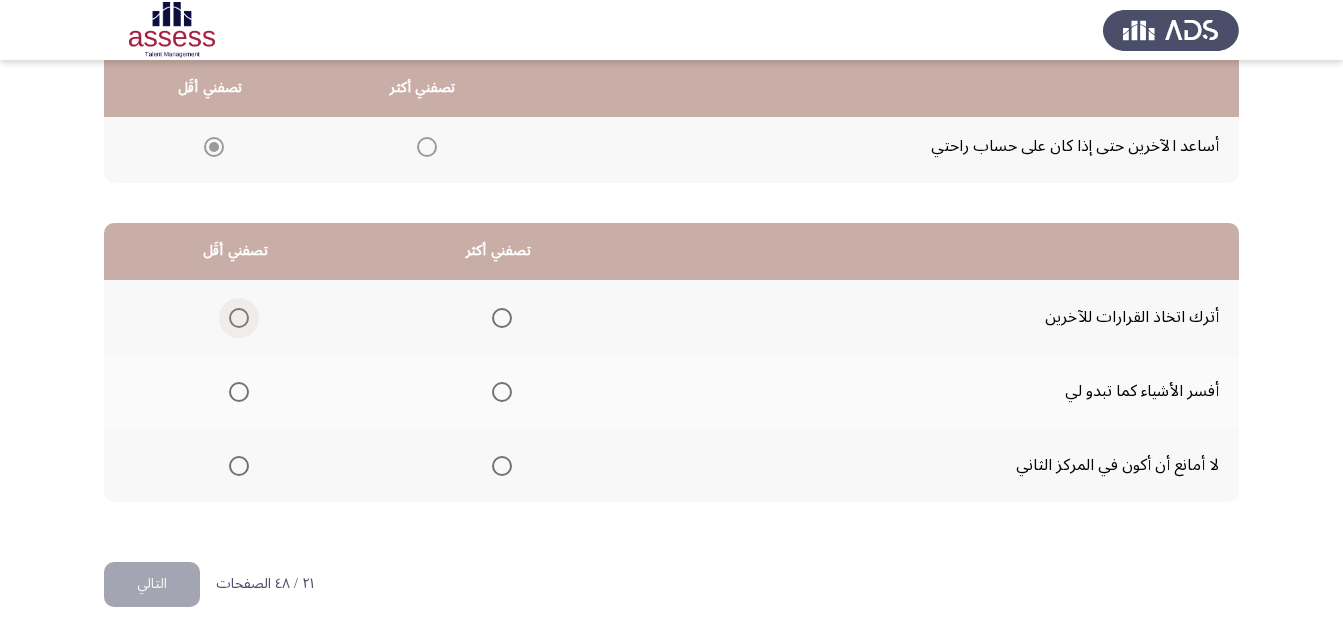 click at bounding box center [239, 318] 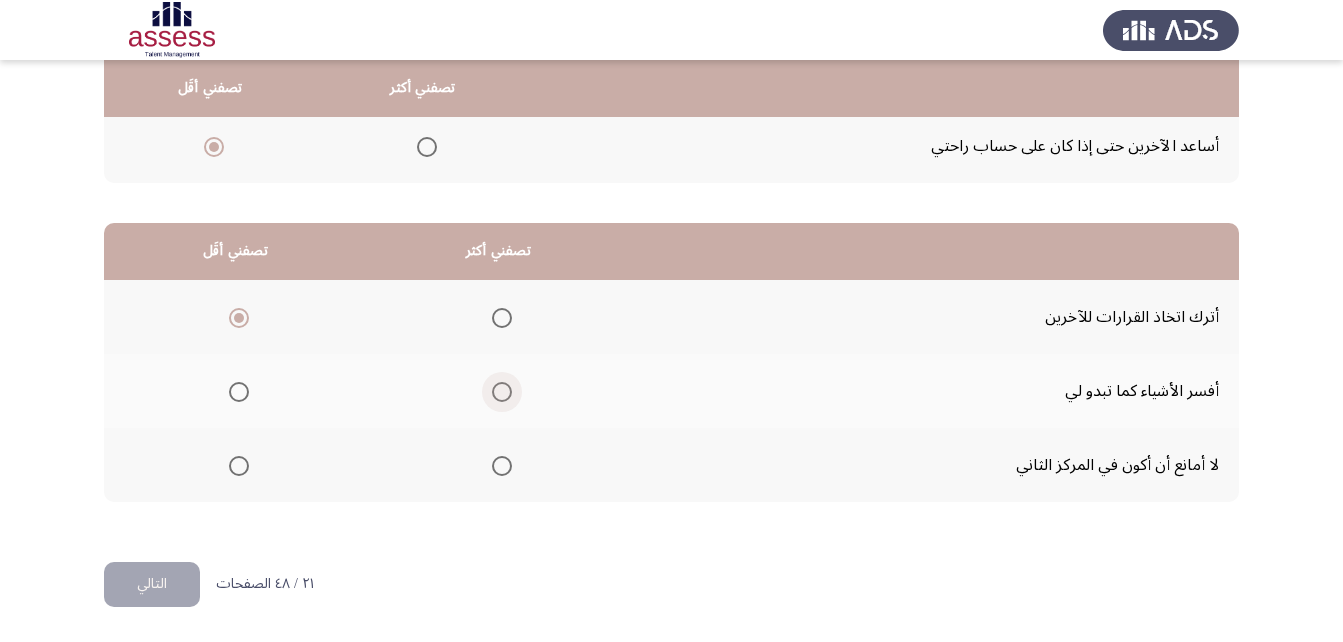 click at bounding box center [502, 392] 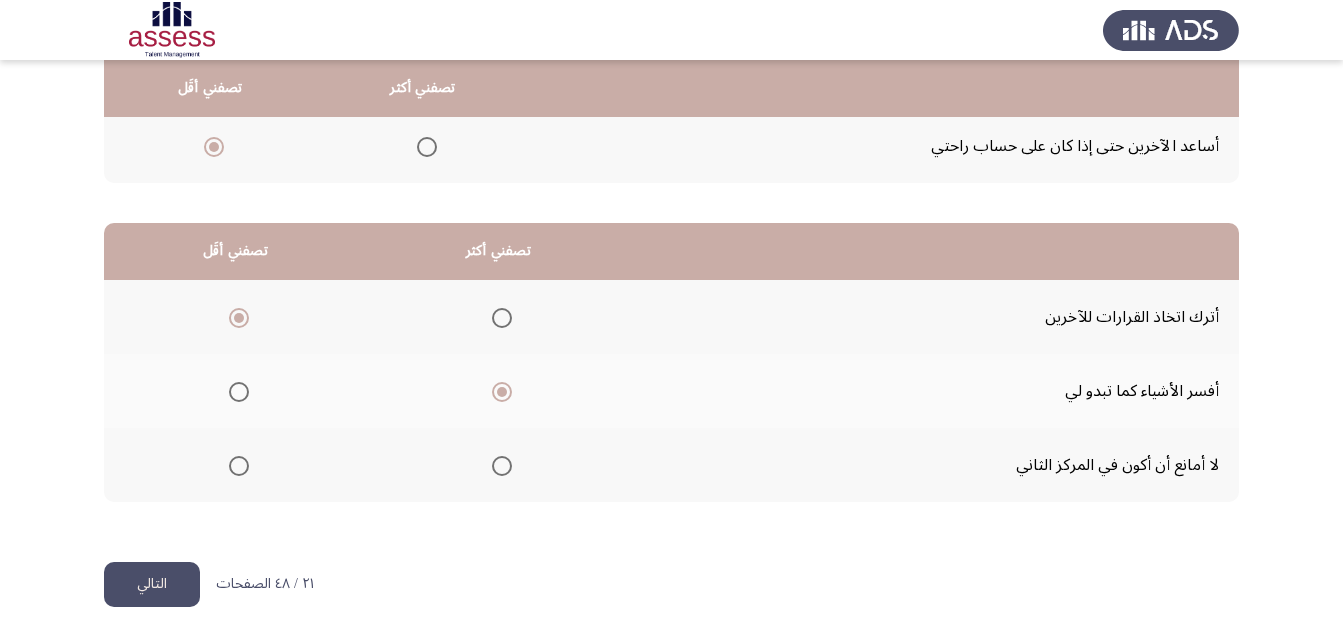 click on "التالي" 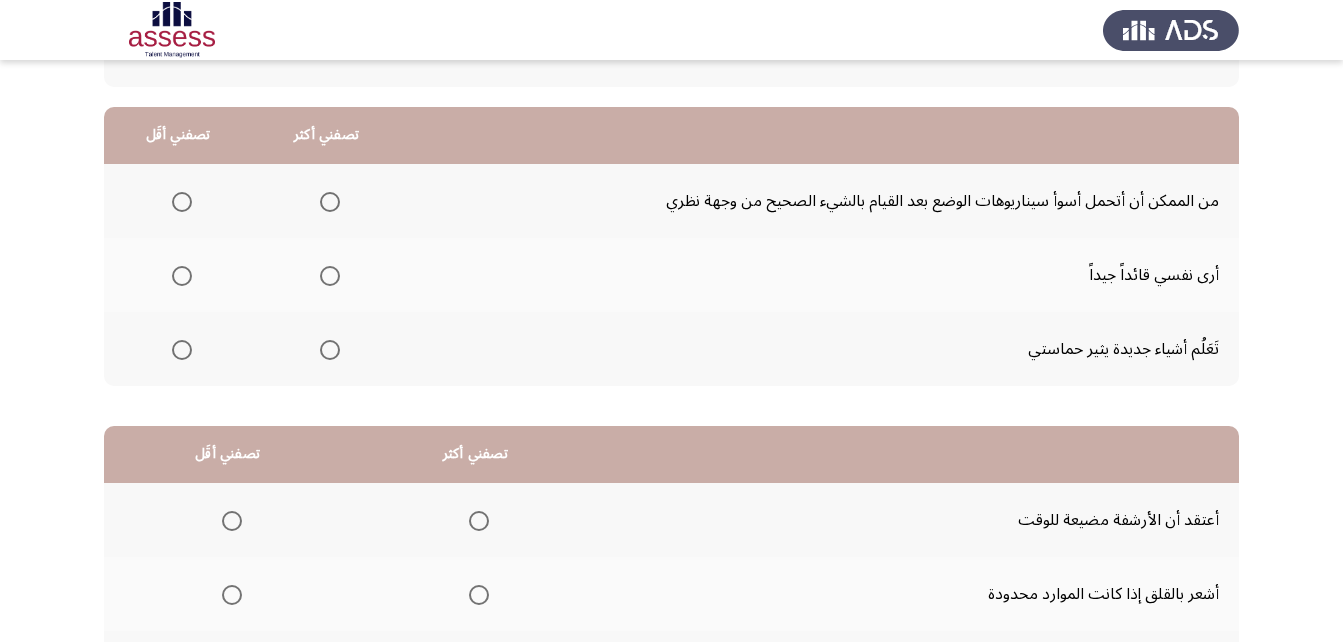 scroll, scrollTop: 200, scrollLeft: 0, axis: vertical 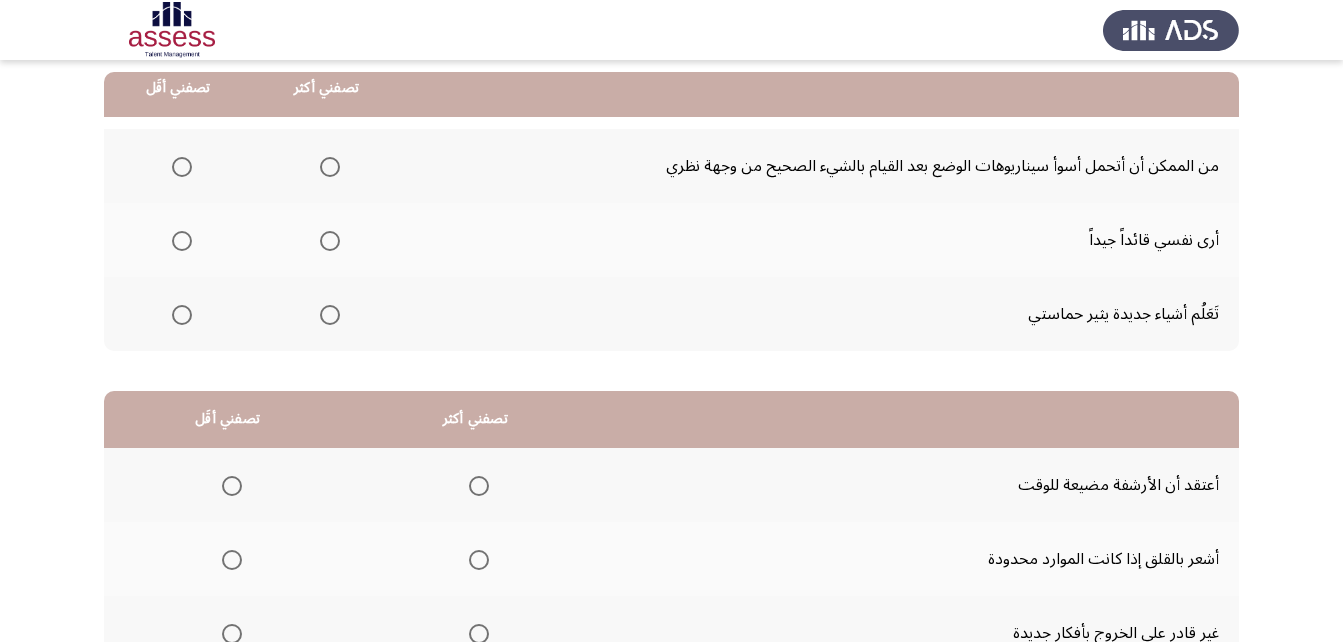 click at bounding box center (330, 241) 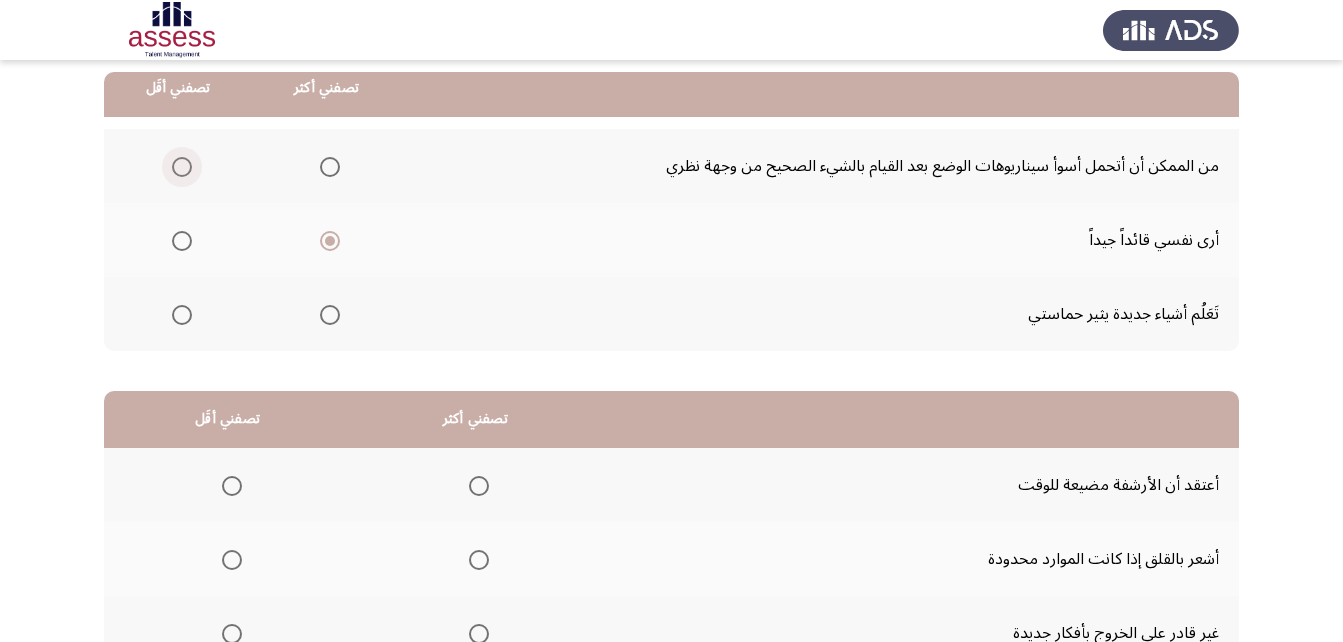 click at bounding box center [182, 167] 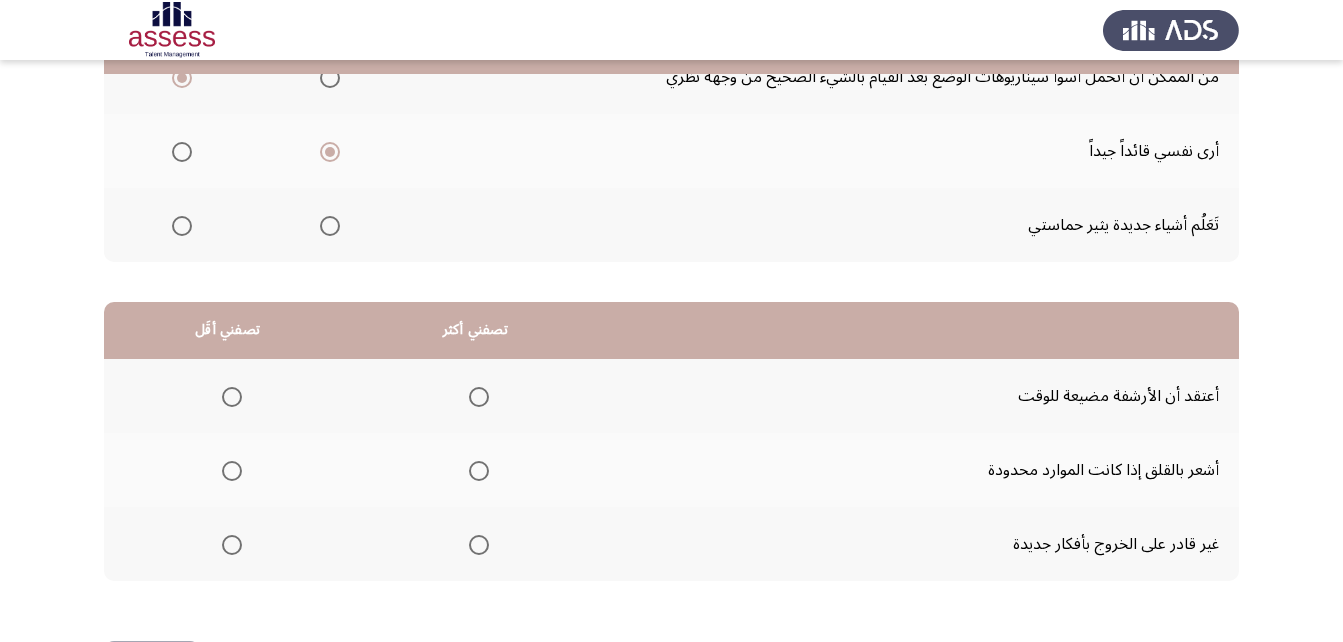 scroll, scrollTop: 300, scrollLeft: 0, axis: vertical 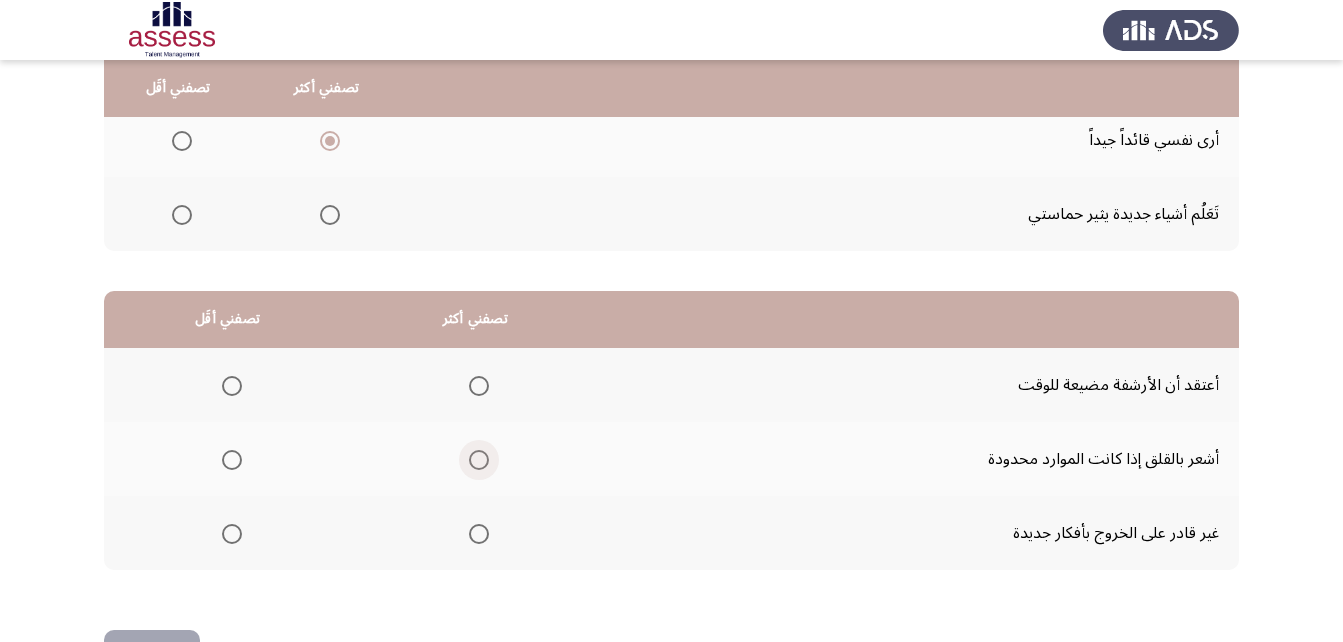 click at bounding box center [479, 460] 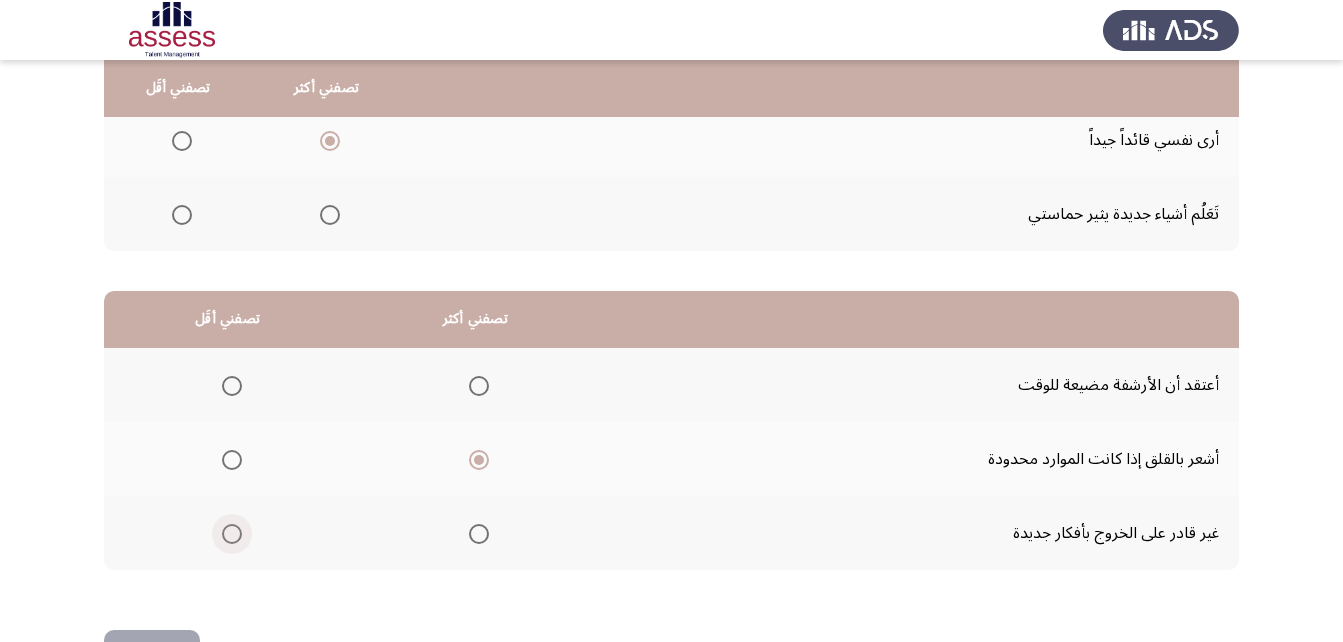 click at bounding box center [232, 534] 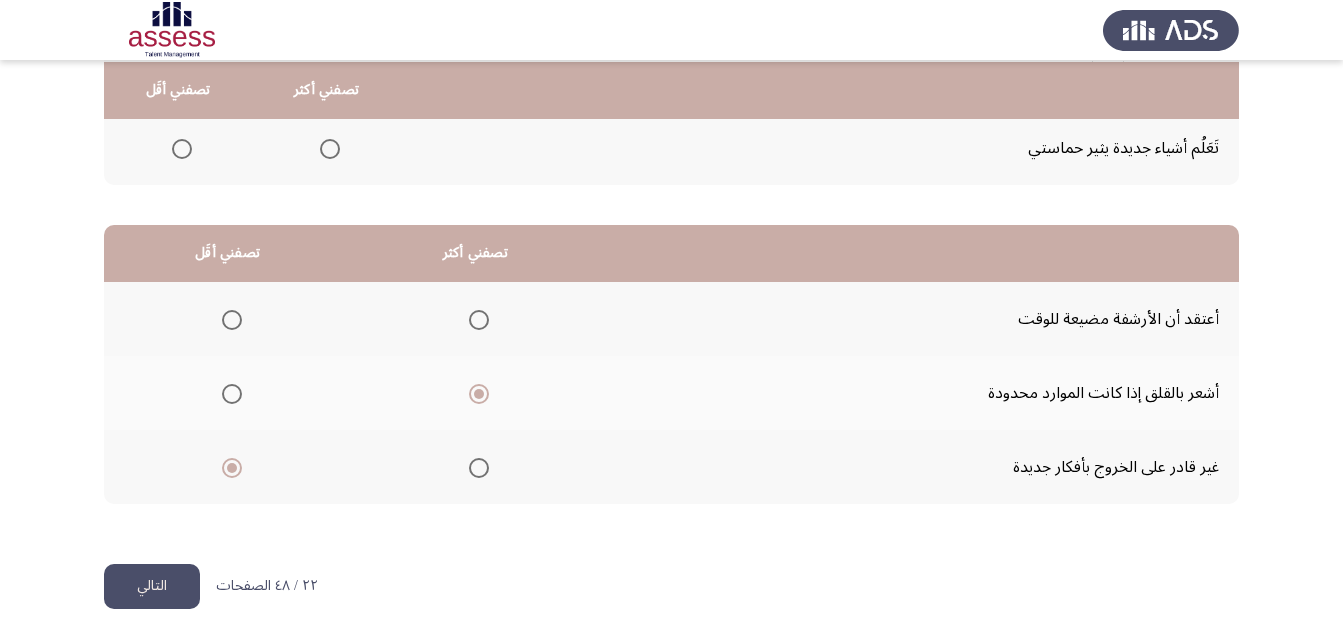 scroll, scrollTop: 368, scrollLeft: 0, axis: vertical 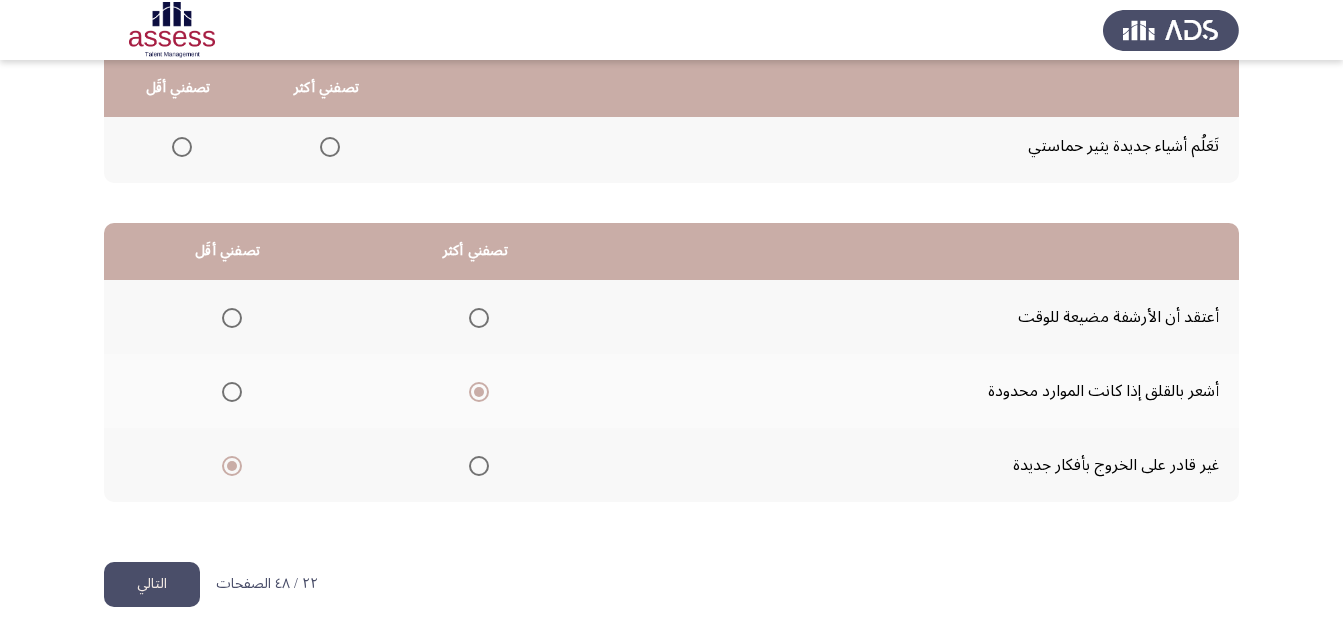 click on "التالي" 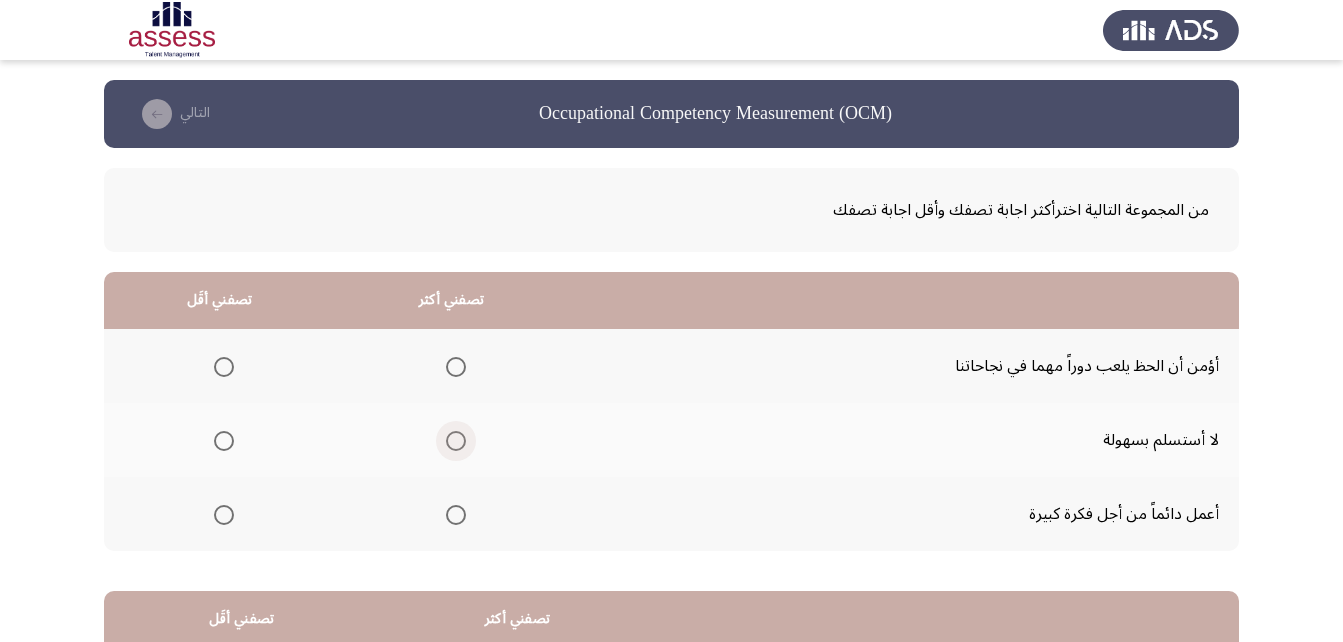 click at bounding box center (456, 441) 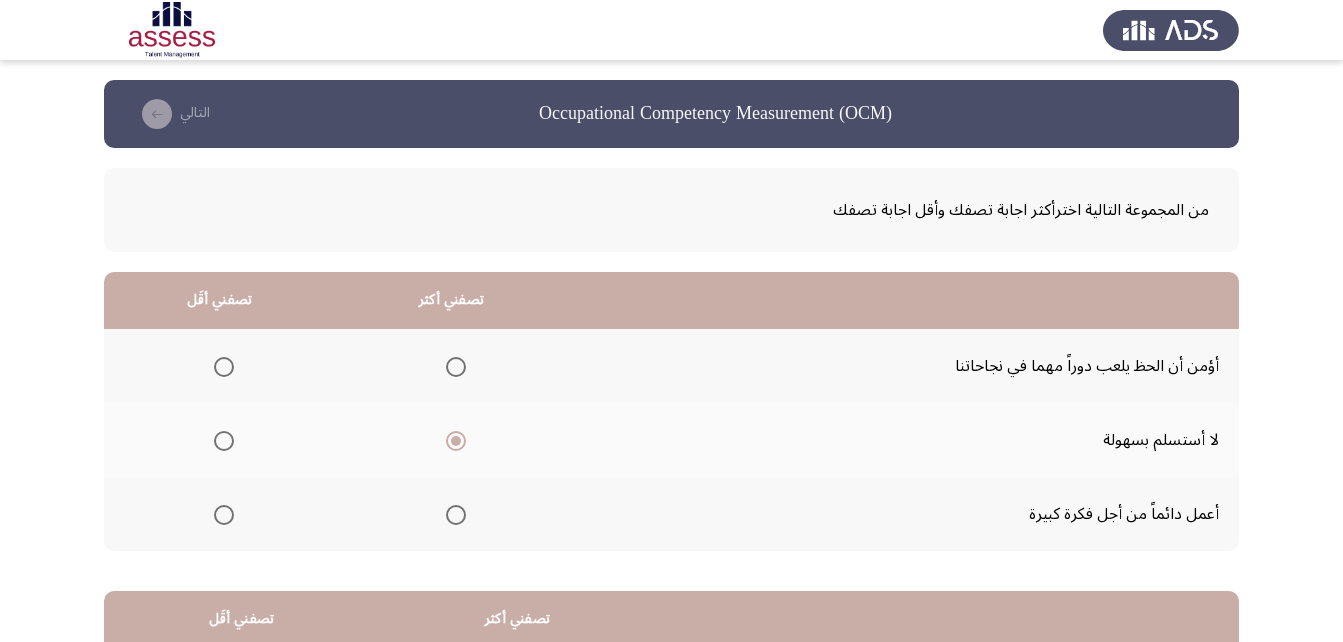 click at bounding box center [224, 367] 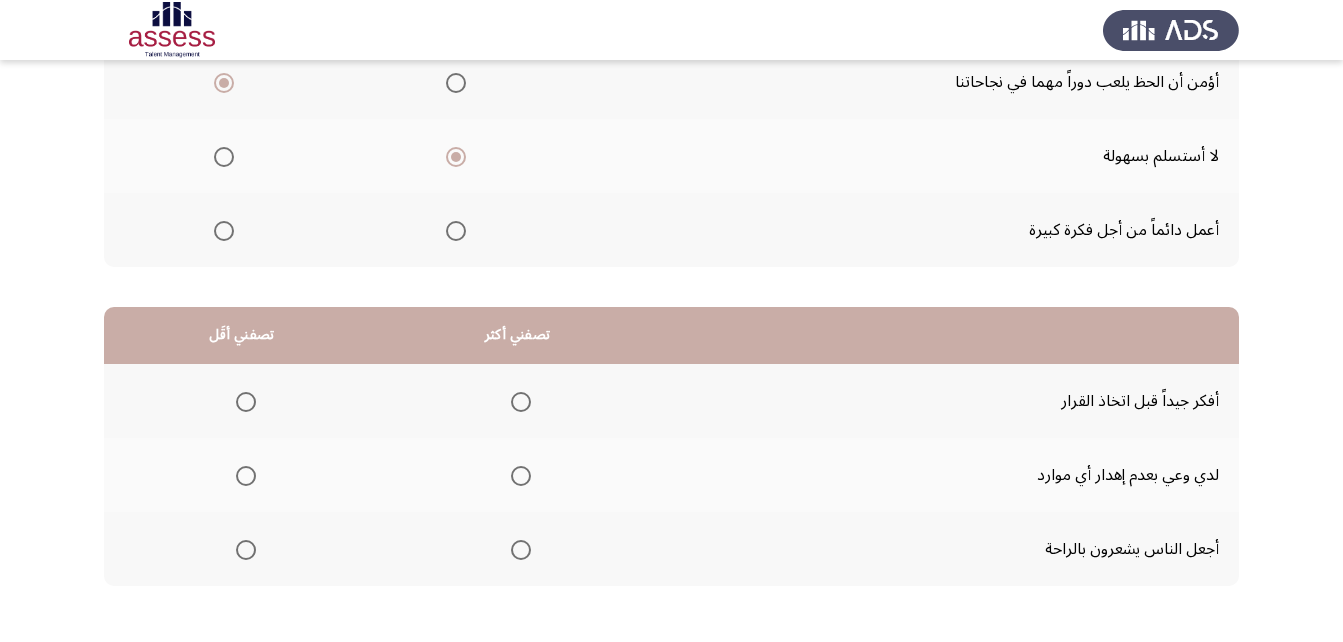 scroll, scrollTop: 368, scrollLeft: 0, axis: vertical 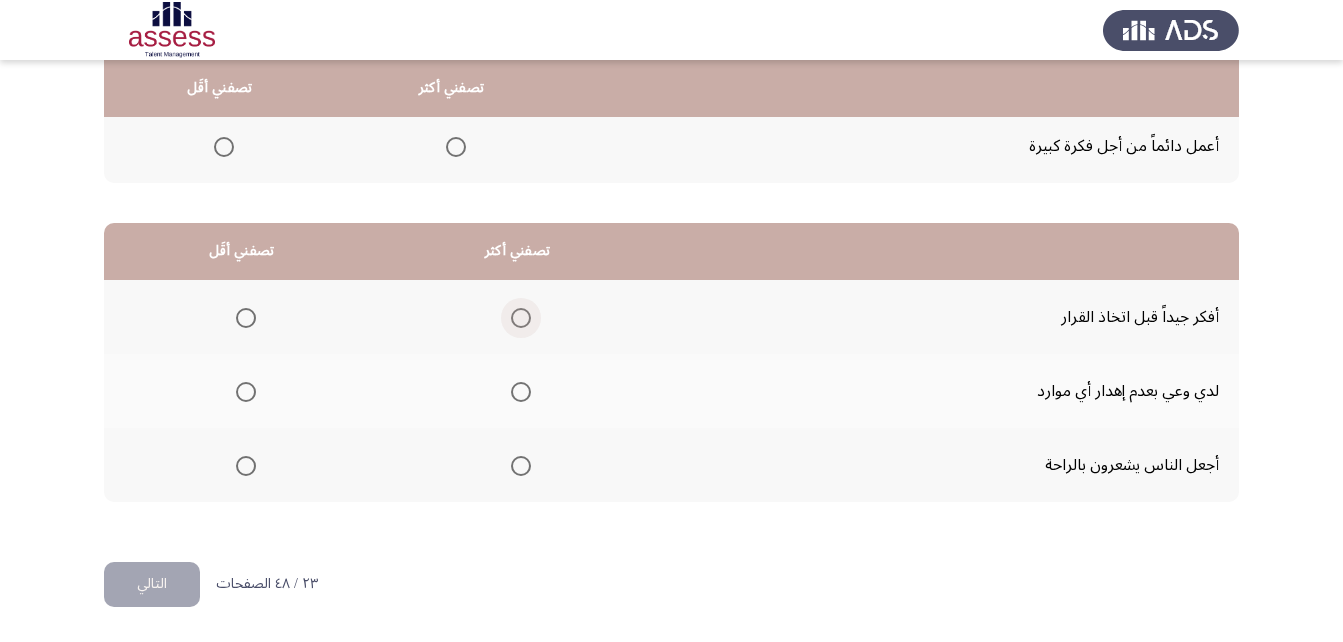 click at bounding box center (521, 318) 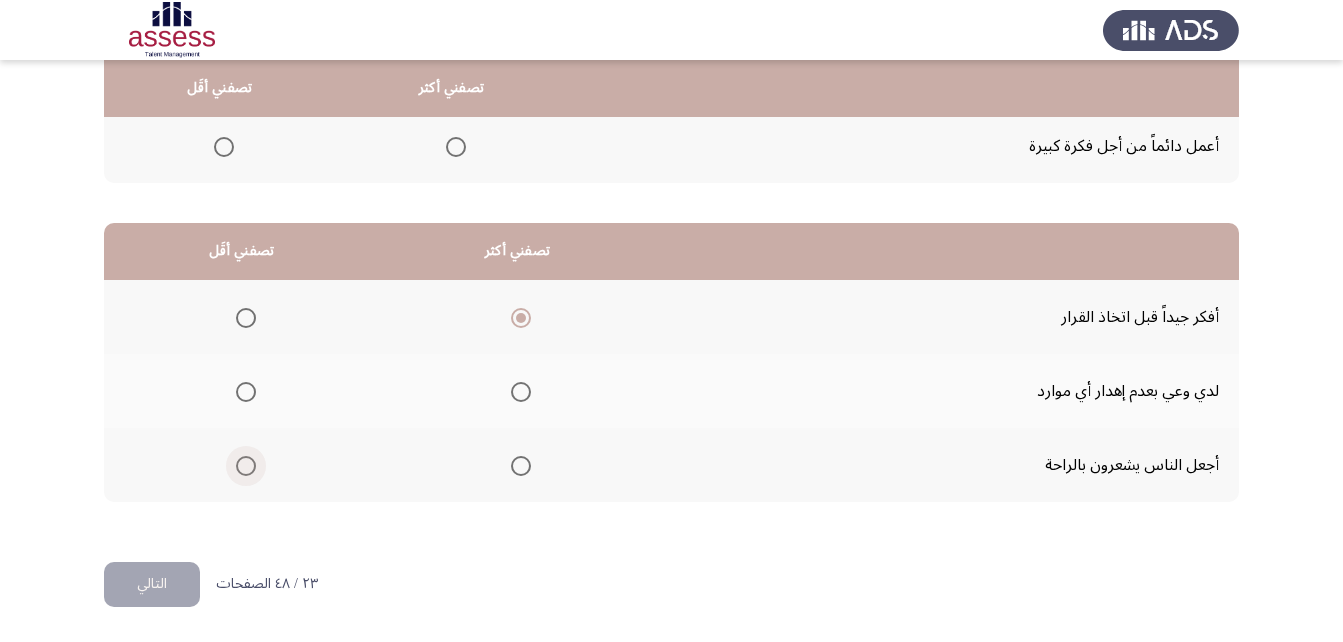 click at bounding box center [246, 466] 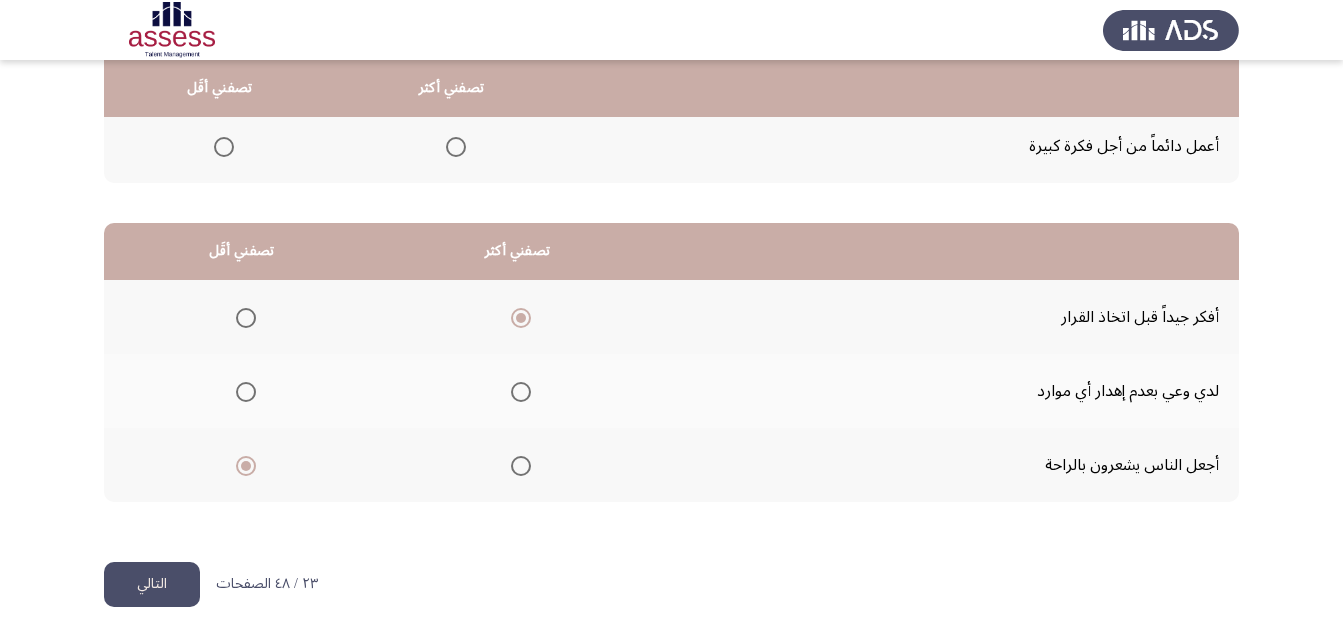 click on "التالي" 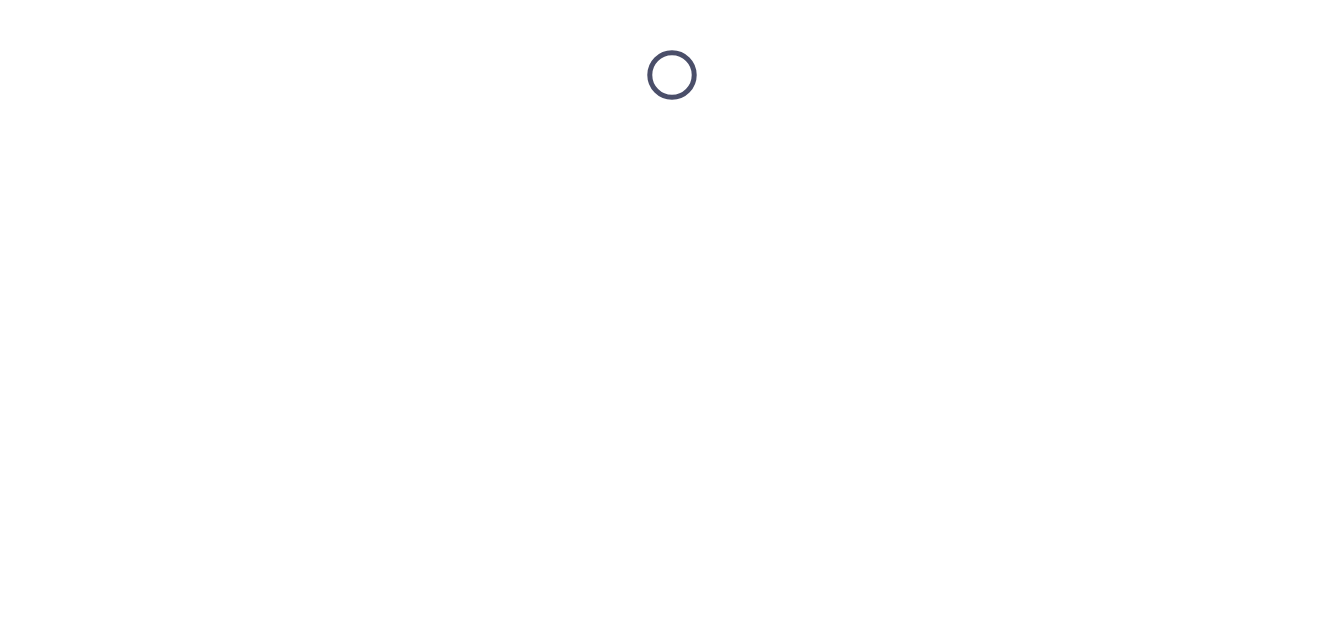 scroll, scrollTop: 0, scrollLeft: 0, axis: both 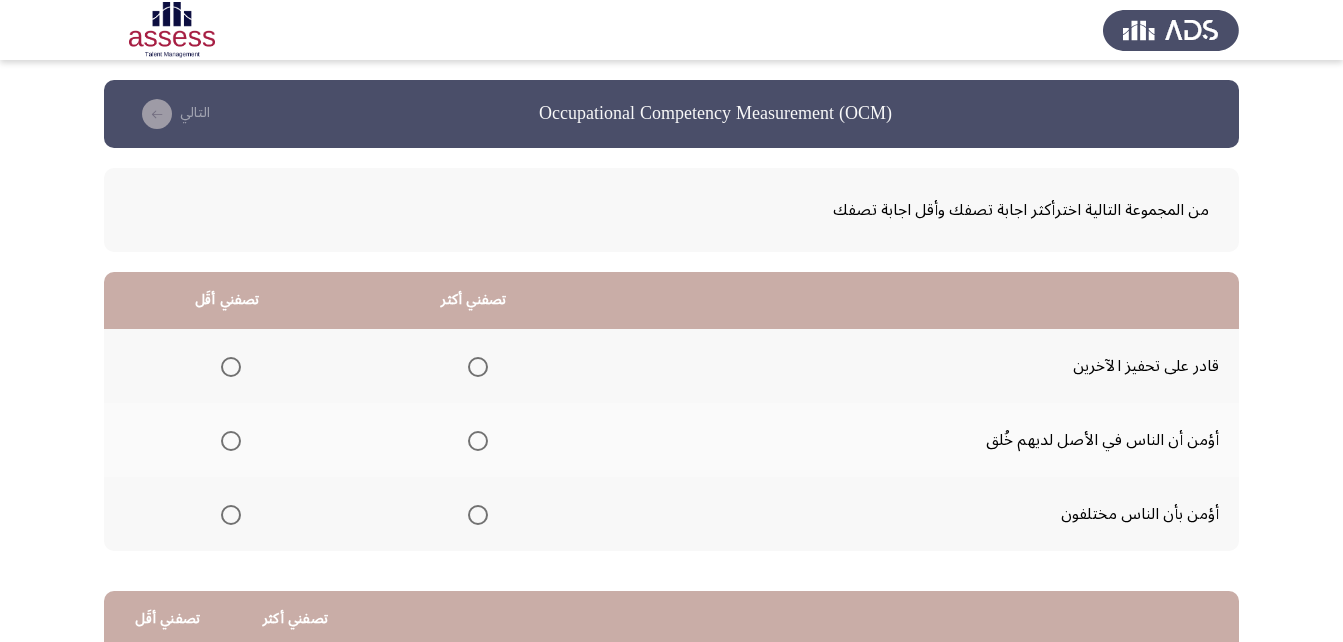 click at bounding box center [478, 515] 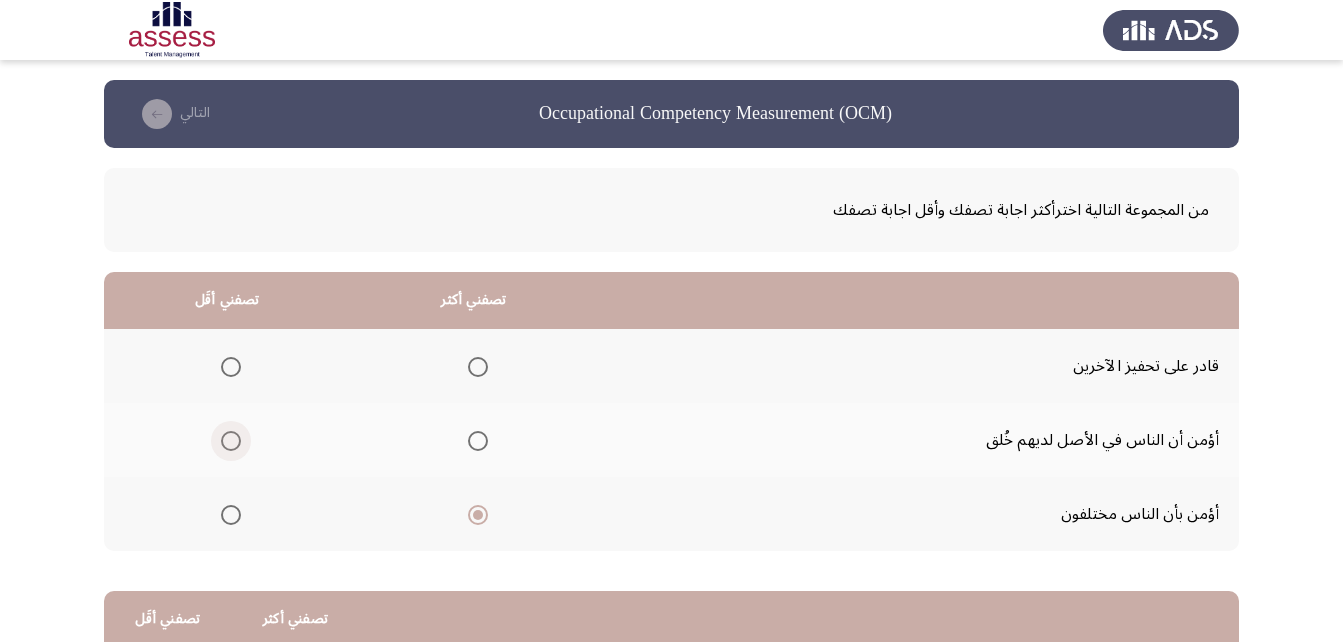 click at bounding box center [231, 441] 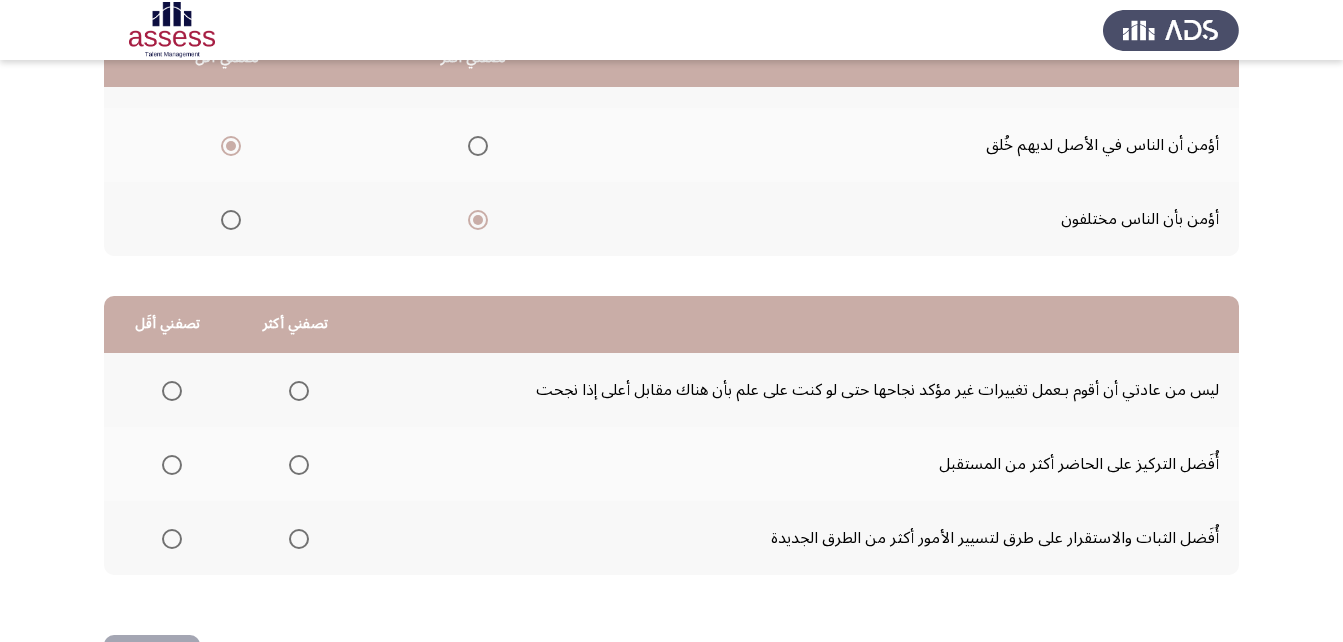 scroll, scrollTop: 300, scrollLeft: 0, axis: vertical 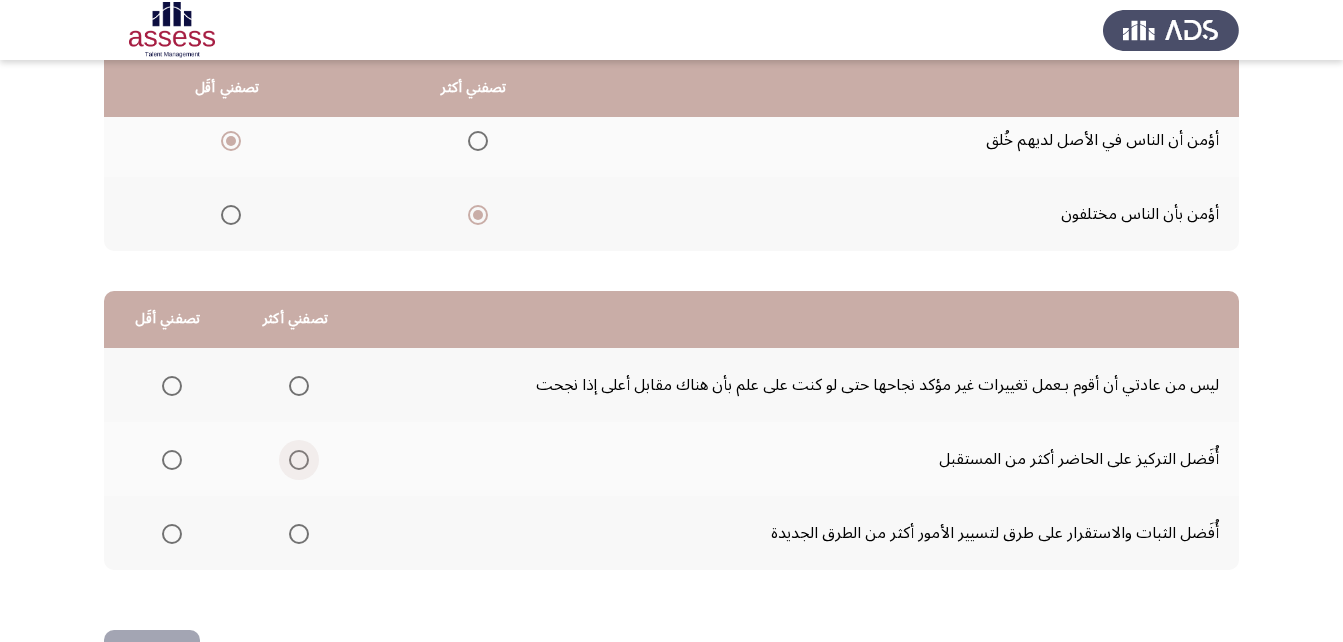 click at bounding box center (299, 460) 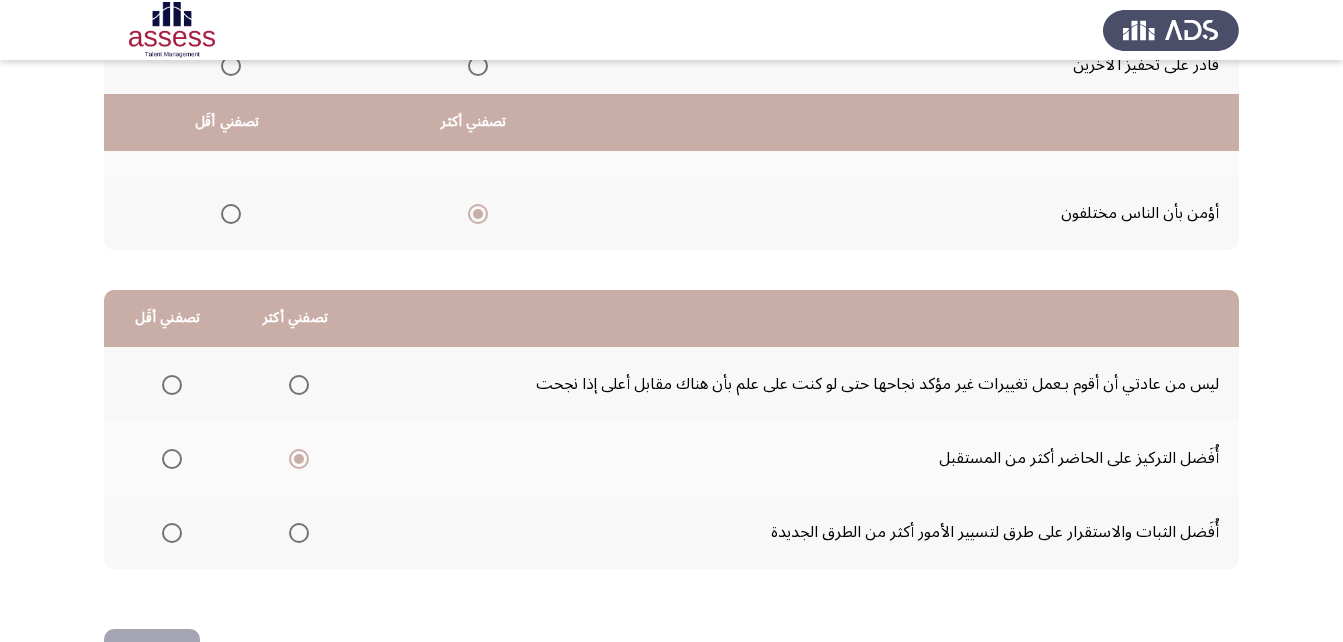 scroll, scrollTop: 368, scrollLeft: 0, axis: vertical 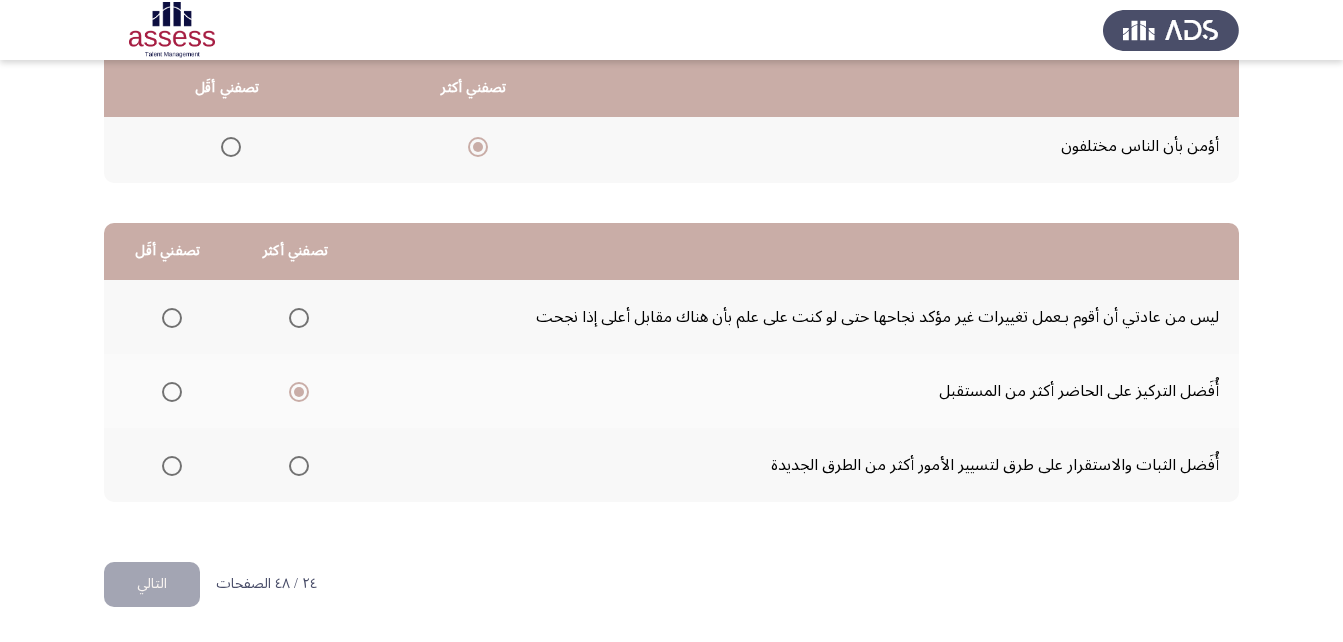 click at bounding box center [172, 466] 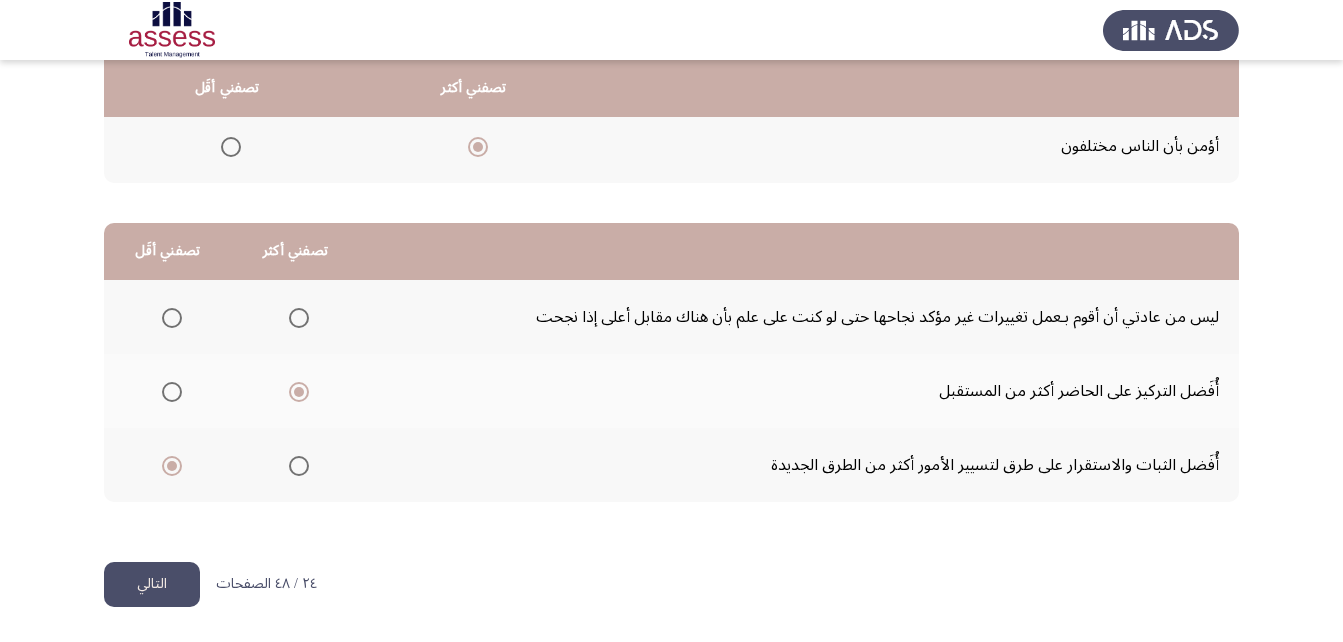 click on "التالي" 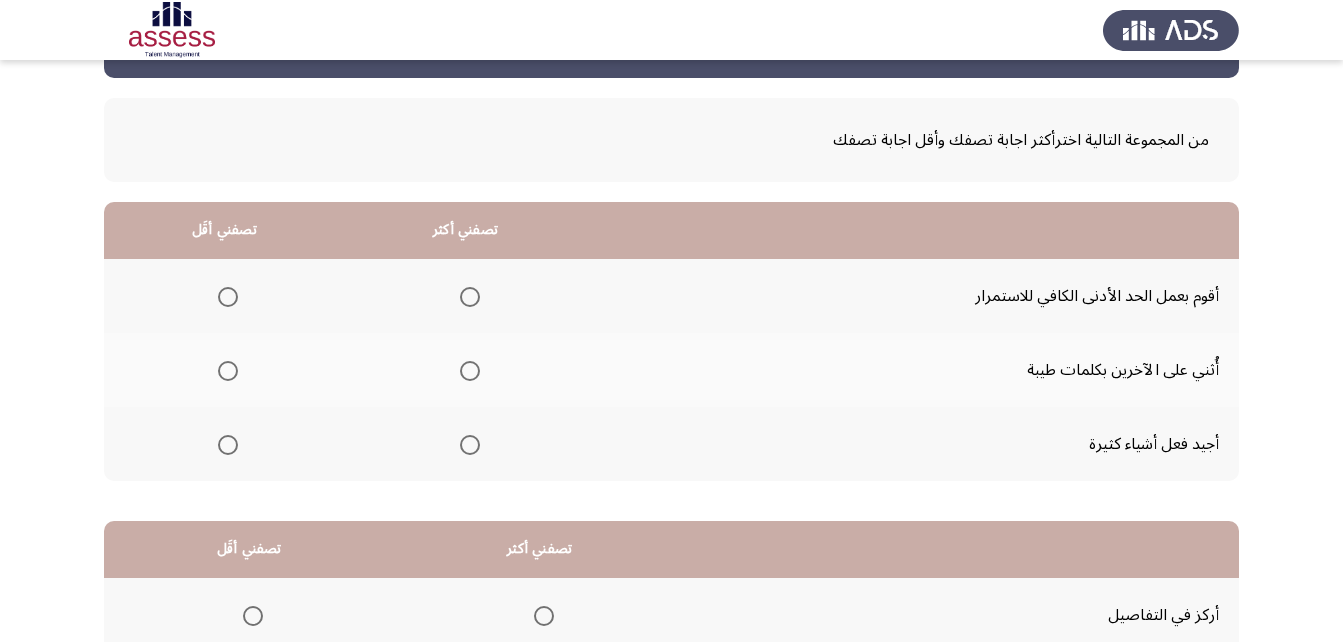 scroll, scrollTop: 100, scrollLeft: 0, axis: vertical 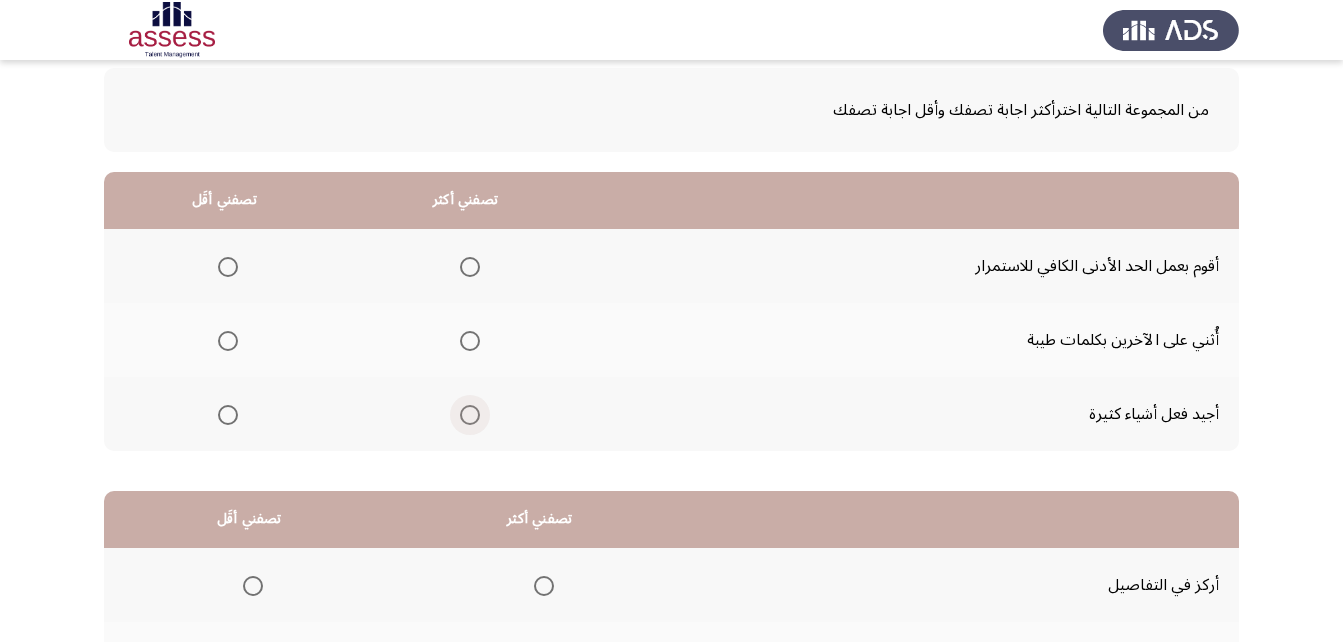 click at bounding box center (470, 415) 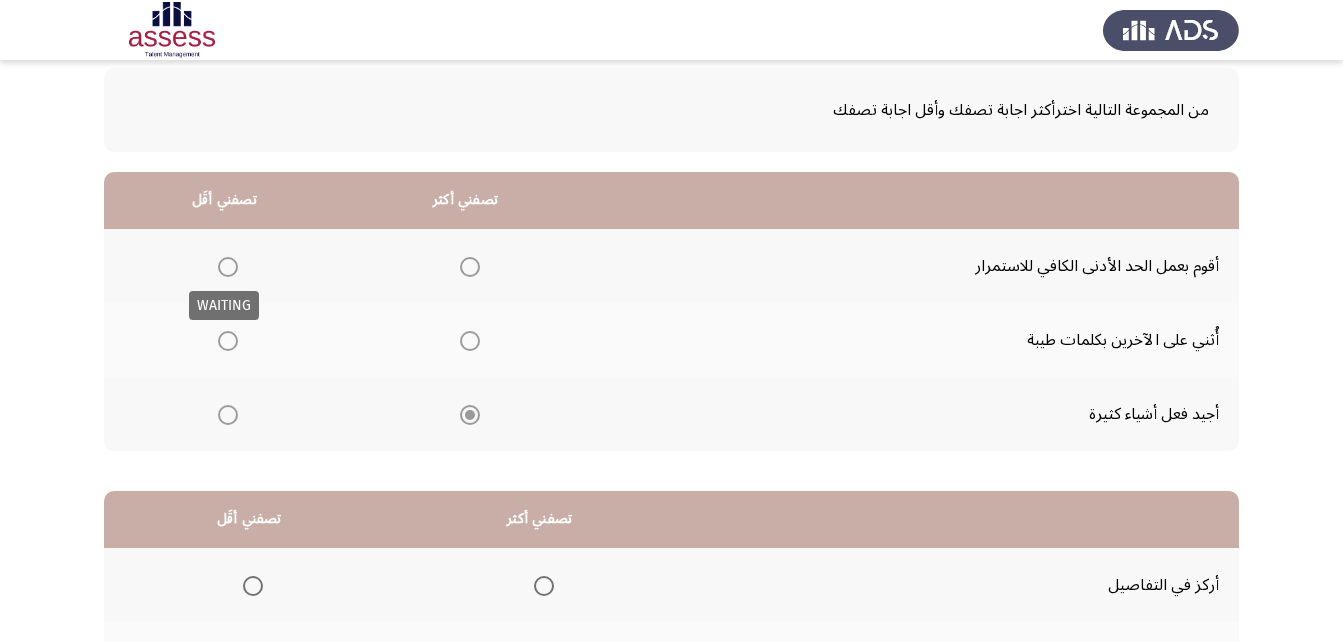 drag, startPoint x: 229, startPoint y: 274, endPoint x: 217, endPoint y: 281, distance: 13.892444 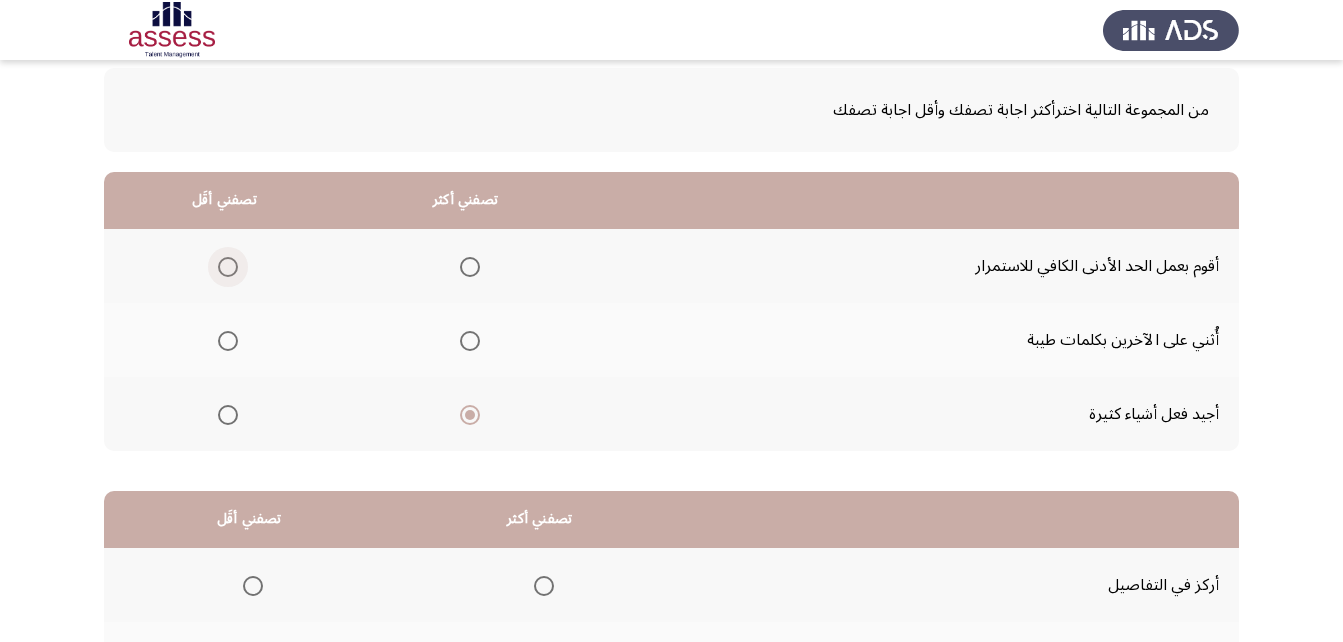 click at bounding box center (228, 267) 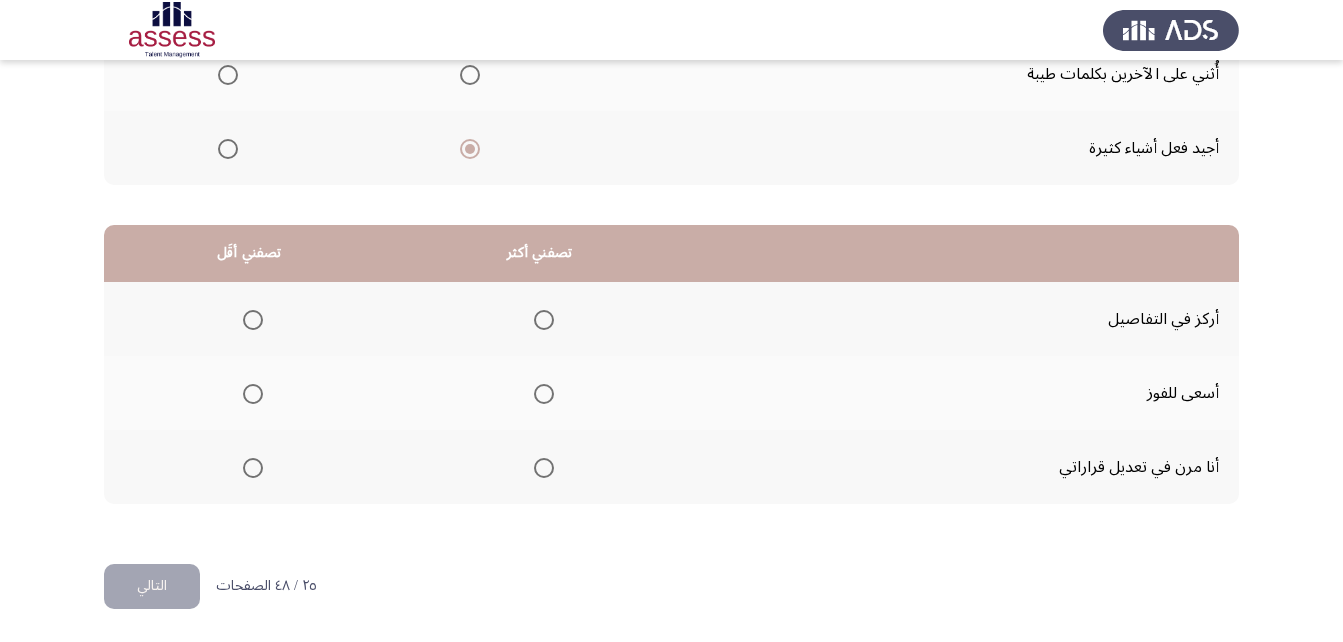 scroll, scrollTop: 368, scrollLeft: 0, axis: vertical 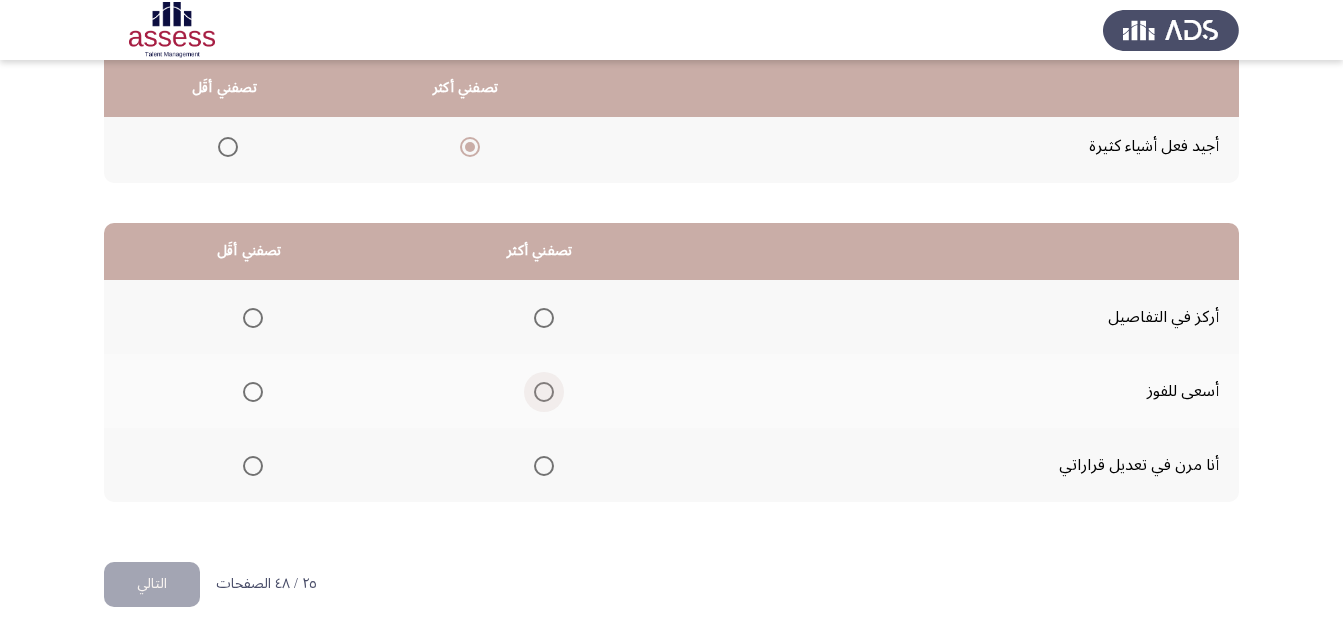 click at bounding box center (544, 392) 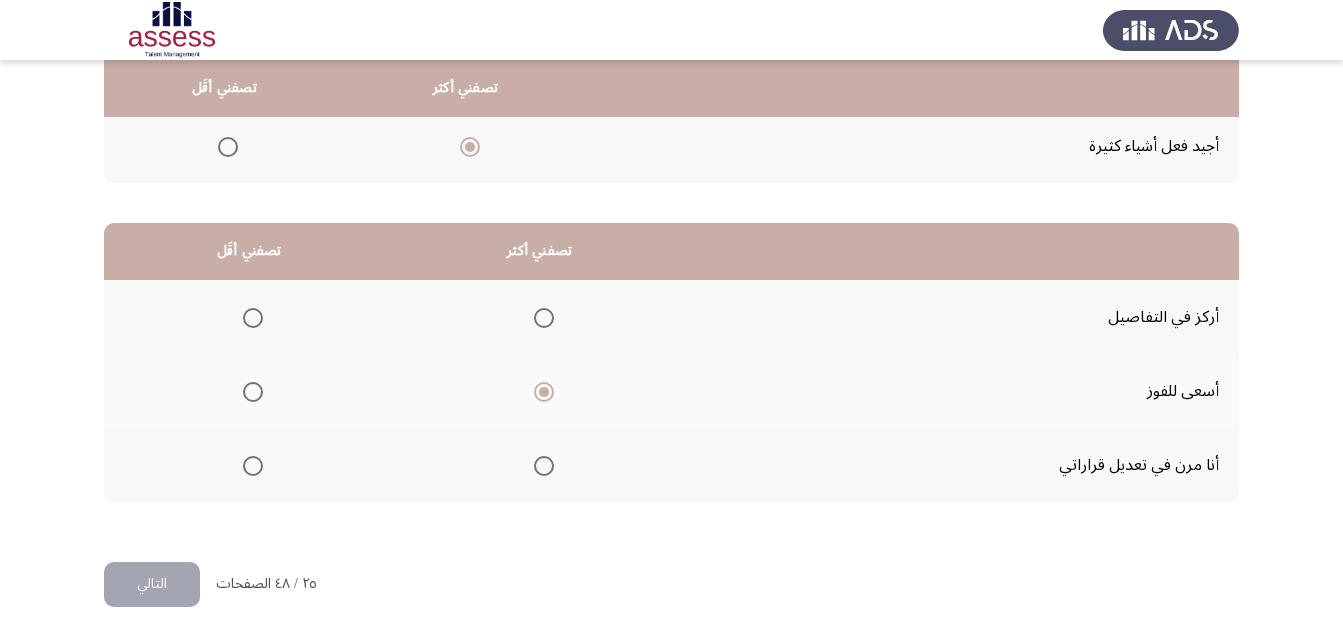 click at bounding box center [249, 466] 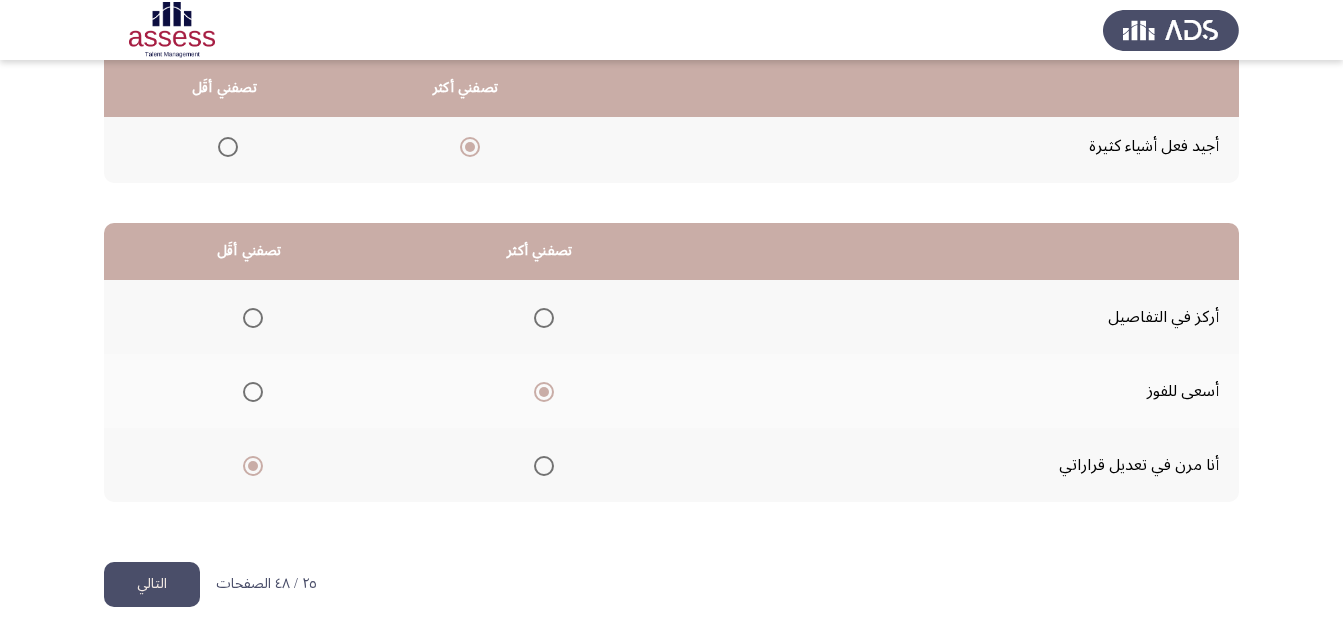 click on "التالي" 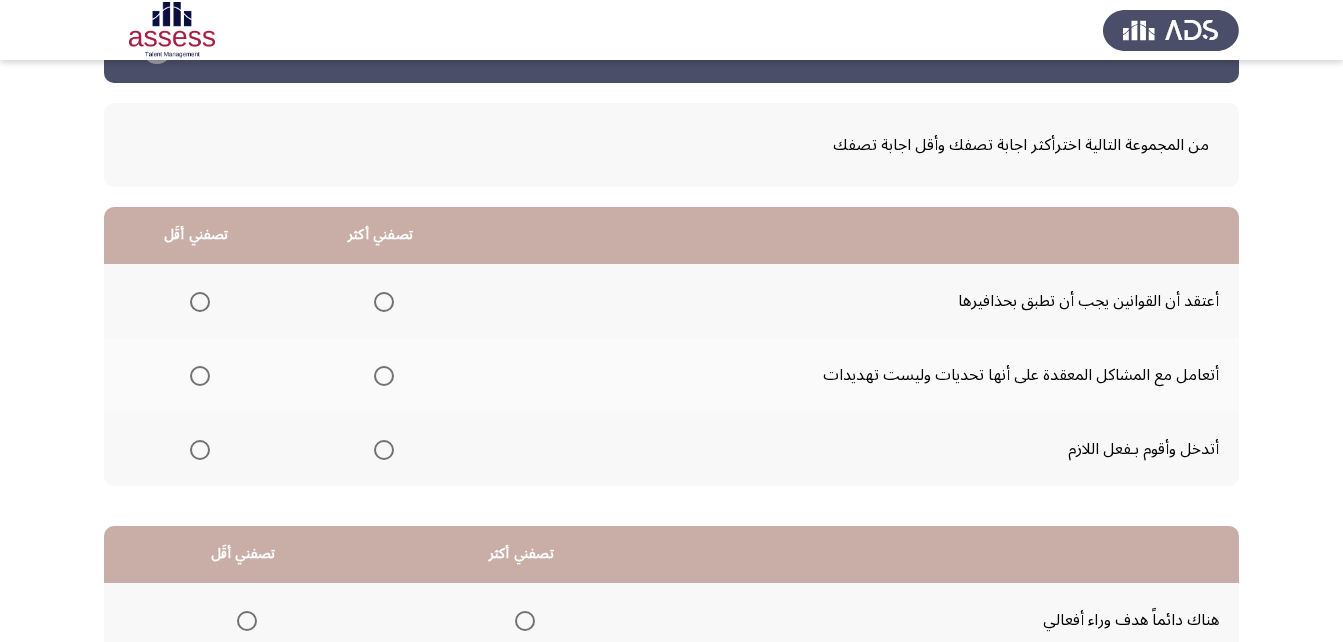 scroll, scrollTop: 100, scrollLeft: 0, axis: vertical 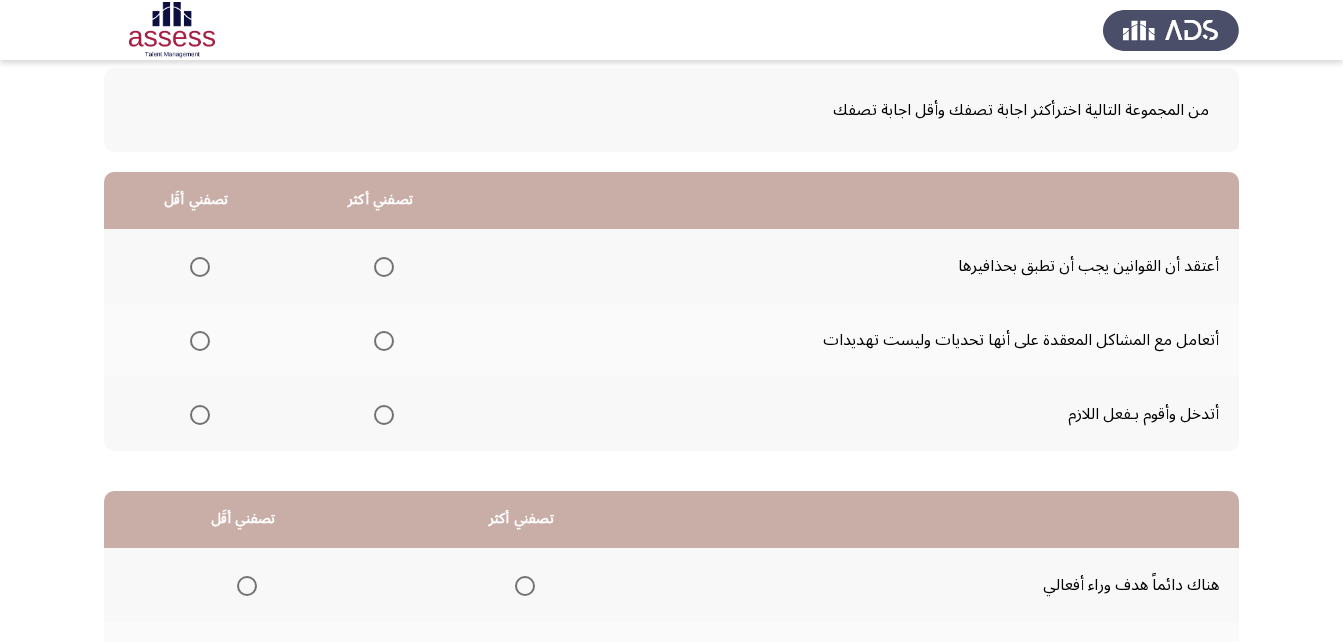 click at bounding box center [384, 341] 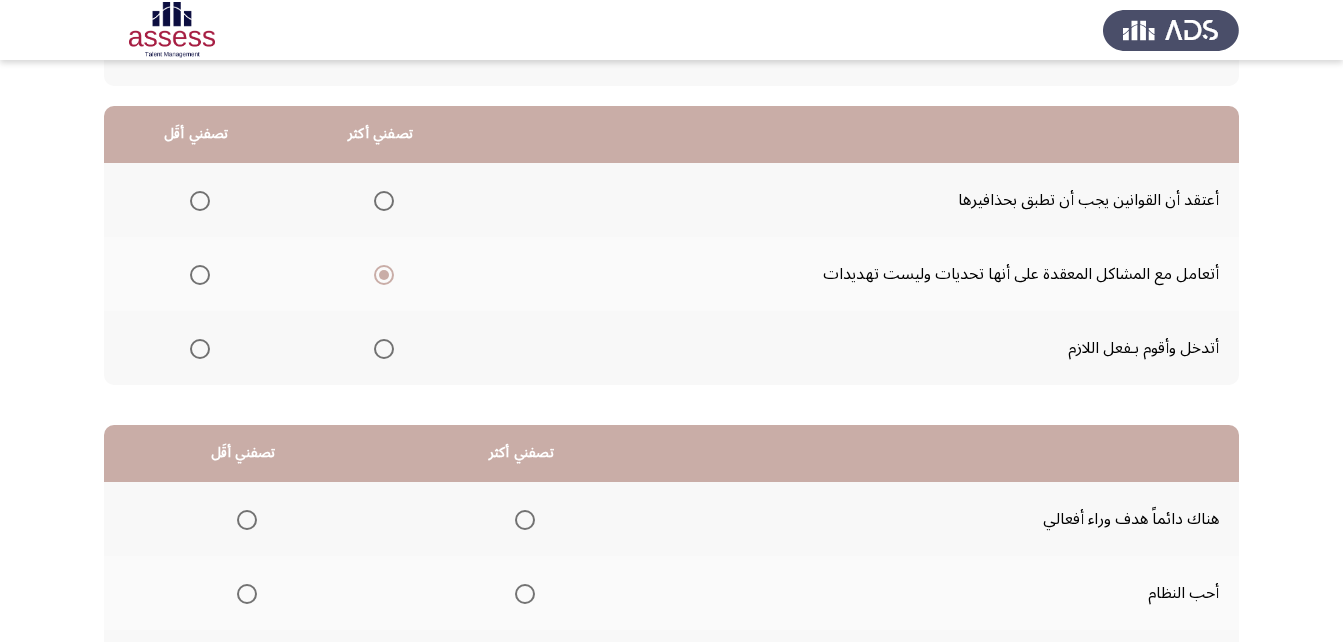 scroll, scrollTop: 200, scrollLeft: 0, axis: vertical 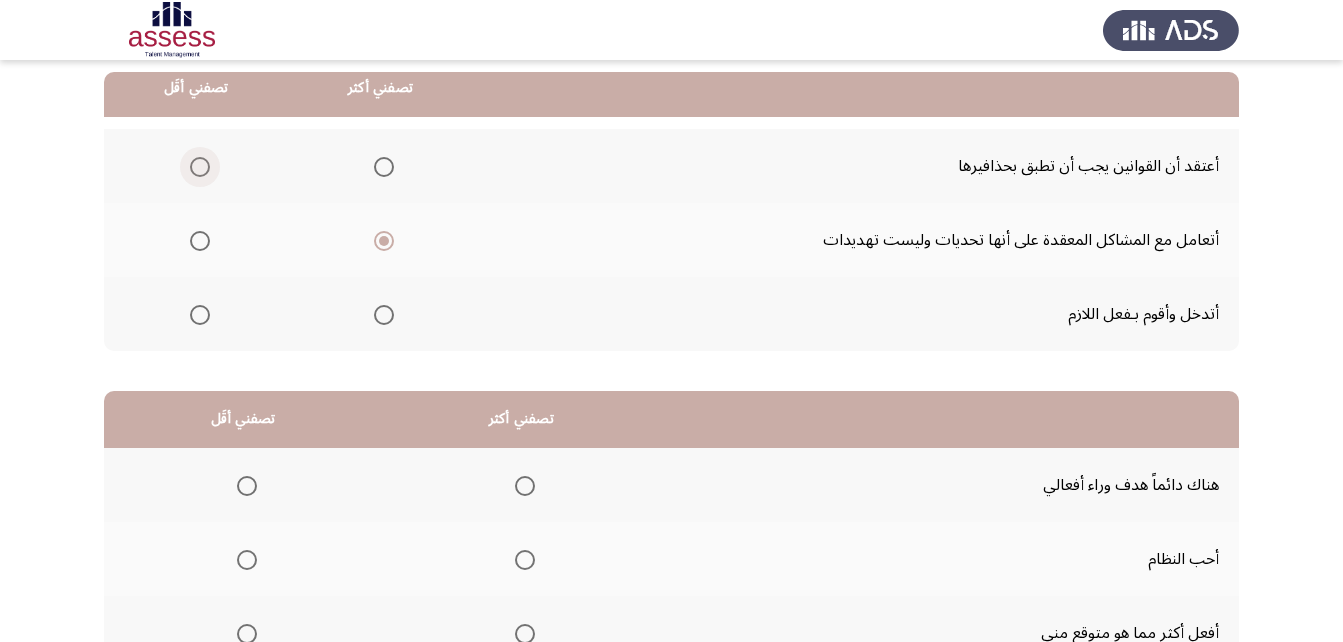 click at bounding box center (200, 167) 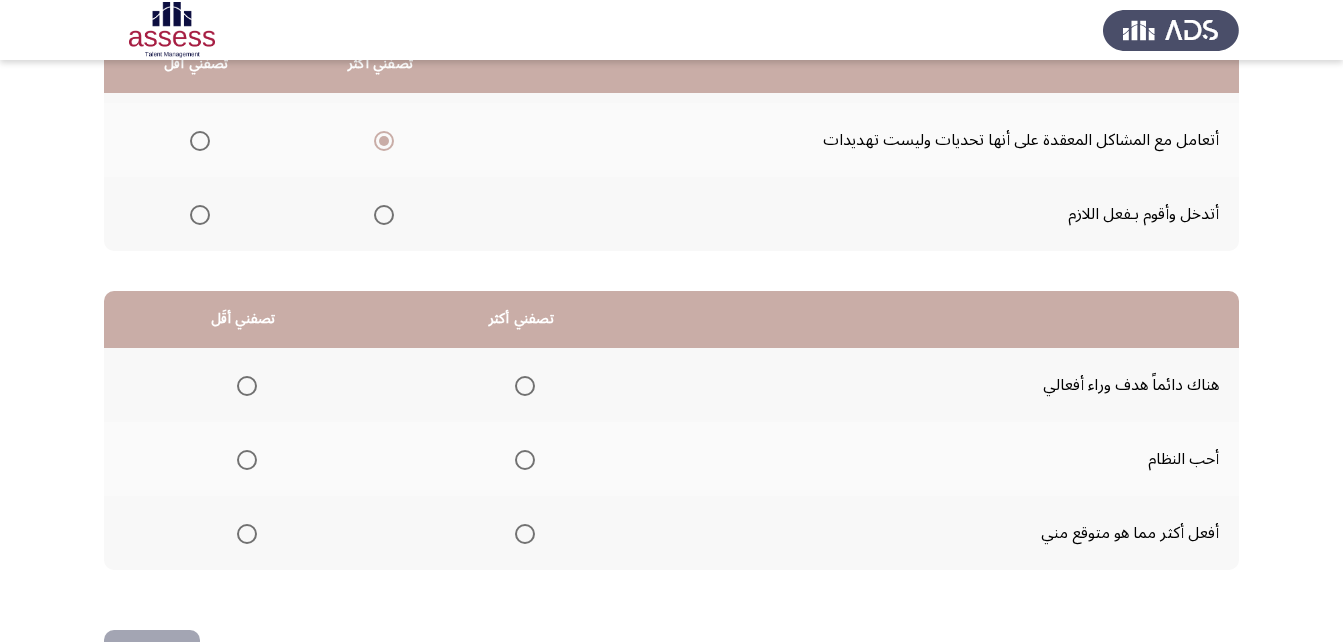 scroll, scrollTop: 200, scrollLeft: 0, axis: vertical 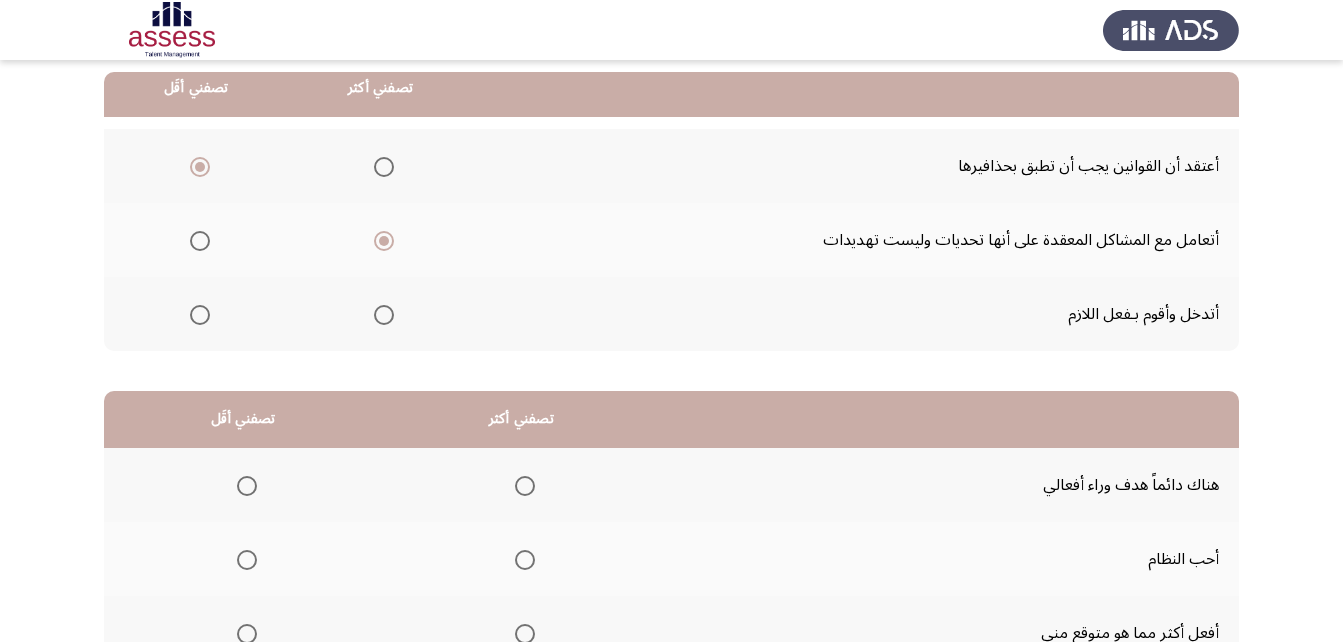 click at bounding box center [384, 167] 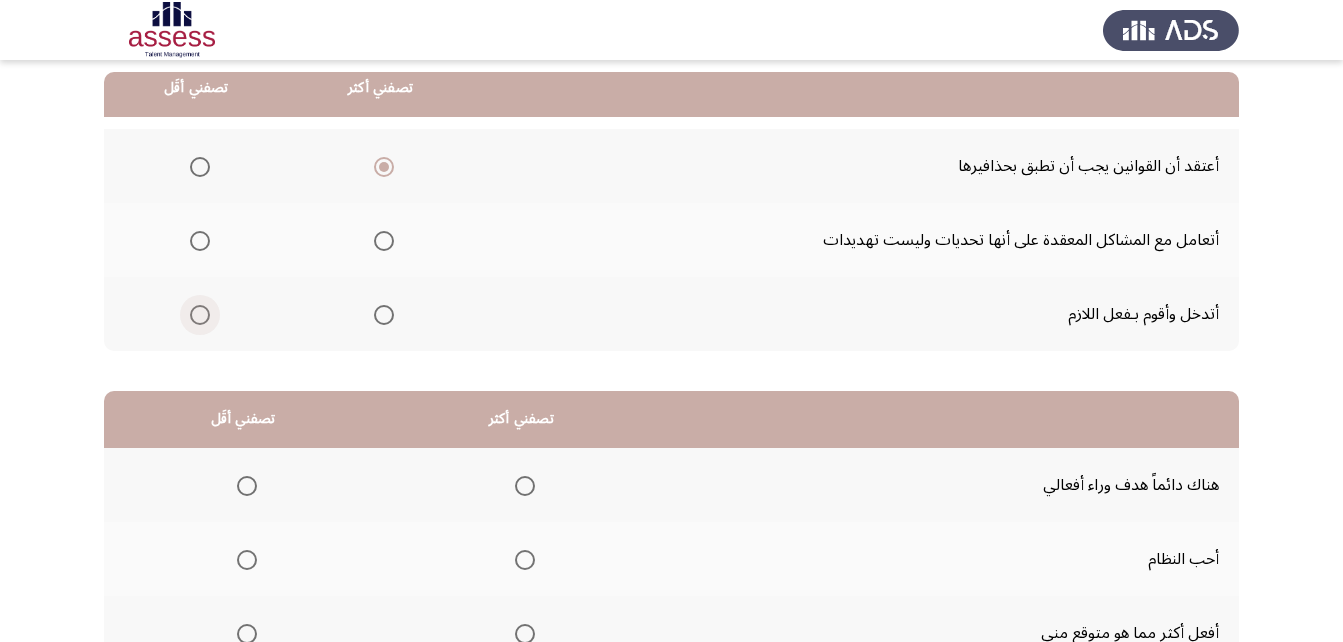 click at bounding box center [200, 315] 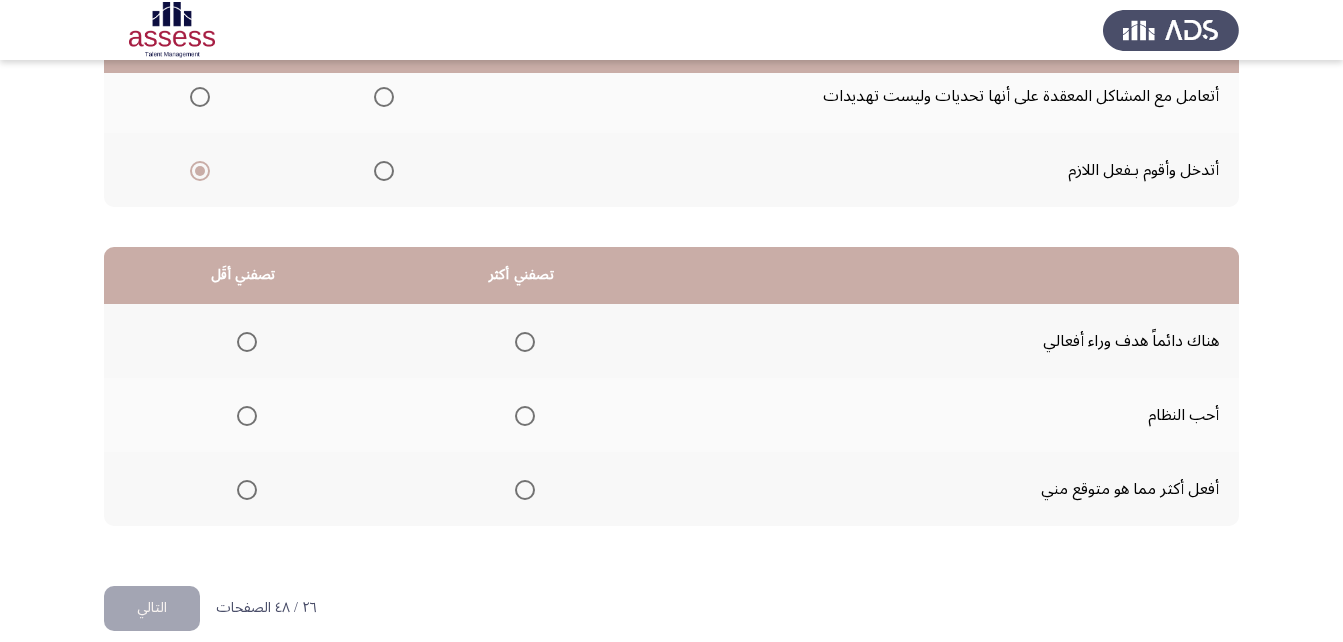 scroll, scrollTop: 368, scrollLeft: 0, axis: vertical 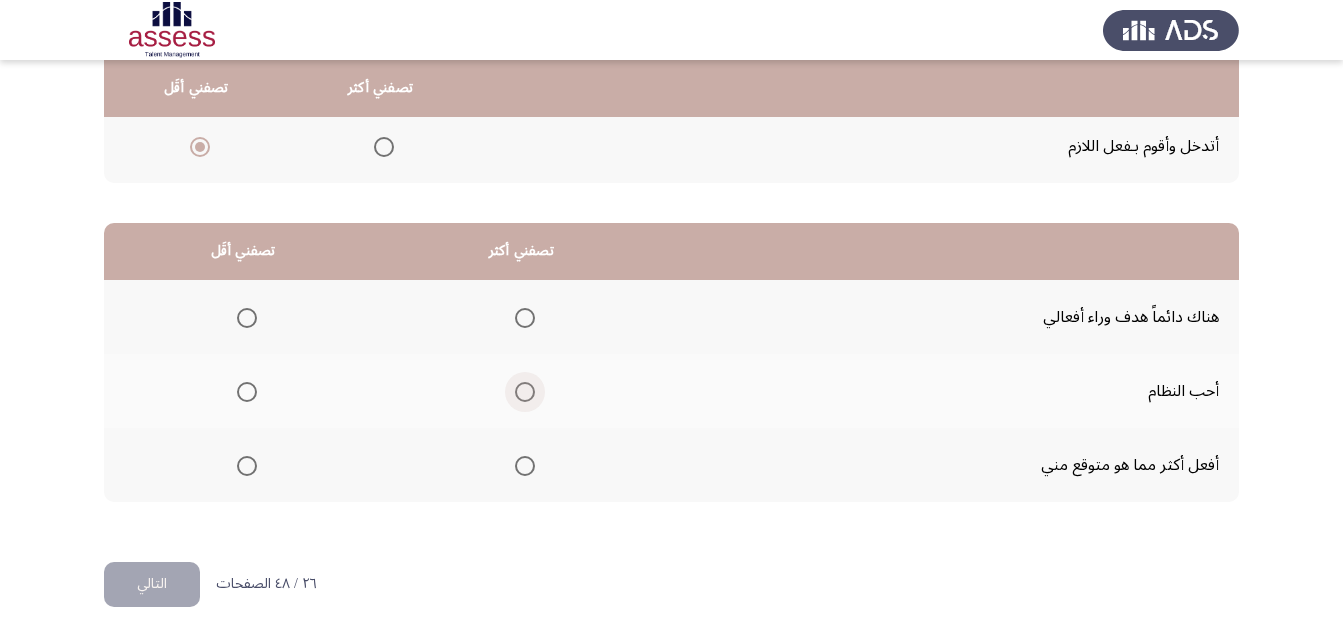 click at bounding box center [525, 392] 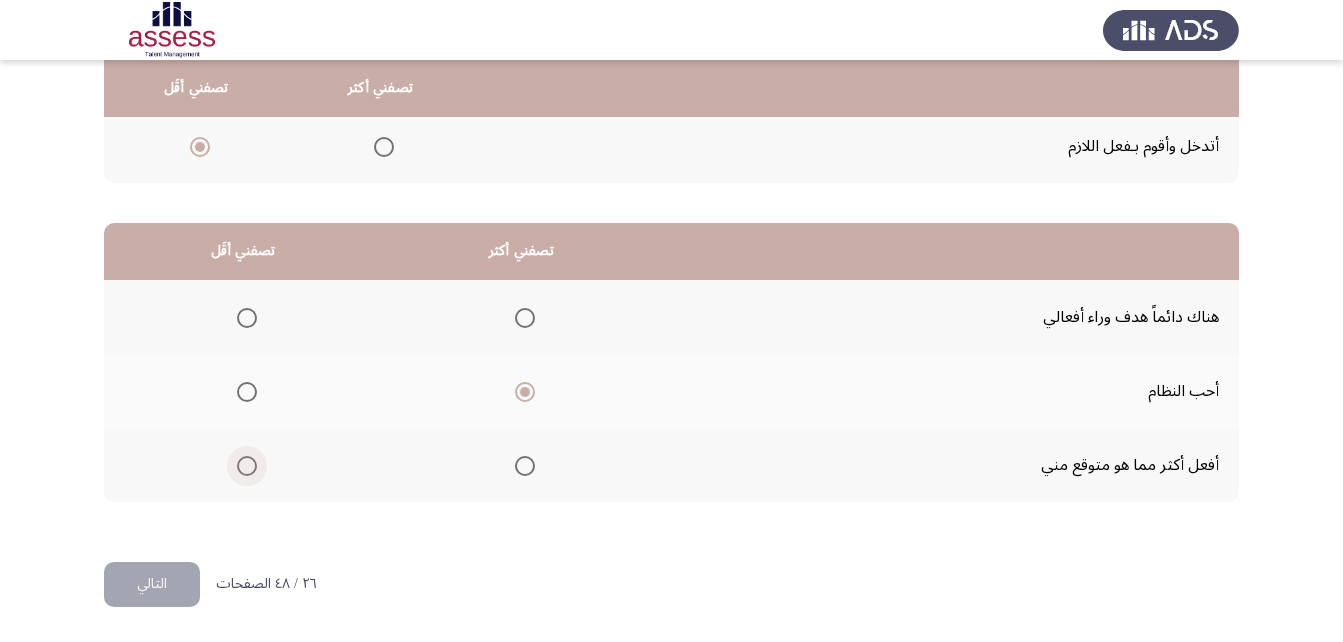 click at bounding box center (247, 466) 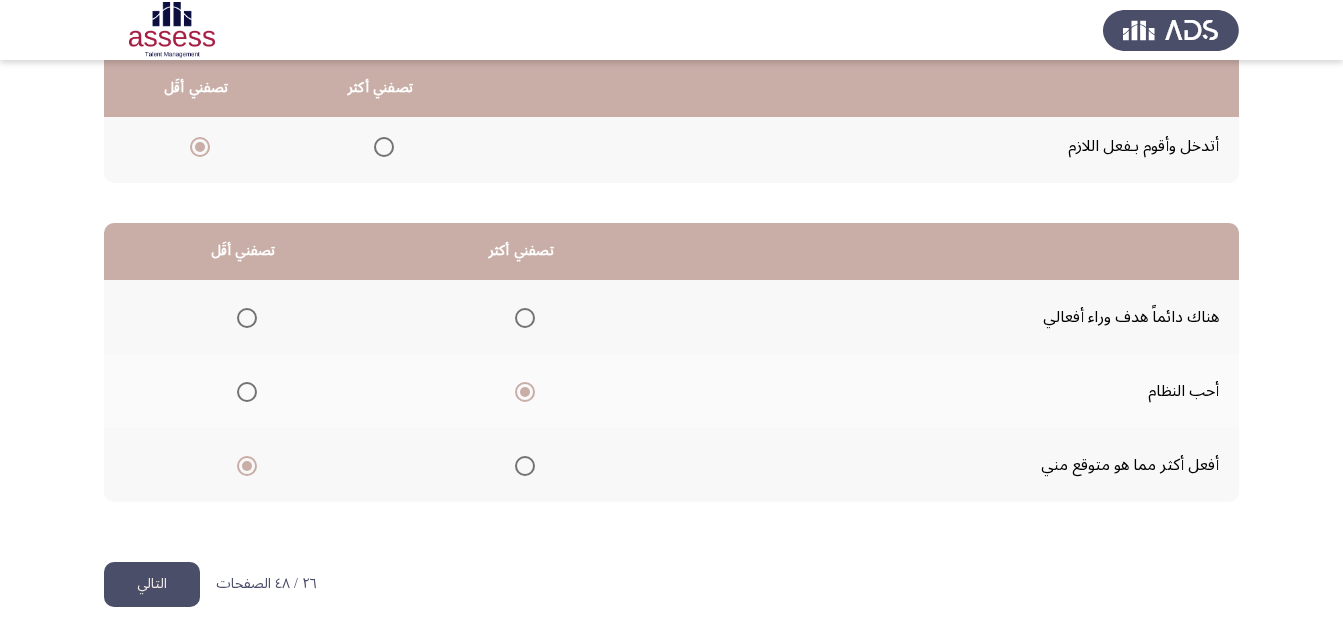 click 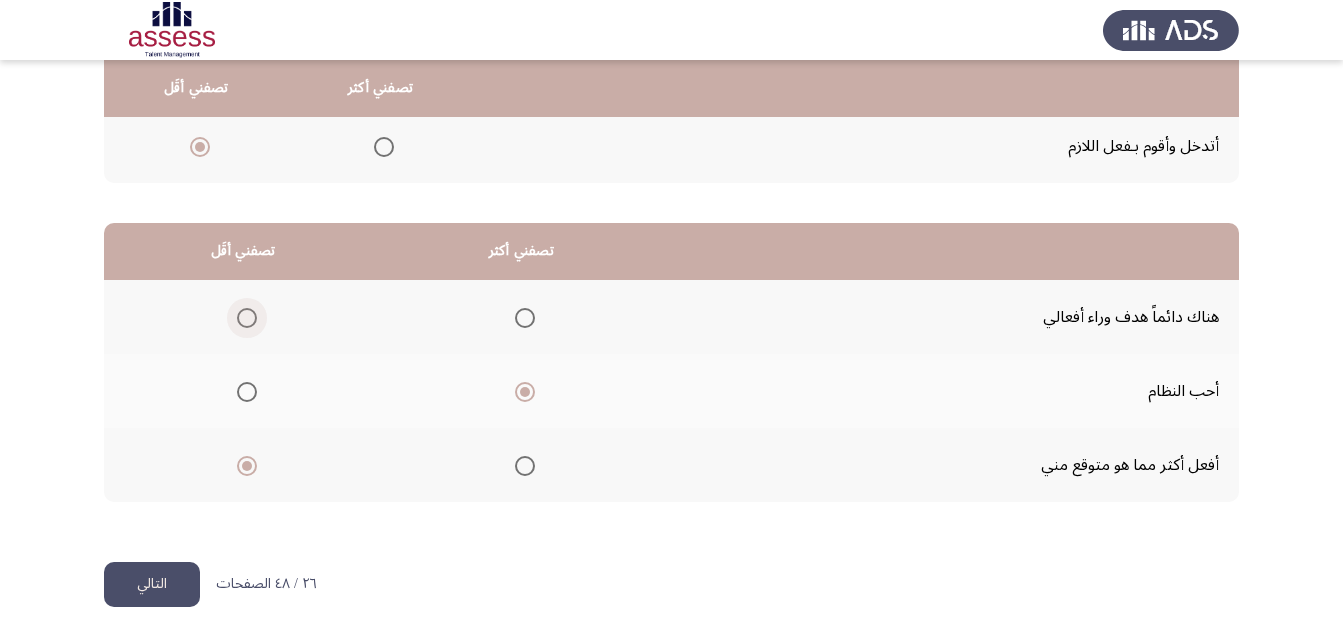 click at bounding box center [247, 318] 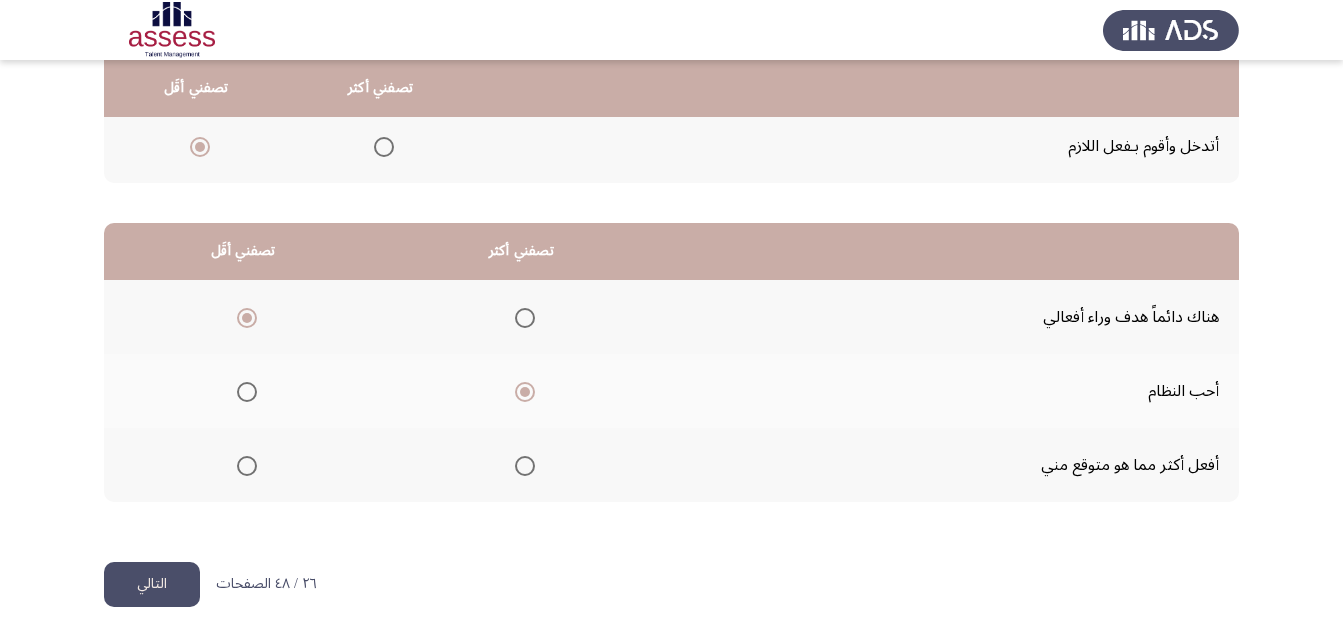 click on "التالي" 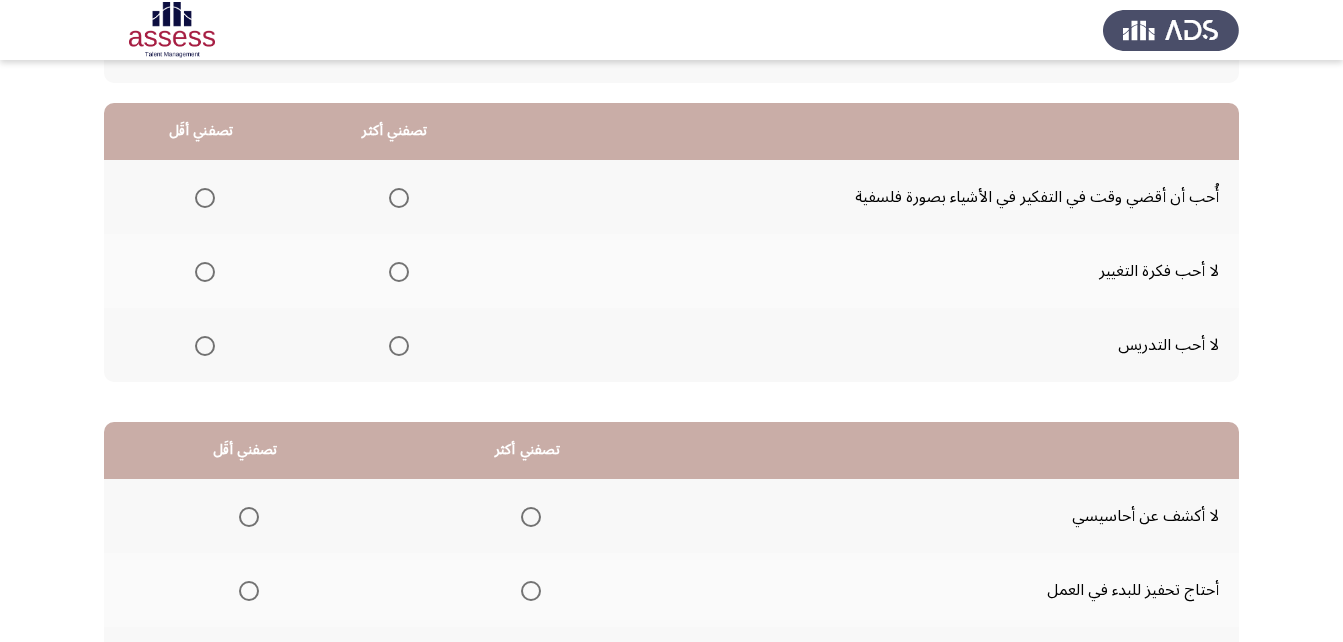 scroll, scrollTop: 200, scrollLeft: 0, axis: vertical 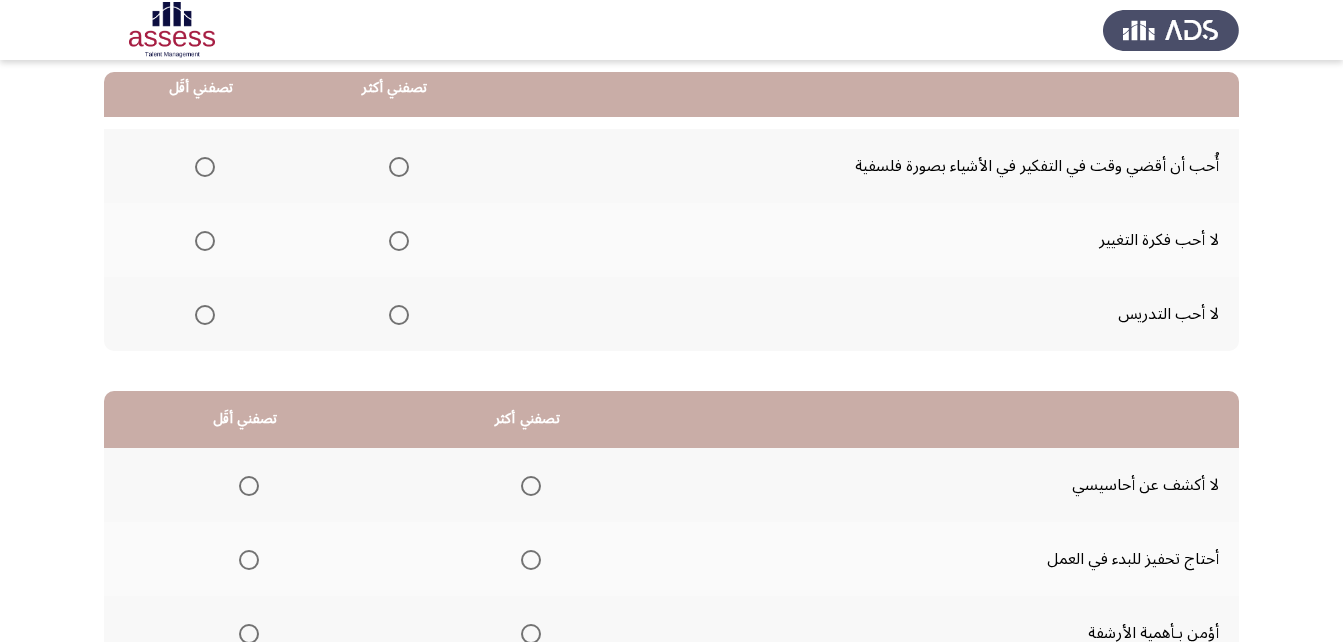 click at bounding box center (205, 315) 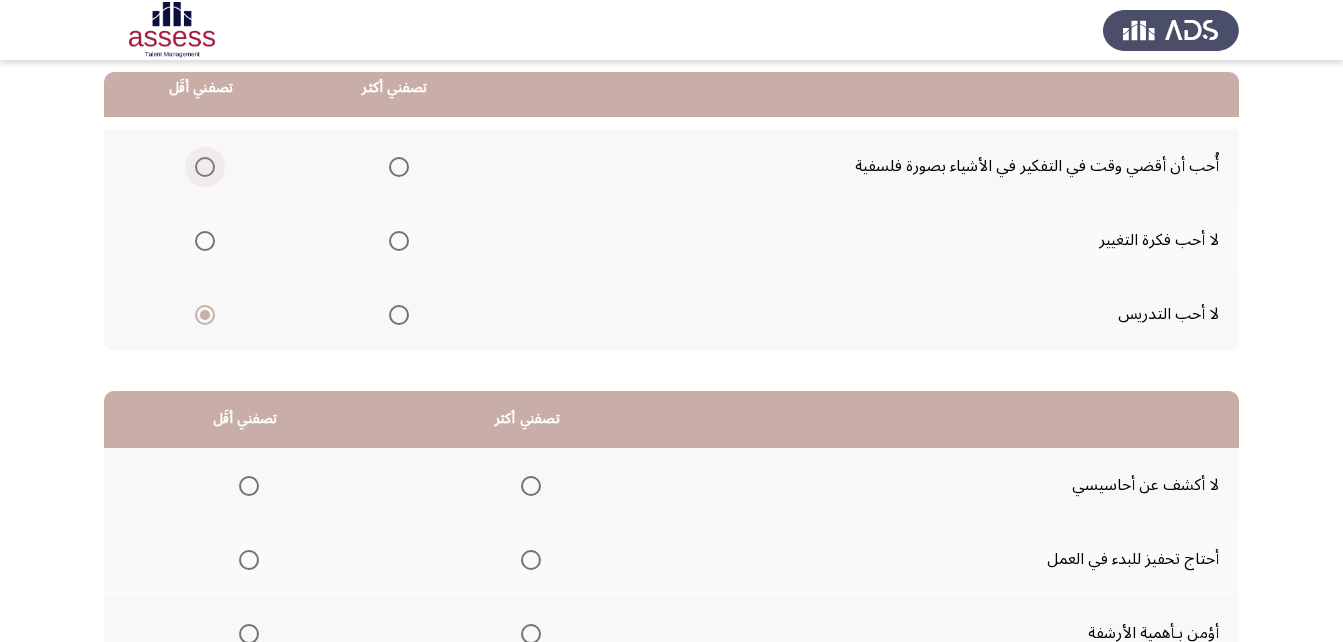 click at bounding box center [205, 167] 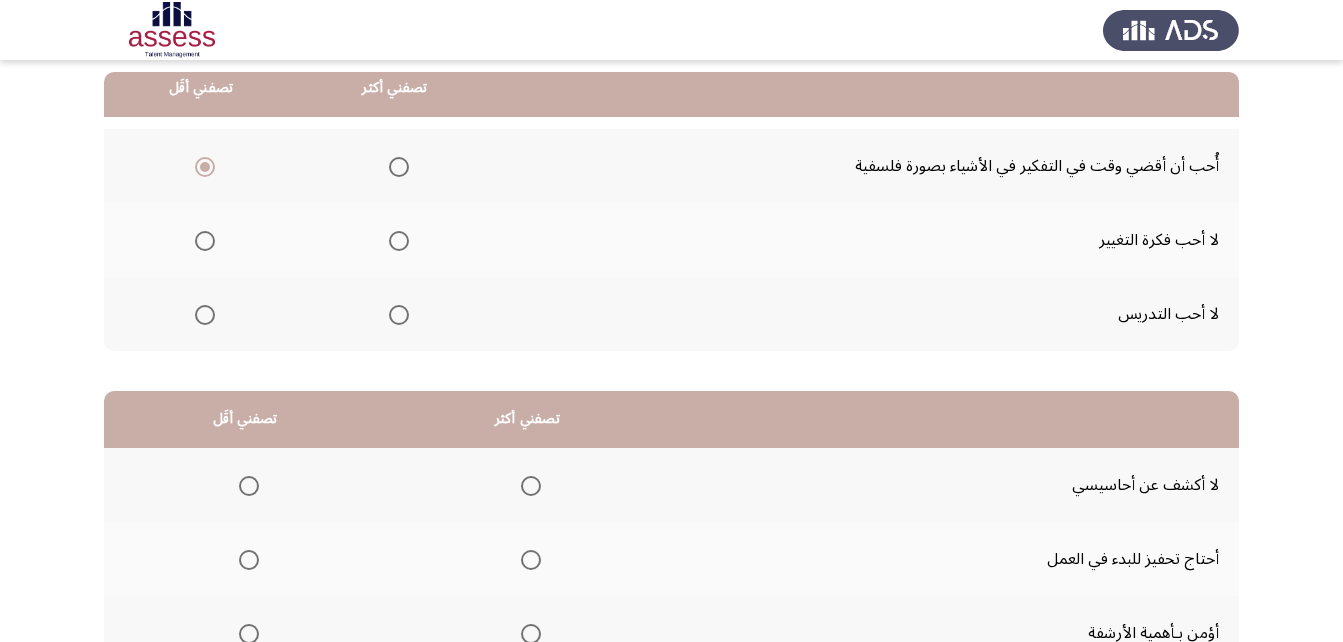 click 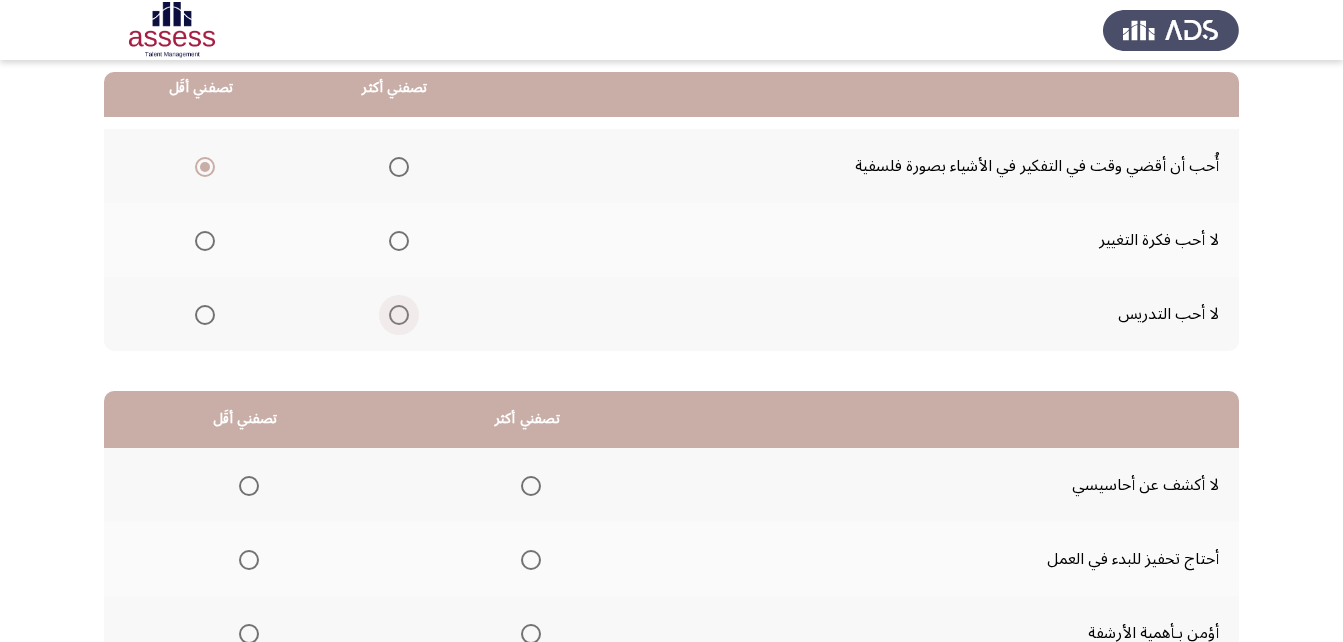 click at bounding box center [399, 315] 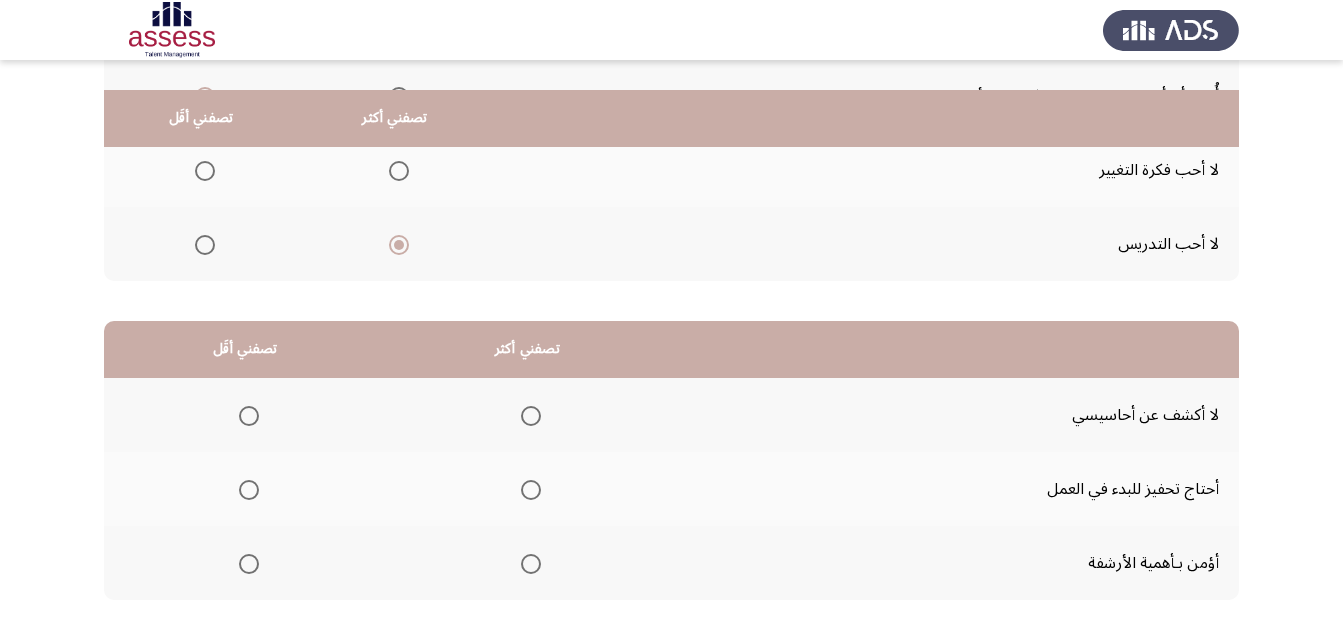 scroll, scrollTop: 300, scrollLeft: 0, axis: vertical 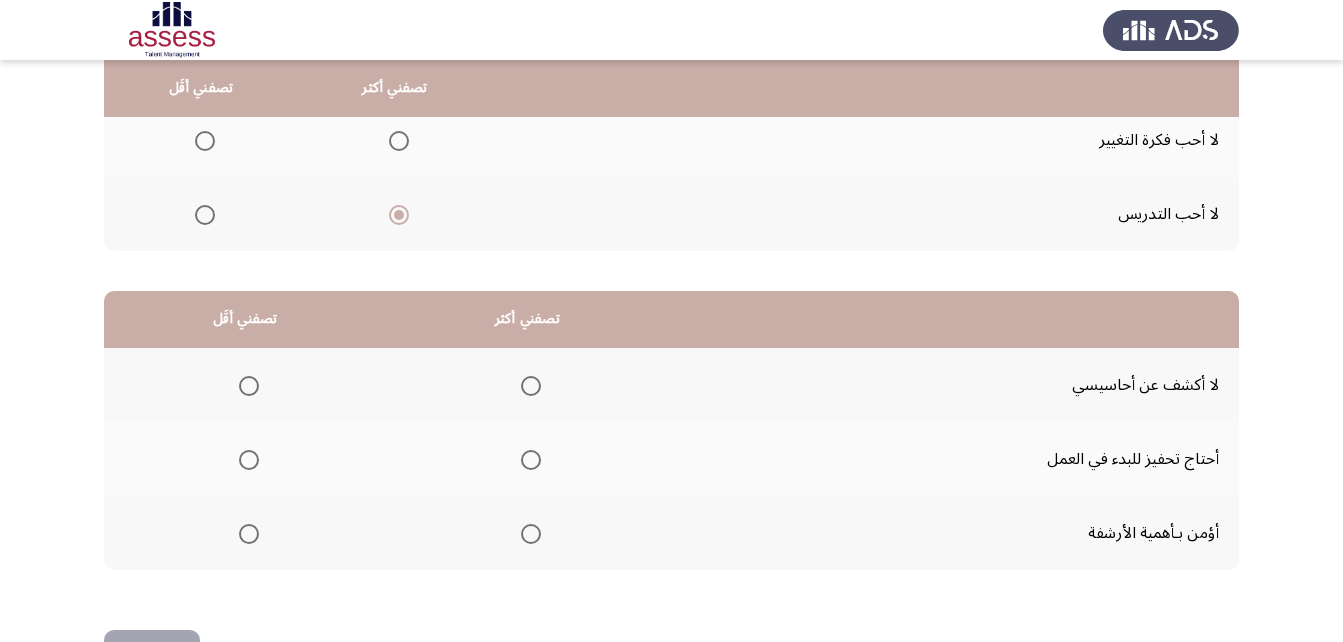 click at bounding box center [249, 386] 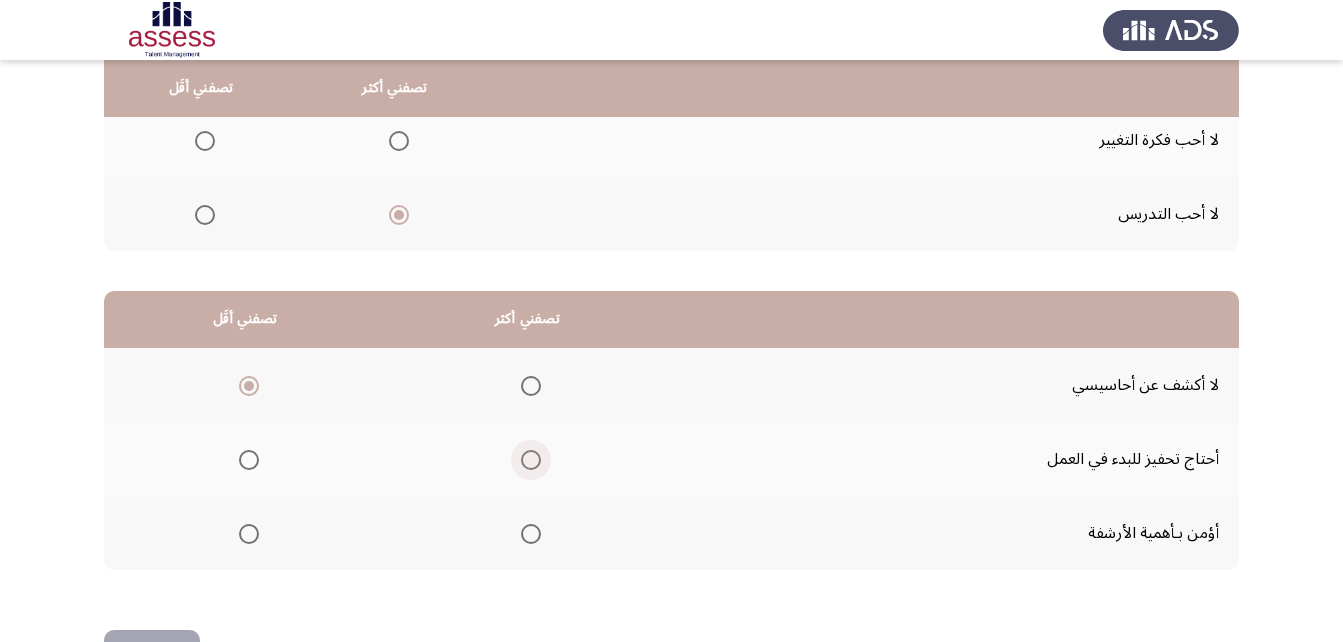click at bounding box center (531, 460) 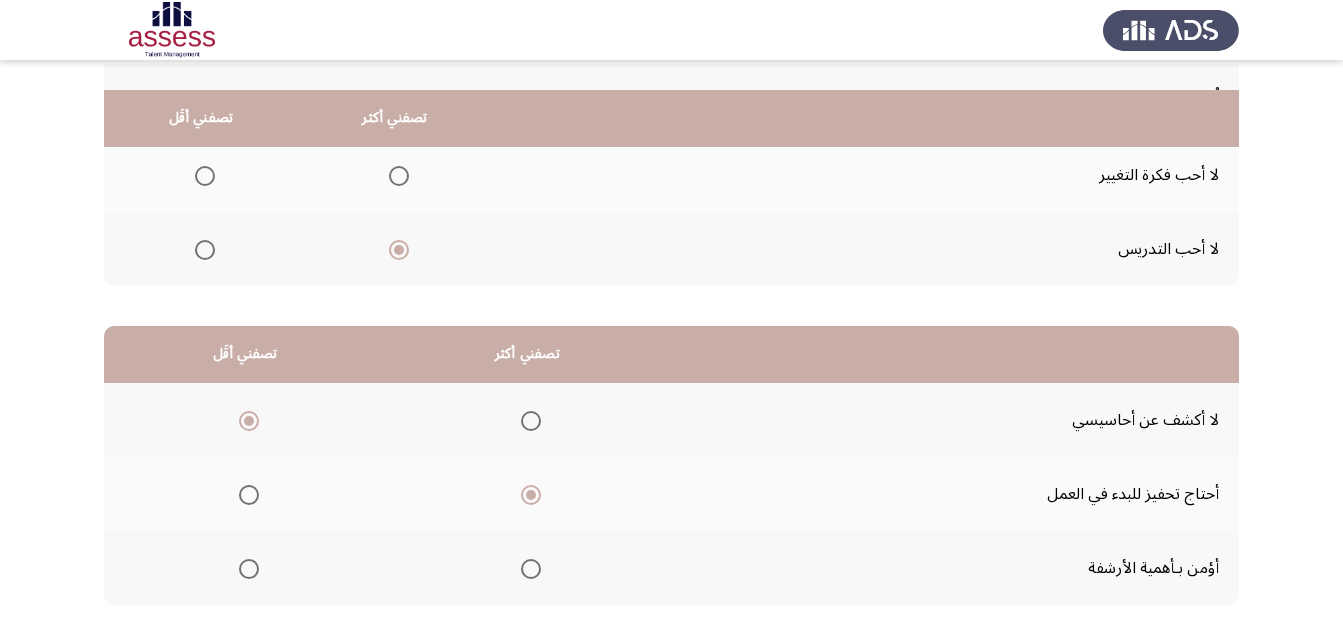 scroll, scrollTop: 300, scrollLeft: 0, axis: vertical 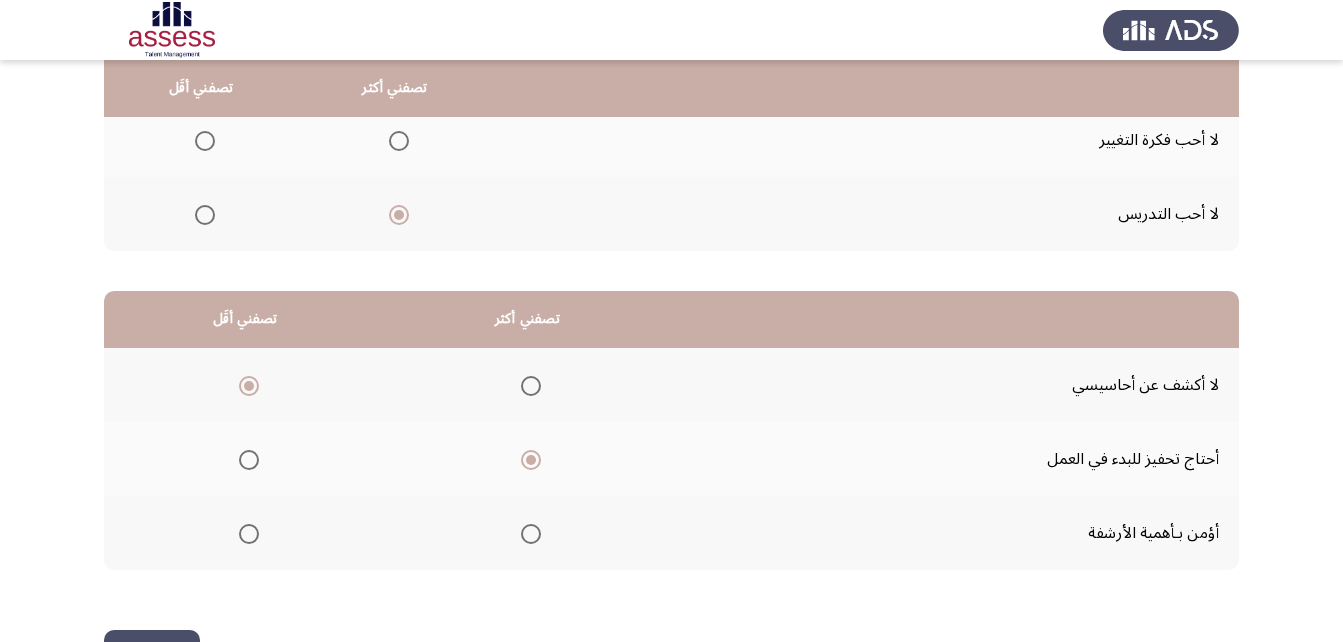 click at bounding box center [531, 534] 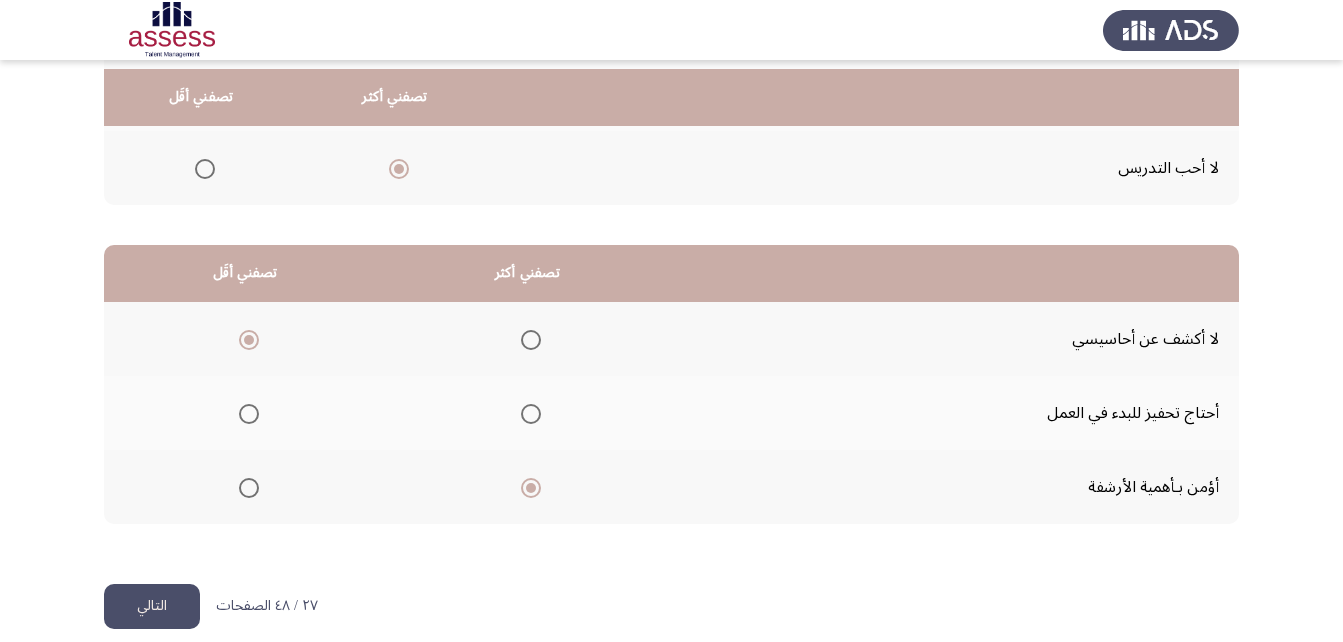 scroll, scrollTop: 368, scrollLeft: 0, axis: vertical 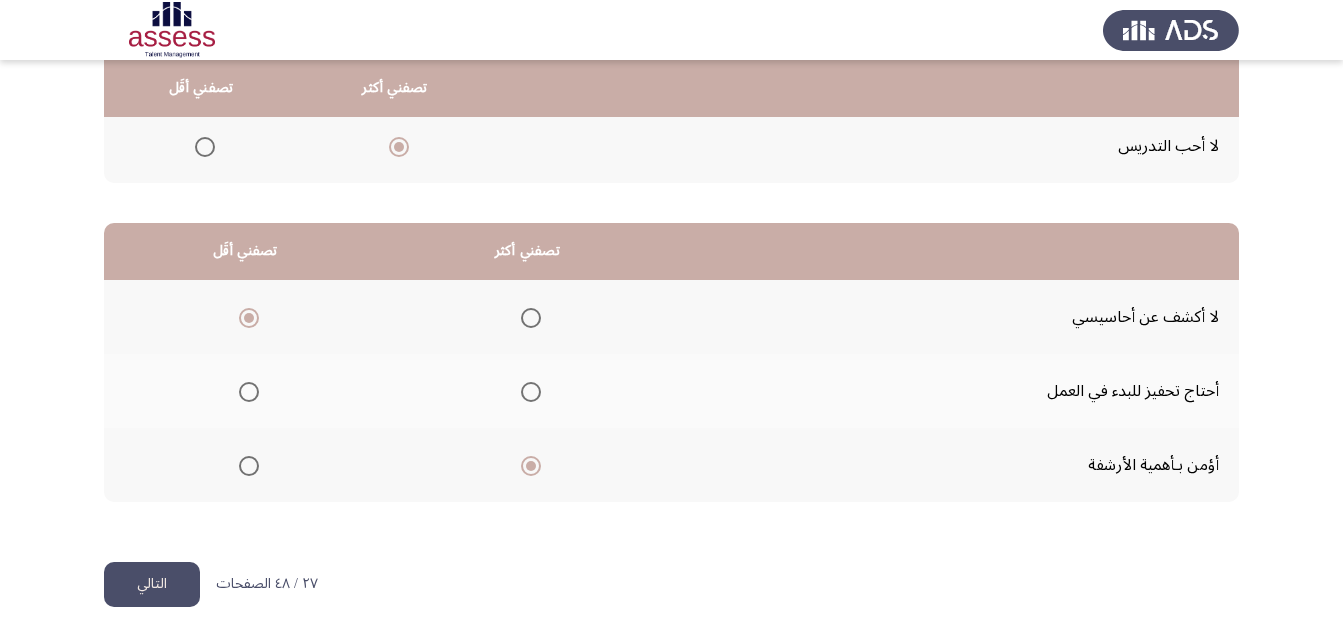 click on "التالي" 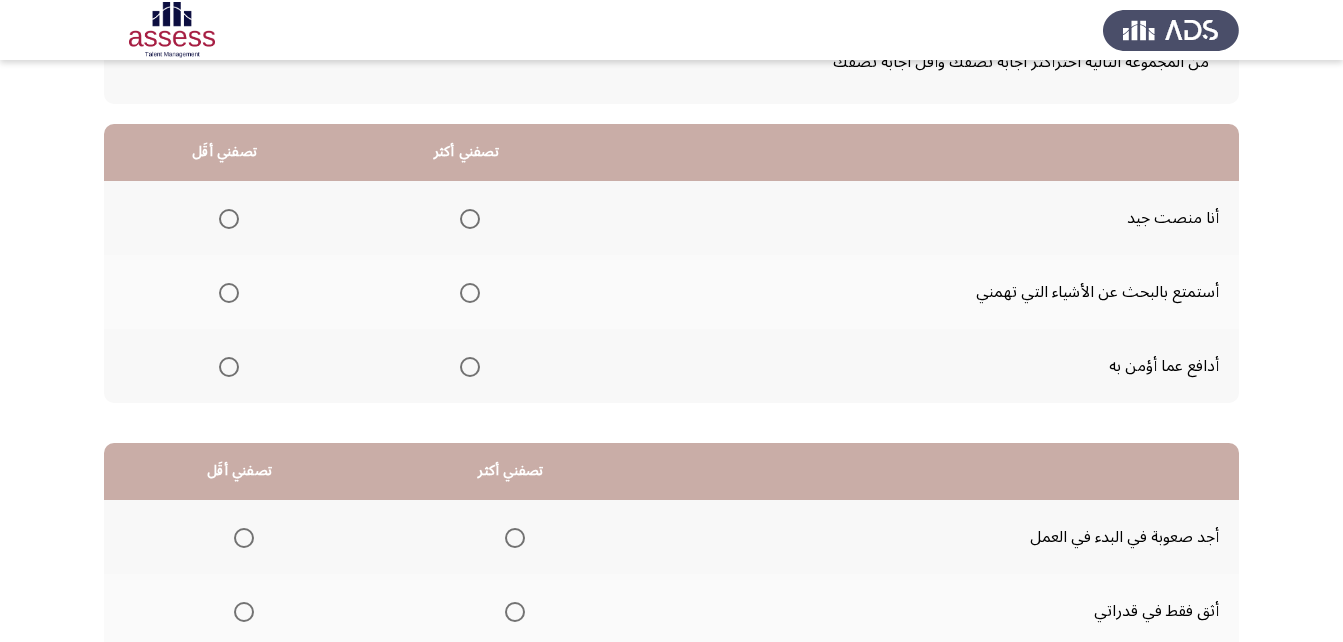 scroll, scrollTop: 200, scrollLeft: 0, axis: vertical 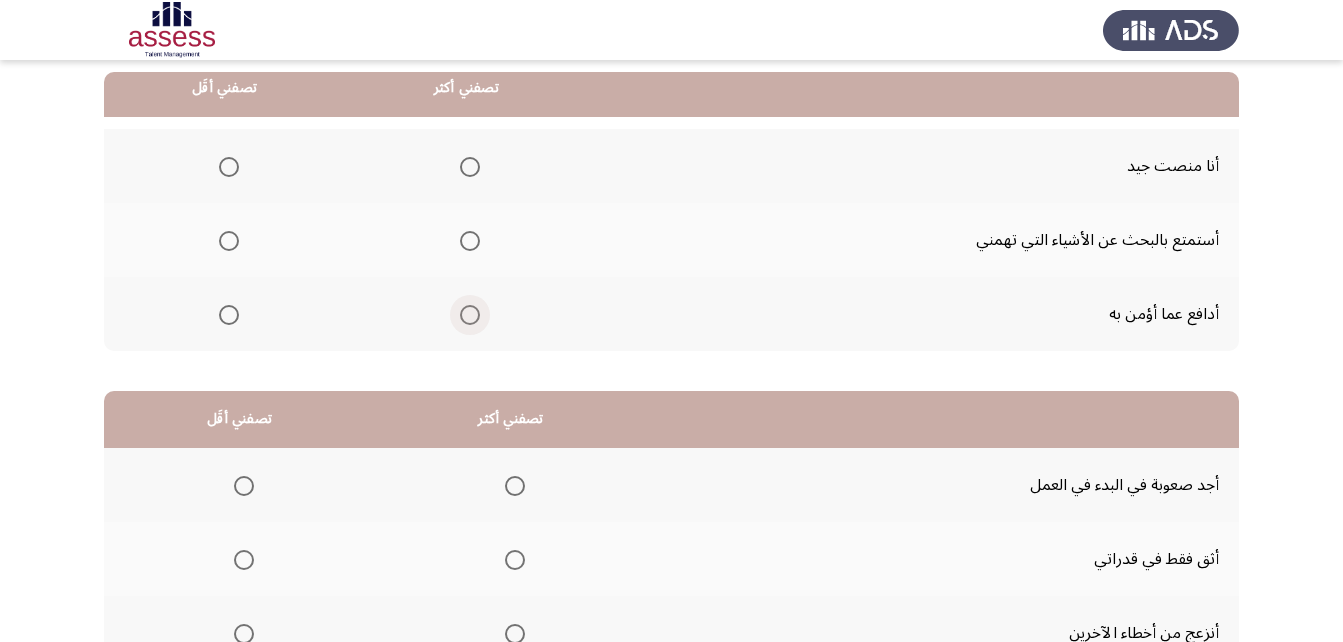 click at bounding box center (470, 315) 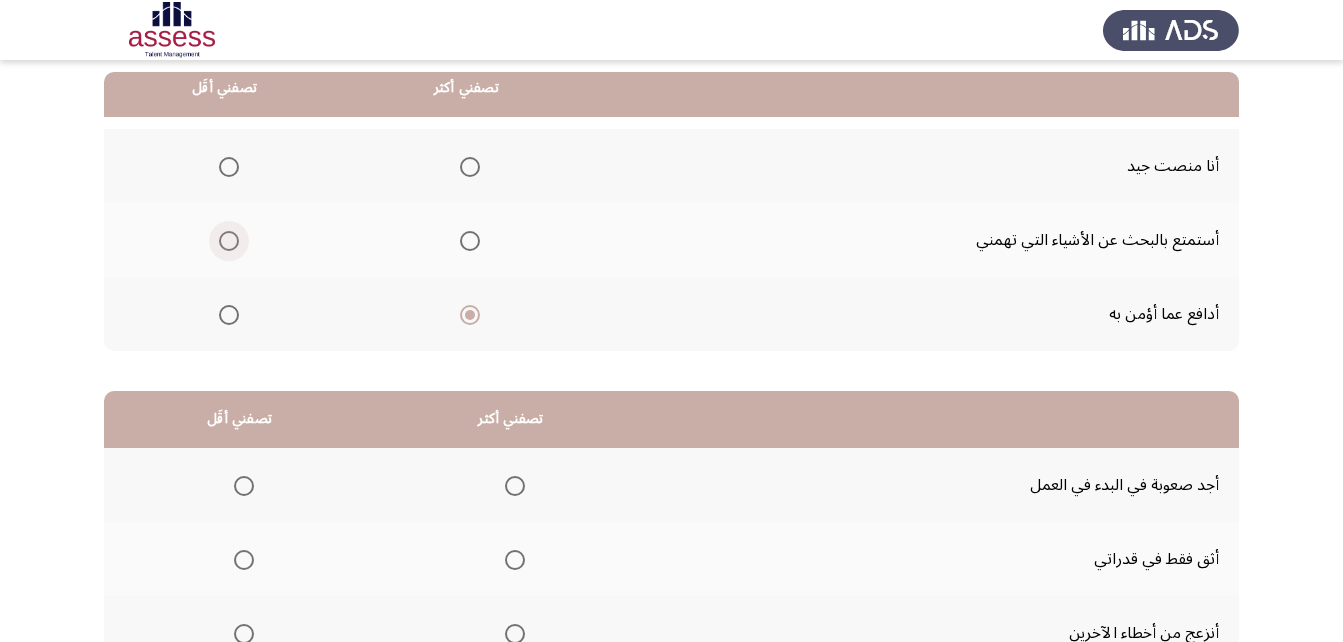 click at bounding box center [229, 241] 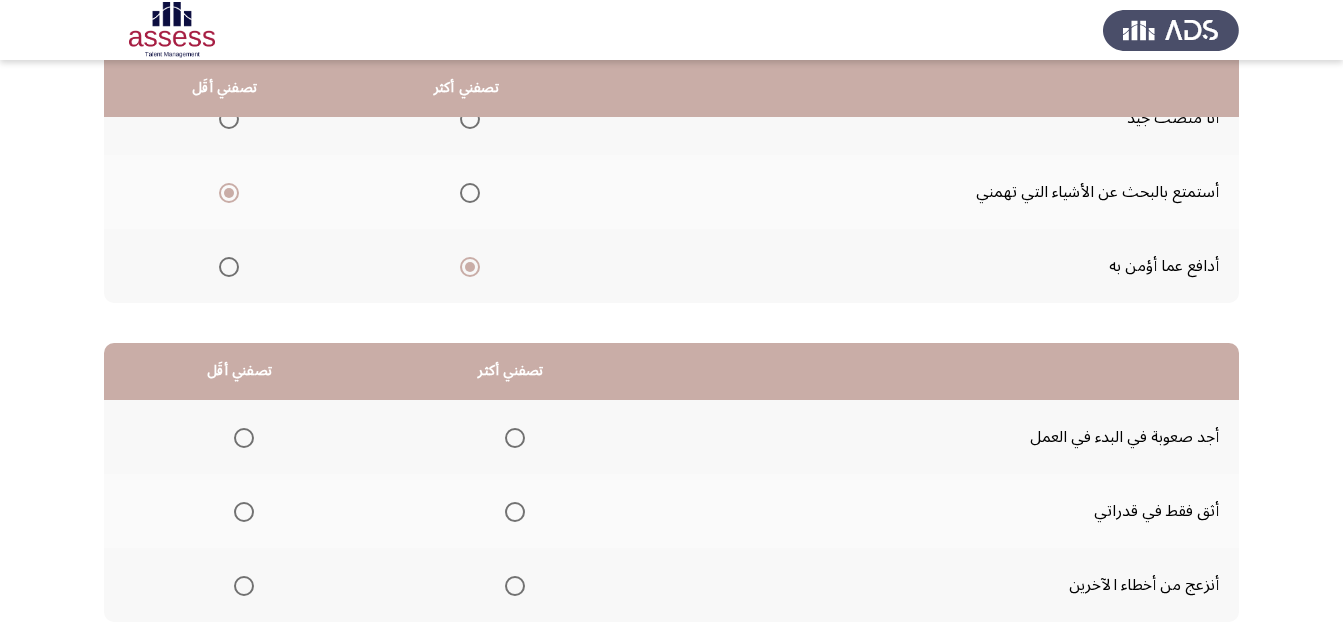 scroll, scrollTop: 200, scrollLeft: 0, axis: vertical 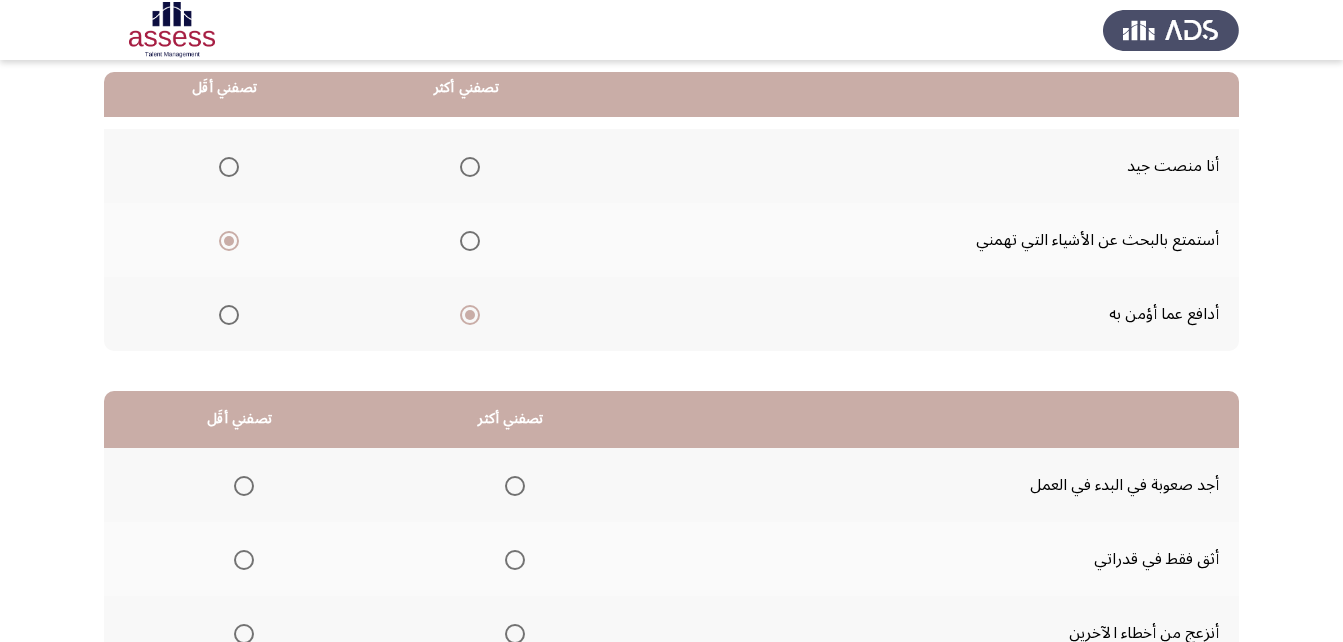 click at bounding box center [229, 167] 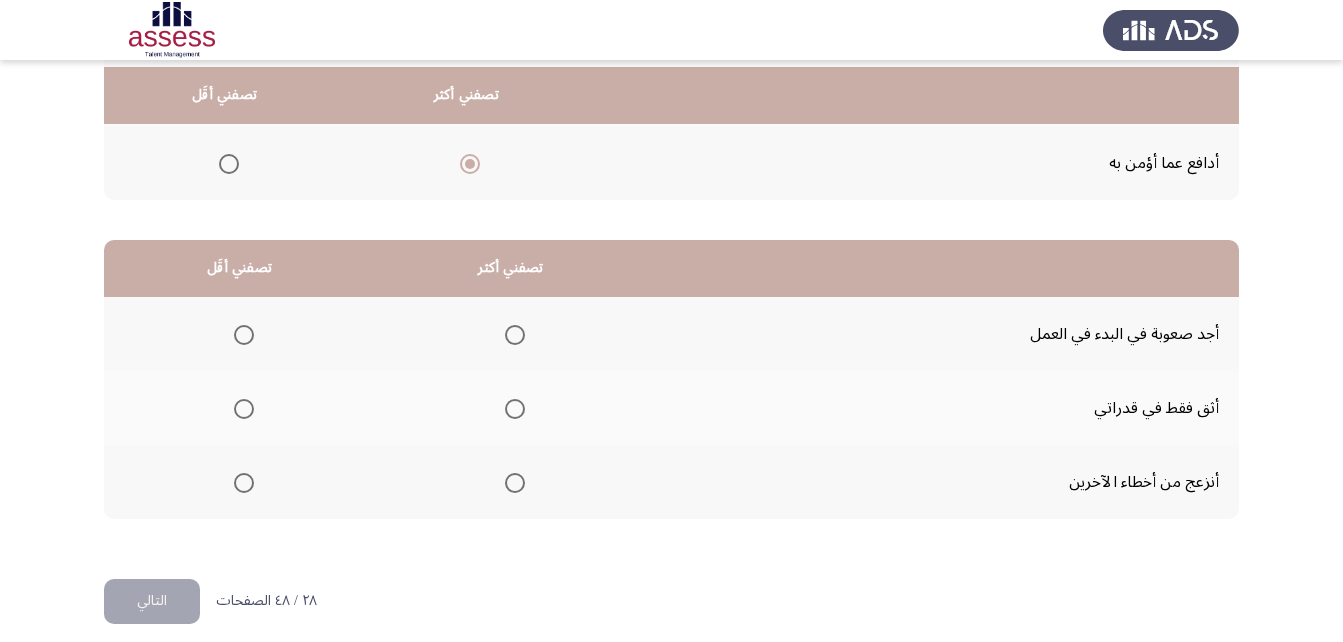 scroll, scrollTop: 368, scrollLeft: 0, axis: vertical 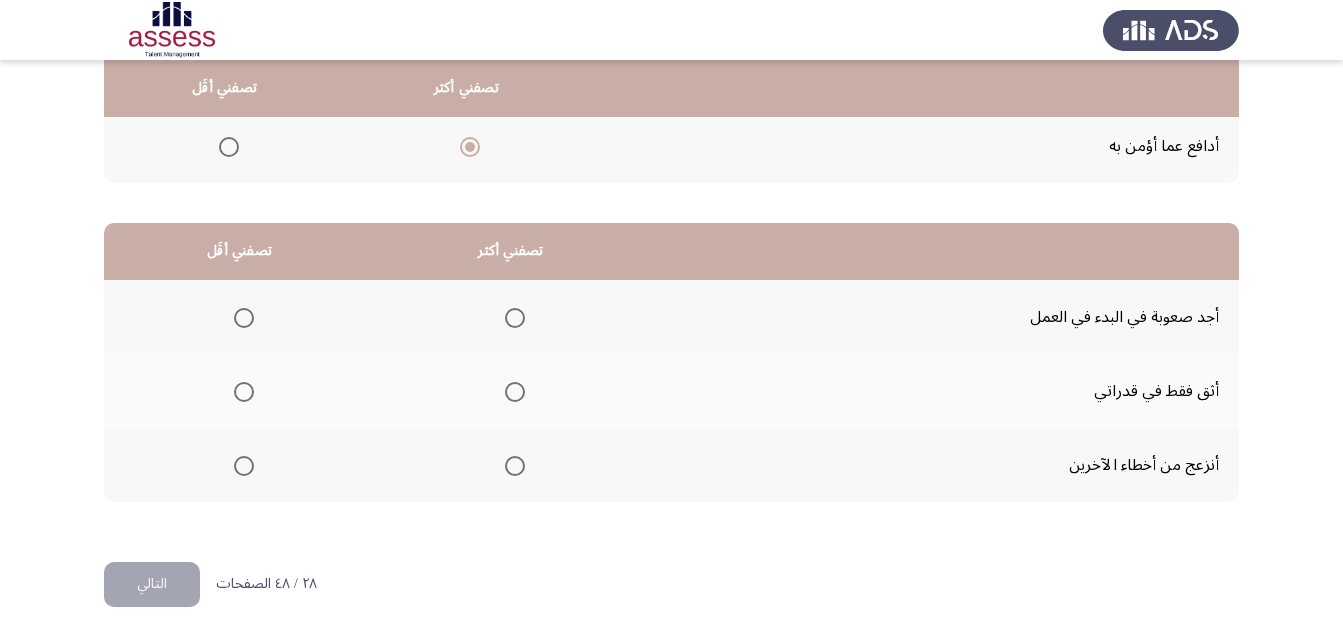 click at bounding box center [515, 392] 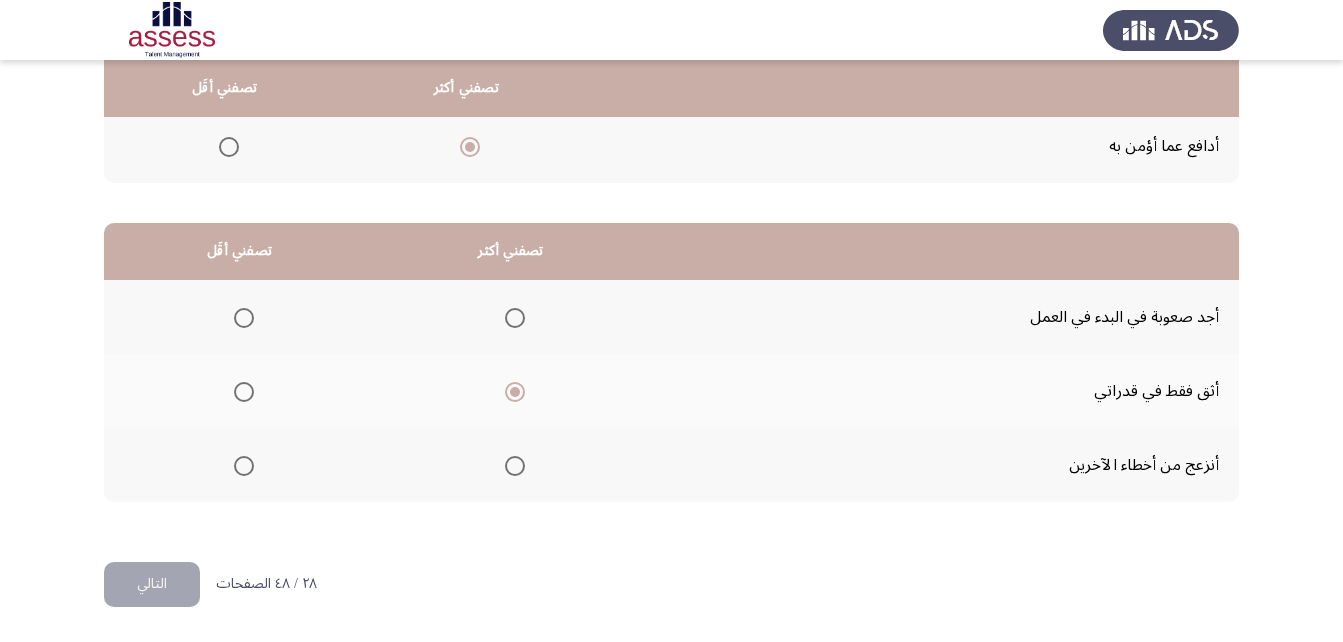 click at bounding box center (244, 318) 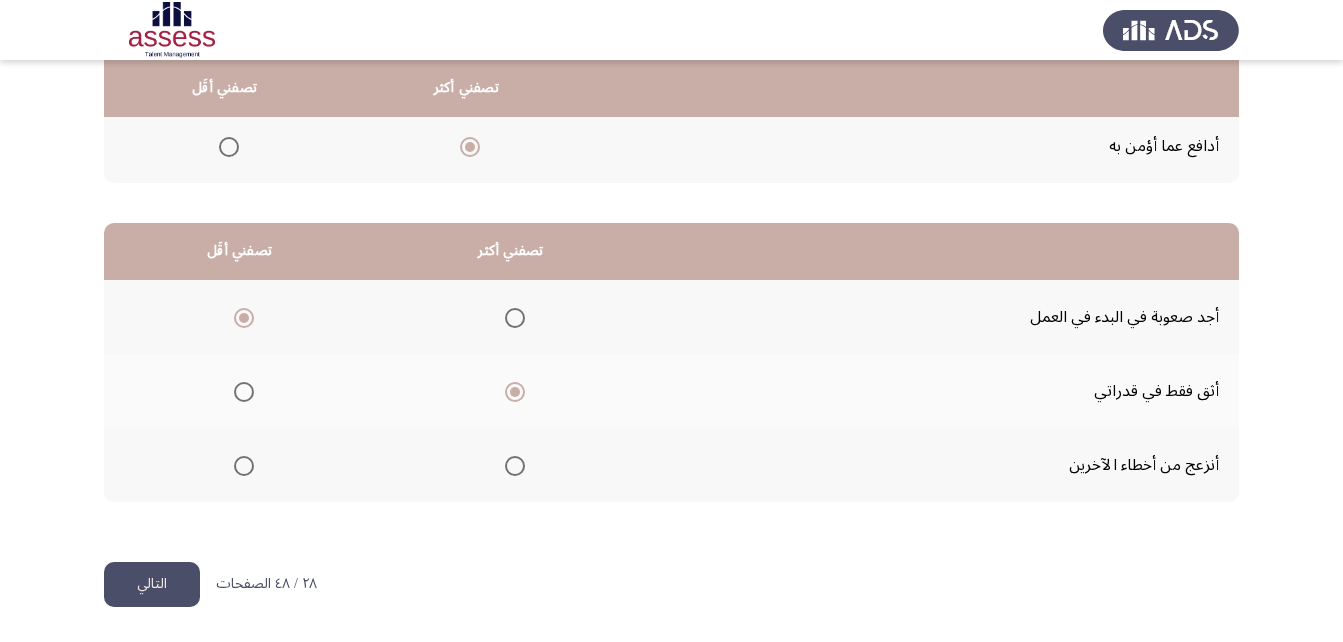 click on "التالي" 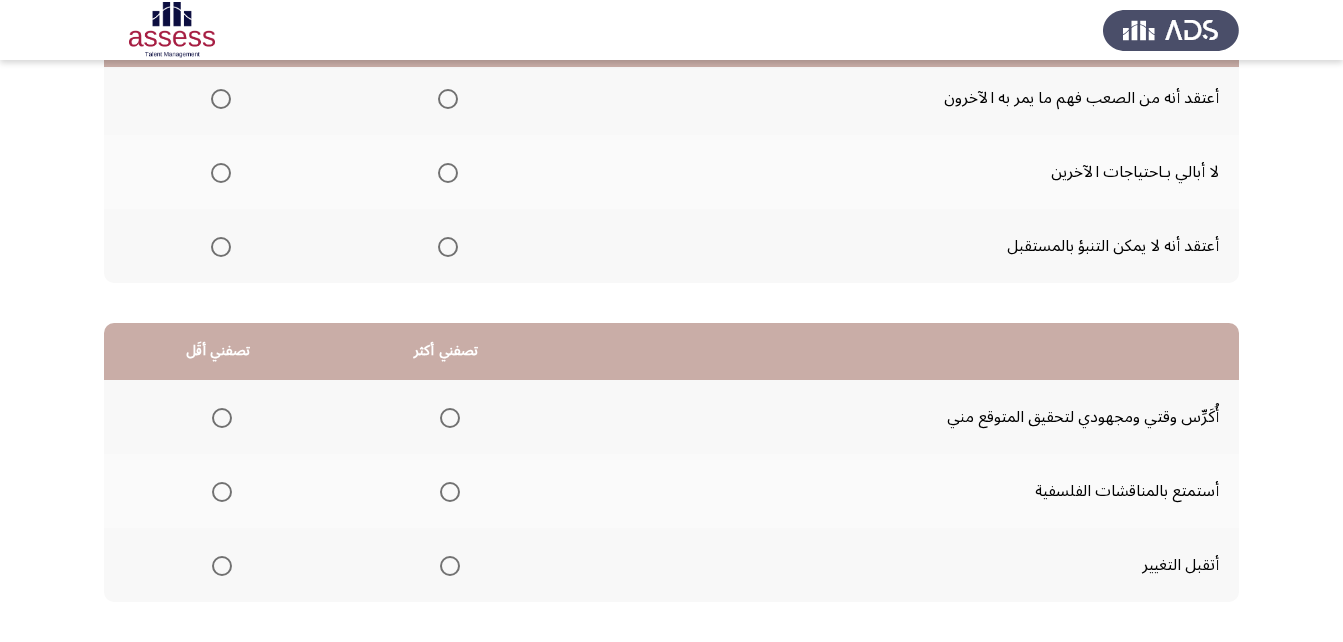 scroll, scrollTop: 168, scrollLeft: 0, axis: vertical 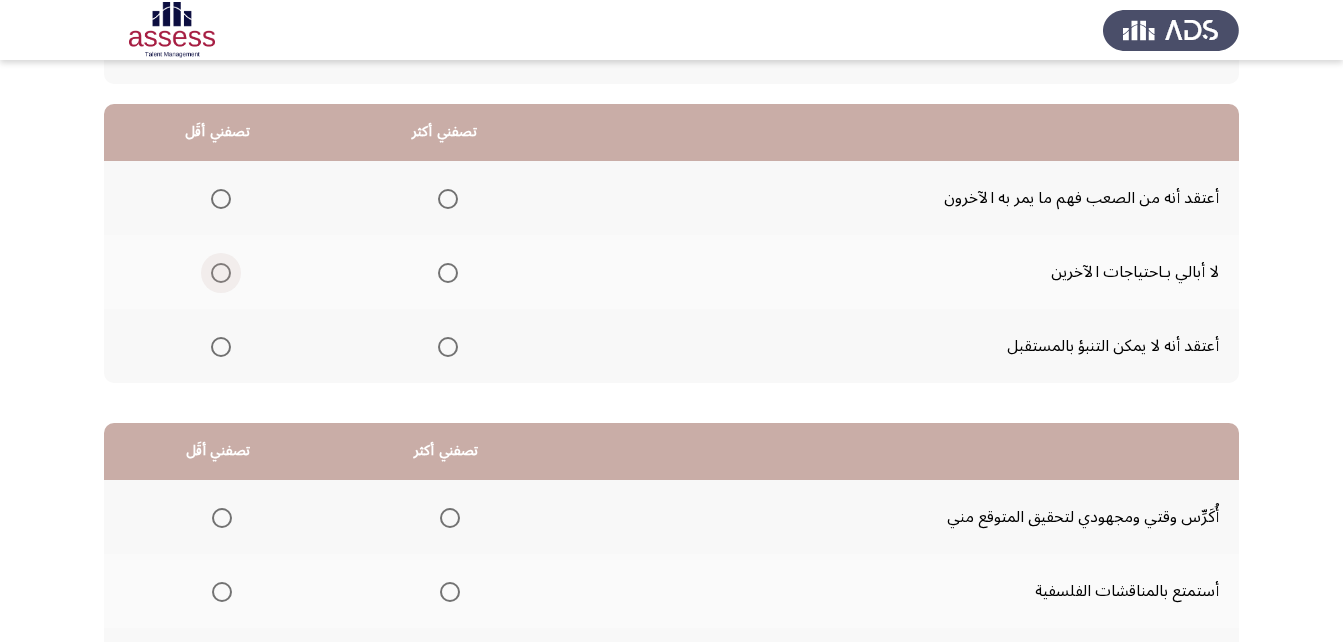 click at bounding box center [221, 273] 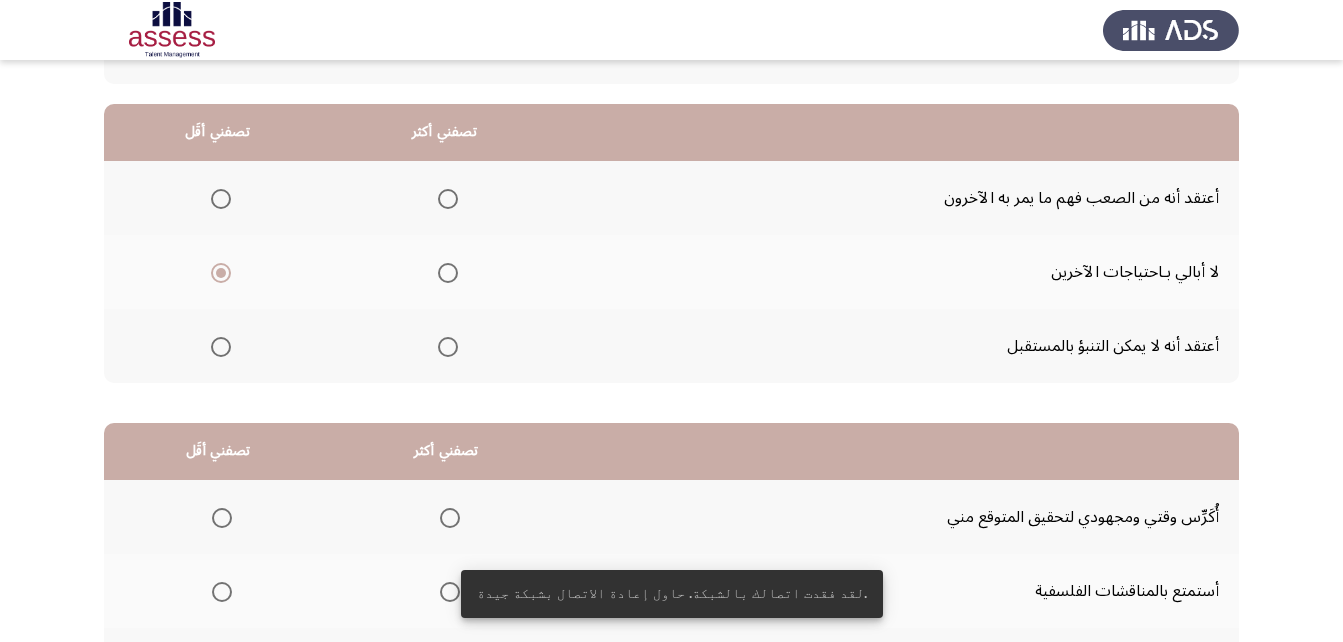 click at bounding box center [448, 347] 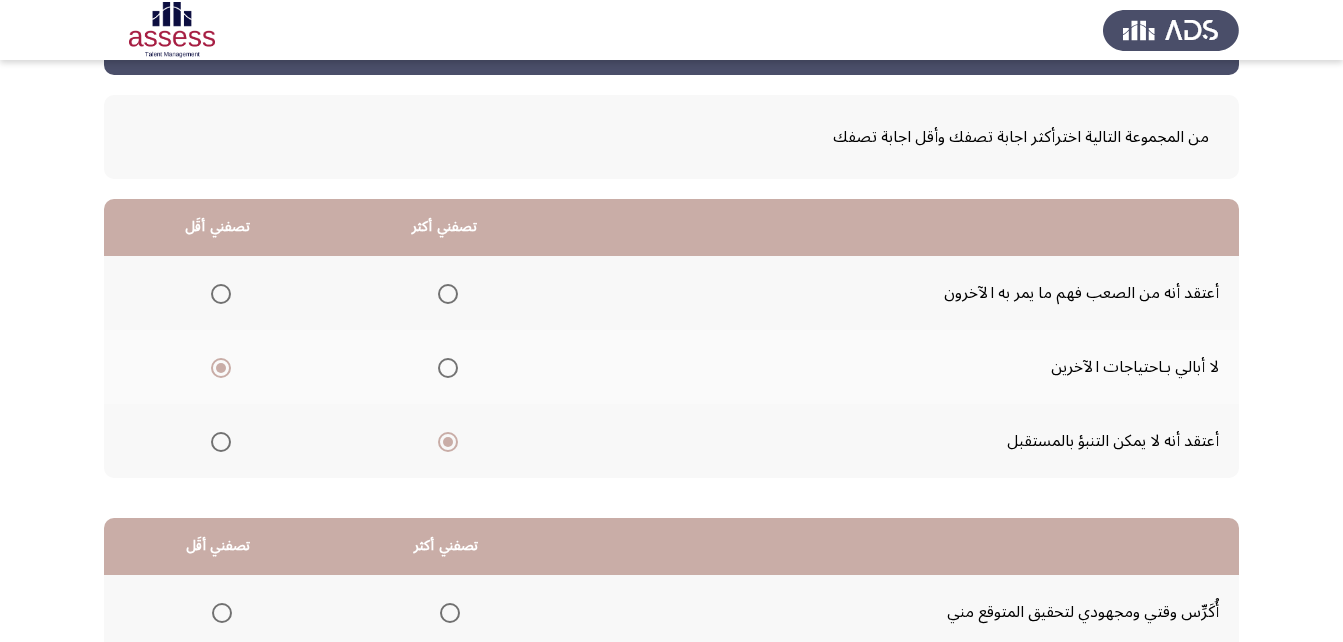 scroll, scrollTop: 68, scrollLeft: 0, axis: vertical 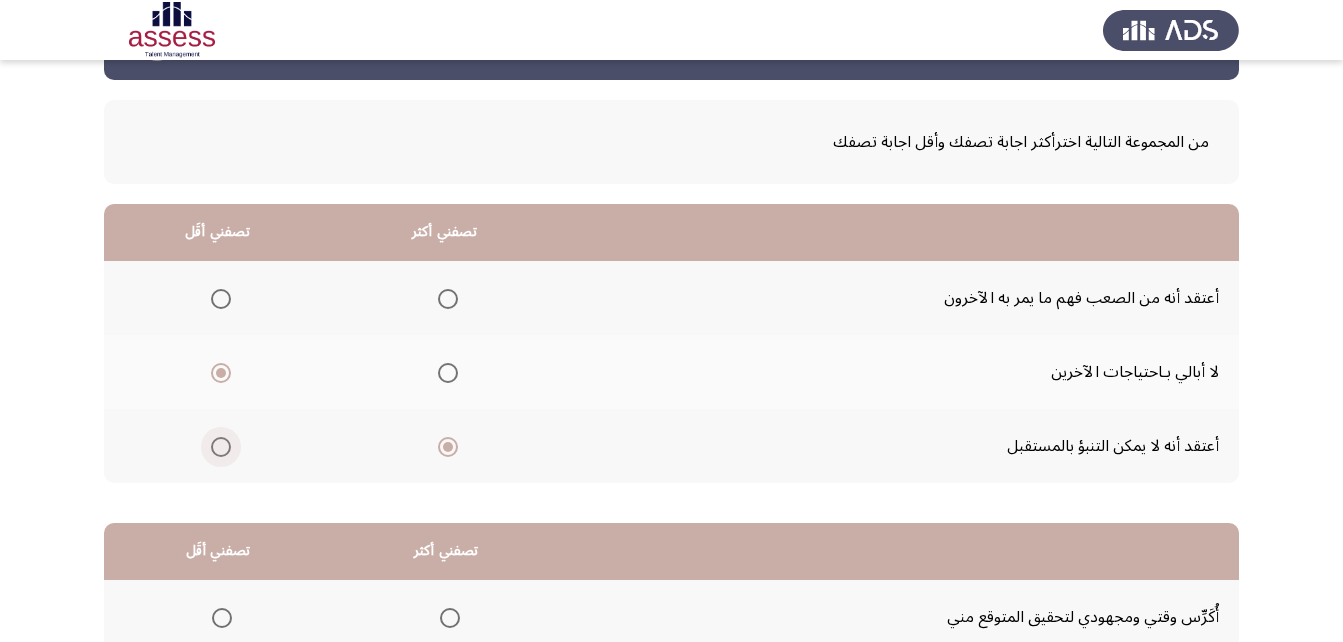 click at bounding box center [221, 447] 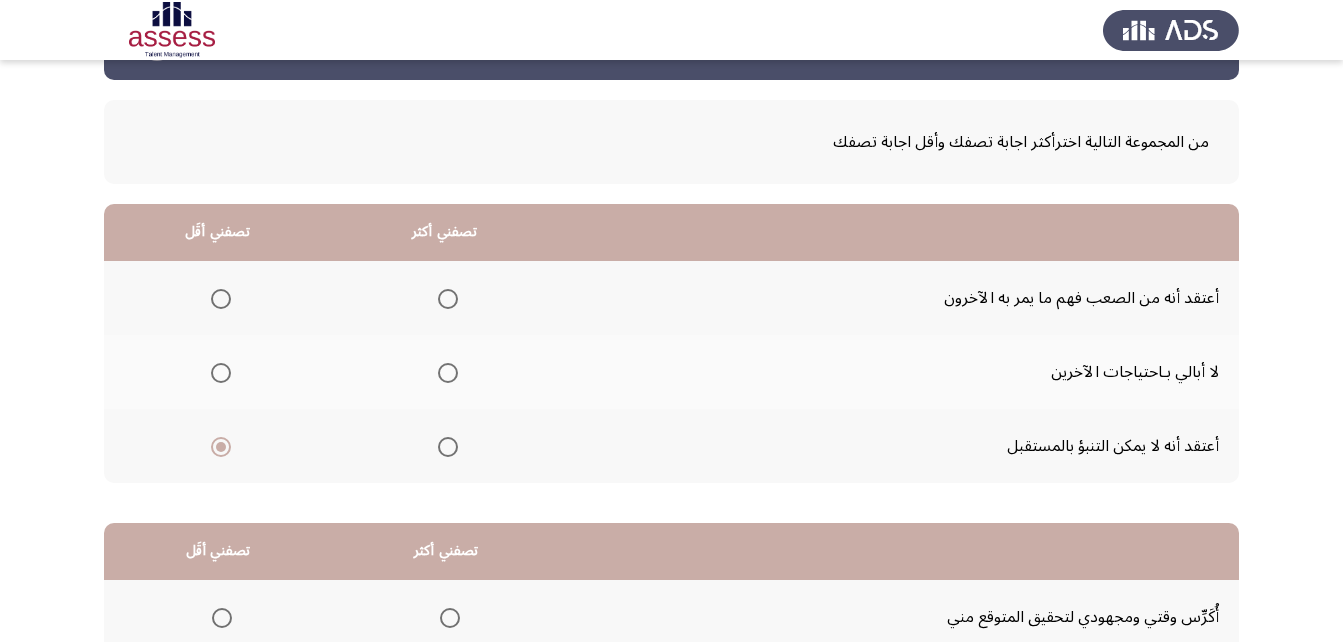 click at bounding box center (448, 299) 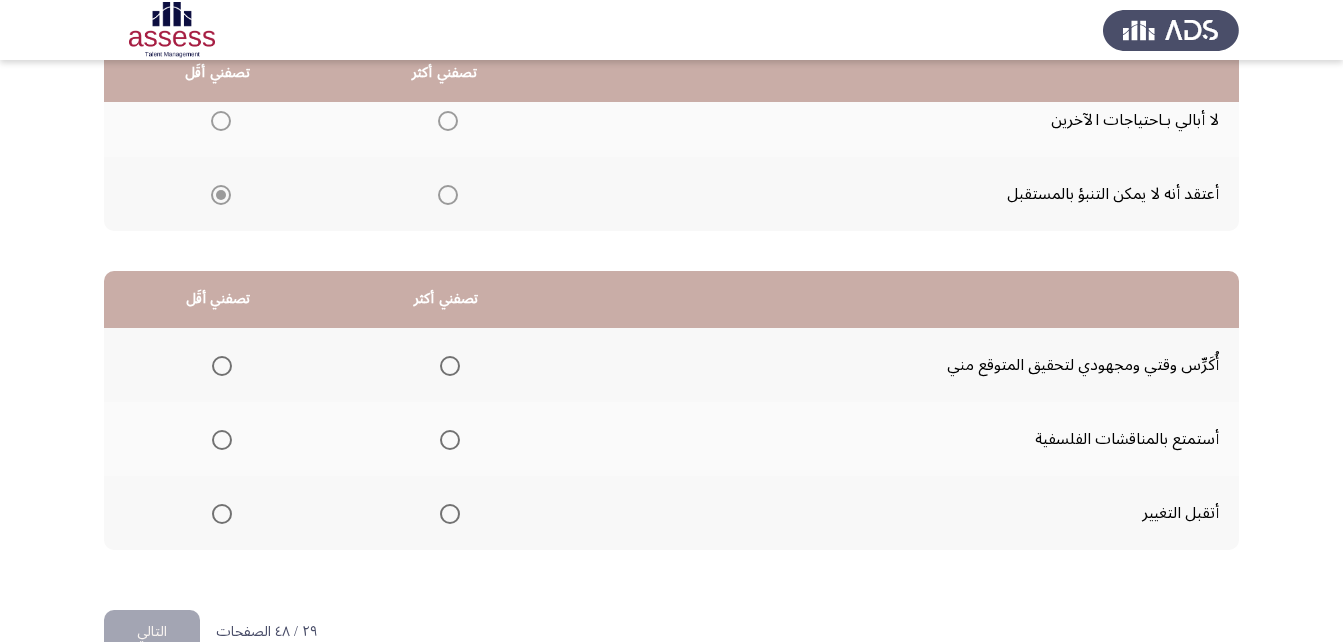 scroll, scrollTop: 368, scrollLeft: 0, axis: vertical 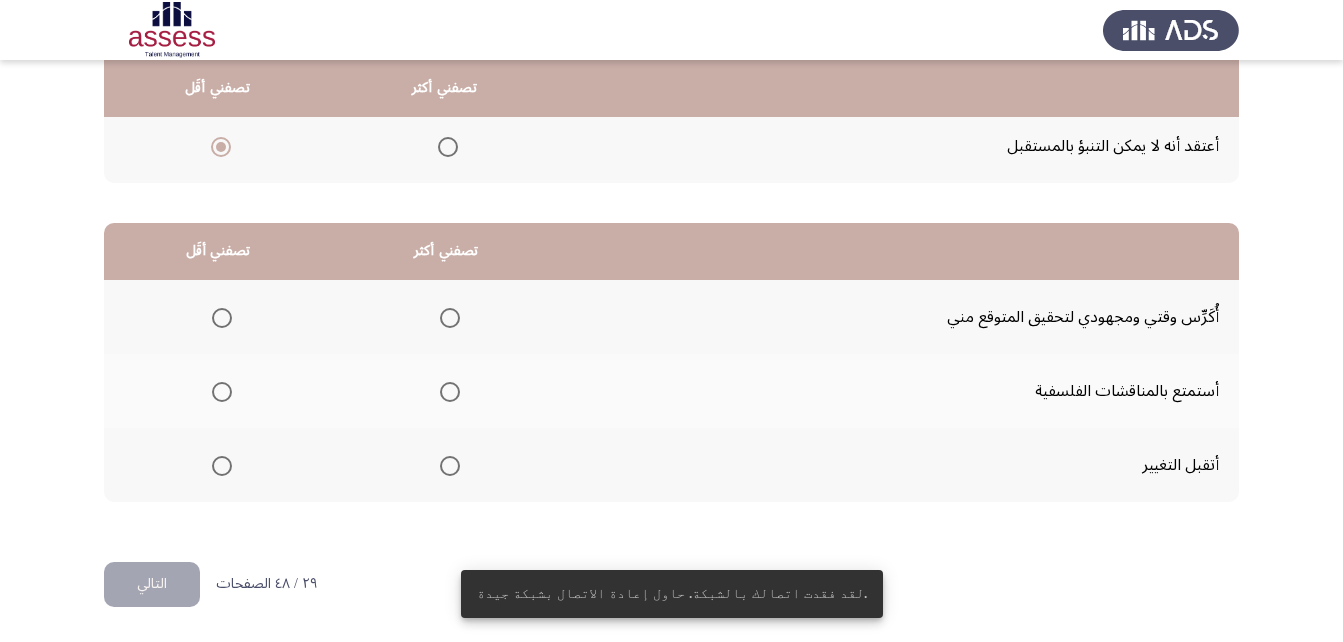 click at bounding box center (450, 466) 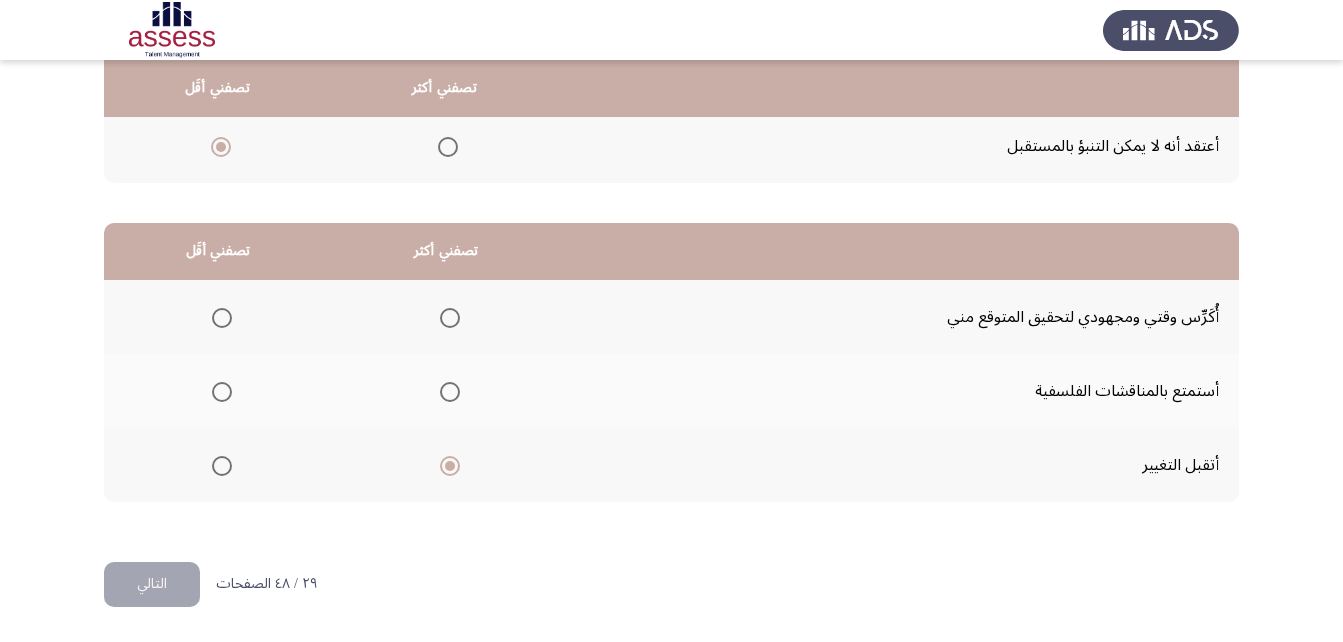 click at bounding box center [222, 392] 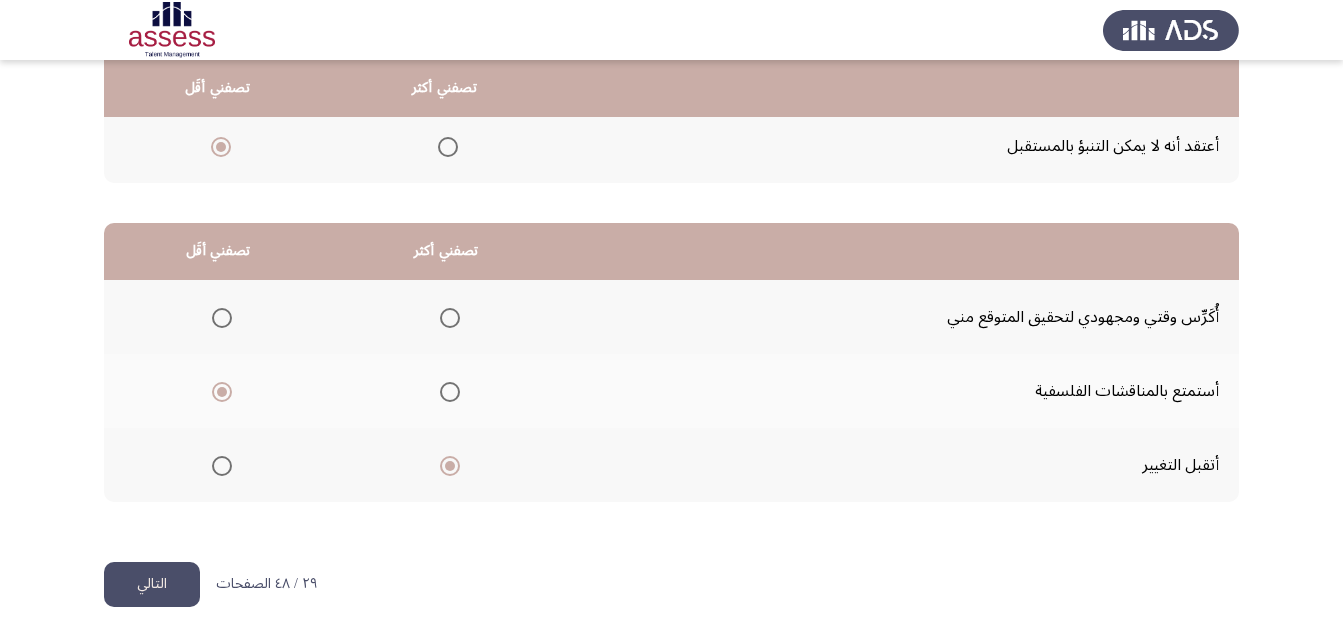 click on "التالي" 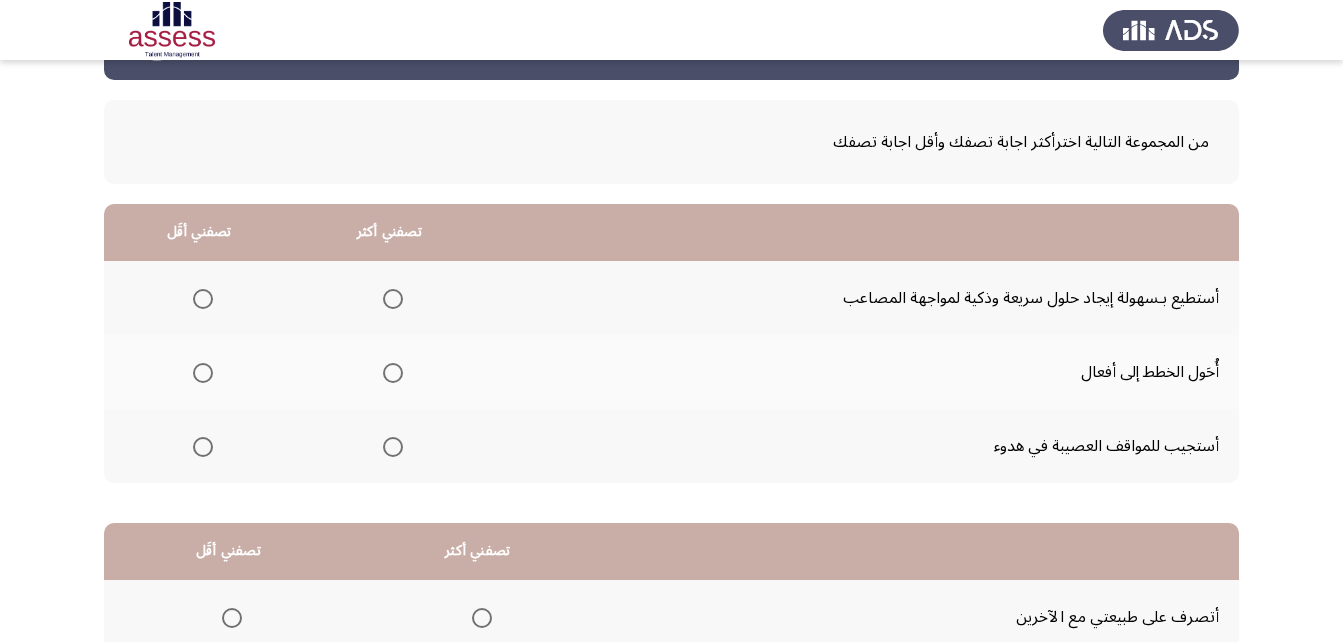 scroll, scrollTop: 100, scrollLeft: 0, axis: vertical 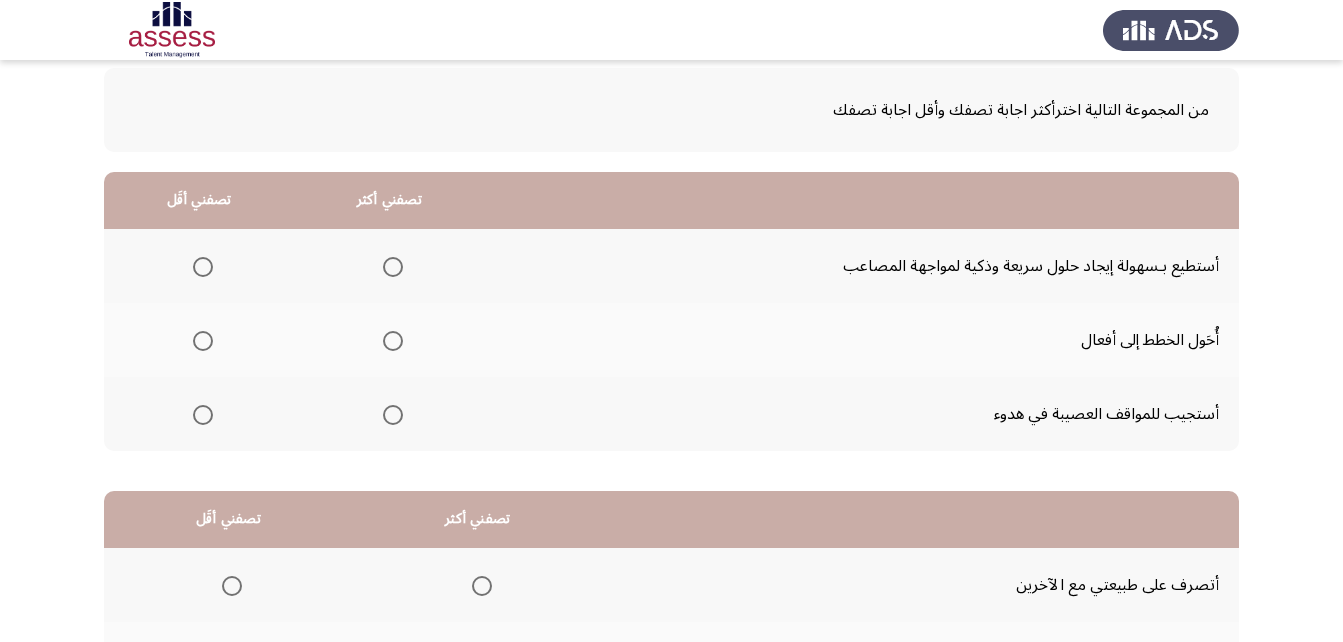 click at bounding box center (389, 266) 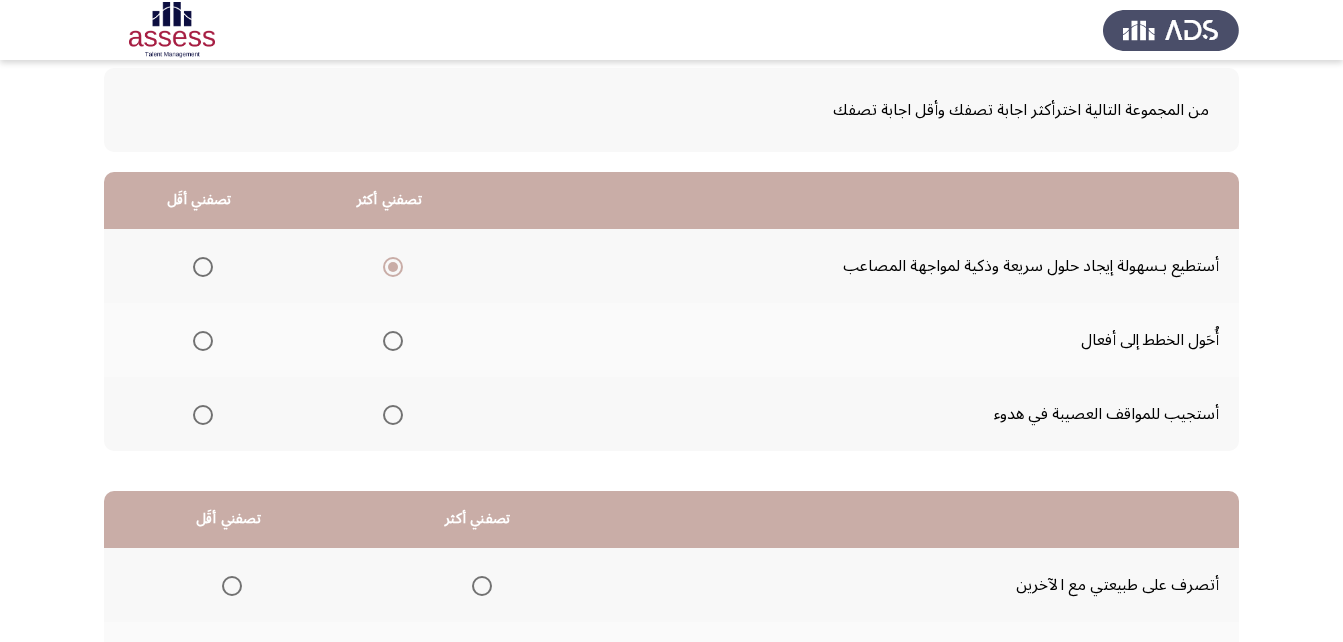 click at bounding box center [203, 415] 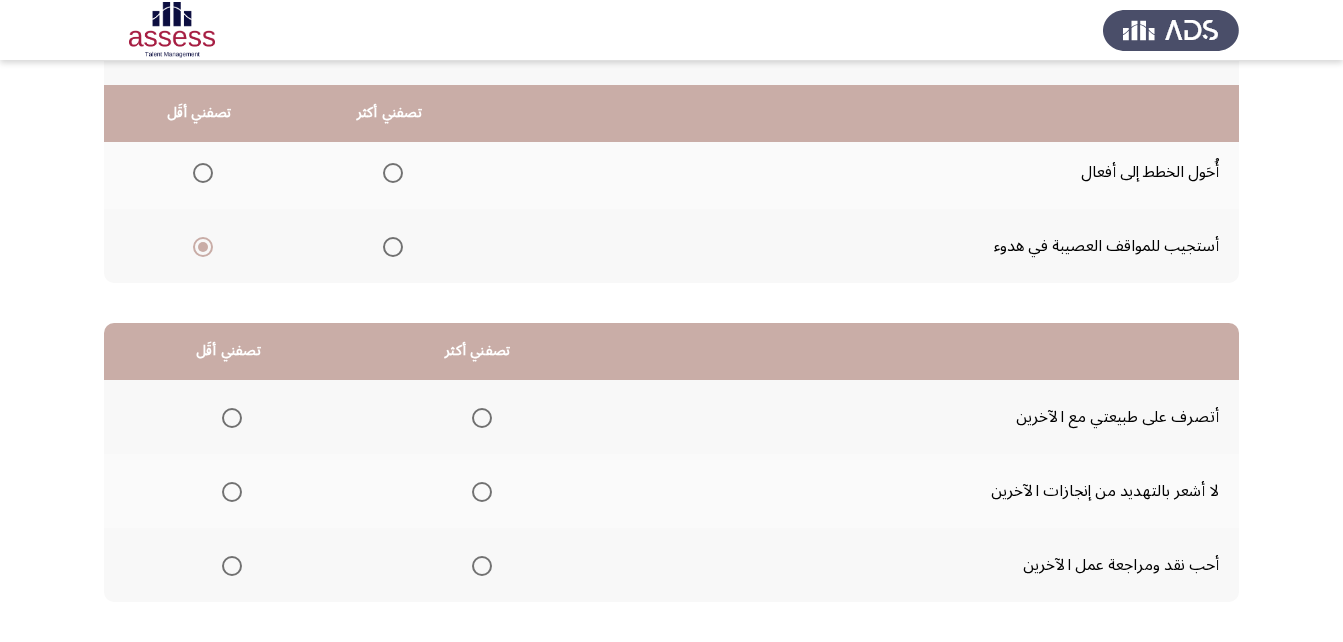 scroll, scrollTop: 368, scrollLeft: 0, axis: vertical 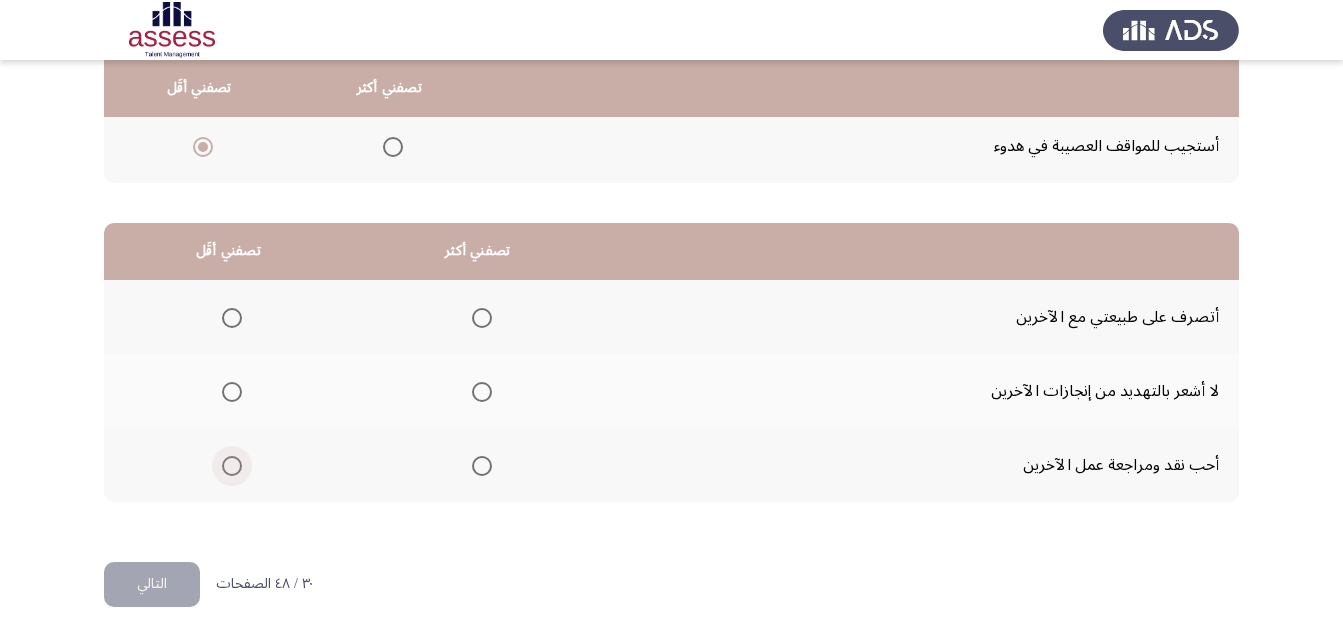 click at bounding box center (232, 466) 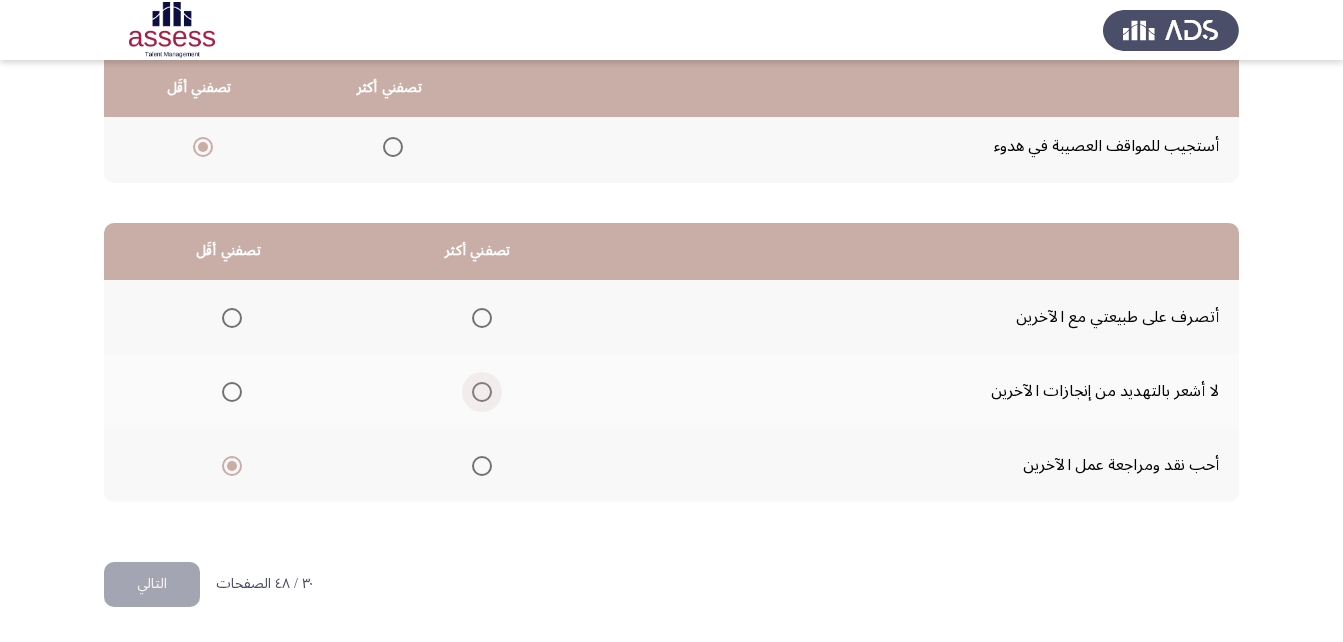 click at bounding box center (482, 392) 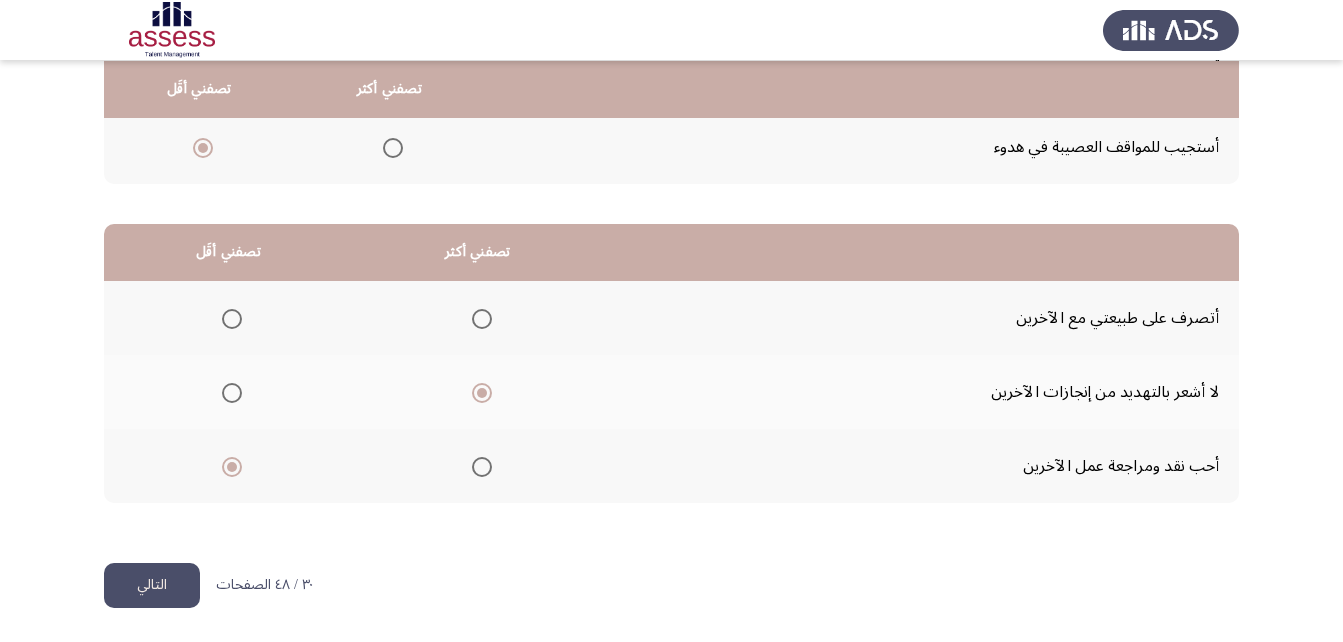 scroll, scrollTop: 368, scrollLeft: 0, axis: vertical 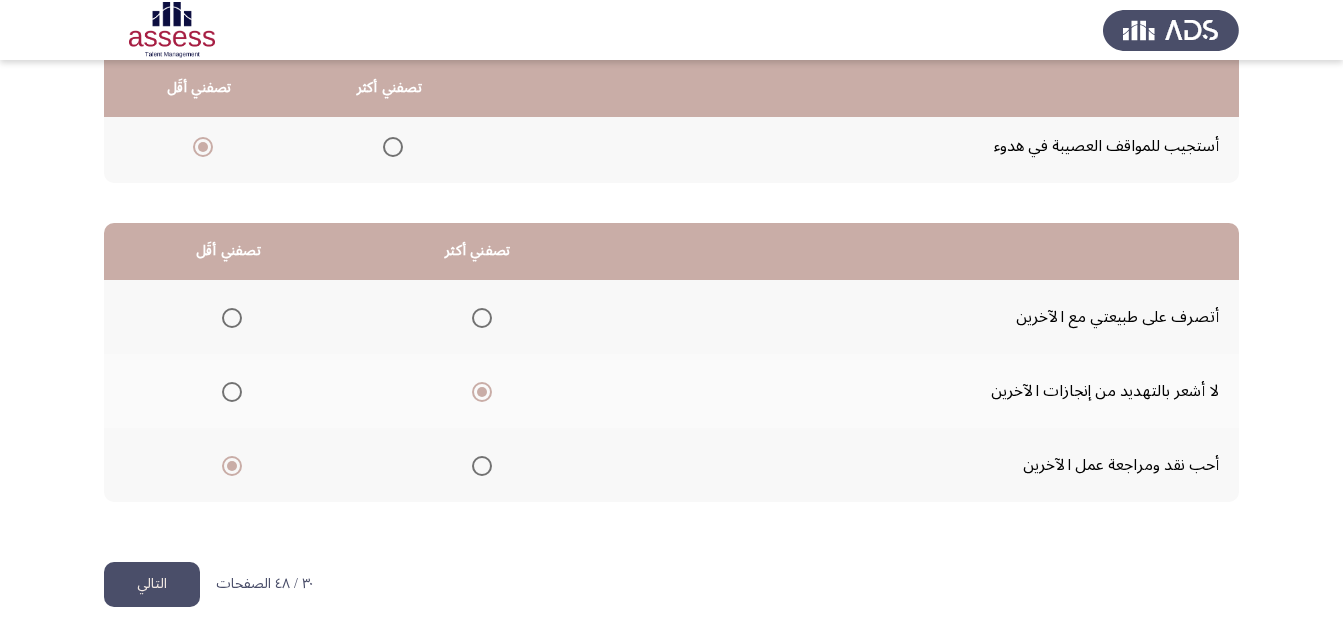 click on "التالي" 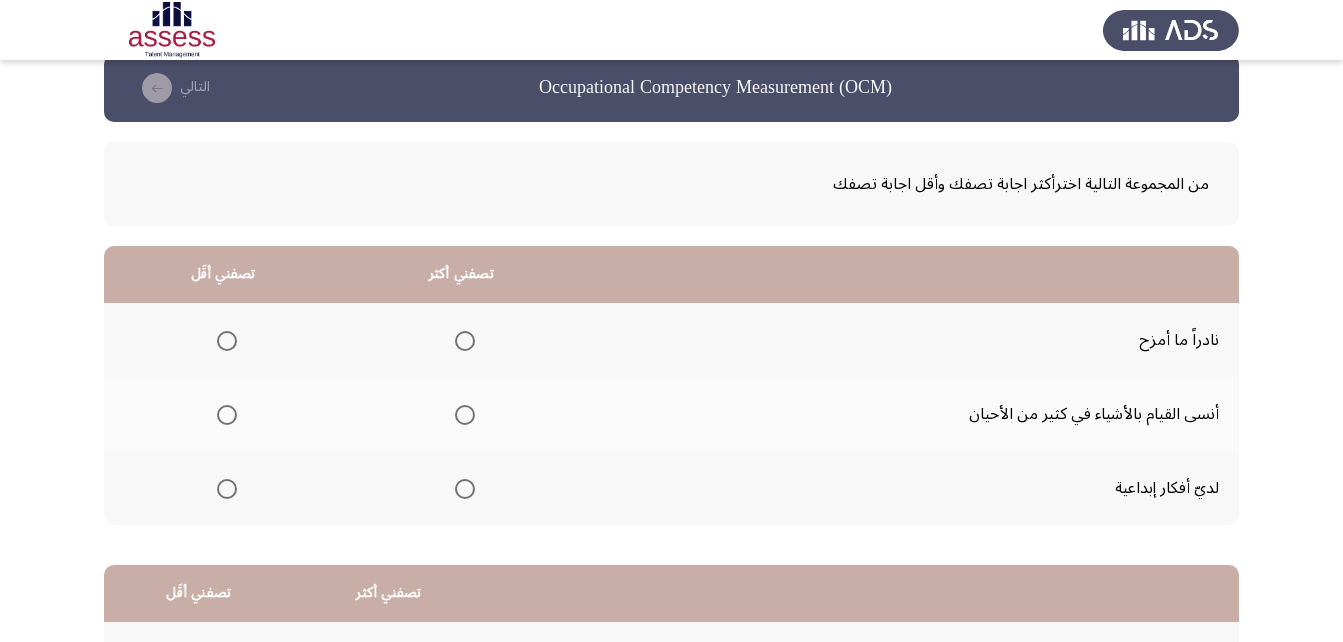 scroll, scrollTop: 100, scrollLeft: 0, axis: vertical 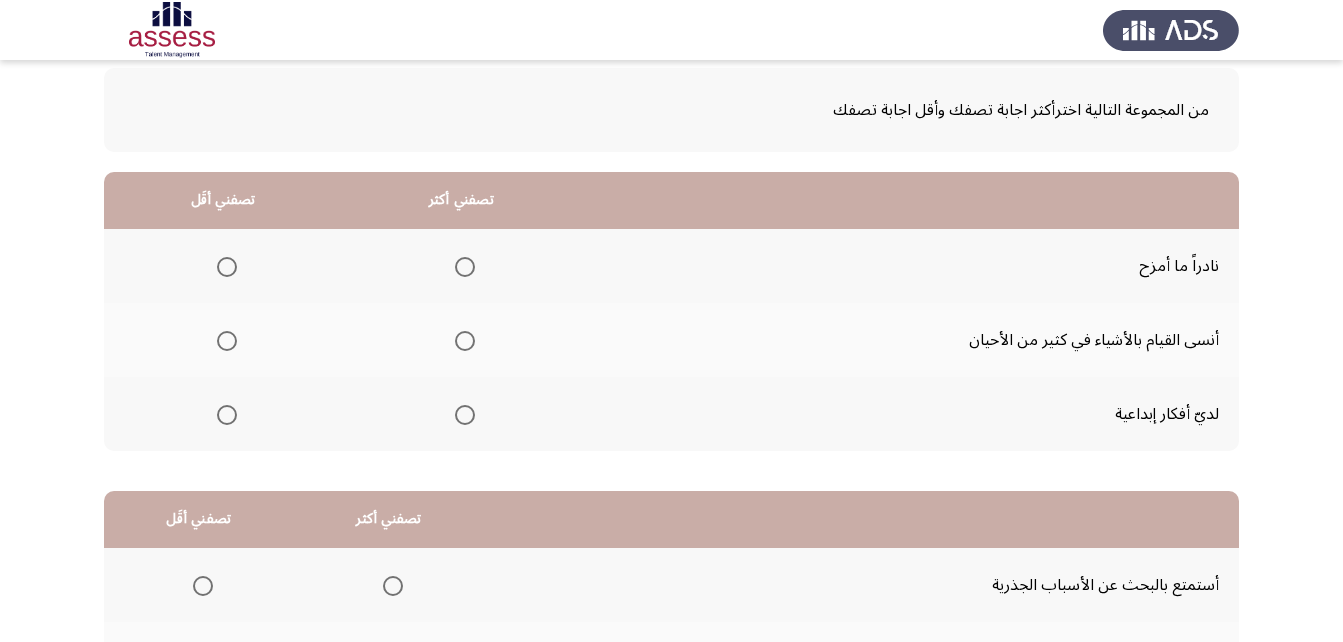 click at bounding box center [465, 267] 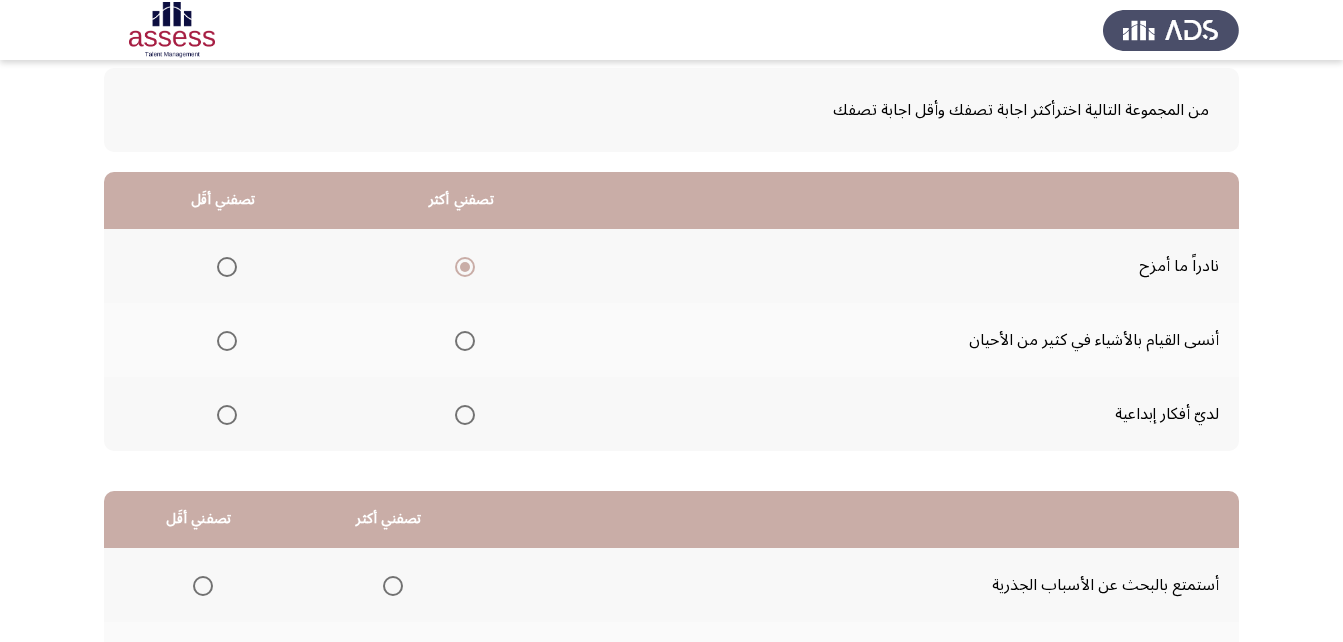 click at bounding box center [465, 415] 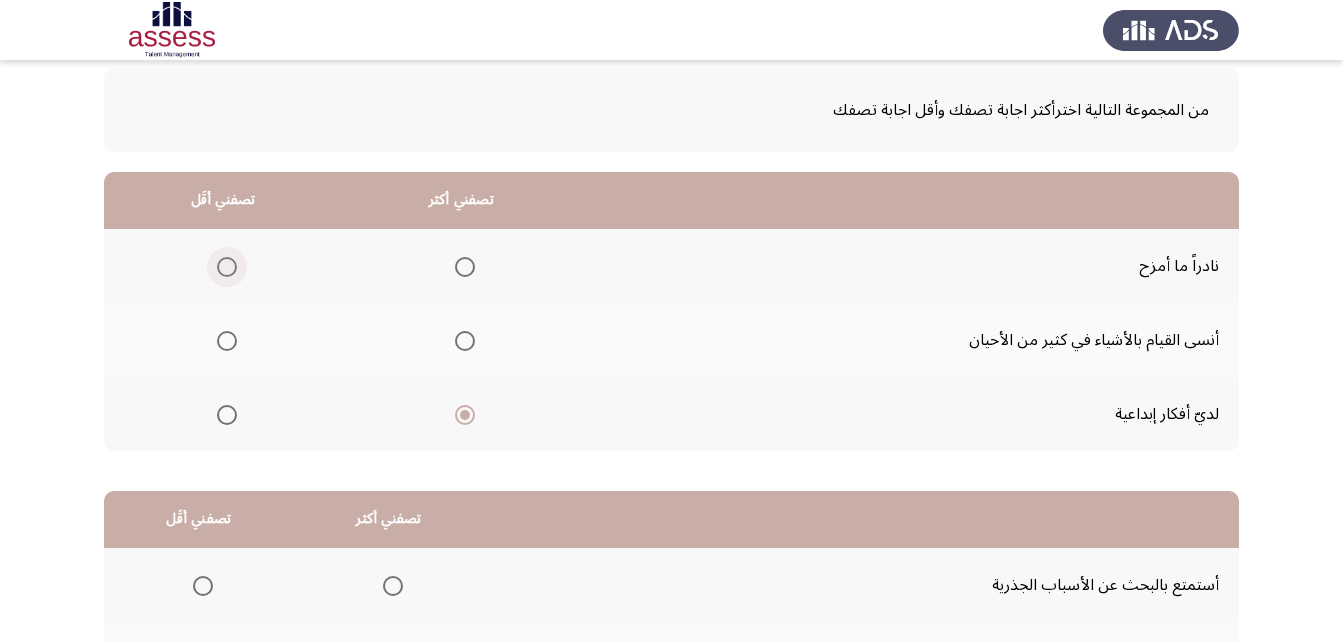 click at bounding box center (227, 267) 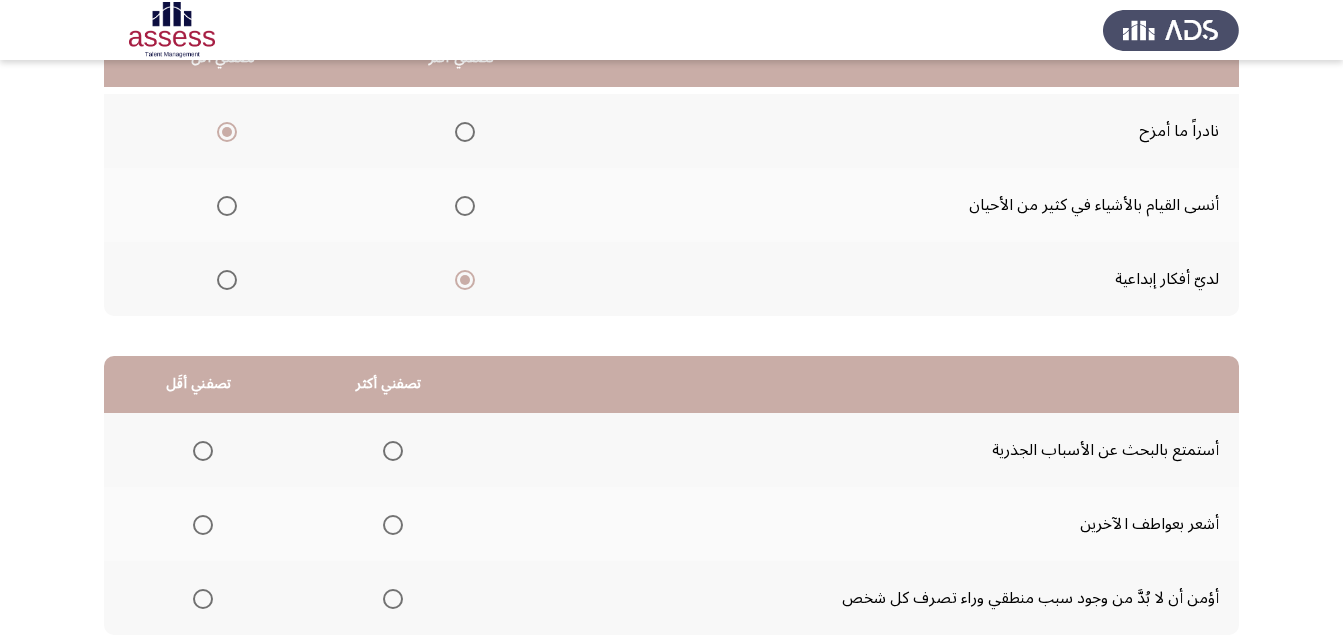 scroll, scrollTop: 200, scrollLeft: 0, axis: vertical 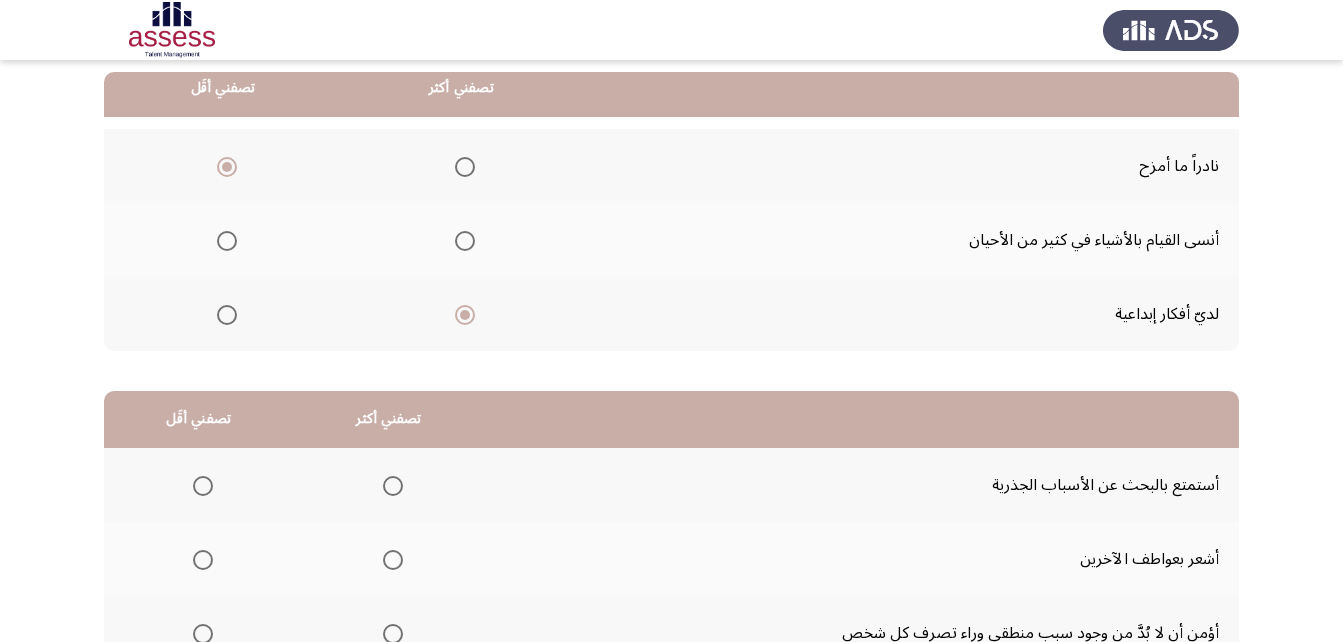 click at bounding box center (227, 241) 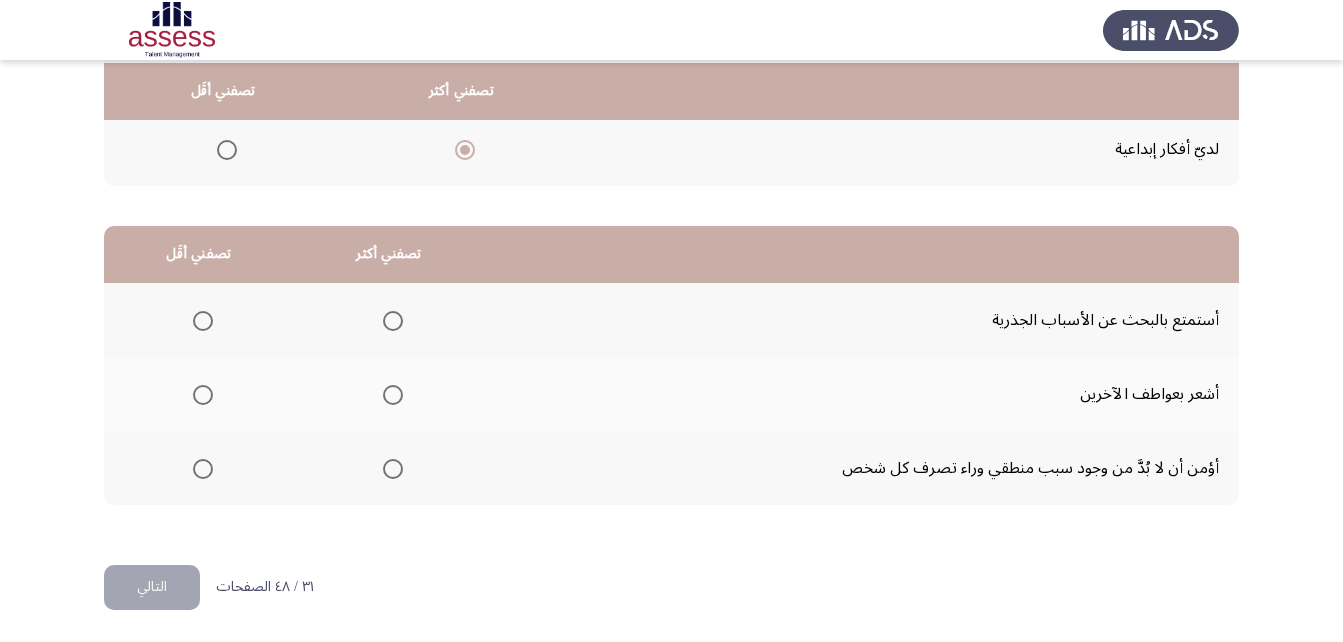 scroll, scrollTop: 368, scrollLeft: 0, axis: vertical 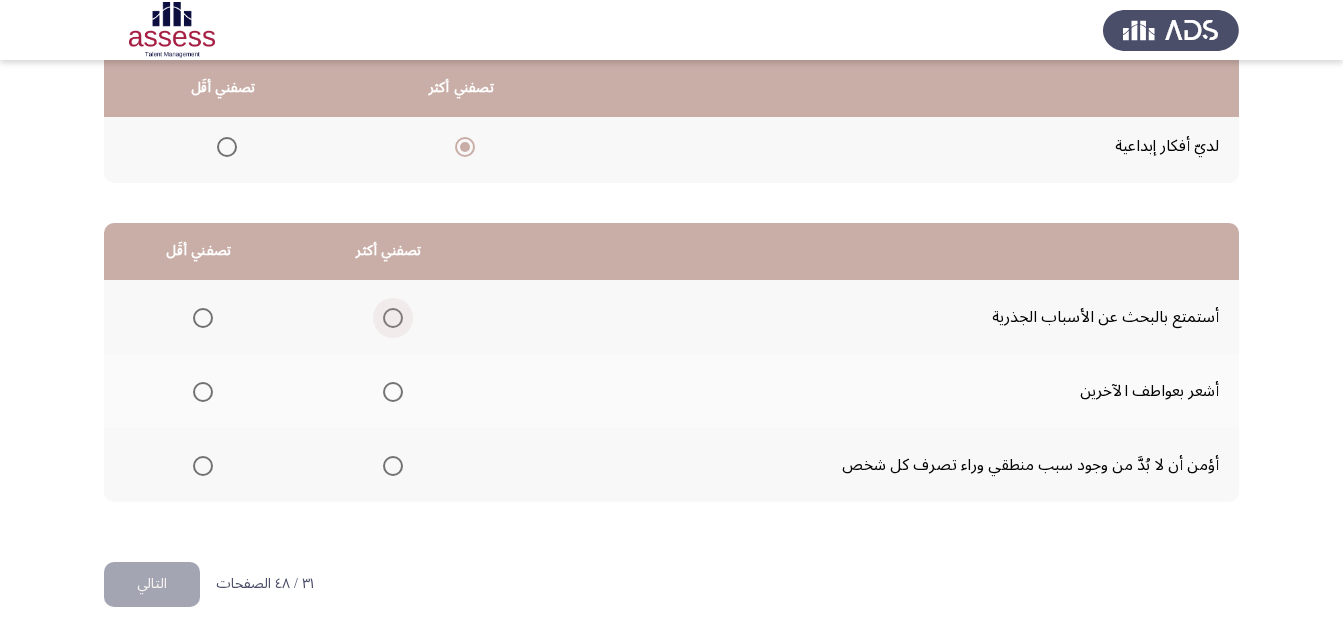 click at bounding box center (393, 318) 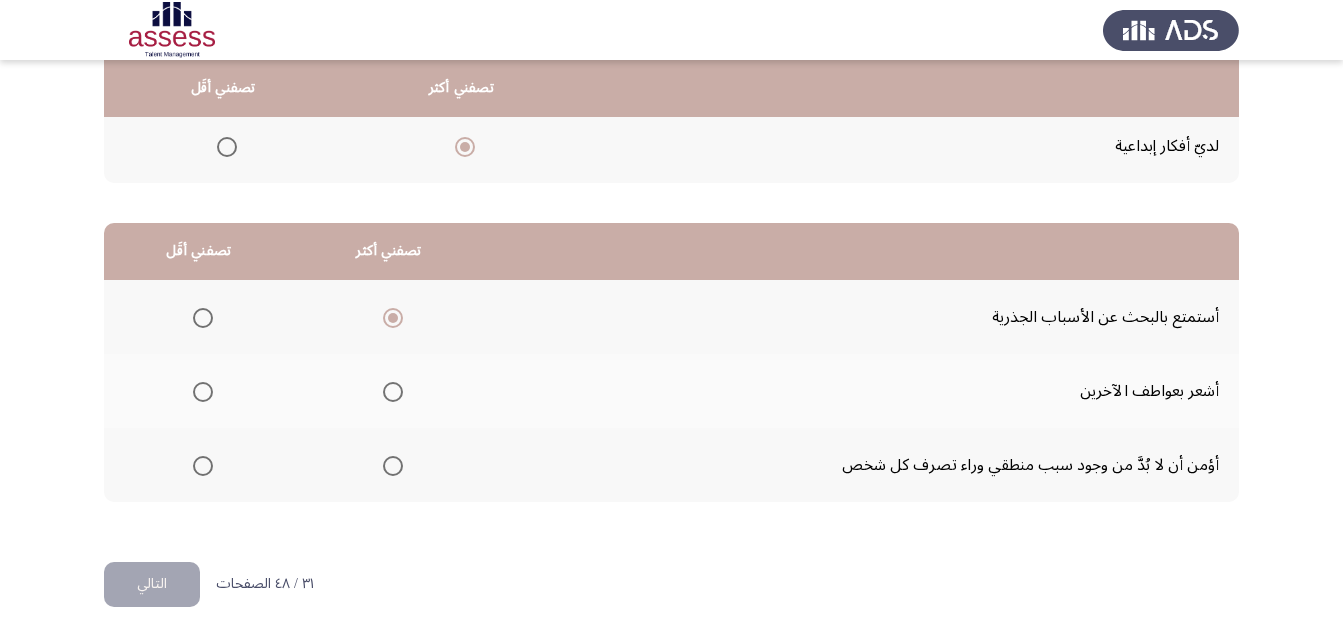 click at bounding box center [203, 392] 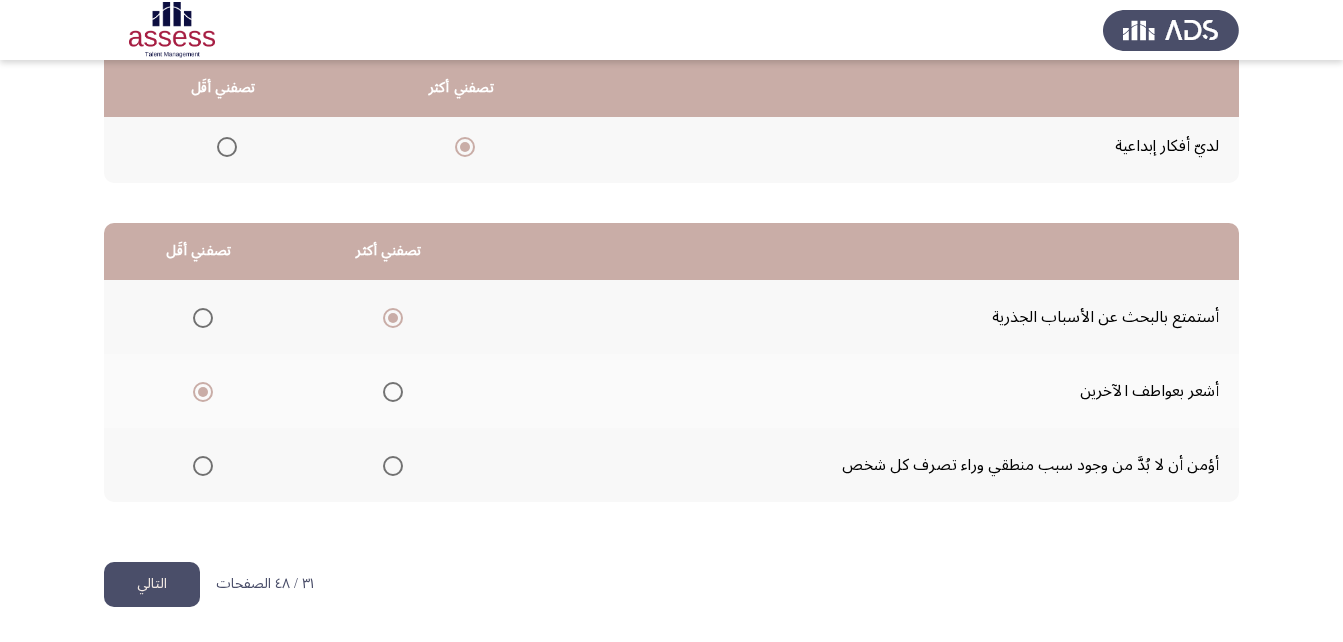 click on "التالي" 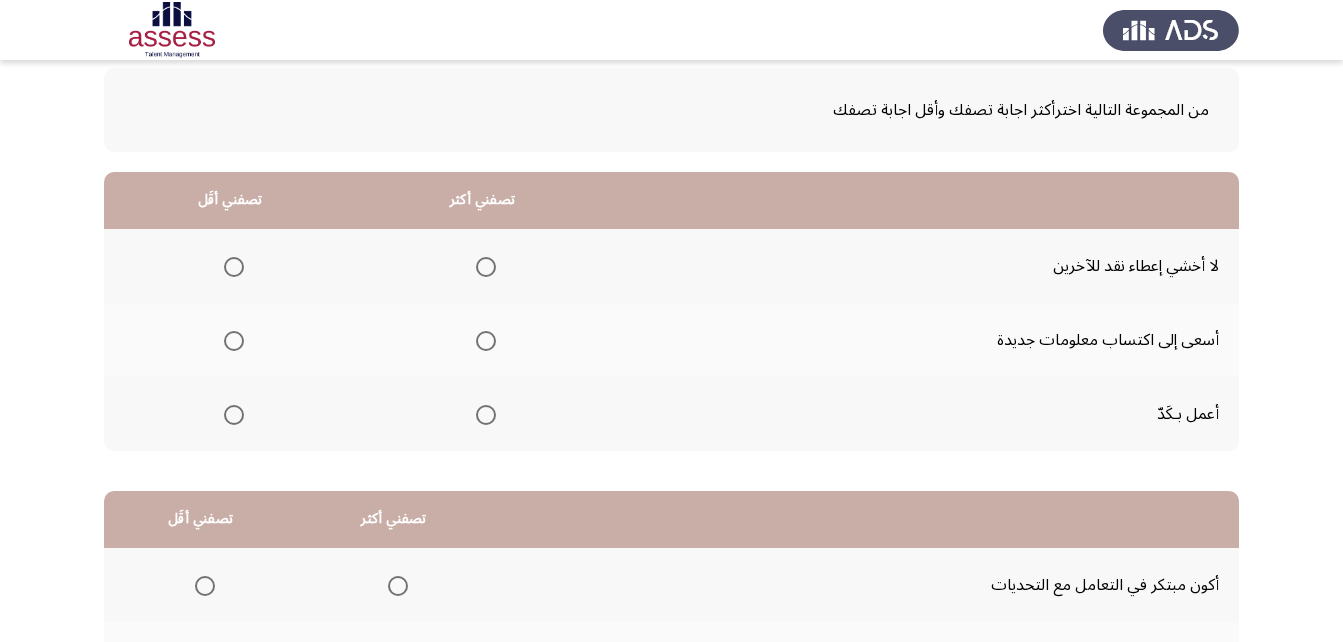 scroll, scrollTop: 200, scrollLeft: 0, axis: vertical 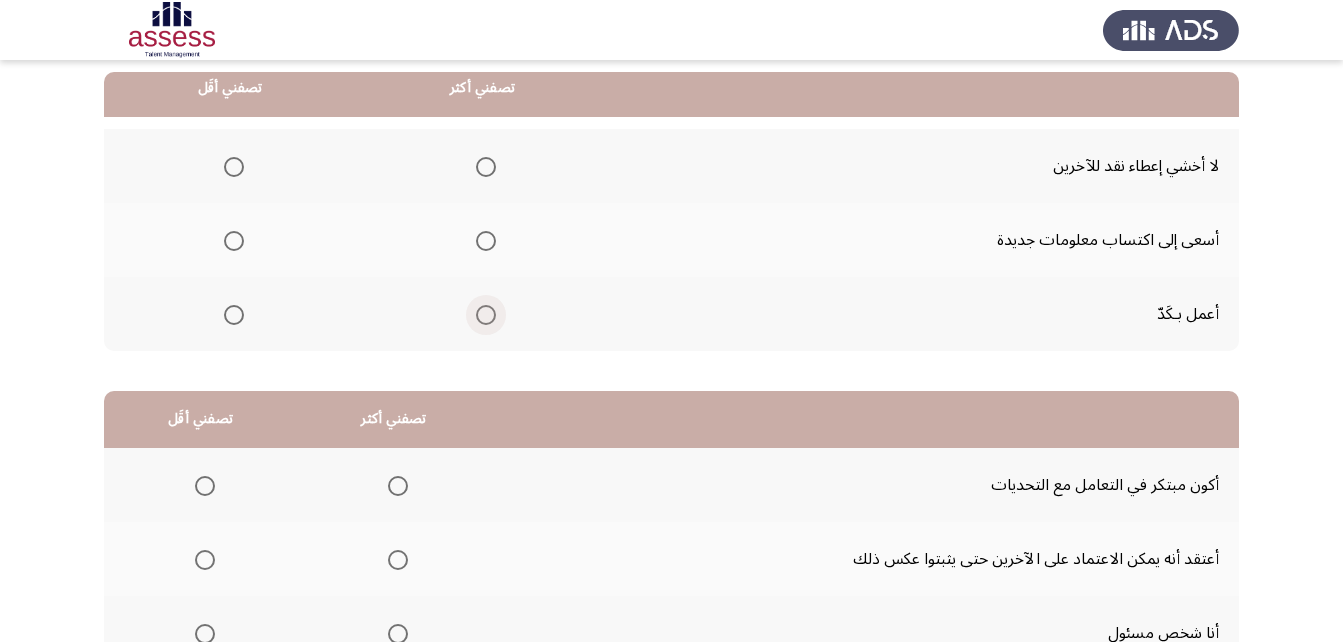 click at bounding box center (486, 315) 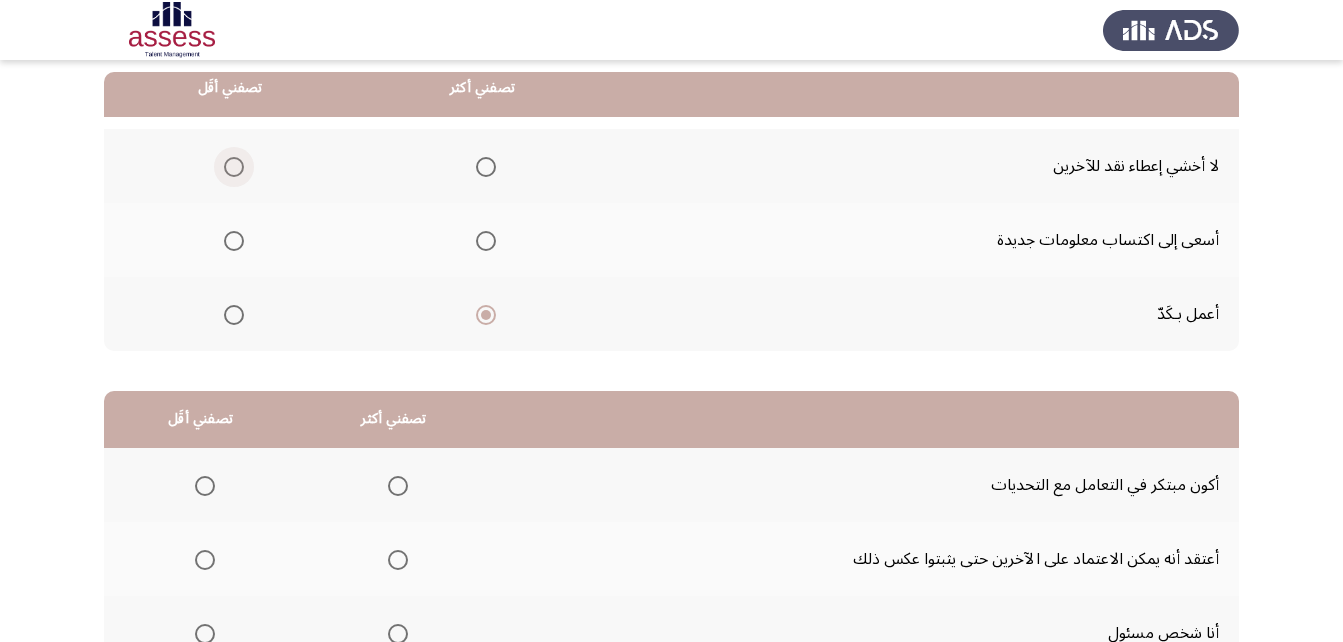 click at bounding box center (234, 167) 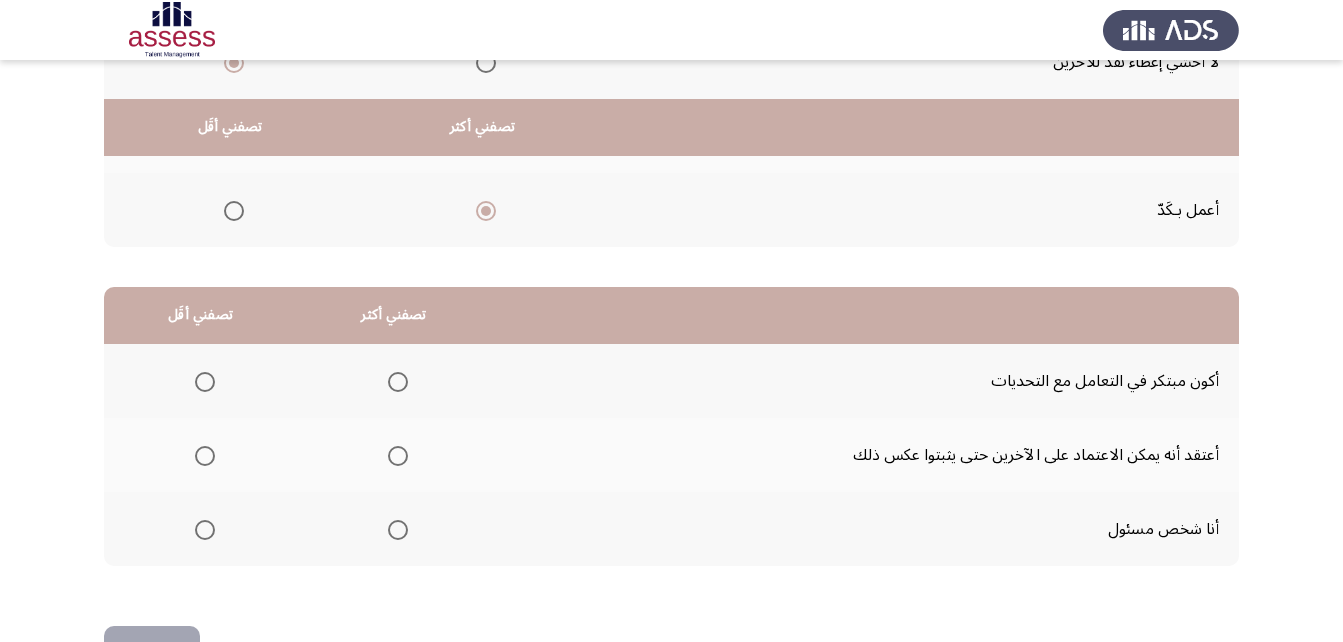scroll, scrollTop: 368, scrollLeft: 0, axis: vertical 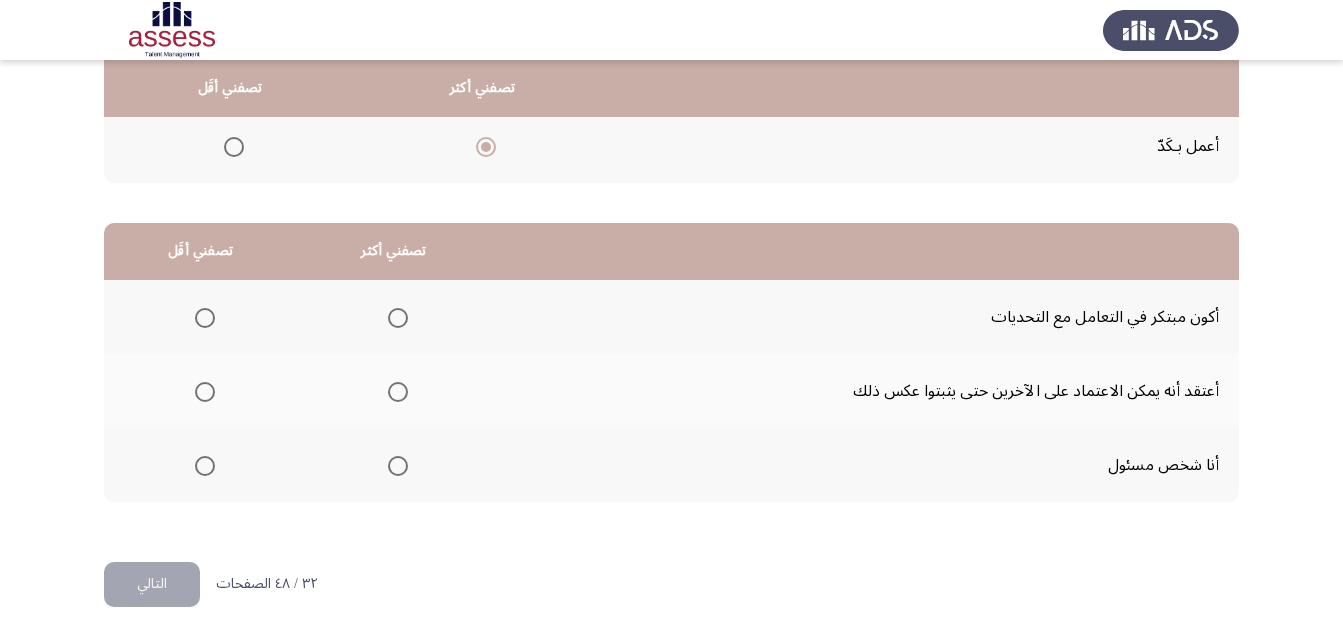 click at bounding box center (398, 318) 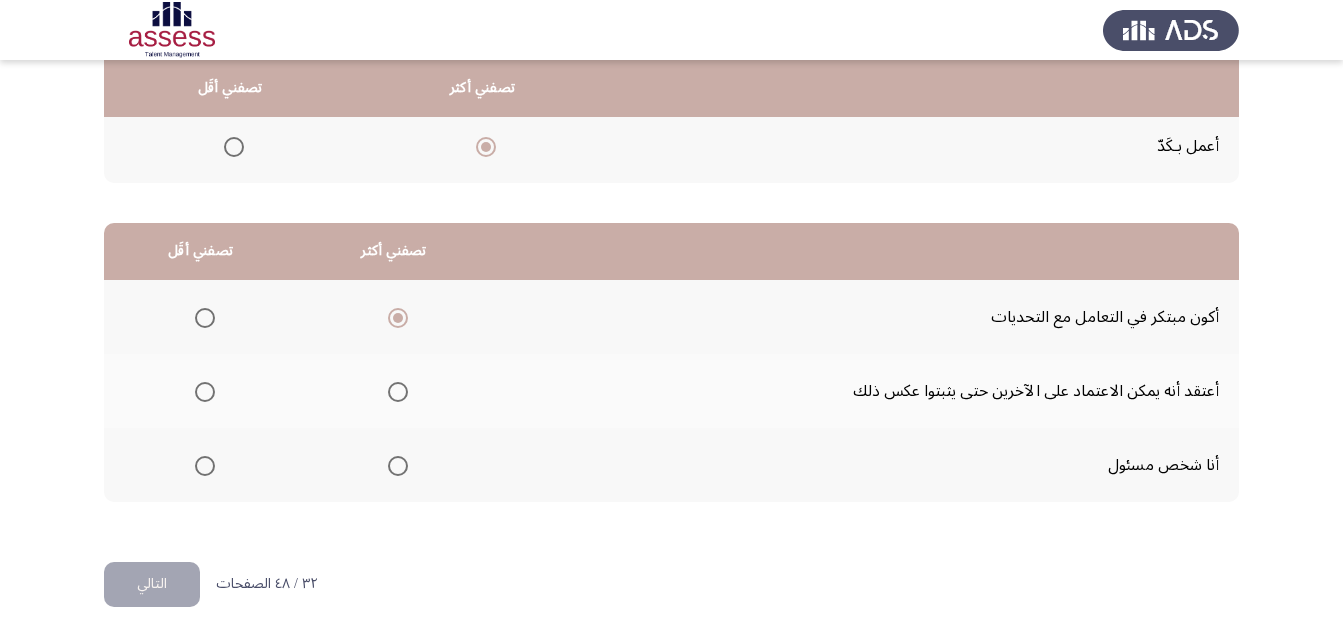 click 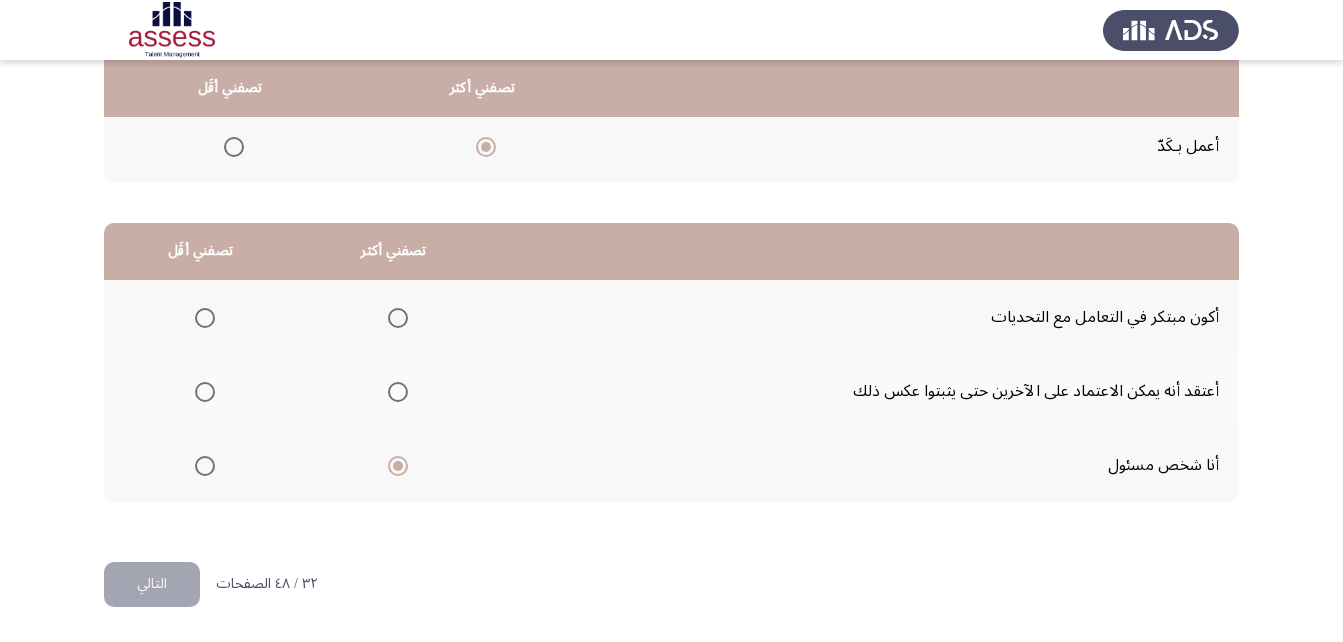 click at bounding box center (205, 392) 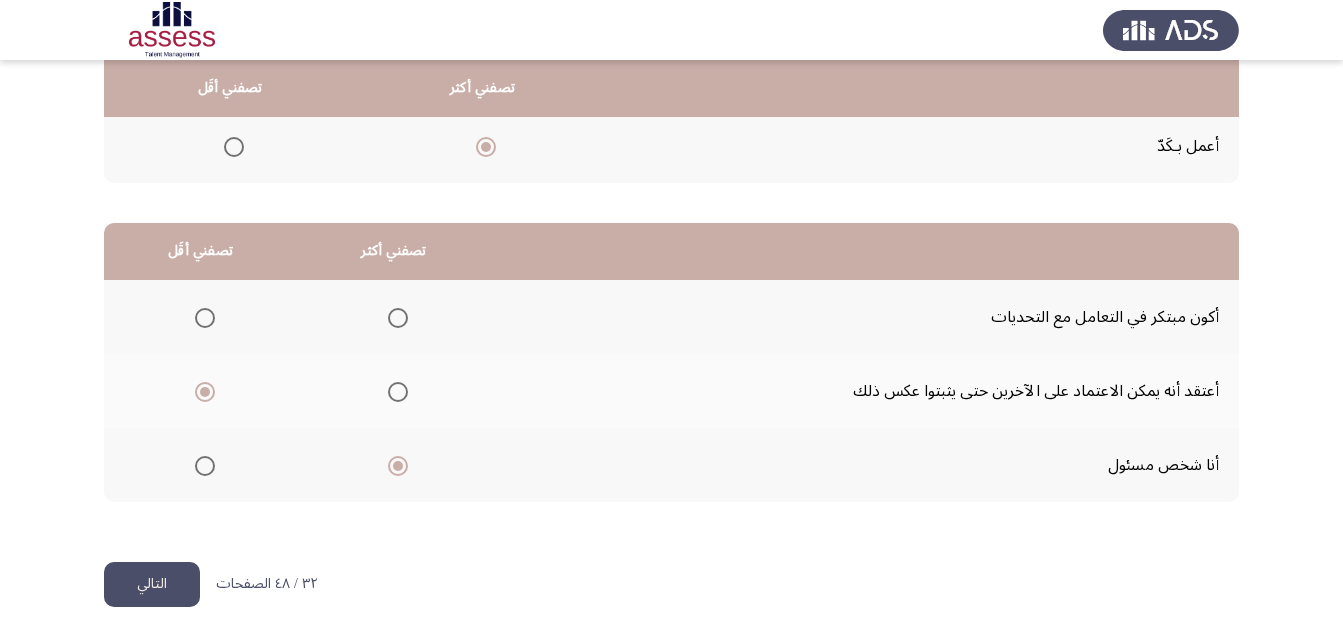 click on "التالي" 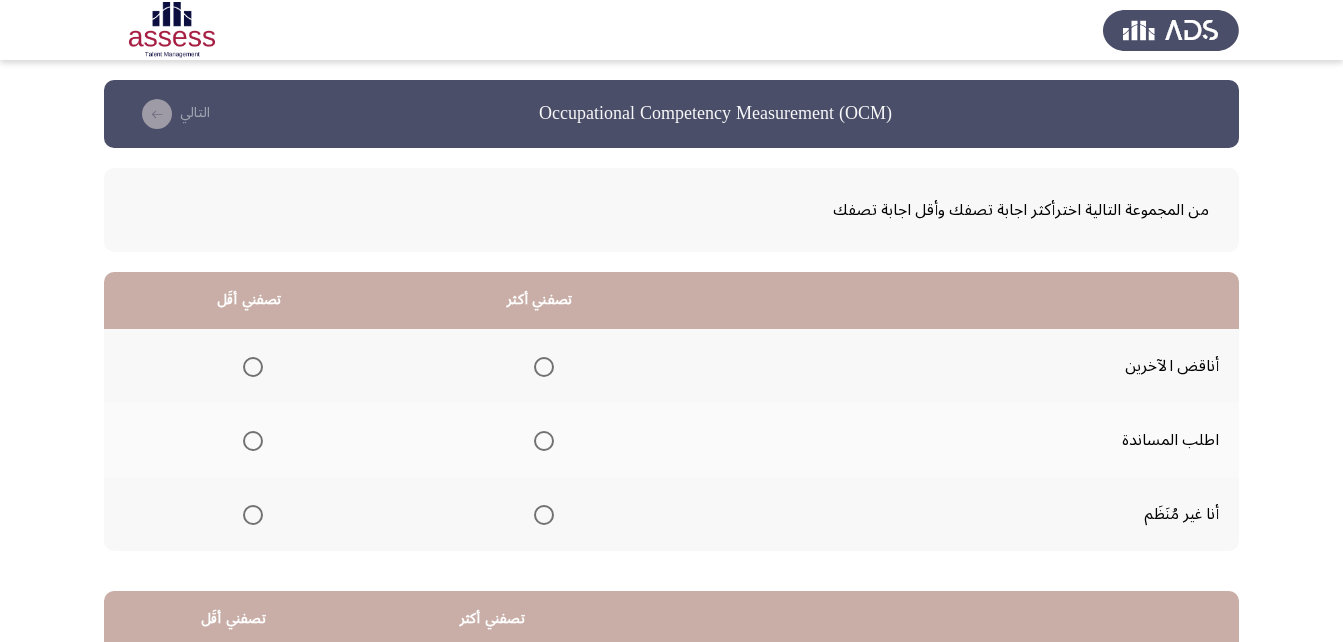 click at bounding box center (253, 515) 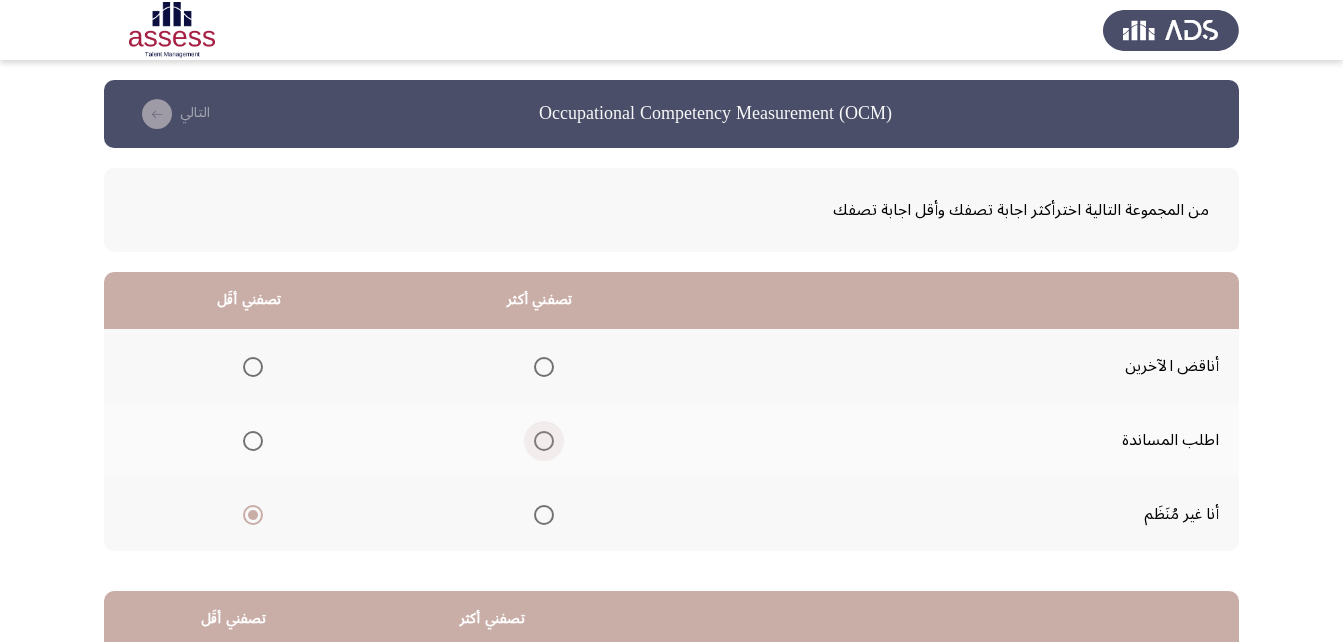 click at bounding box center [544, 441] 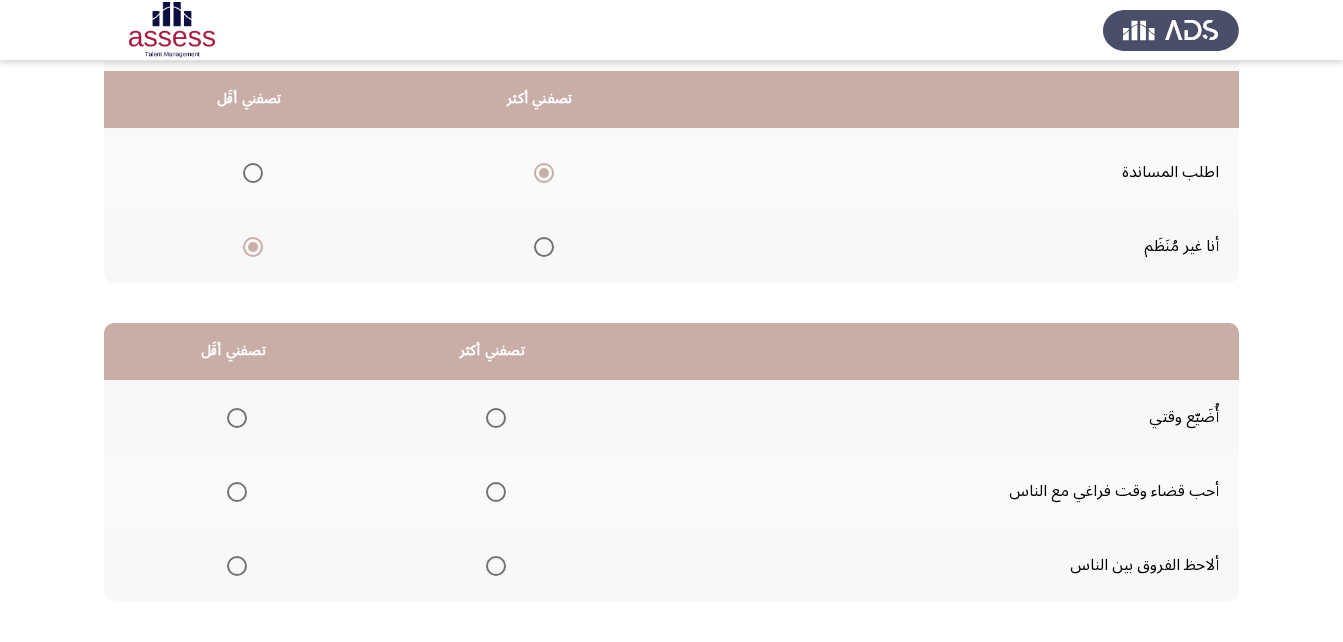 scroll, scrollTop: 268, scrollLeft: 0, axis: vertical 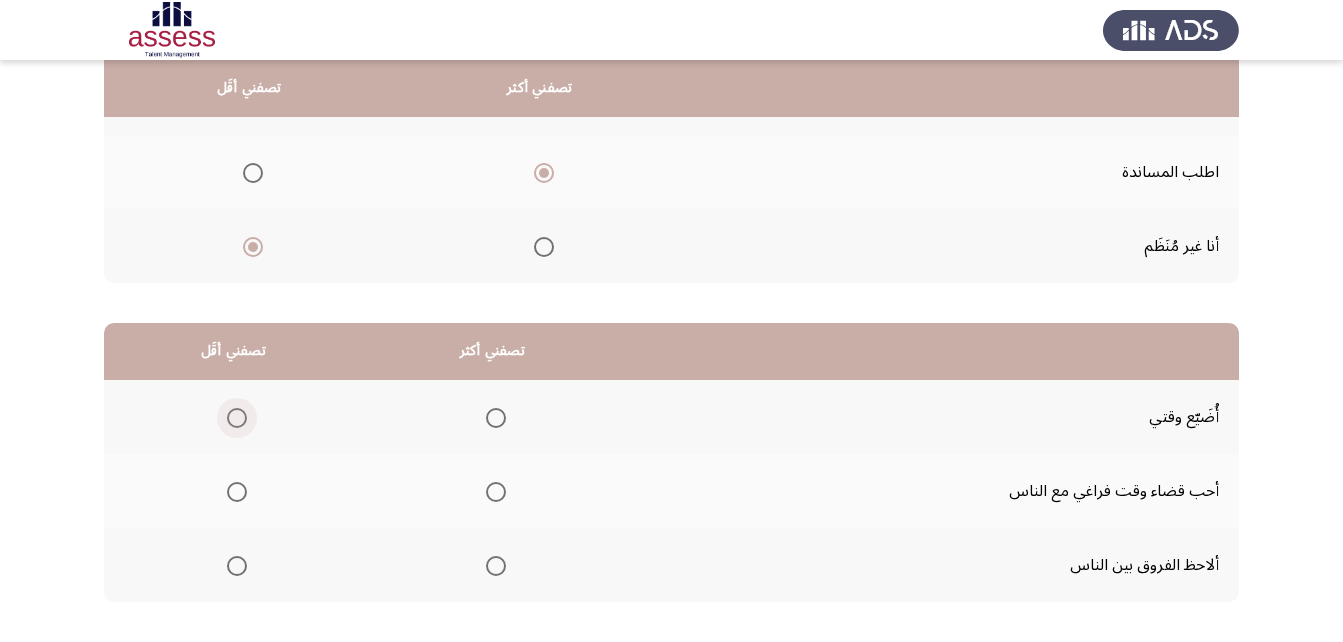 click at bounding box center (233, 418) 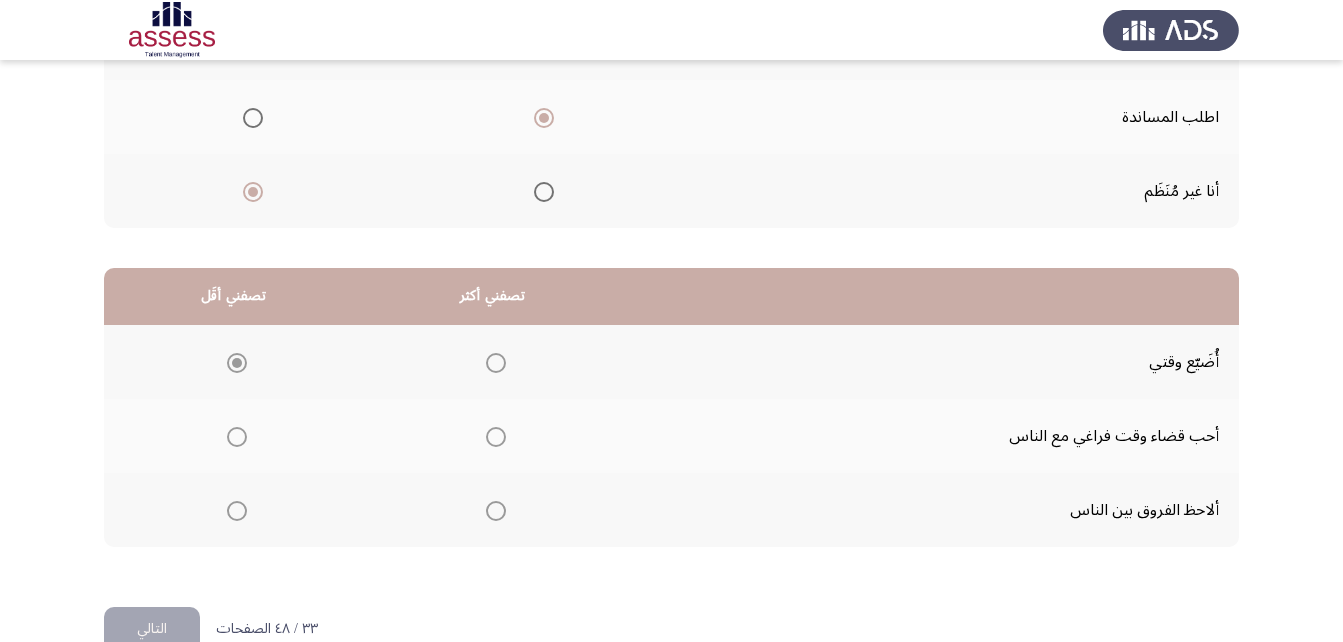 scroll, scrollTop: 368, scrollLeft: 0, axis: vertical 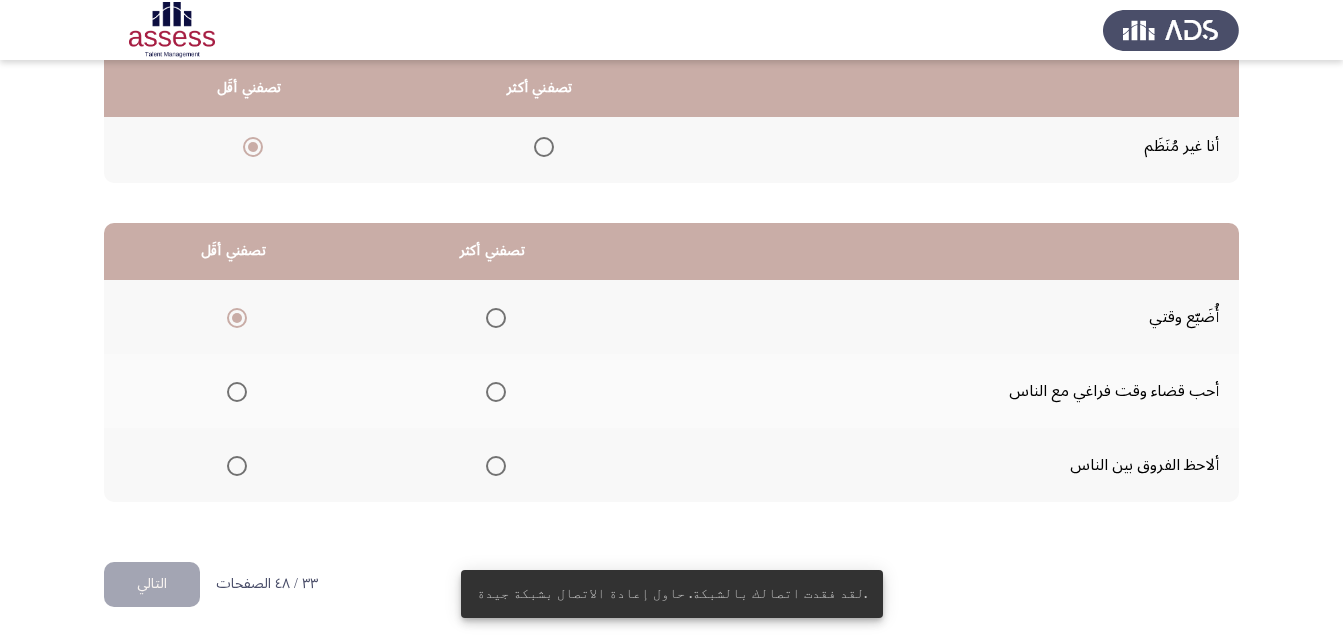 click at bounding box center [496, 466] 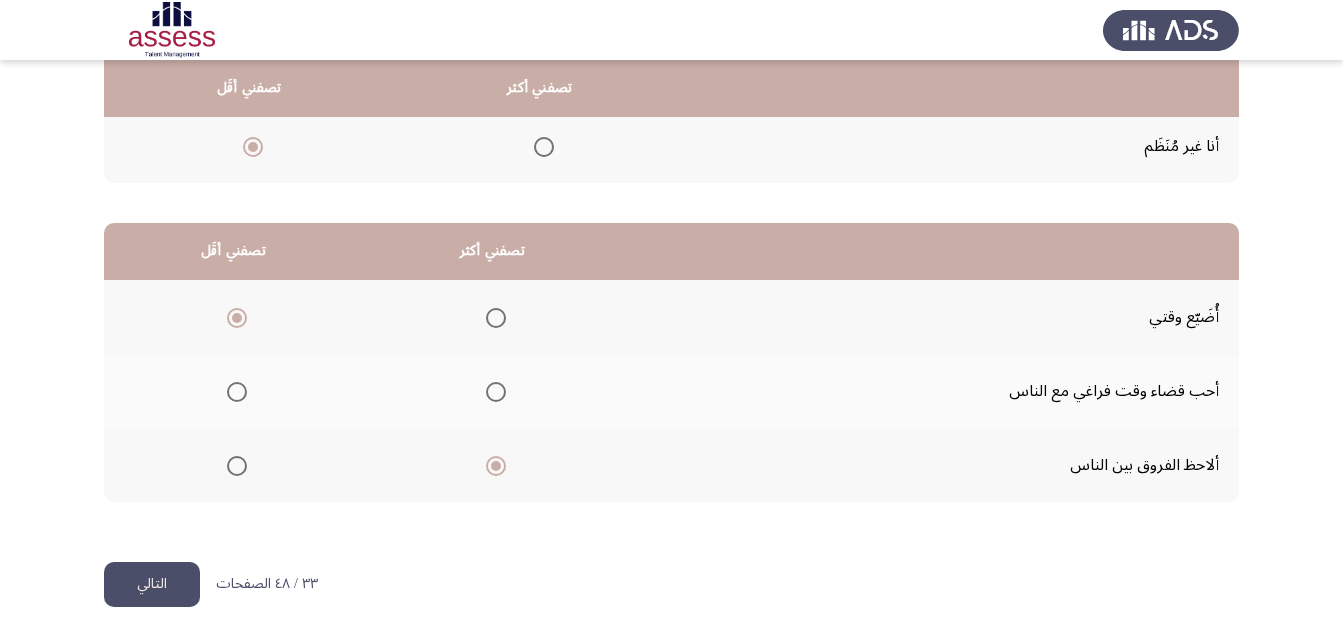 click on "التالي" 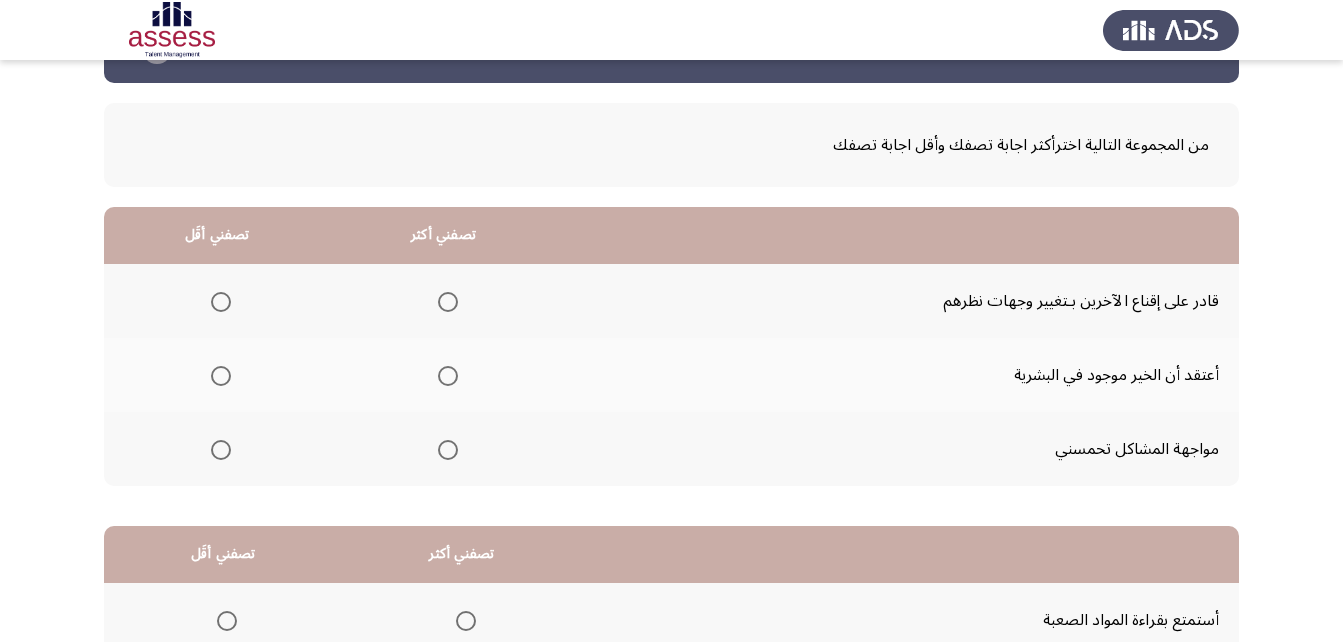 scroll, scrollTop: 100, scrollLeft: 0, axis: vertical 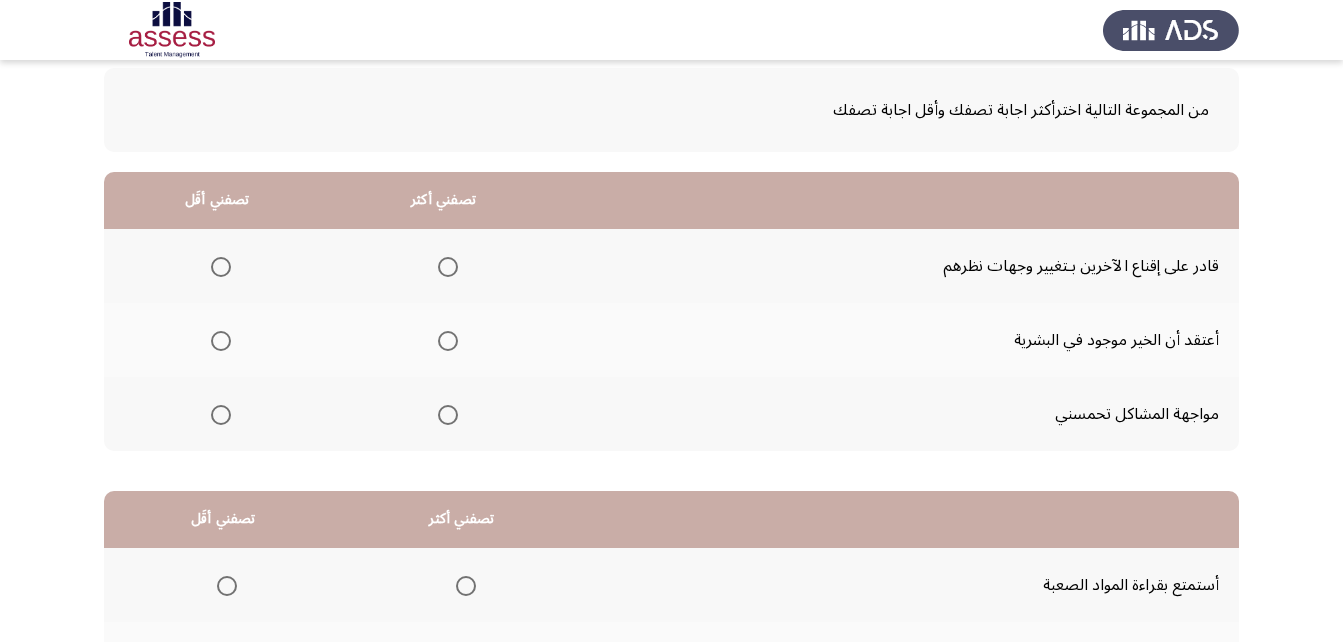 click at bounding box center [448, 267] 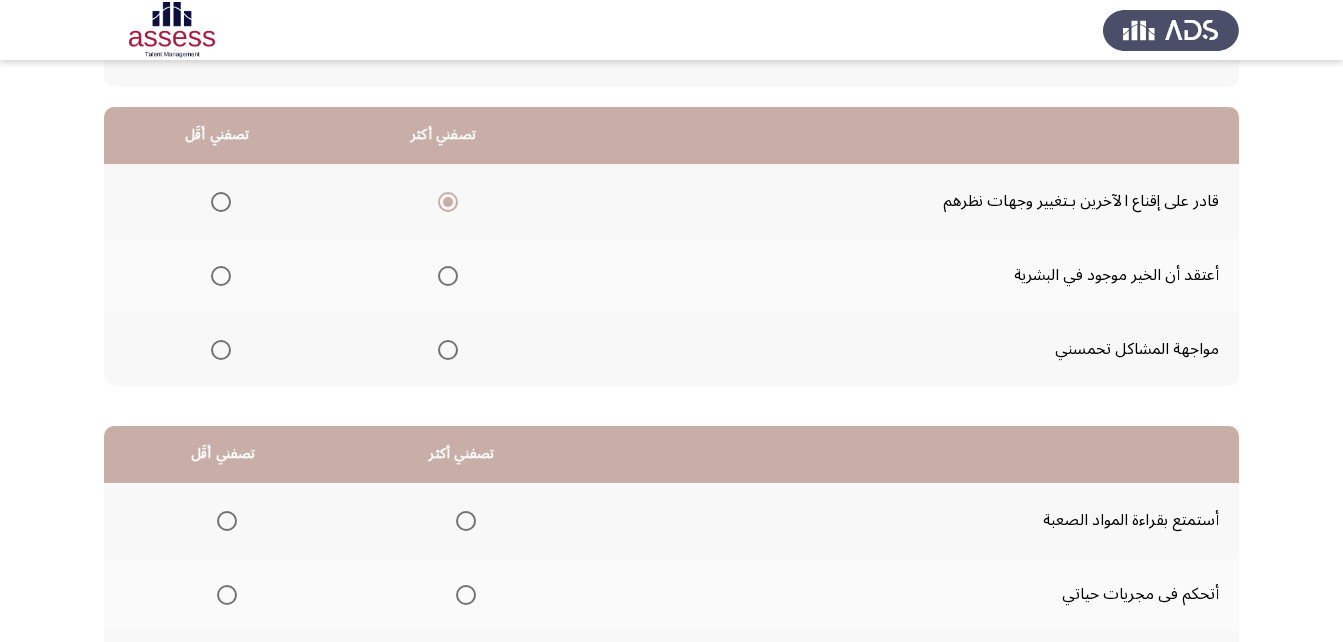 scroll, scrollTop: 200, scrollLeft: 0, axis: vertical 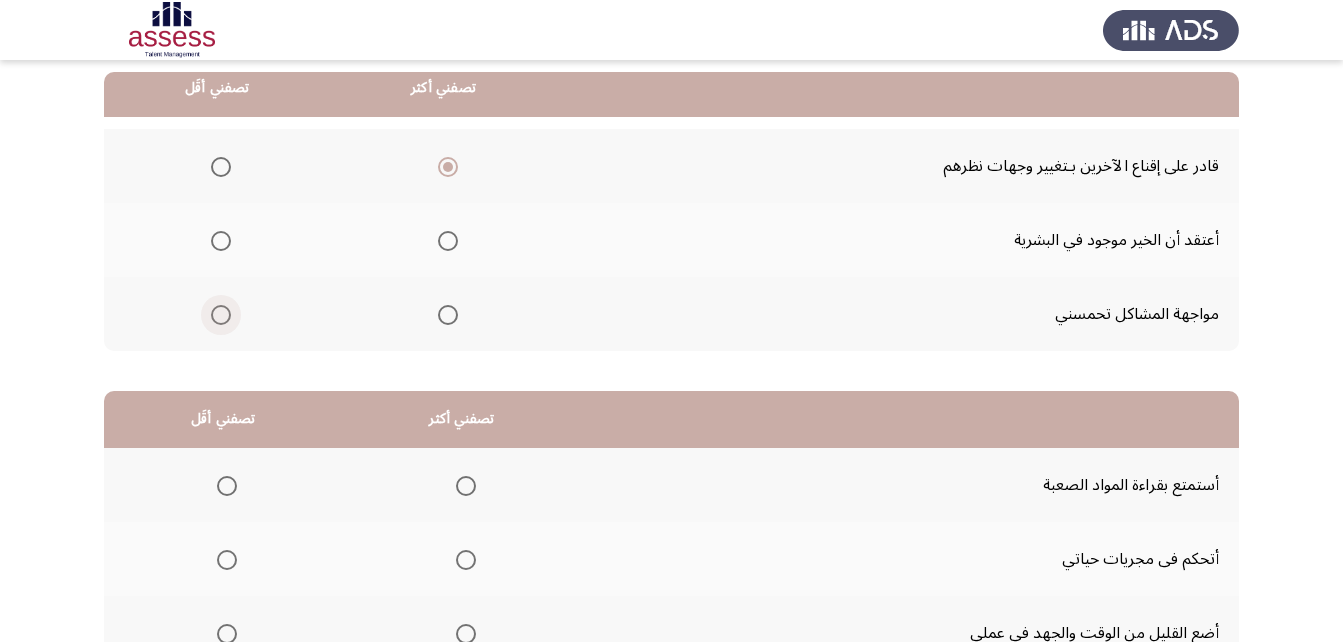 click at bounding box center (221, 315) 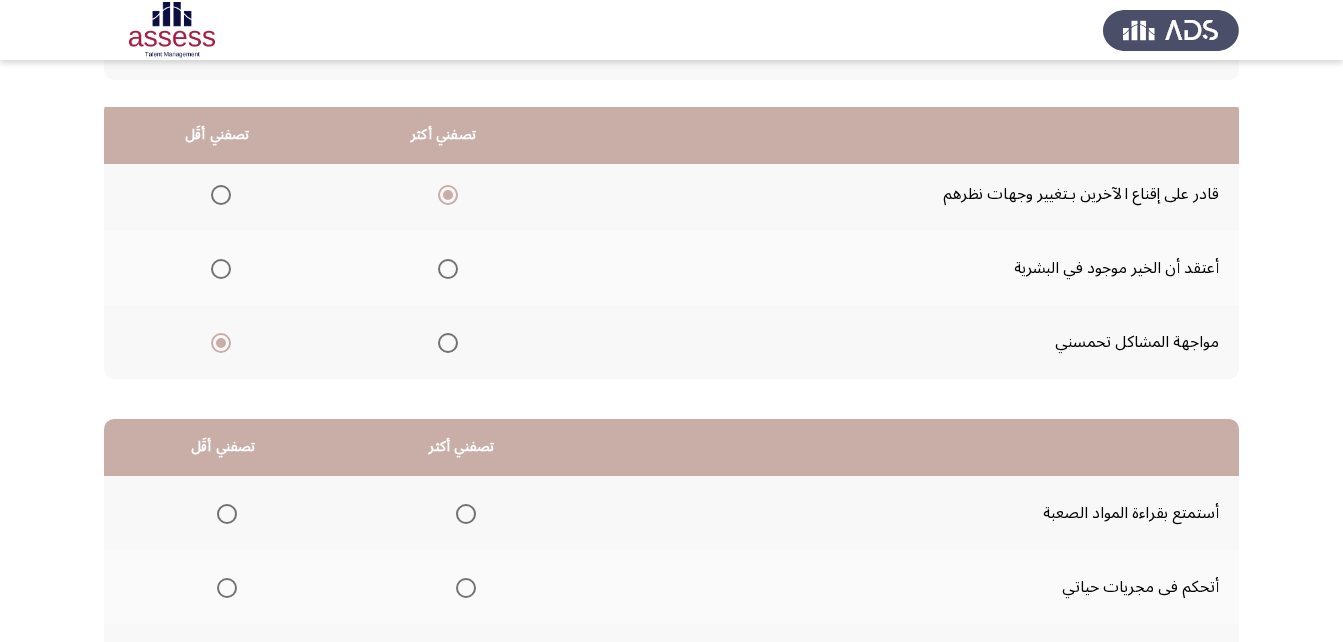 scroll, scrollTop: 168, scrollLeft: 0, axis: vertical 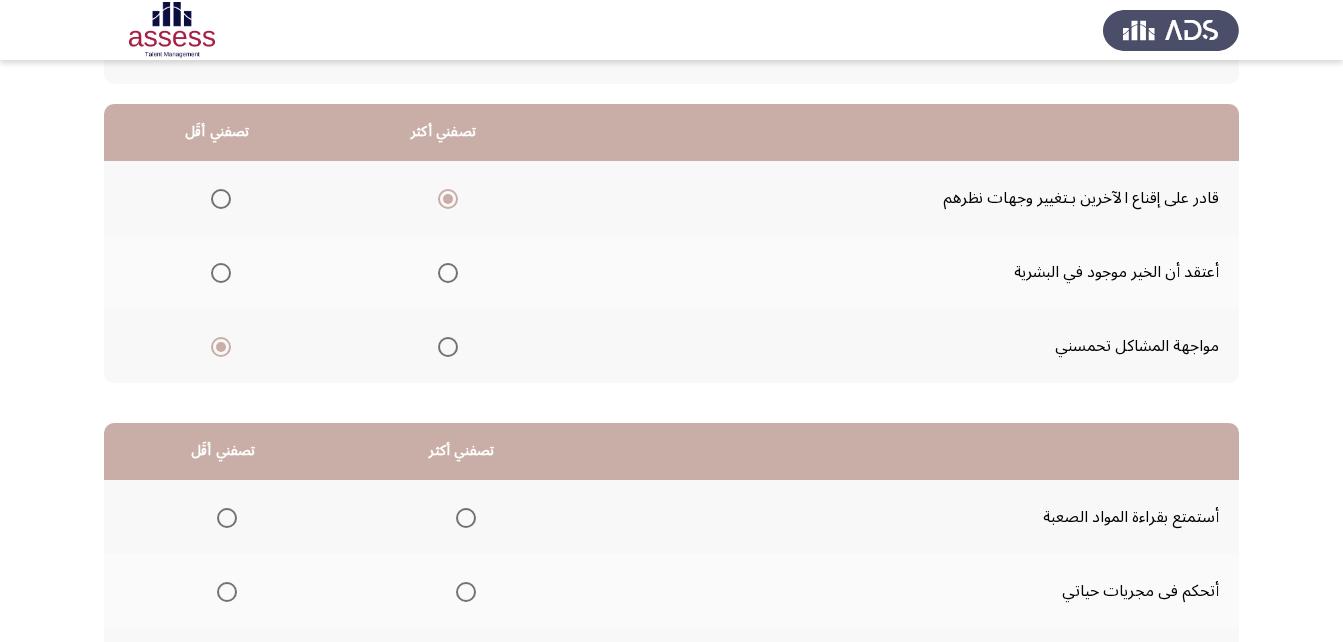 click 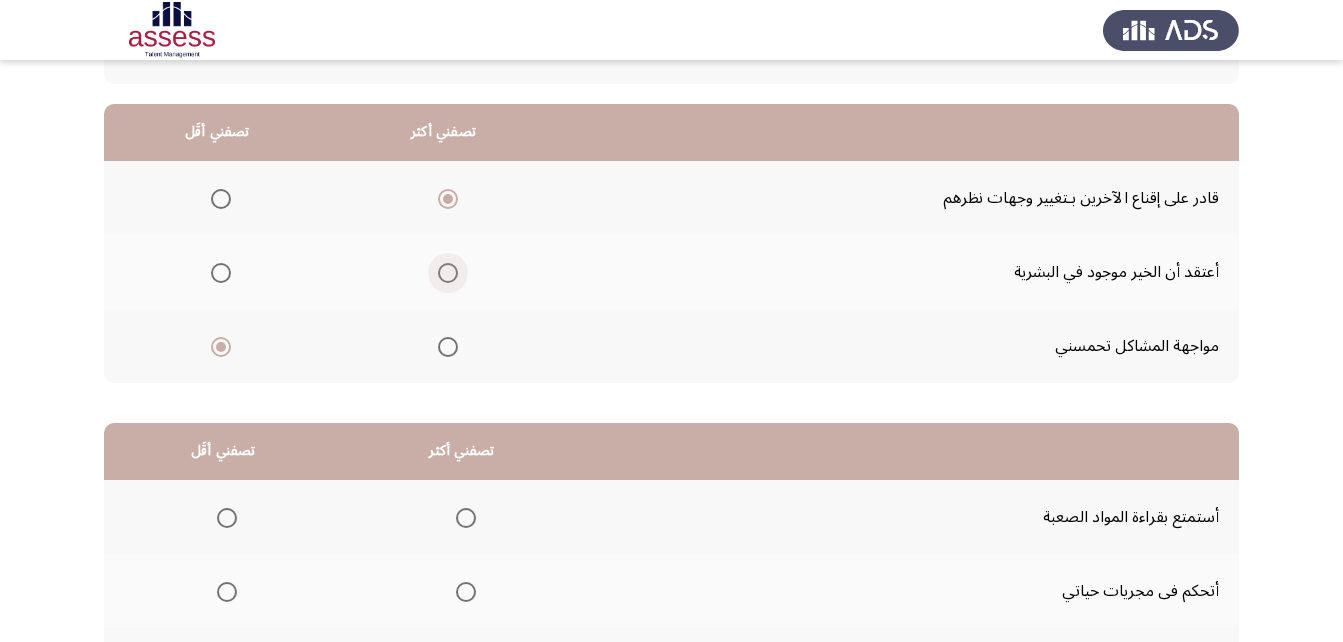 click at bounding box center [448, 273] 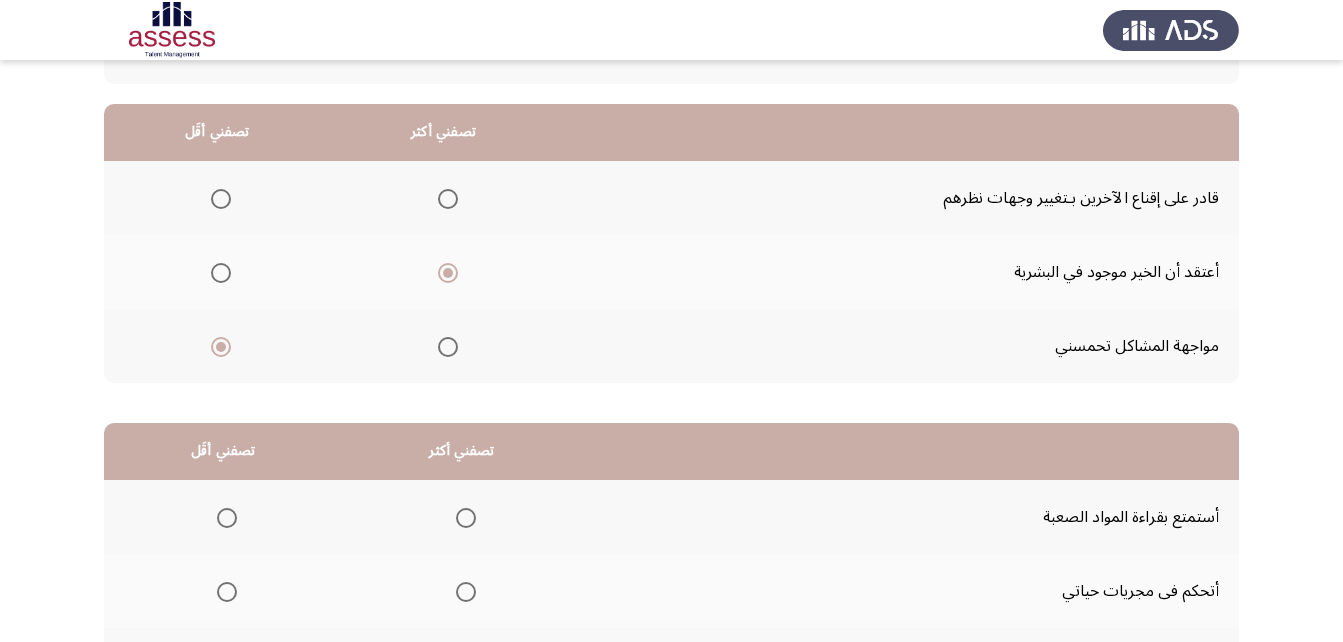 click at bounding box center (448, 199) 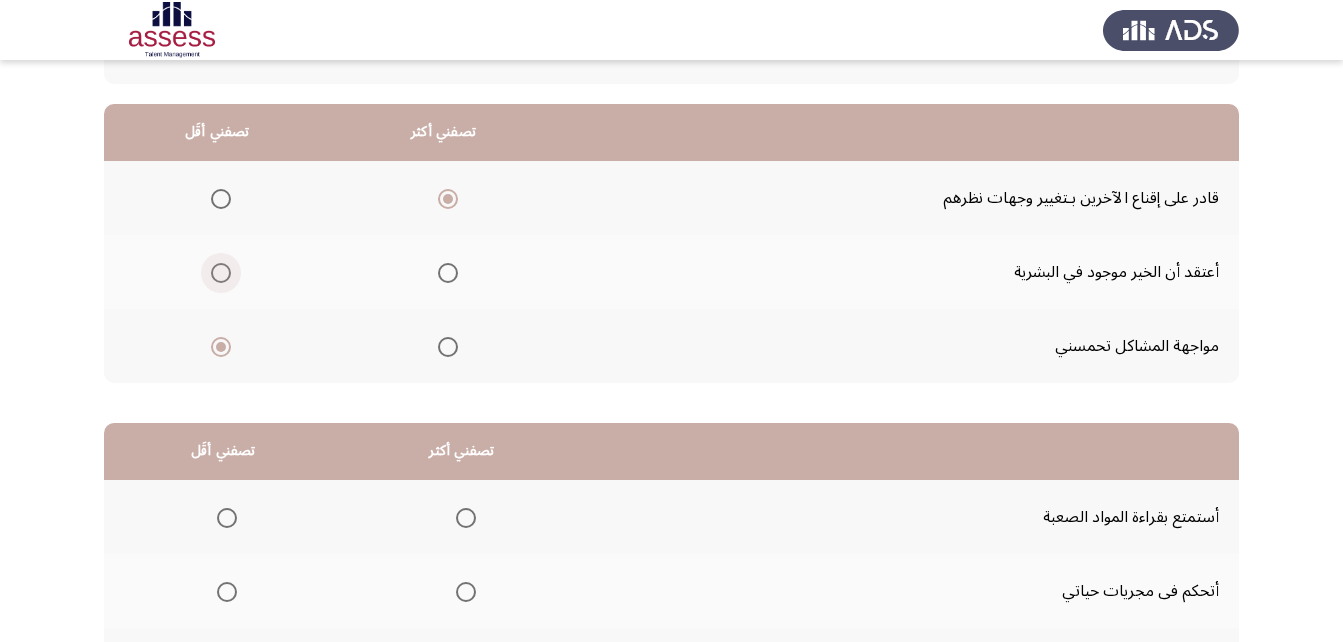 click at bounding box center (221, 273) 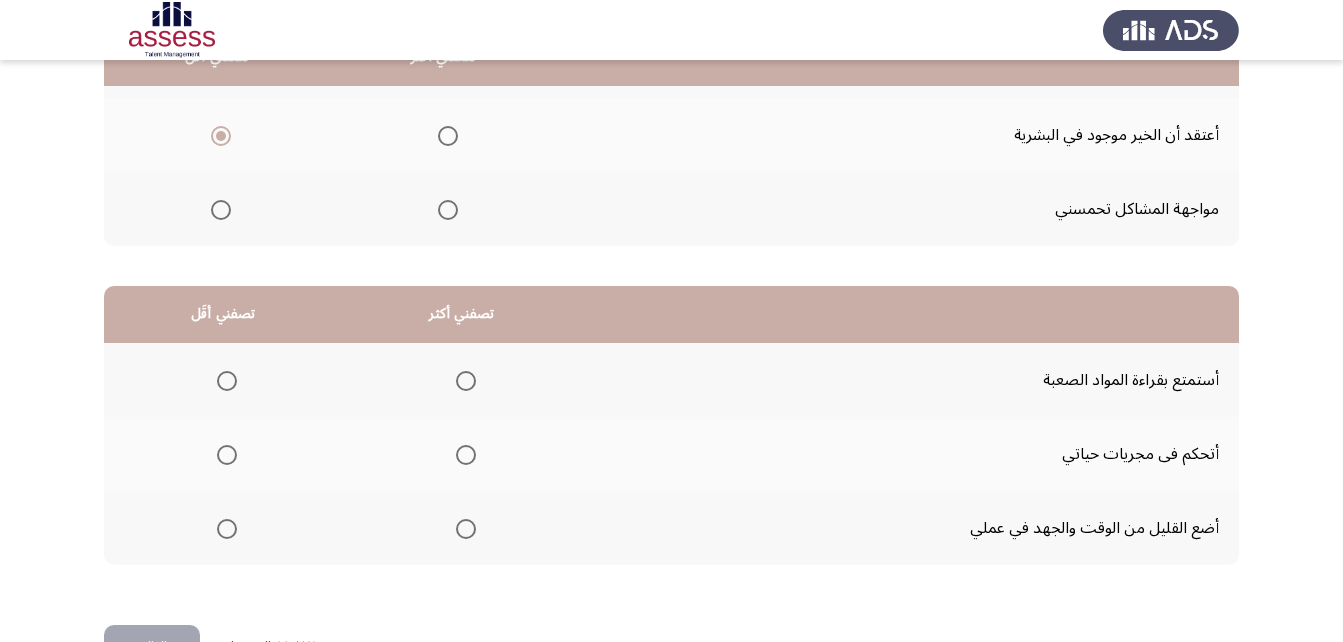 scroll, scrollTop: 368, scrollLeft: 0, axis: vertical 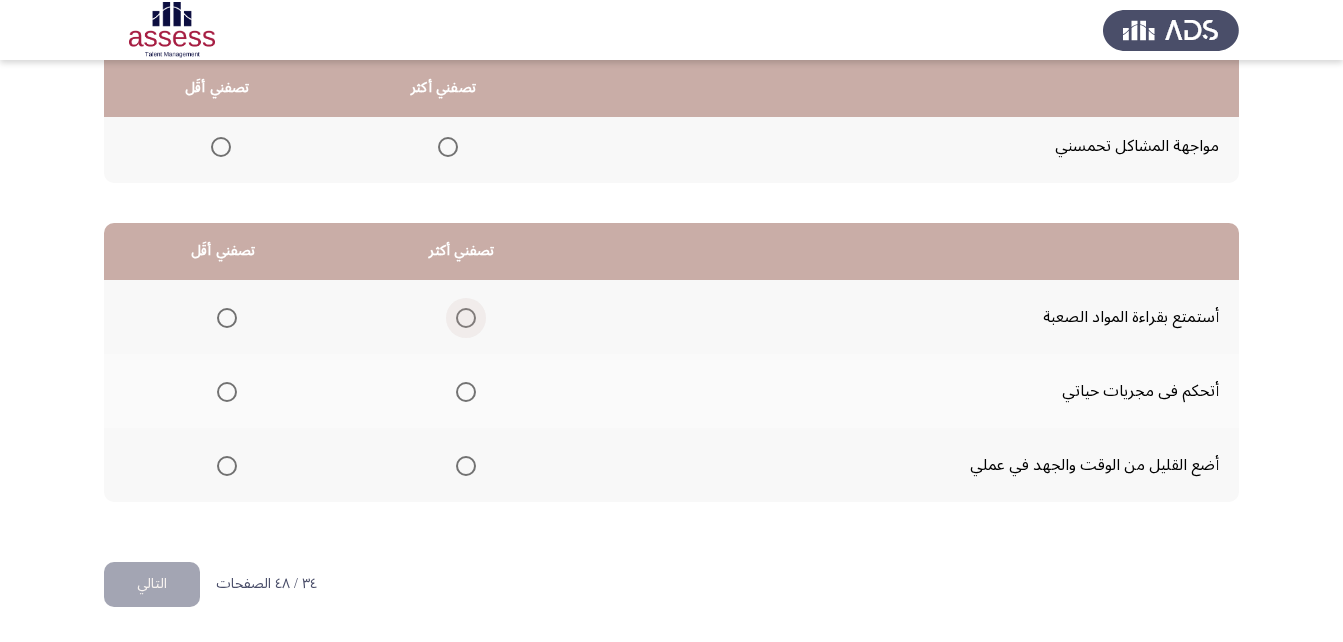 click at bounding box center (466, 318) 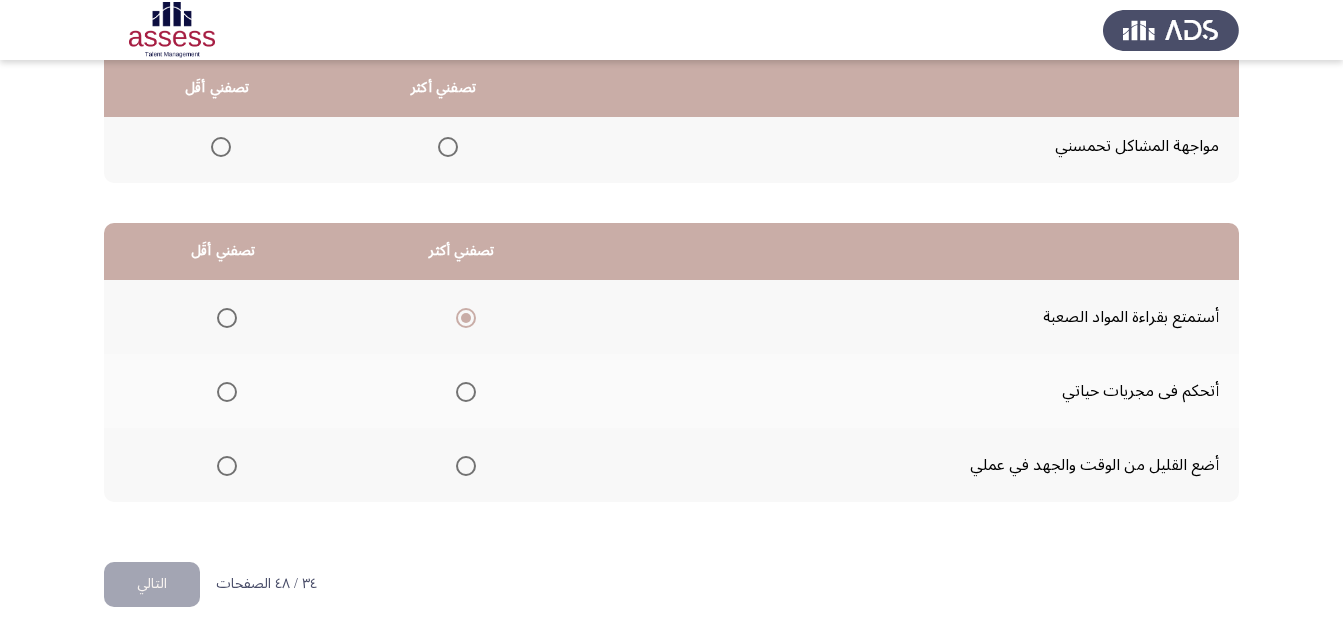 click at bounding box center [466, 392] 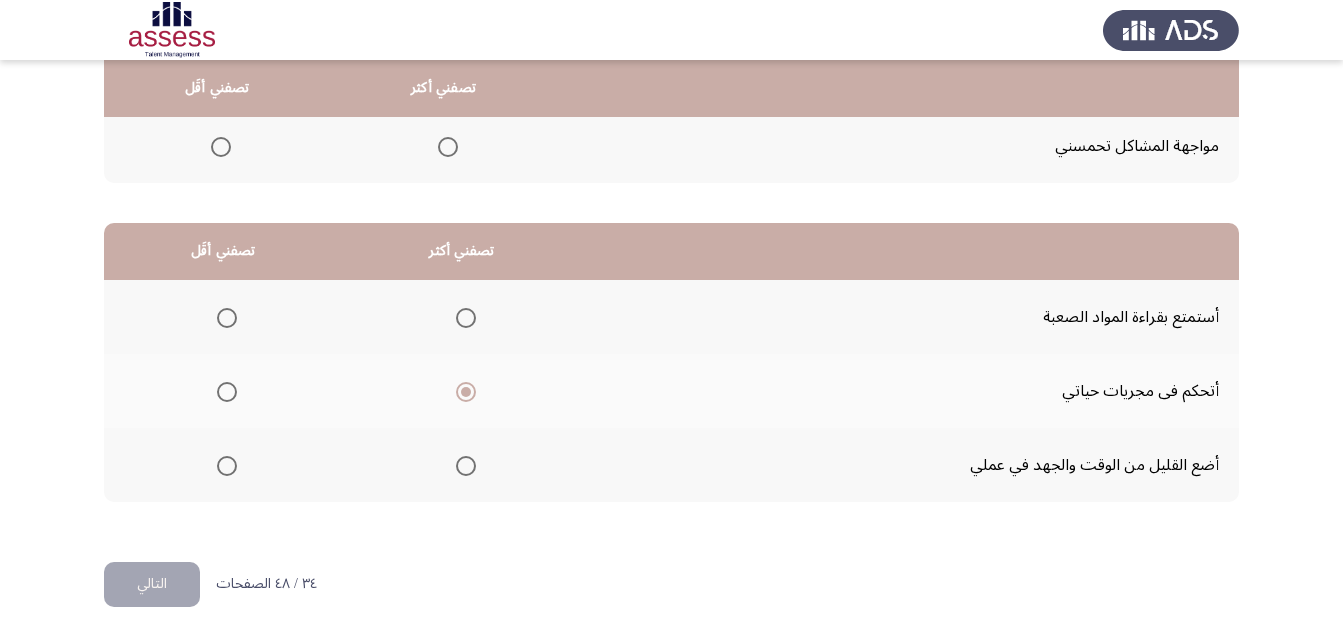 click at bounding box center [227, 466] 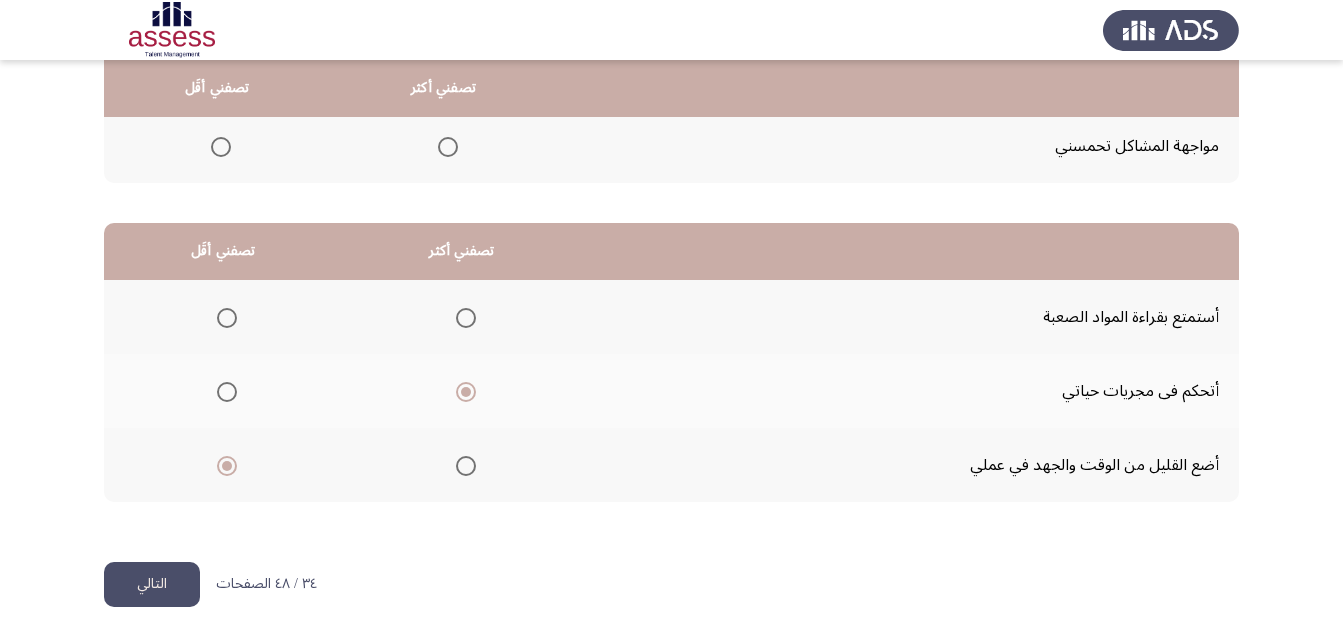 click on "التالي" 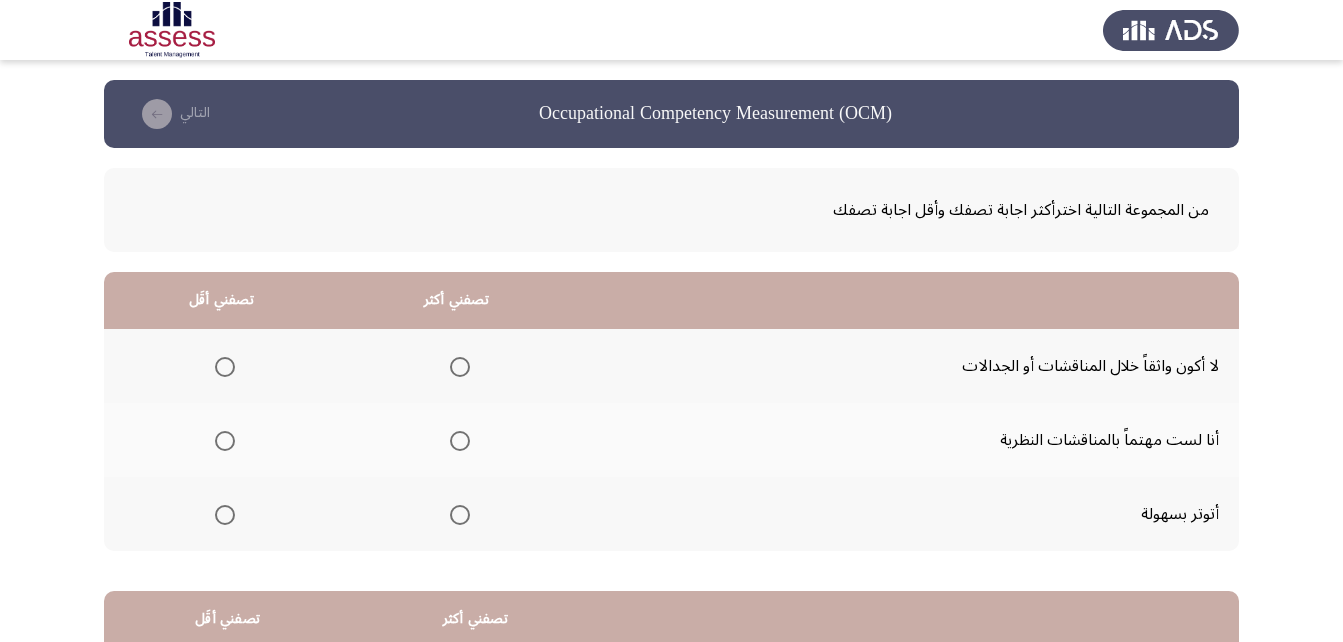 click at bounding box center [225, 441] 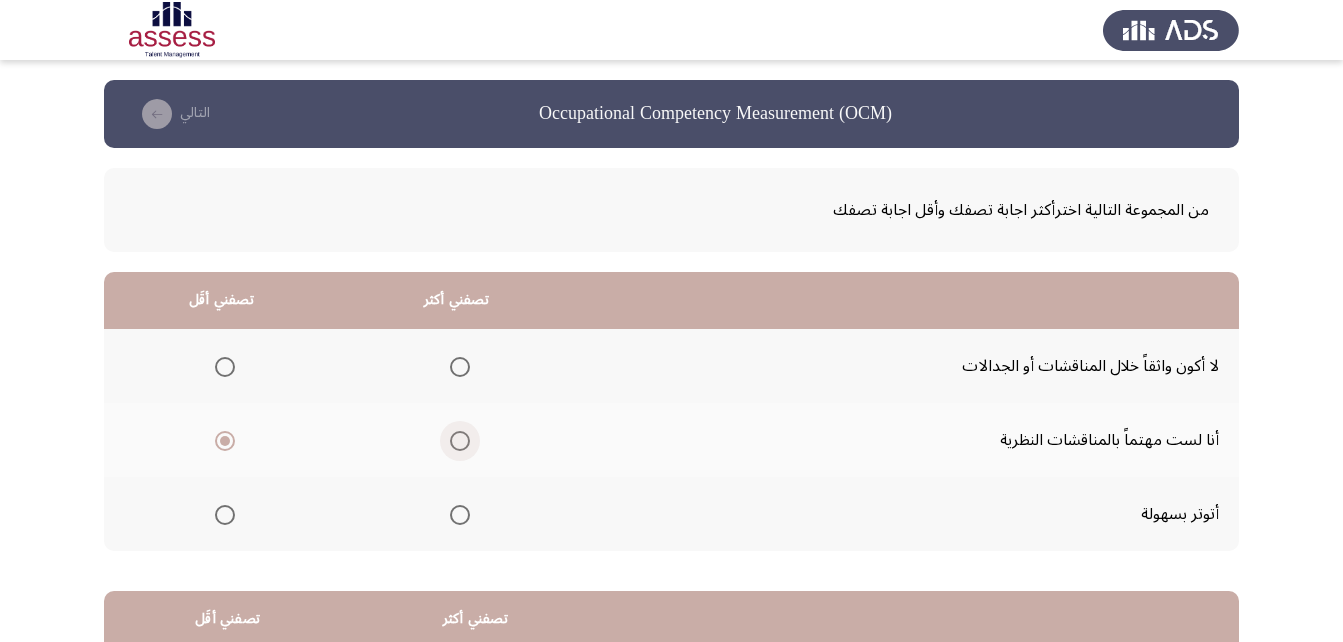 click at bounding box center [460, 441] 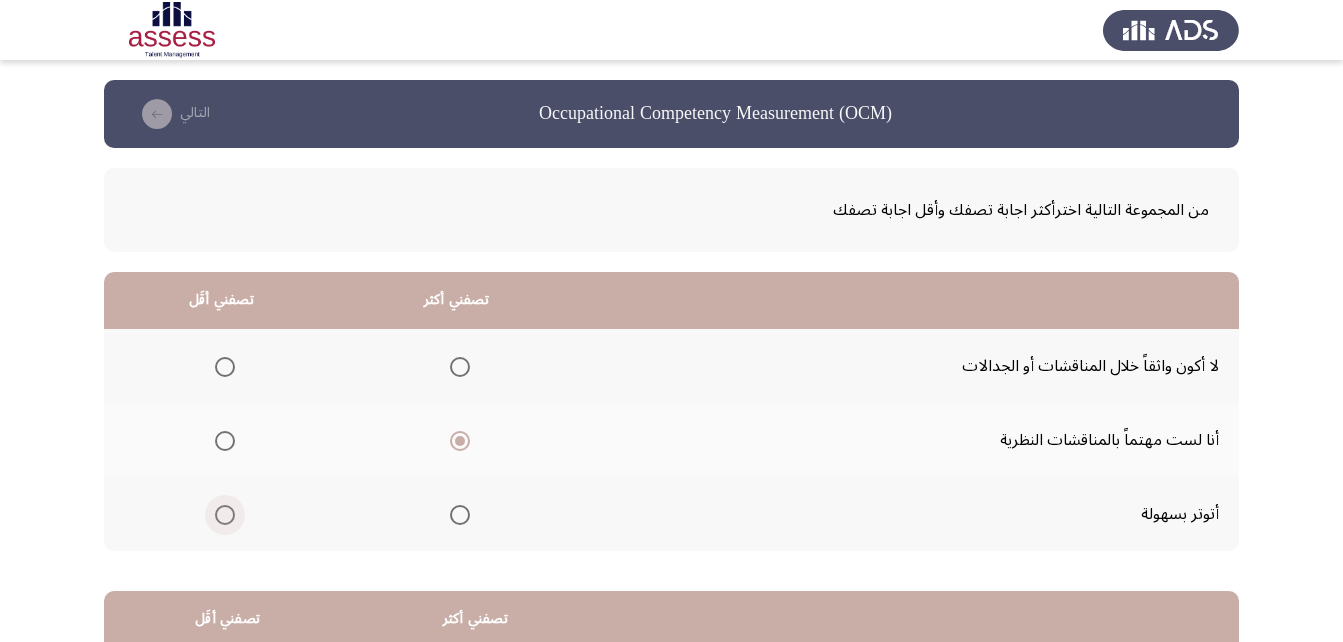 click at bounding box center (225, 515) 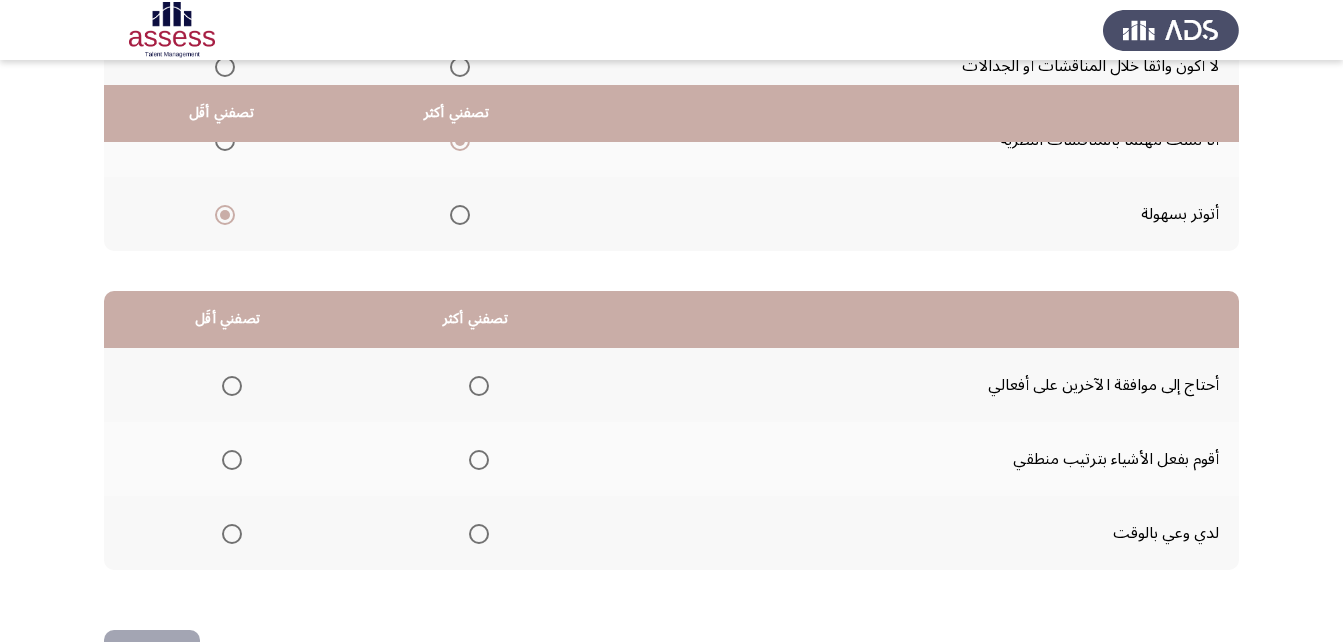 scroll, scrollTop: 368, scrollLeft: 0, axis: vertical 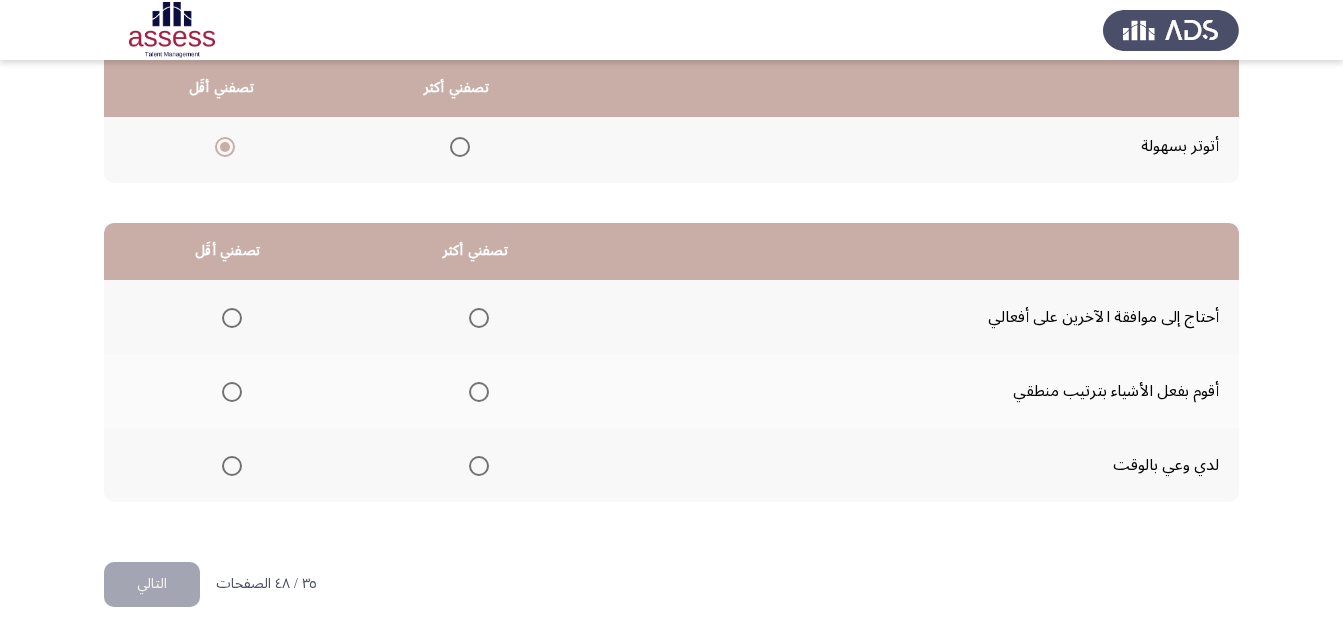click at bounding box center [479, 466] 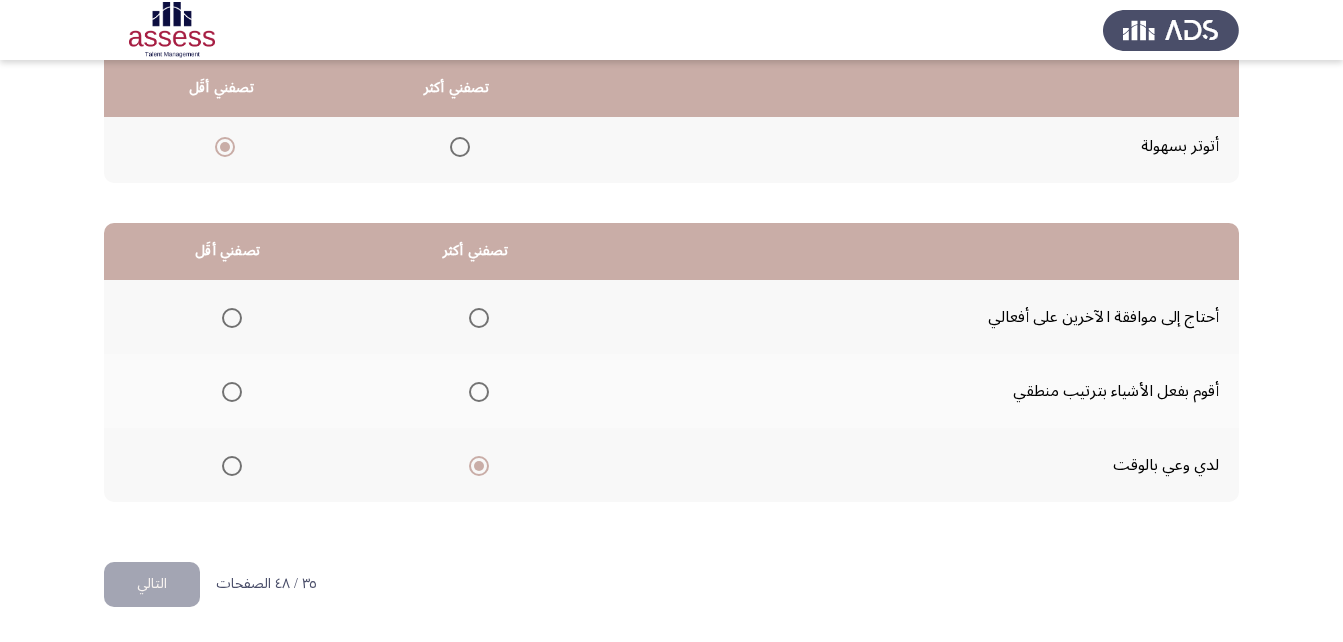 click at bounding box center [232, 318] 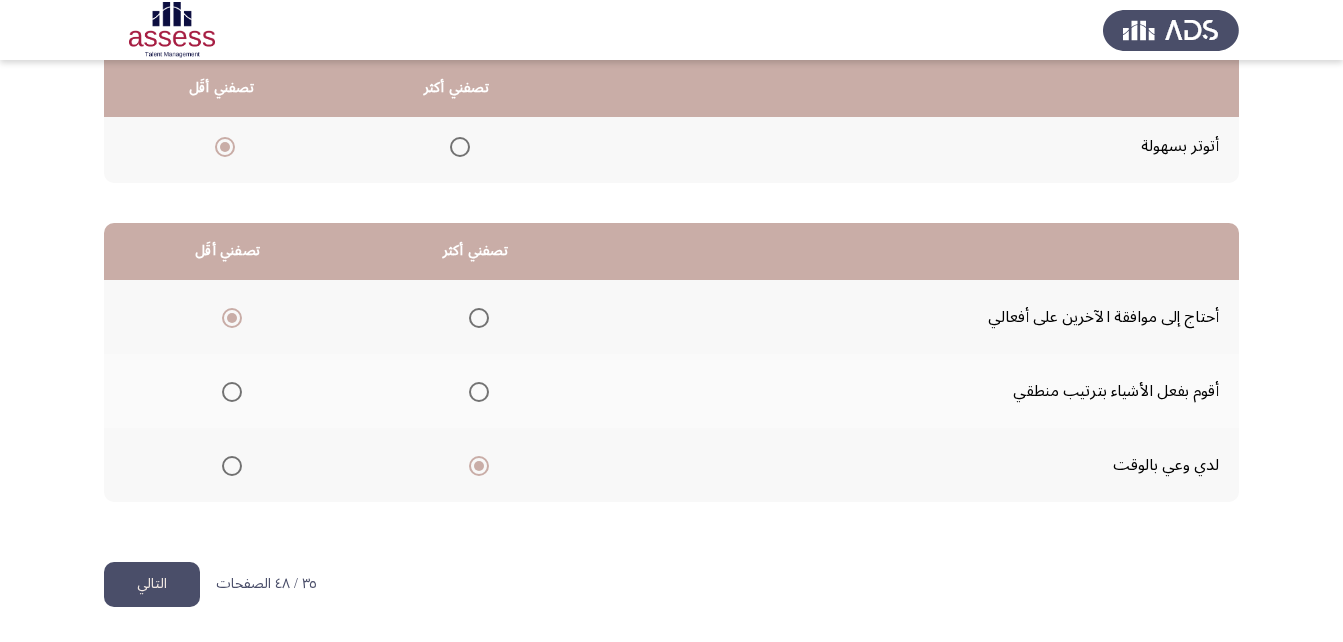 drag, startPoint x: 152, startPoint y: 561, endPoint x: 185, endPoint y: 559, distance: 33.06055 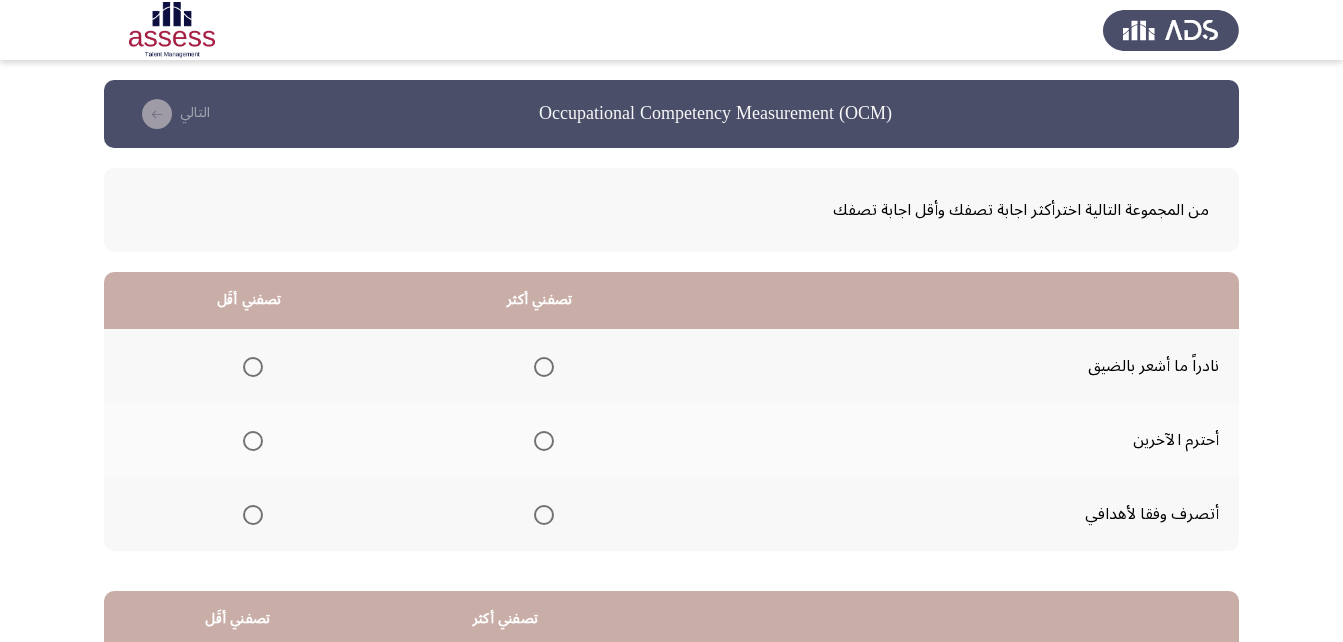 scroll, scrollTop: 100, scrollLeft: 0, axis: vertical 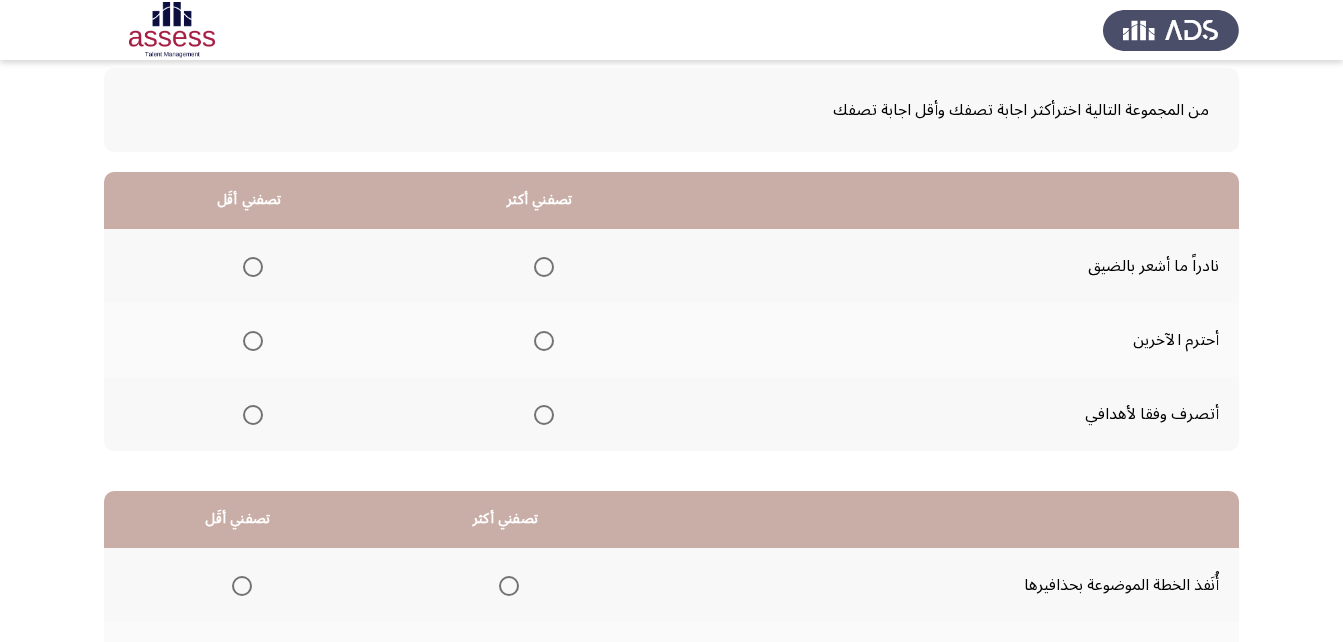 click 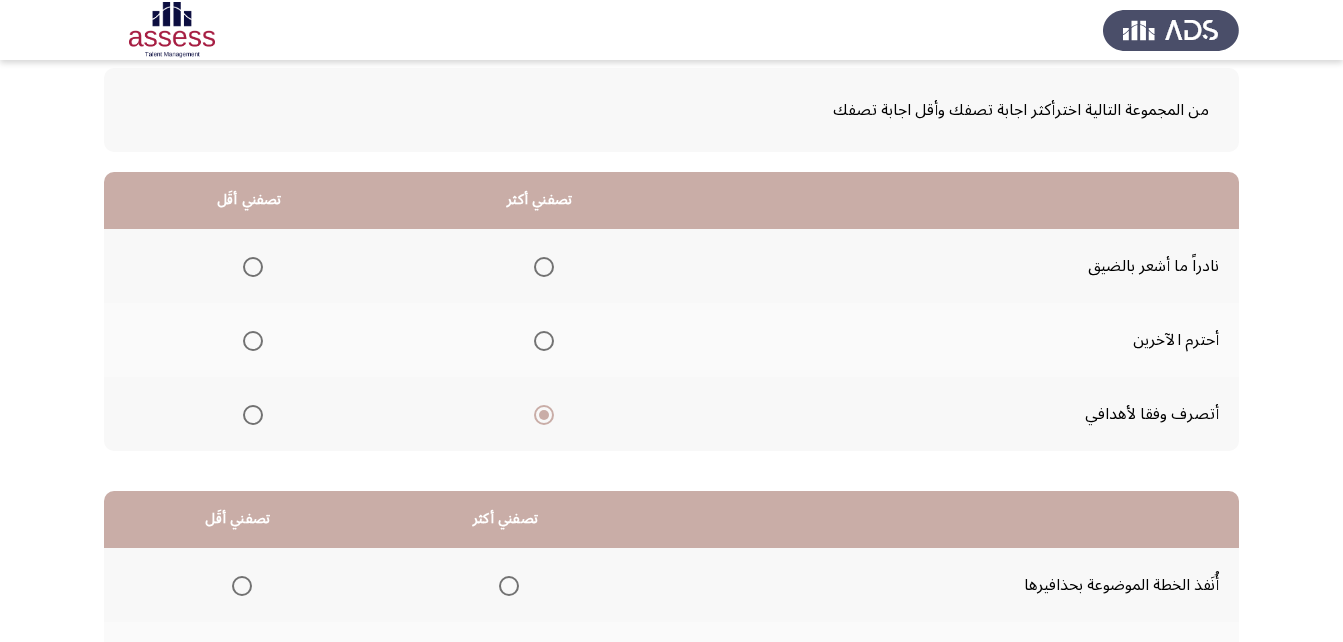 click at bounding box center (253, 267) 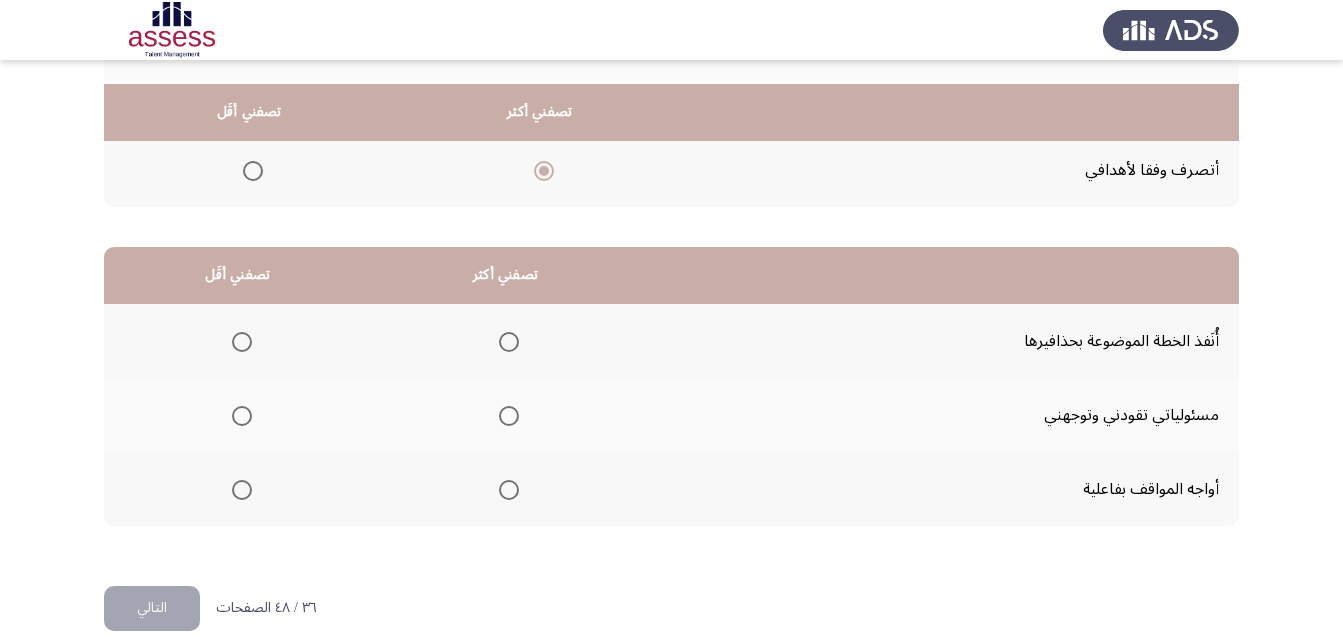 scroll, scrollTop: 368, scrollLeft: 0, axis: vertical 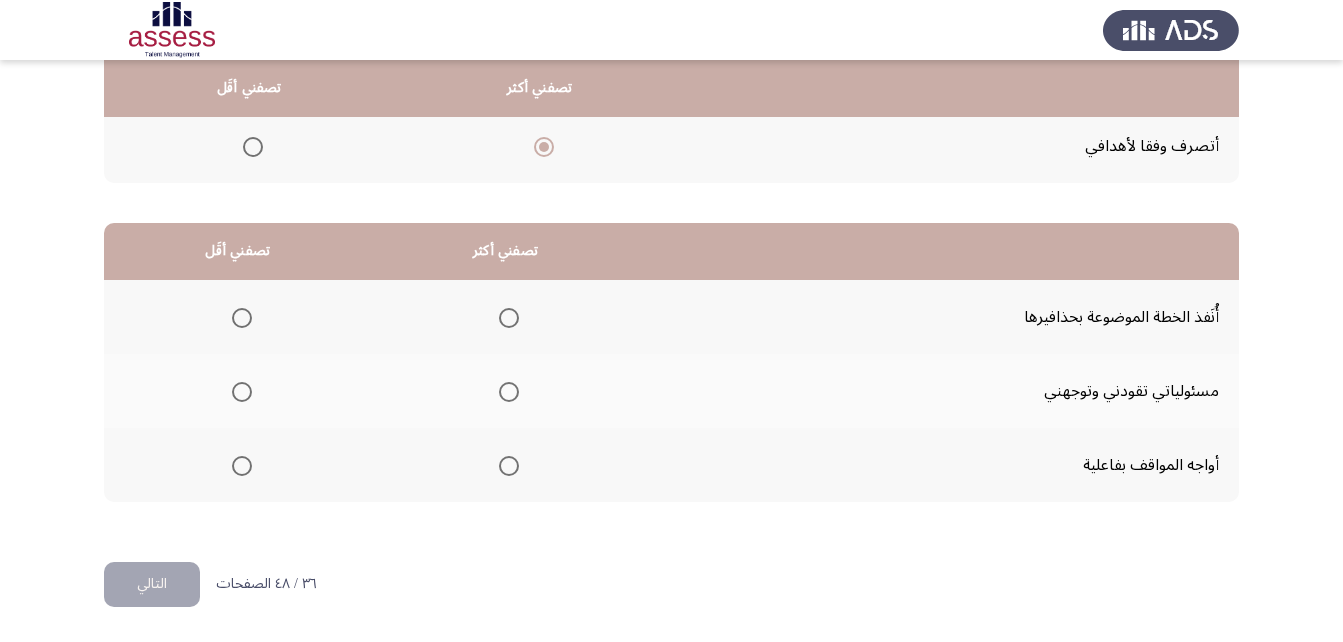 click at bounding box center (509, 318) 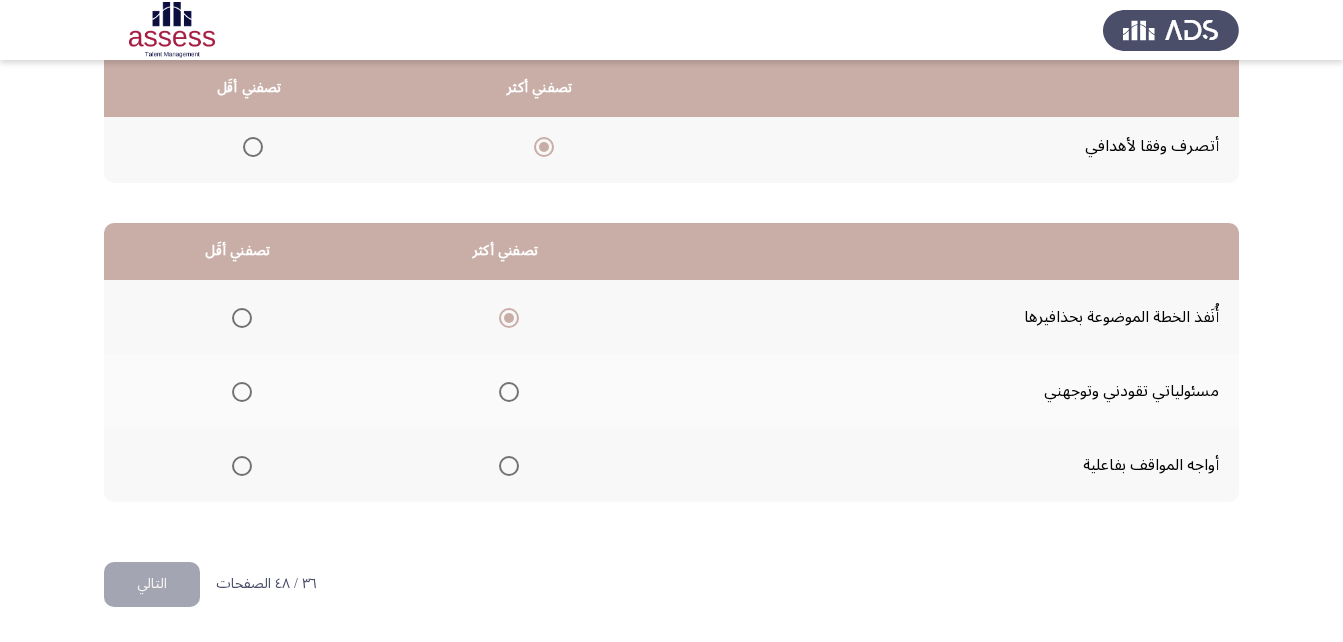 click at bounding box center (509, 466) 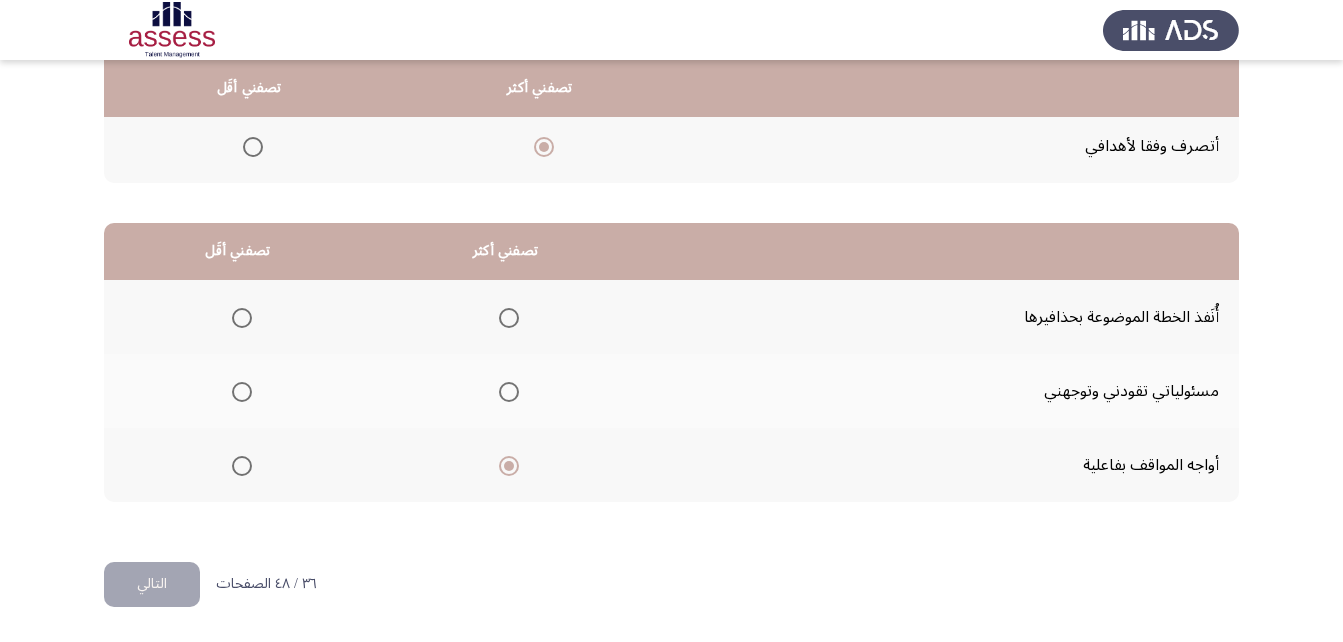 click 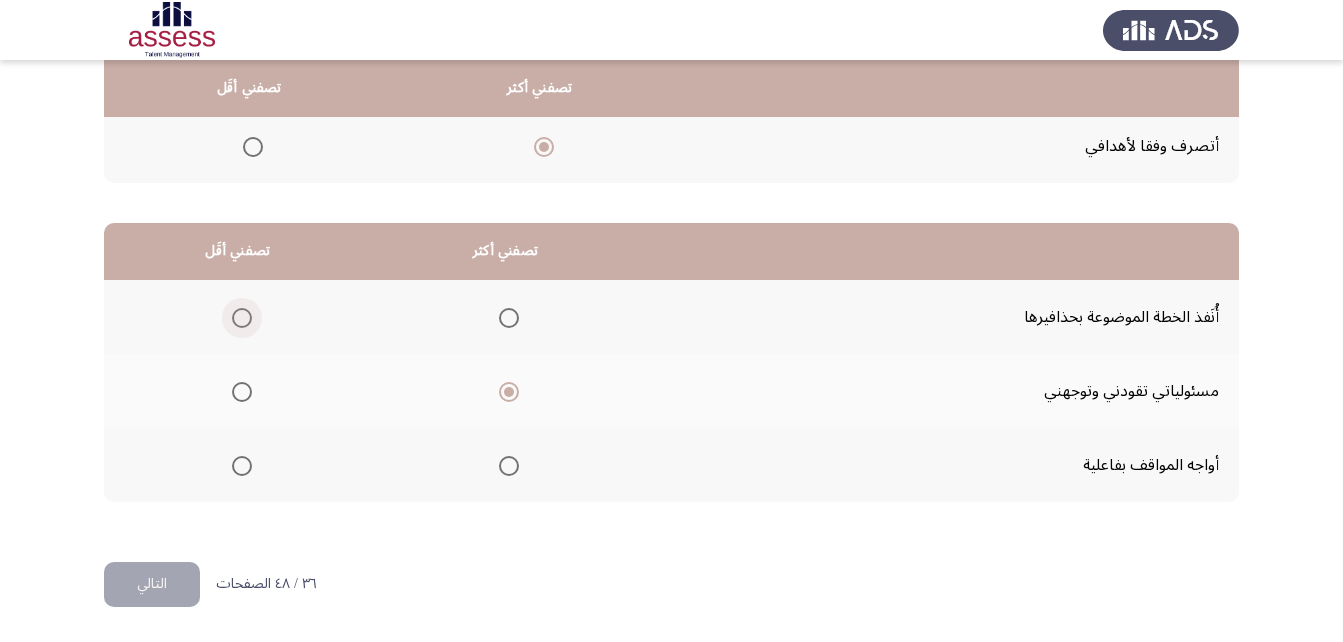 click at bounding box center [242, 318] 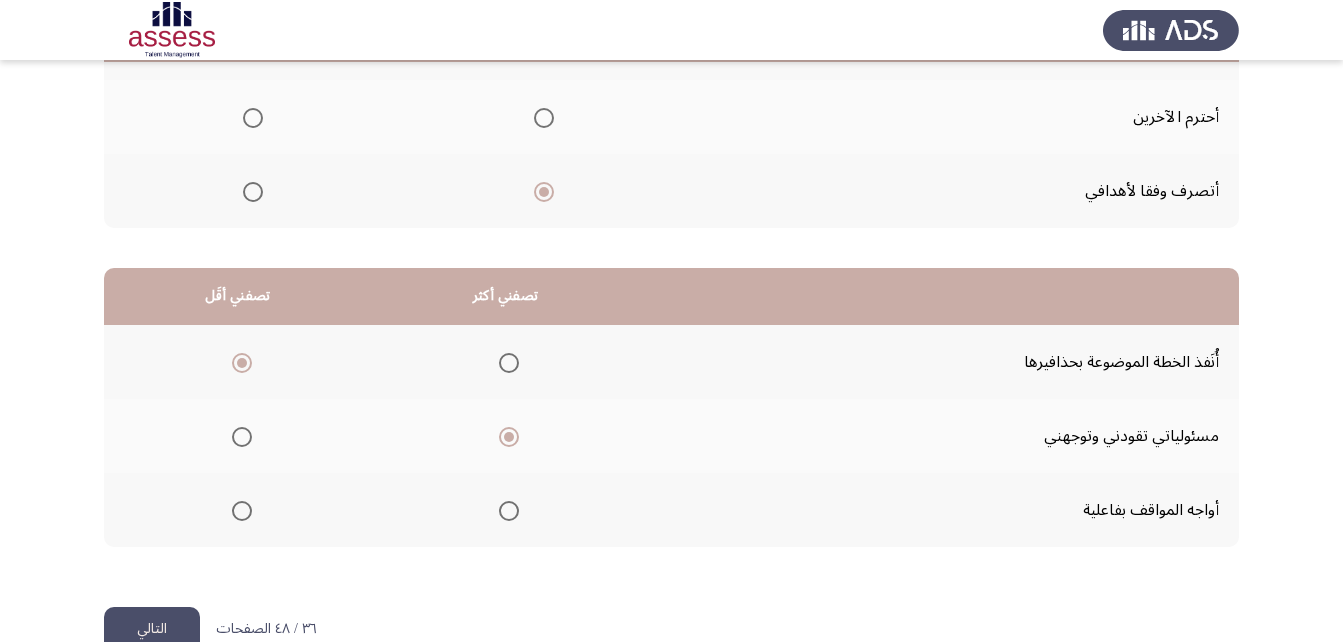 scroll, scrollTop: 368, scrollLeft: 0, axis: vertical 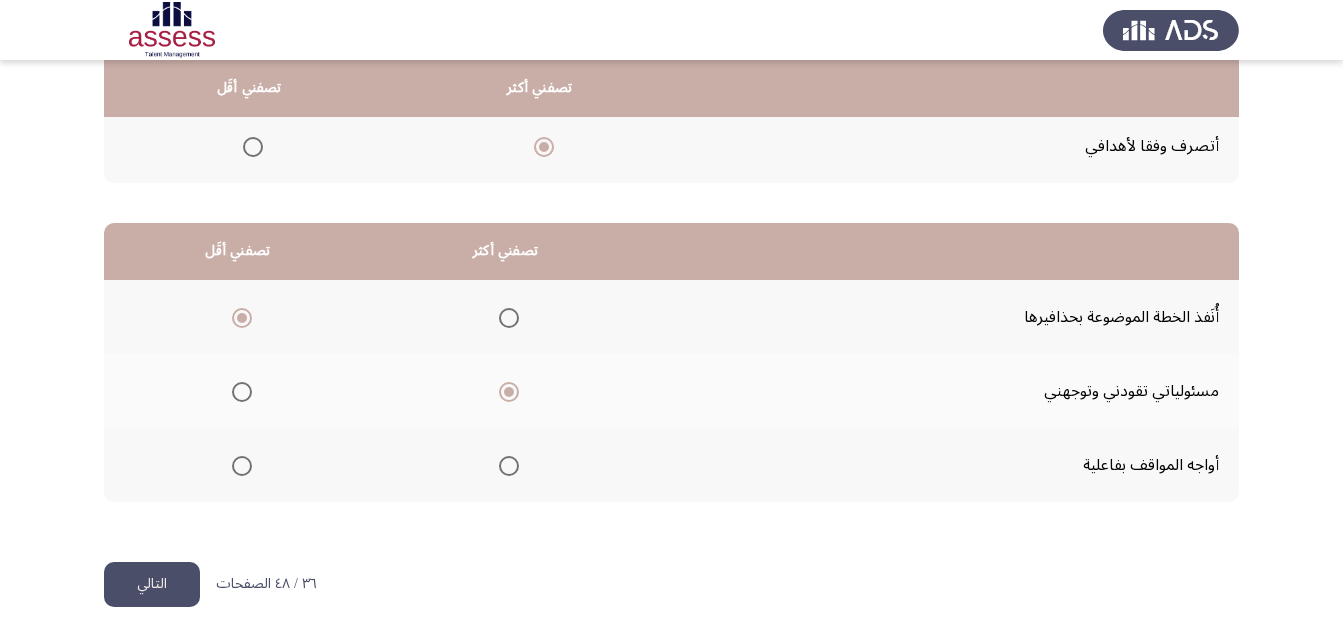 click on "التالي" 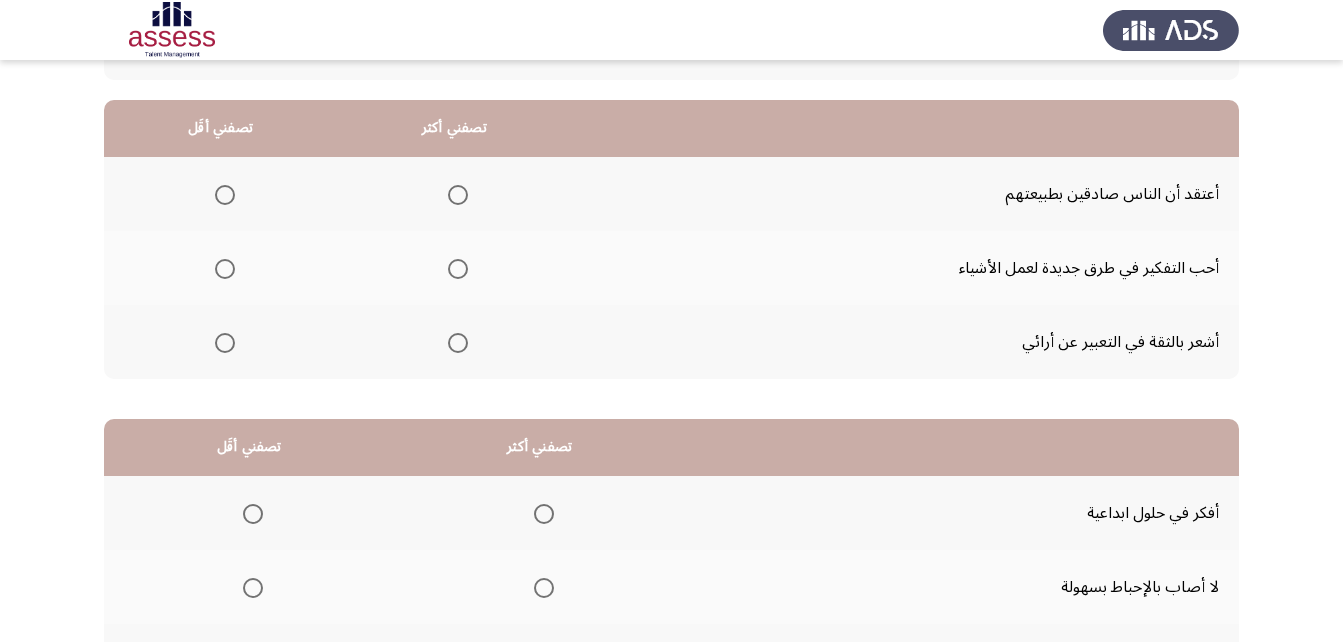 scroll, scrollTop: 200, scrollLeft: 0, axis: vertical 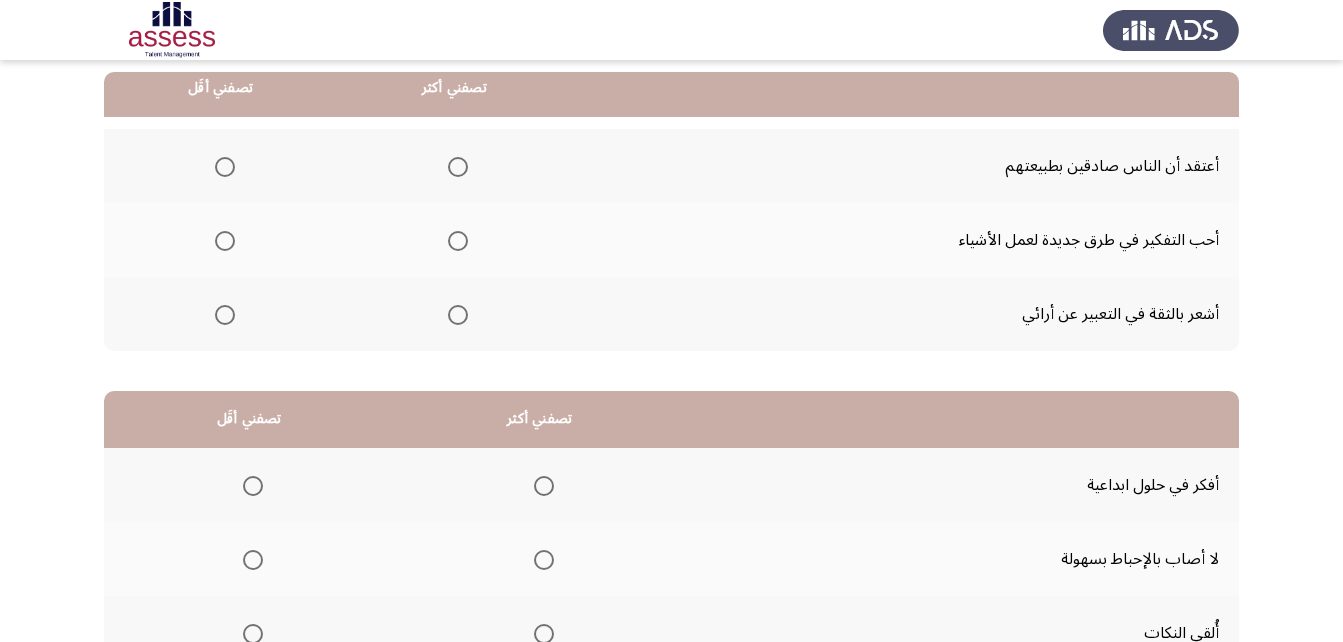 click at bounding box center (458, 241) 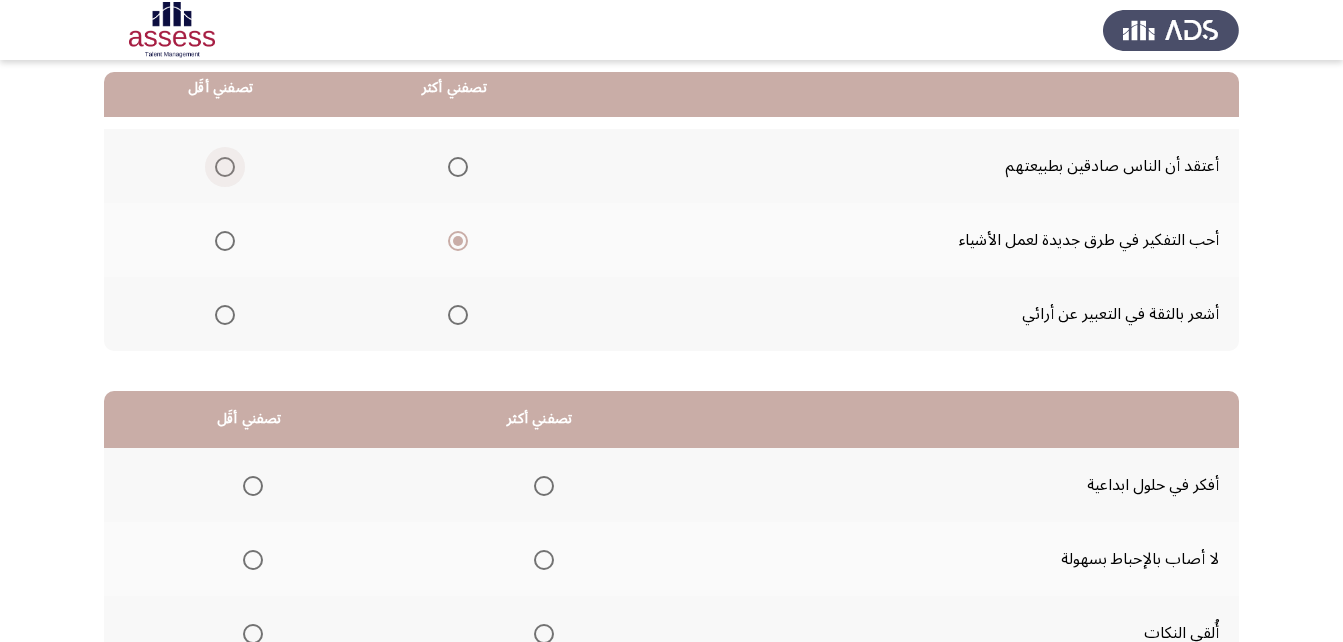 click at bounding box center (225, 167) 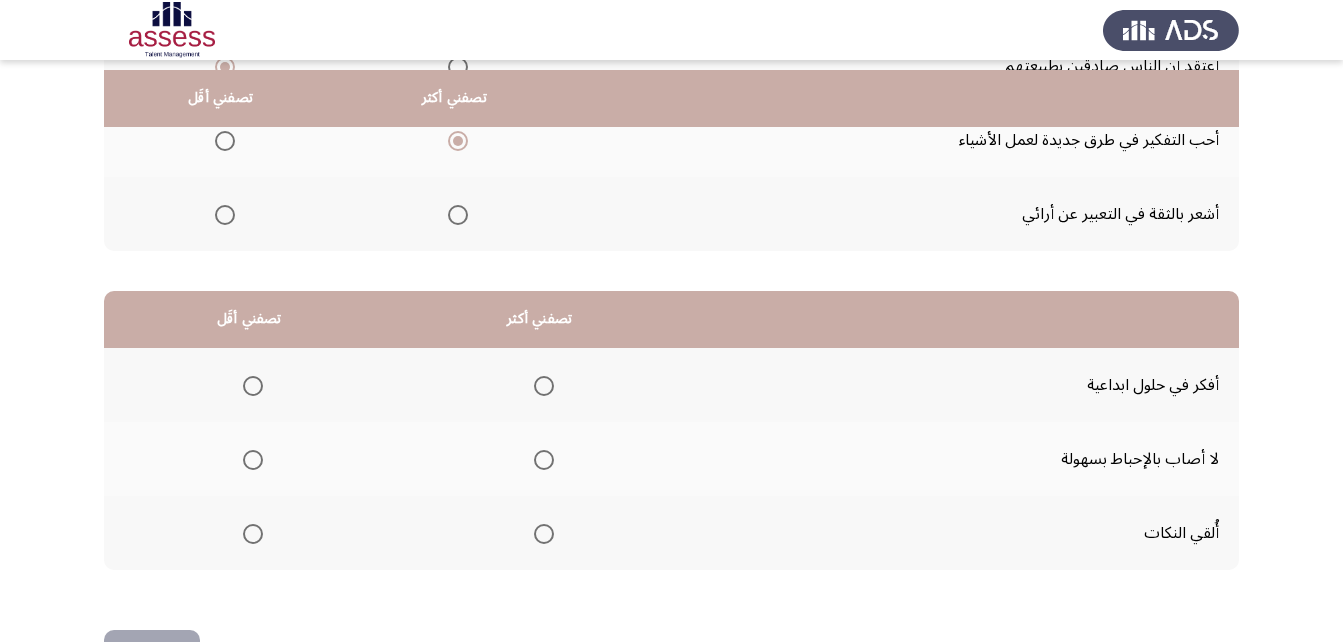 scroll, scrollTop: 368, scrollLeft: 0, axis: vertical 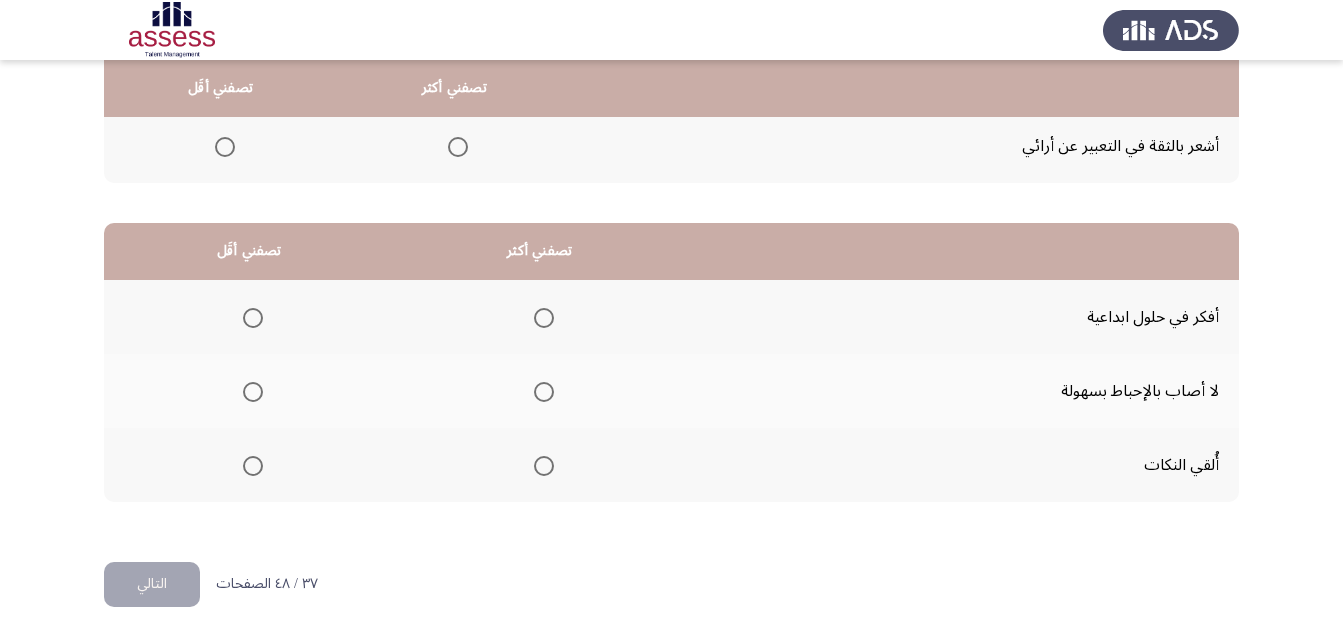click at bounding box center [544, 318] 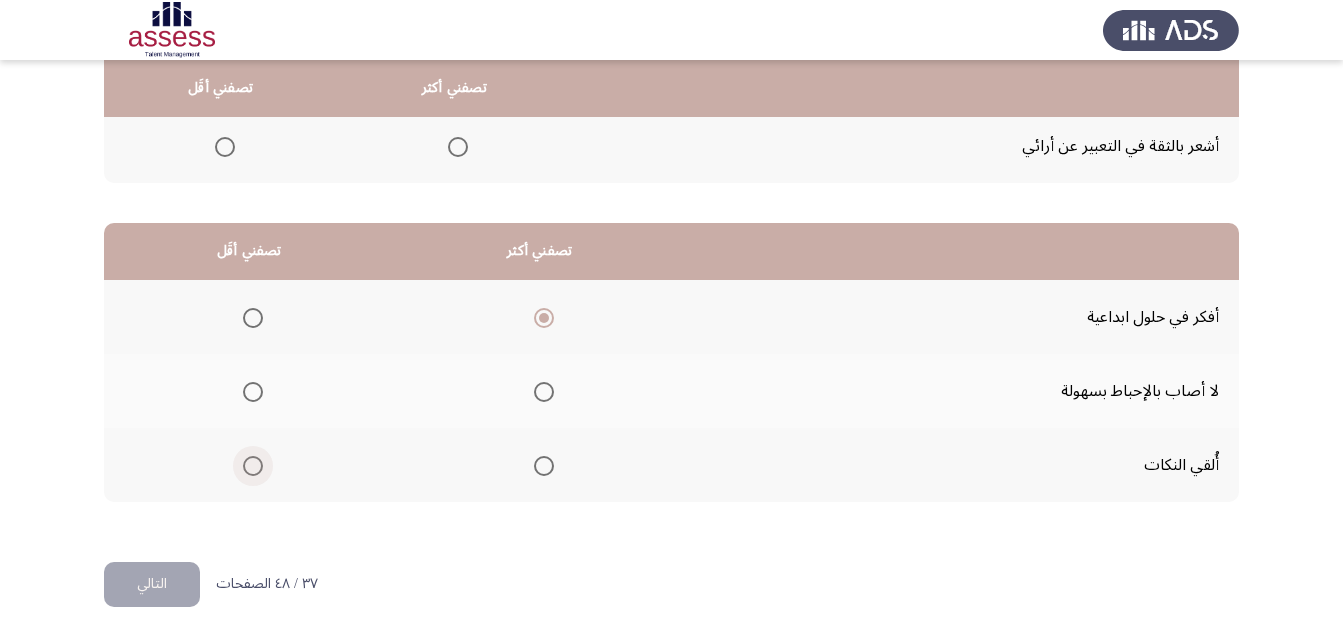 click at bounding box center (253, 466) 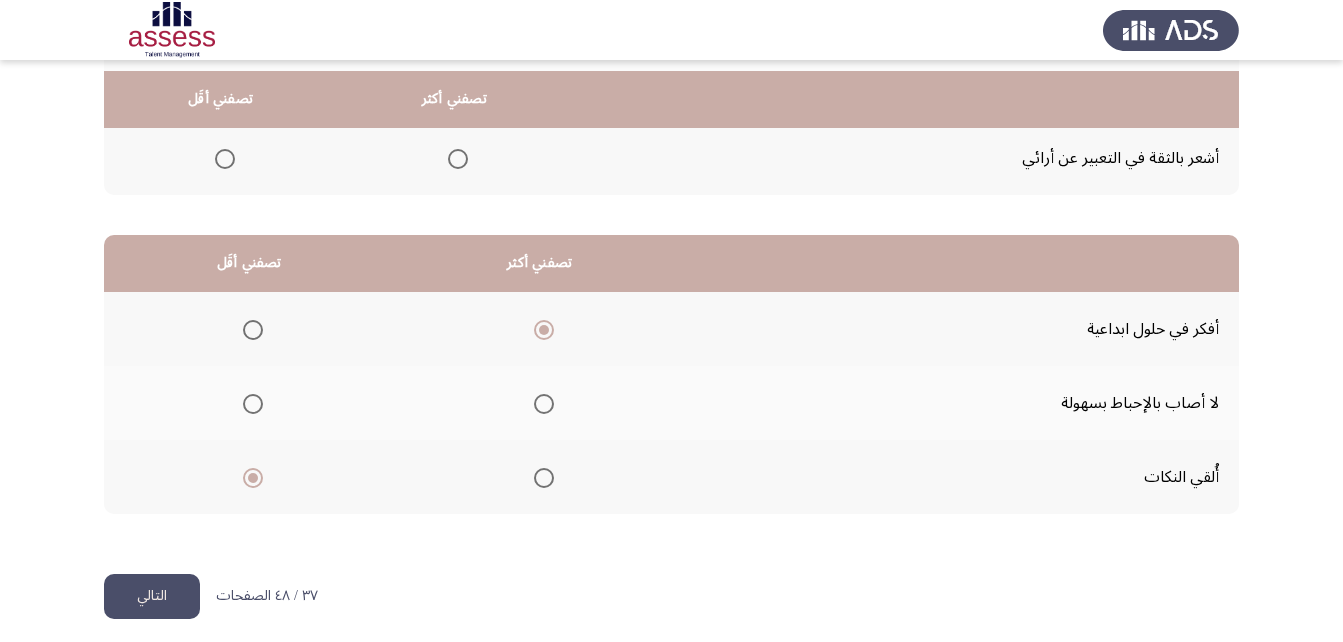 scroll, scrollTop: 368, scrollLeft: 0, axis: vertical 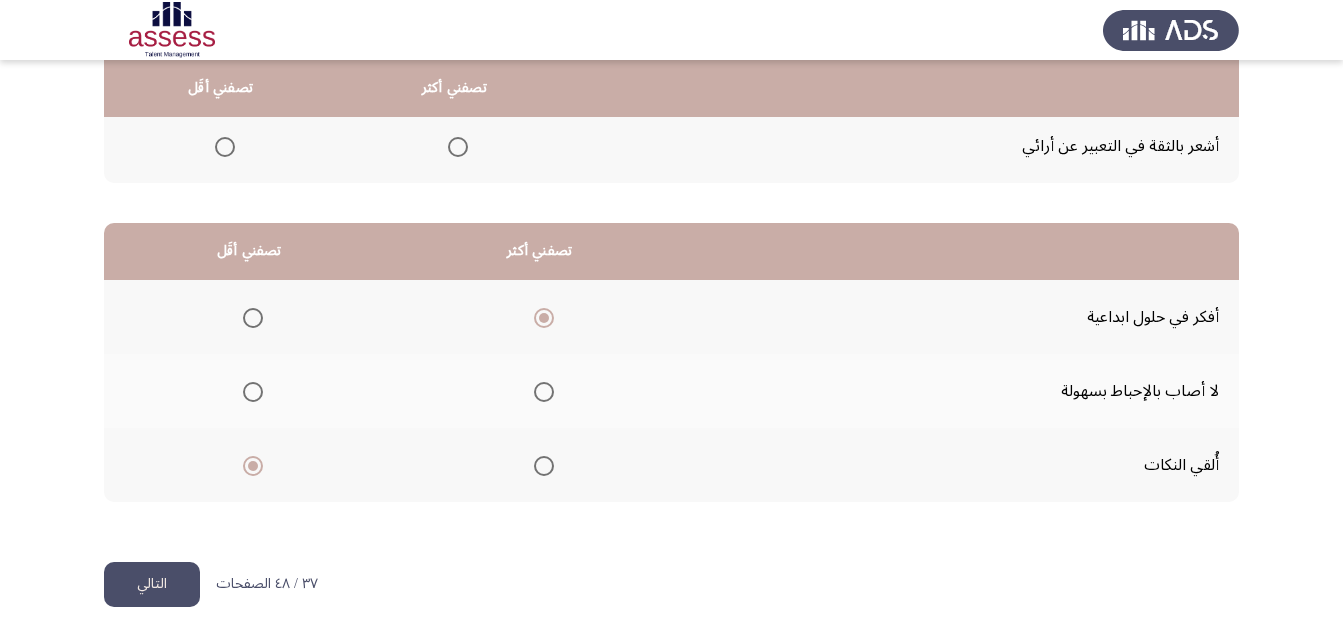 click on "التالي" 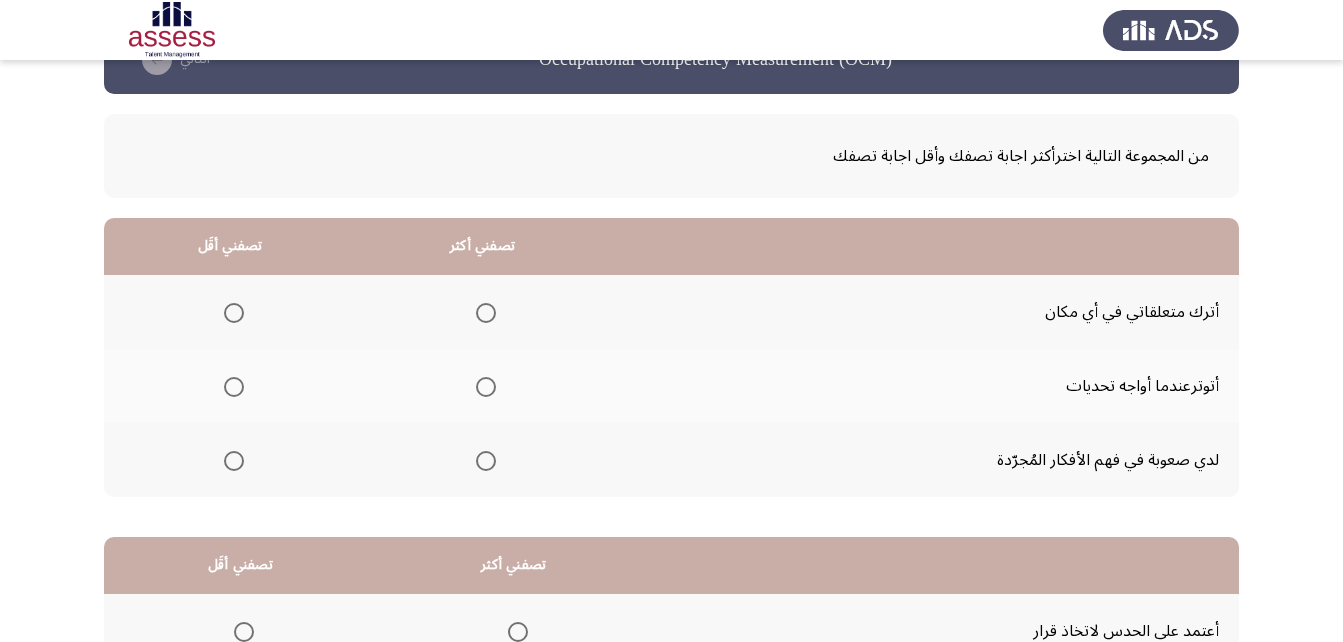 scroll, scrollTop: 100, scrollLeft: 0, axis: vertical 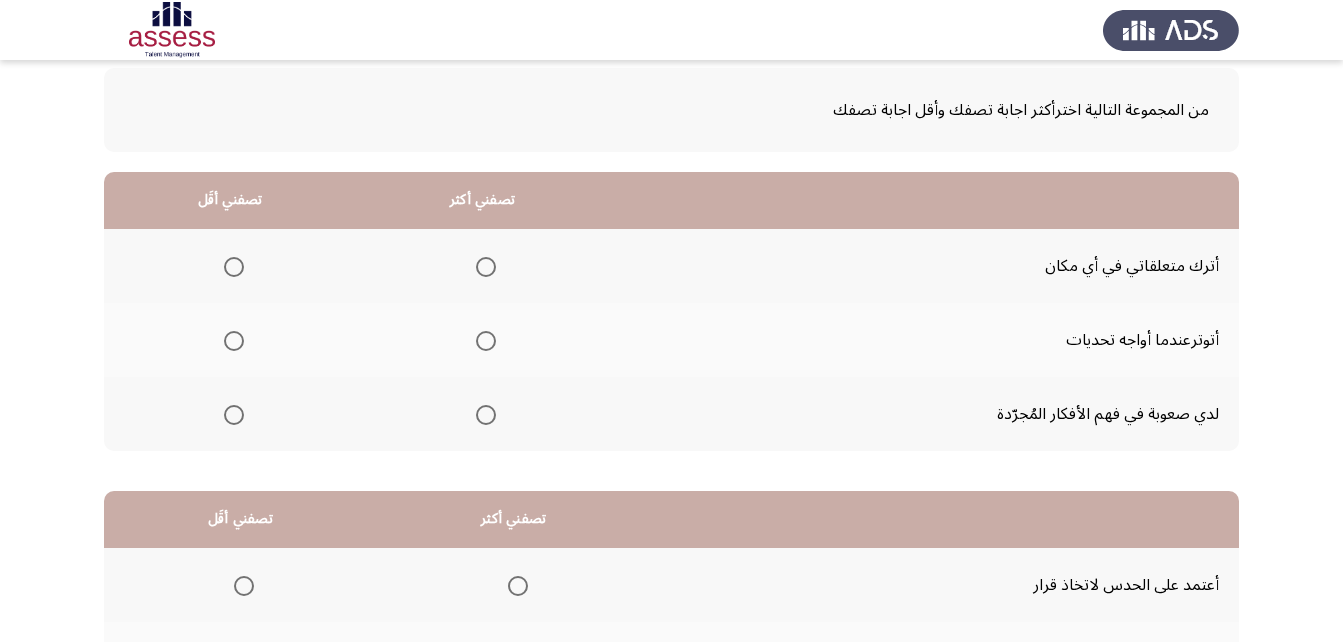click at bounding box center [486, 341] 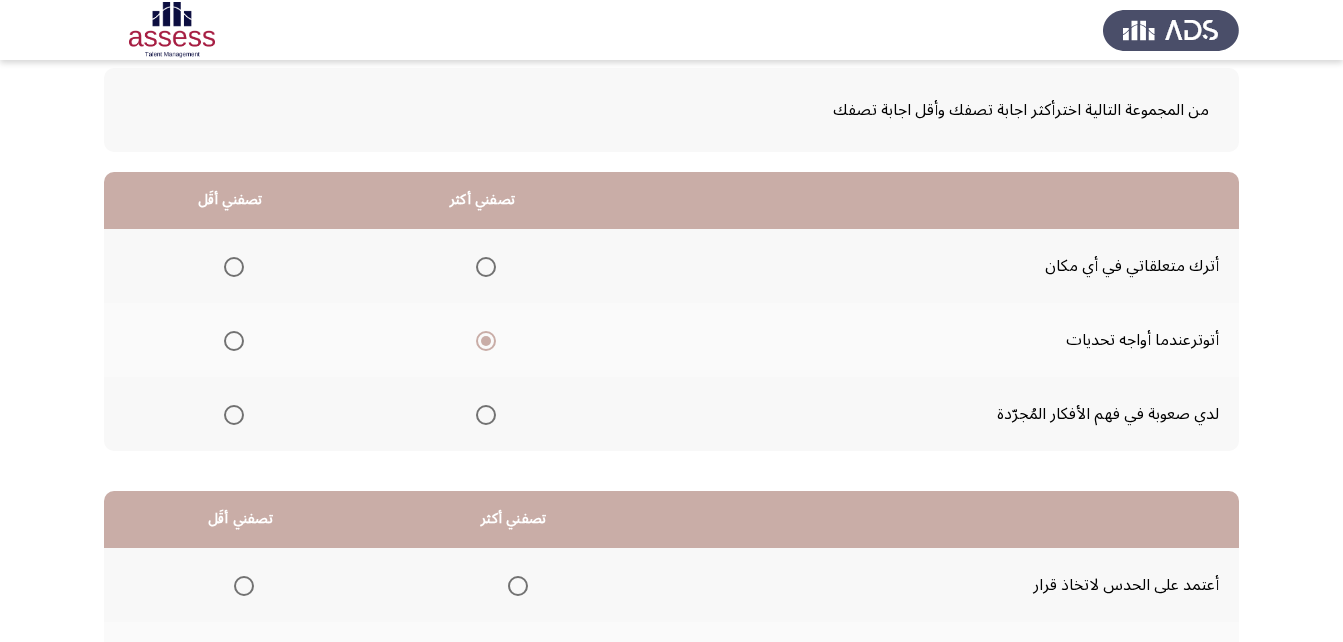 click at bounding box center (234, 415) 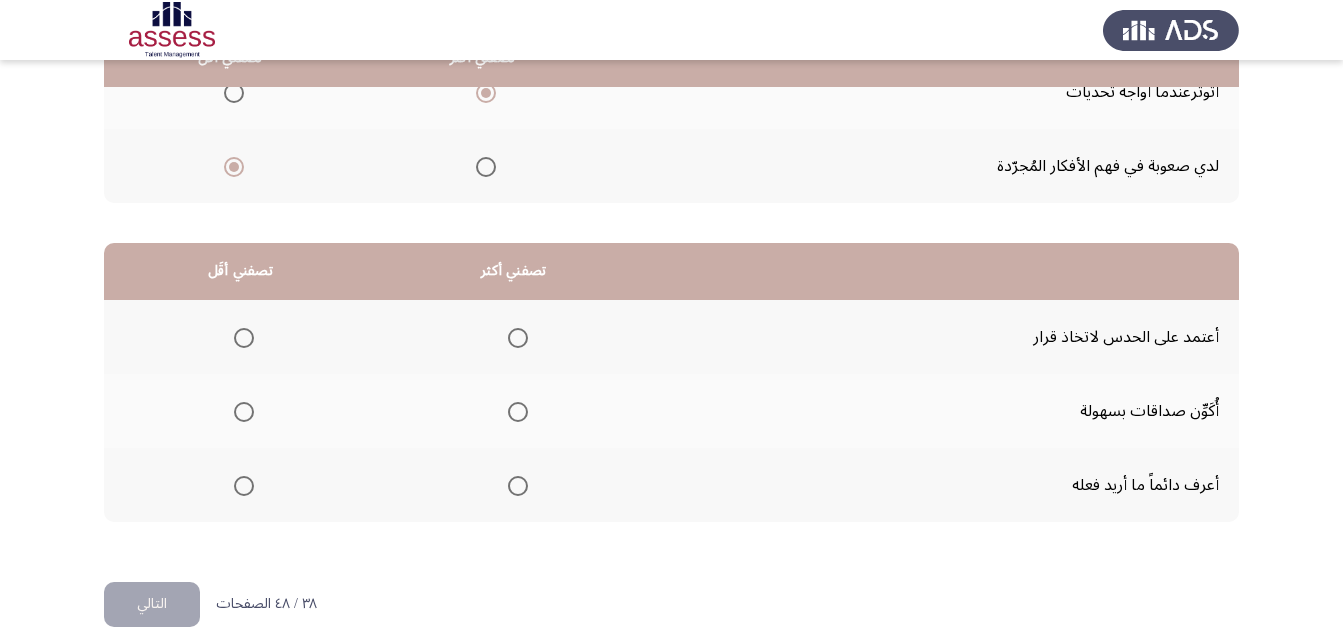 scroll, scrollTop: 368, scrollLeft: 0, axis: vertical 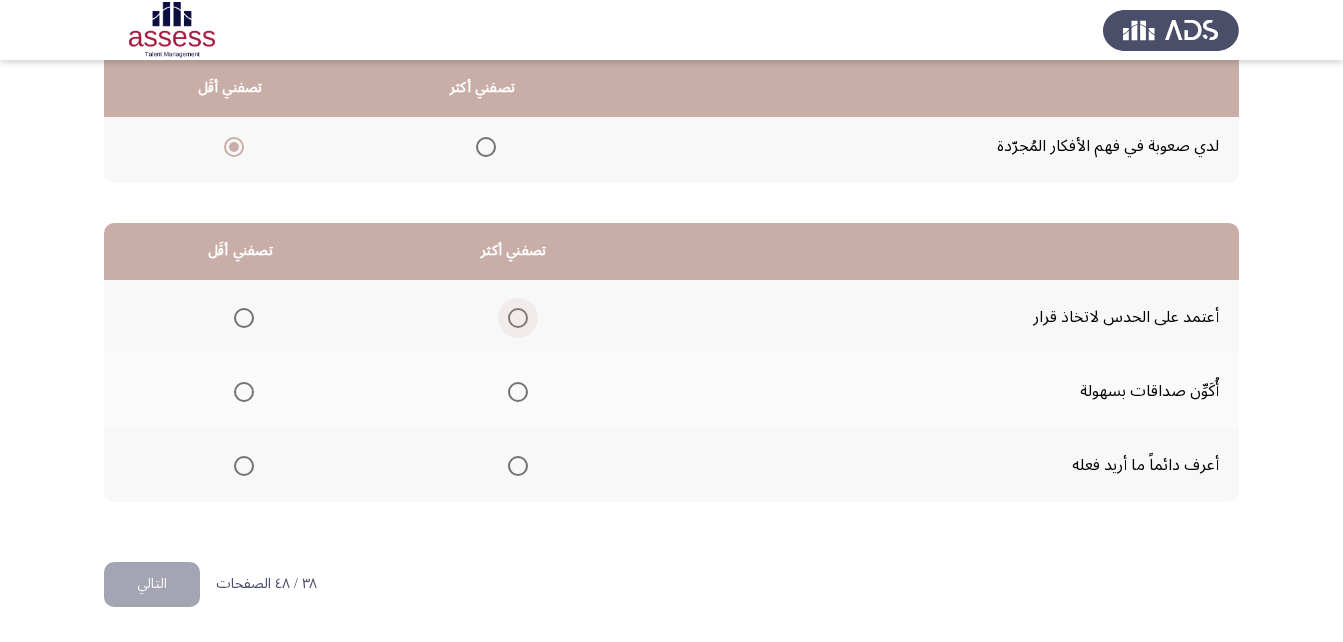 click at bounding box center [518, 318] 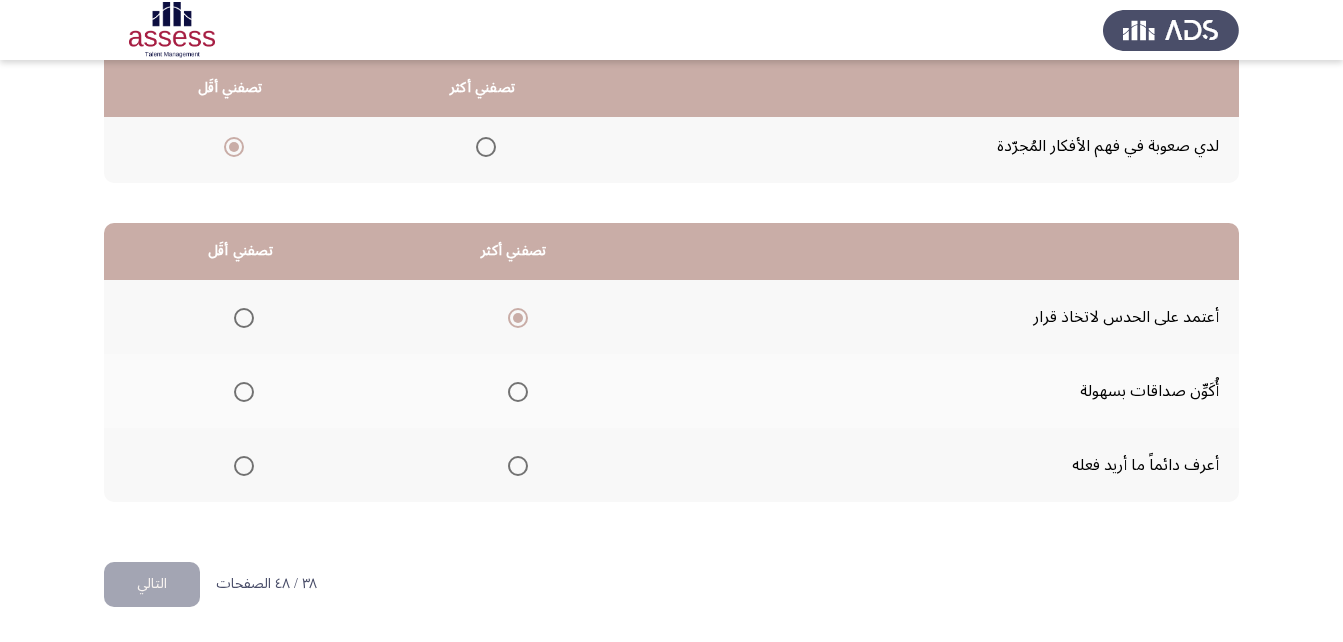 click at bounding box center (244, 392) 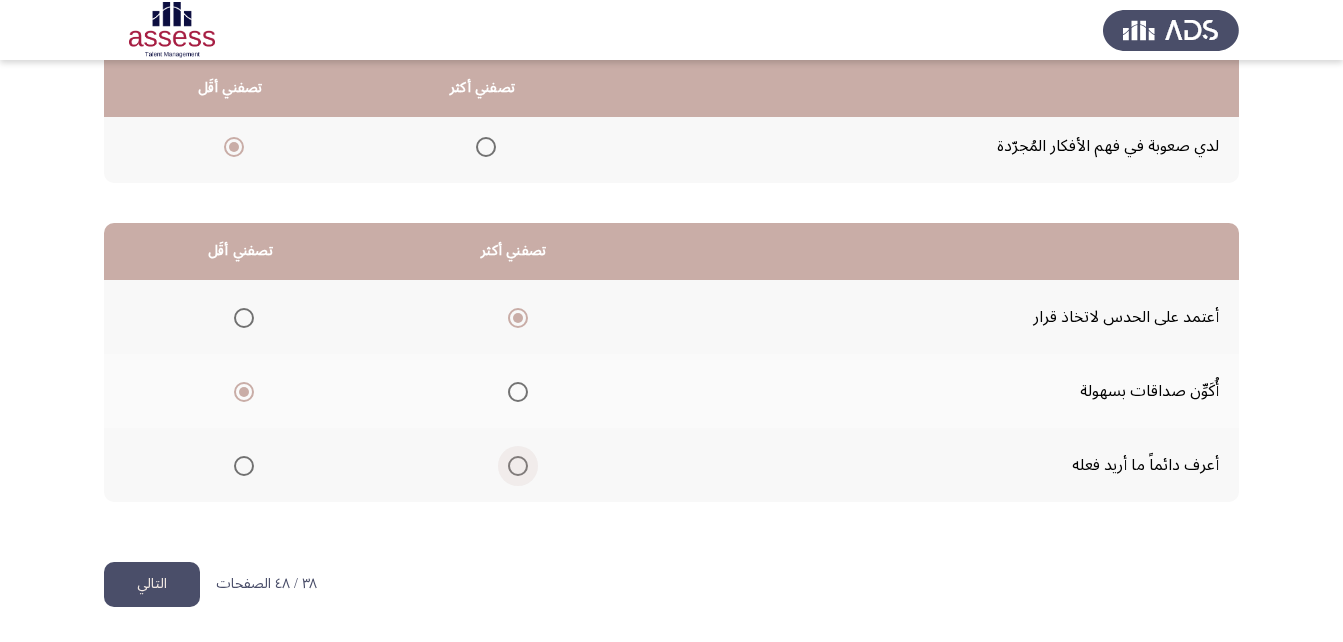 click at bounding box center (518, 466) 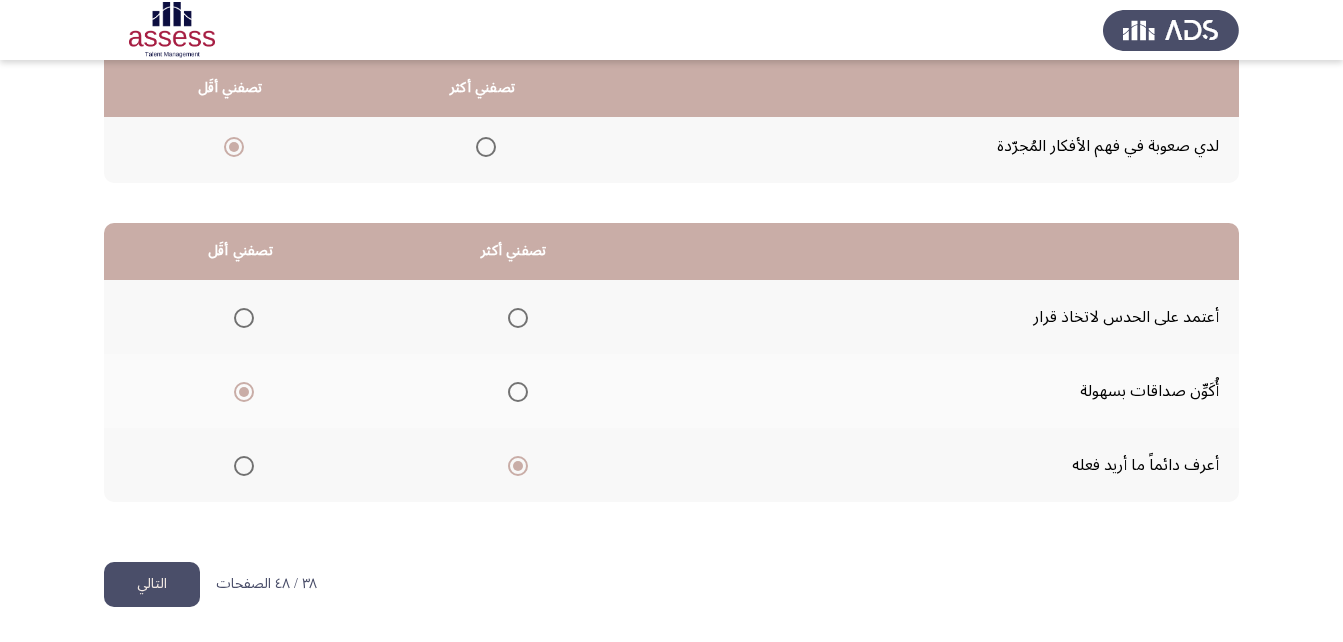 click on "التالي" 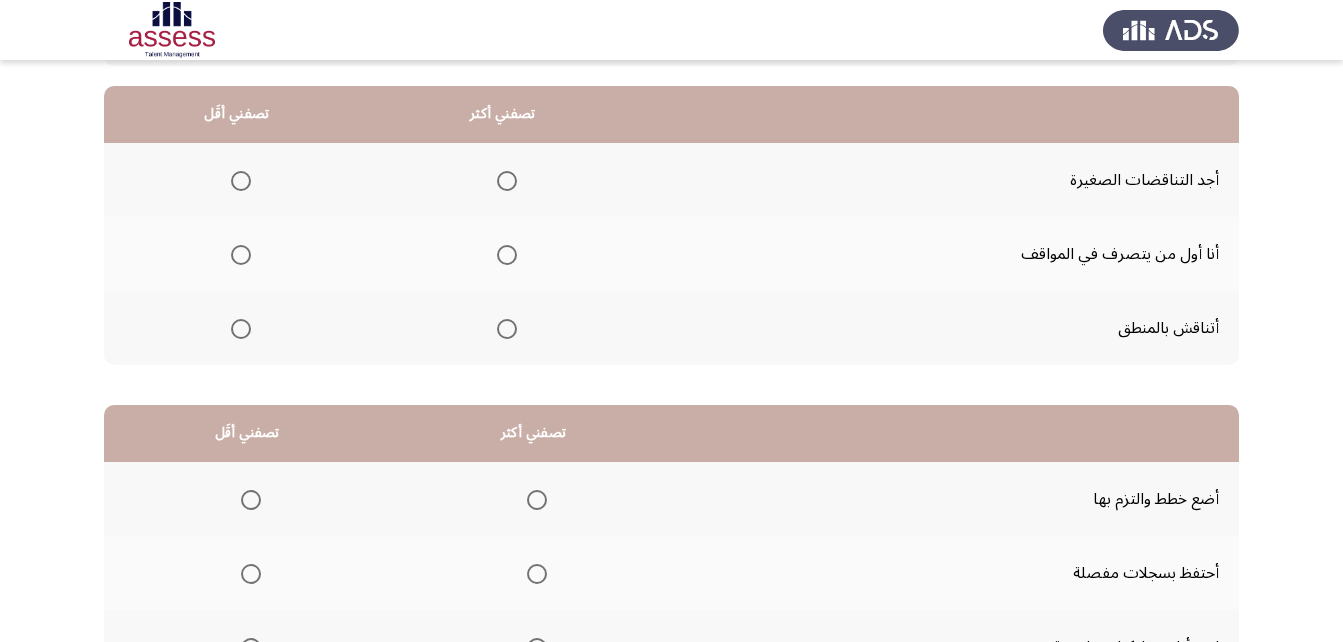 scroll, scrollTop: 168, scrollLeft: 0, axis: vertical 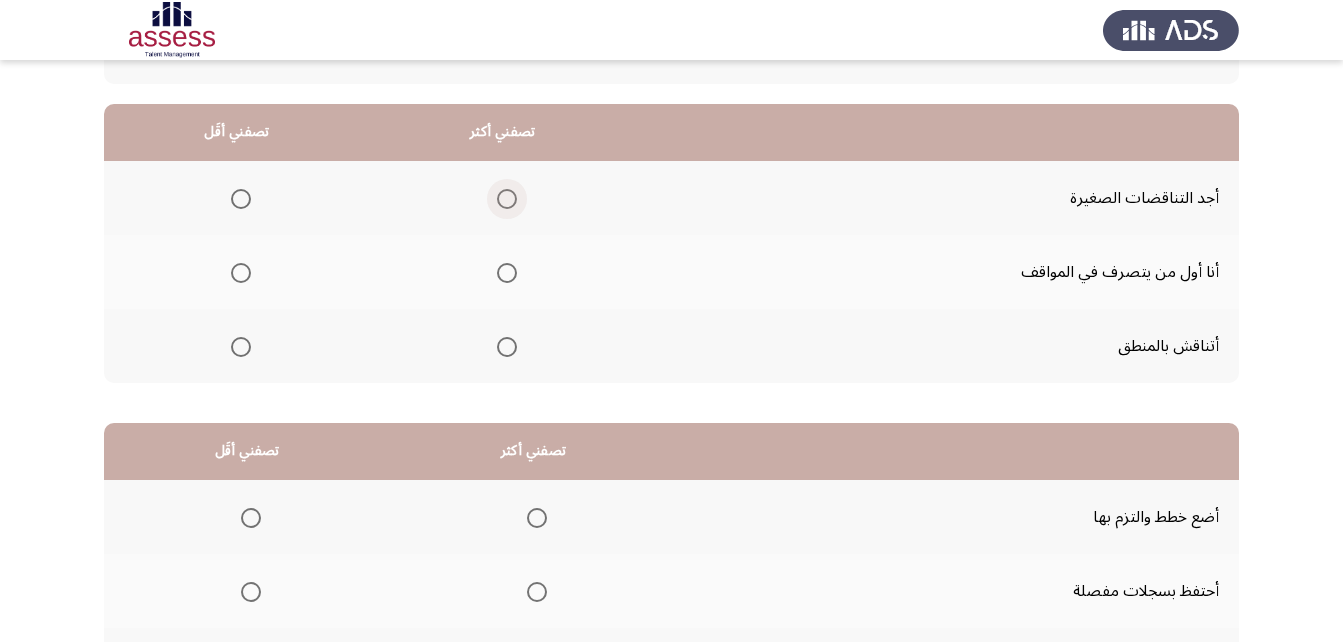 click at bounding box center [507, 199] 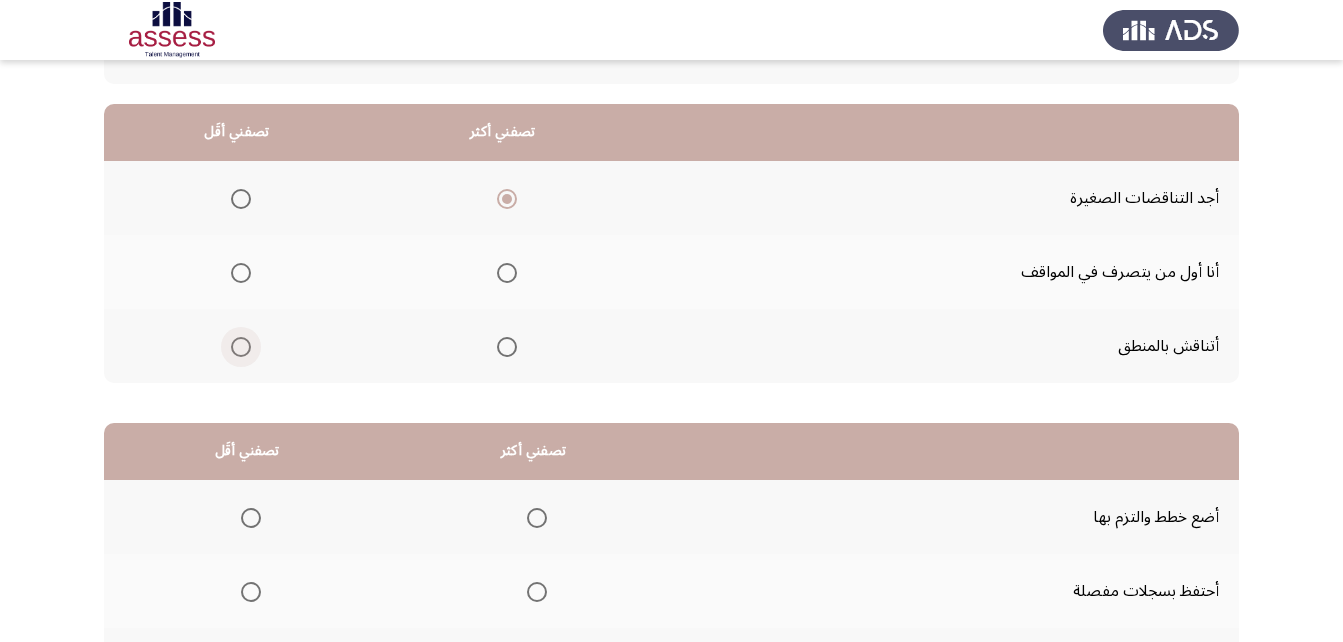 click at bounding box center [241, 347] 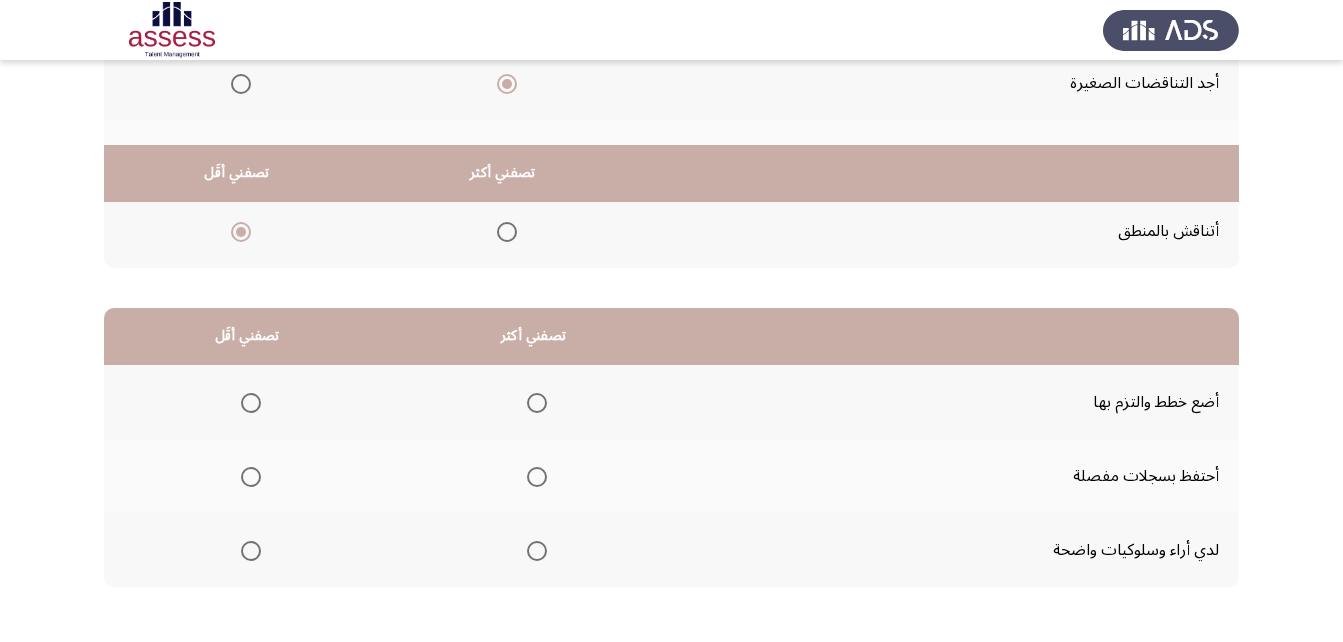 scroll, scrollTop: 368, scrollLeft: 0, axis: vertical 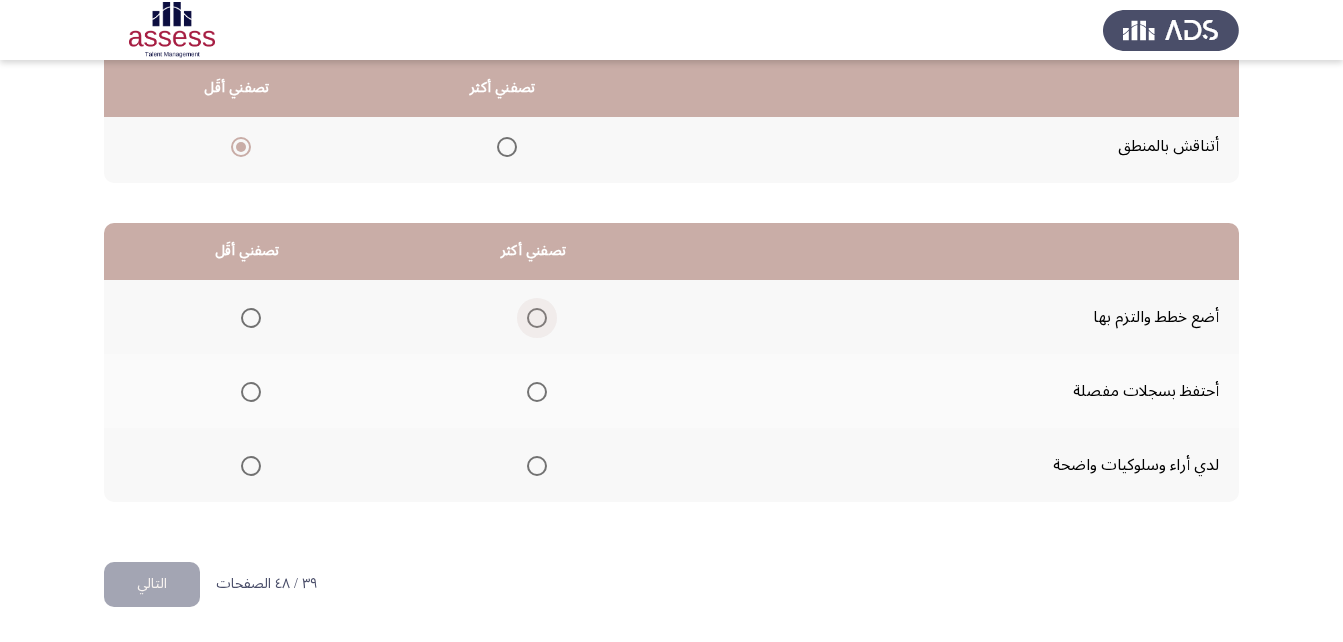 click at bounding box center (537, 318) 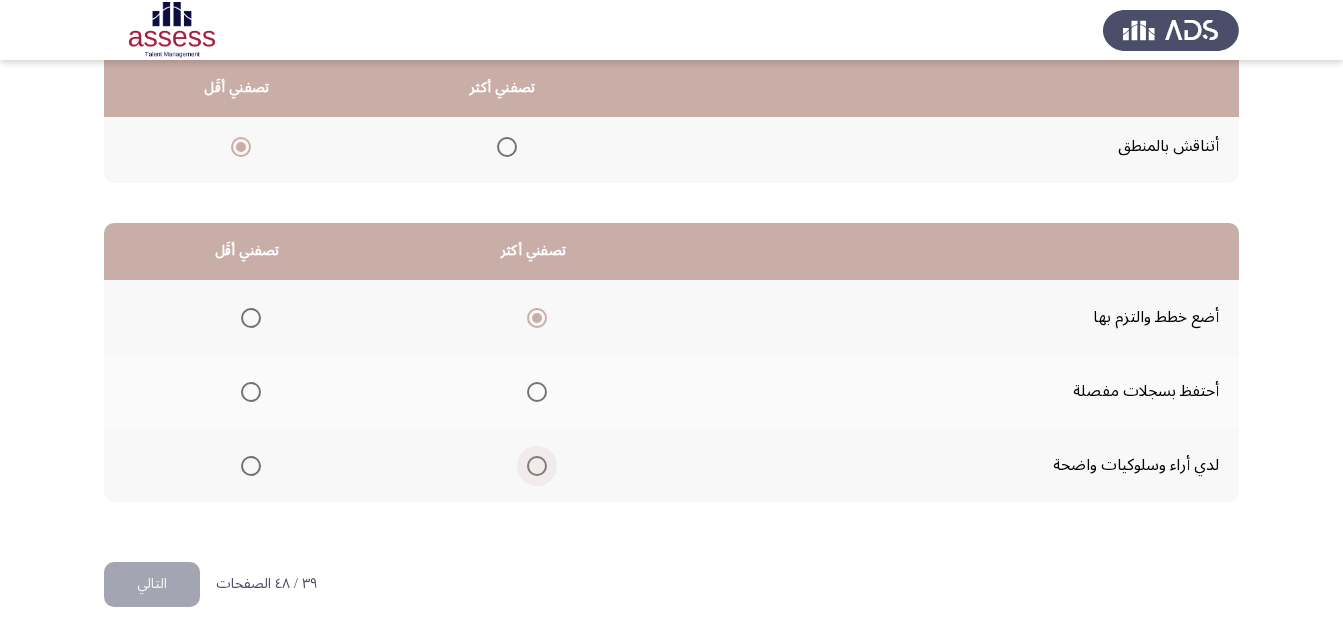 click at bounding box center (537, 466) 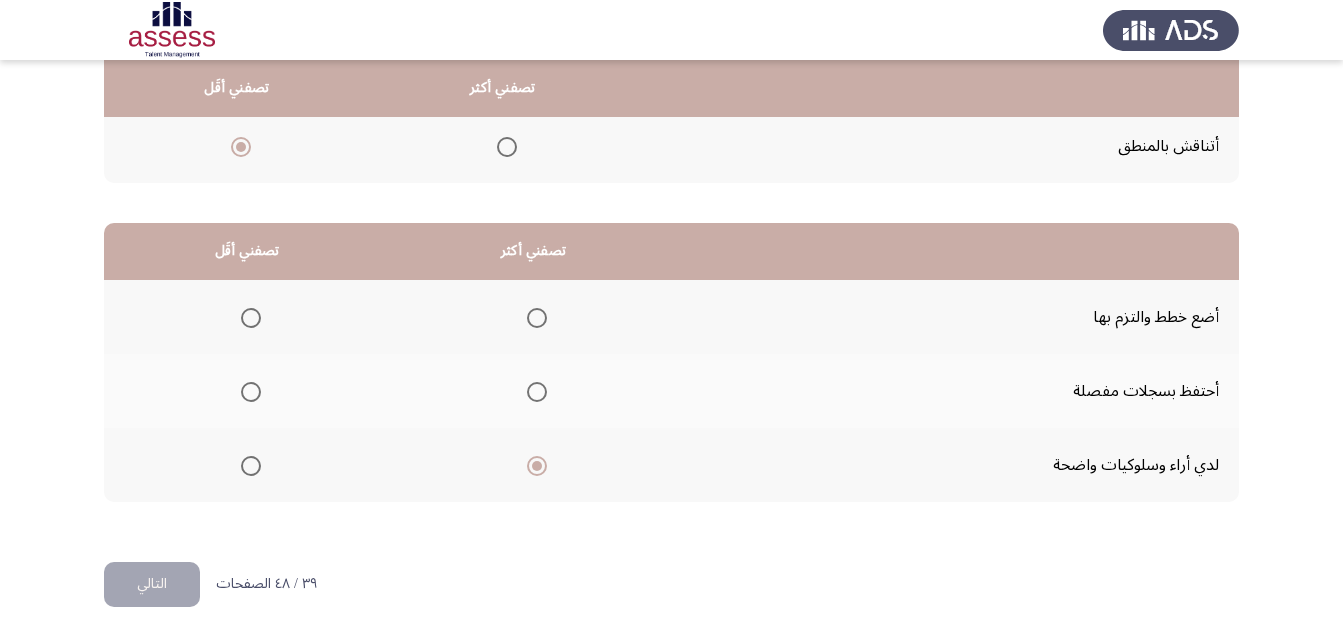 click at bounding box center (251, 392) 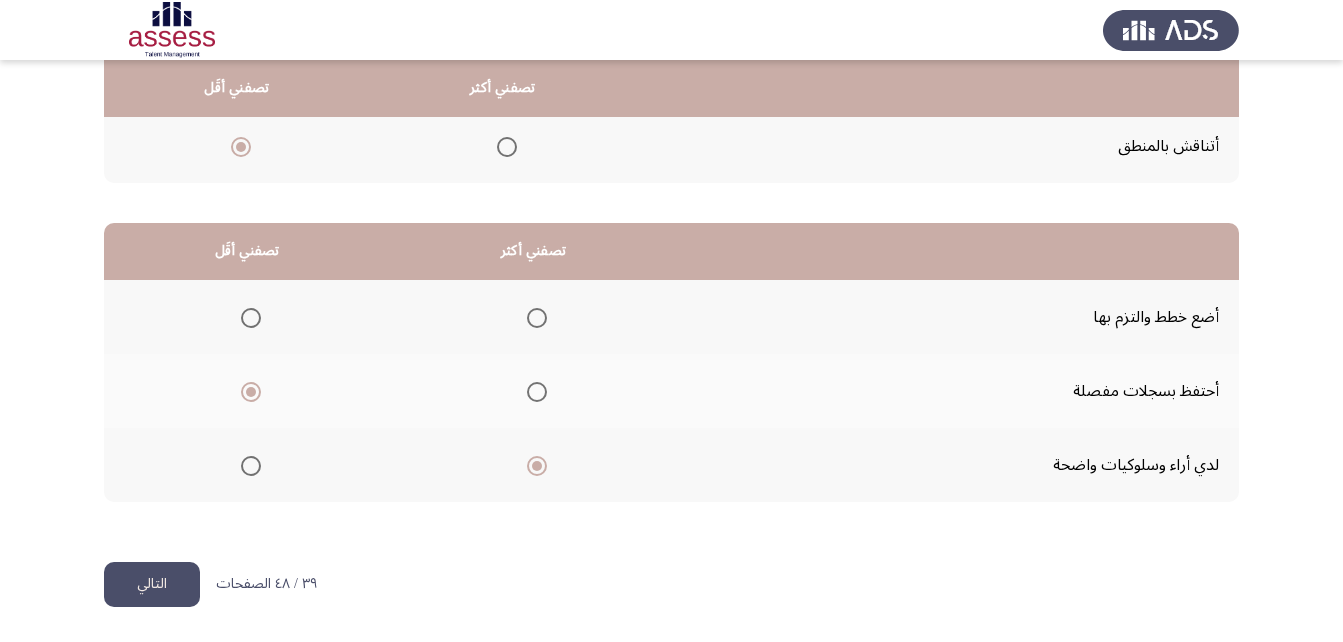 click on "التالي" 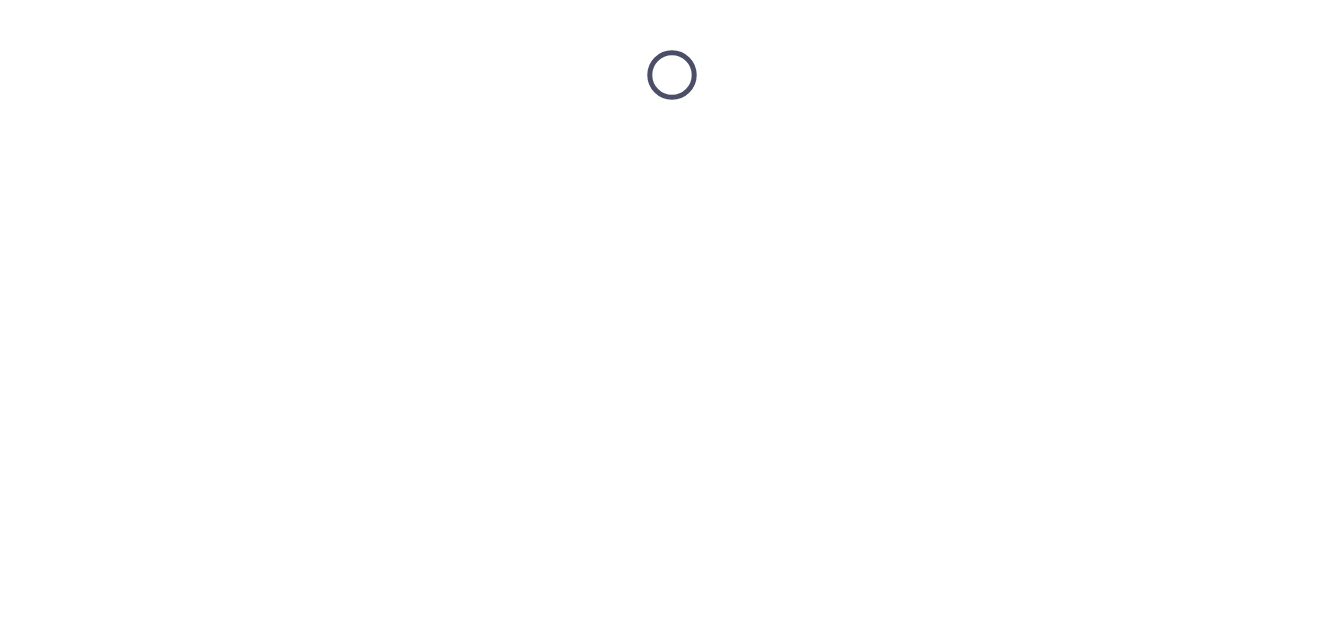 scroll, scrollTop: 0, scrollLeft: 0, axis: both 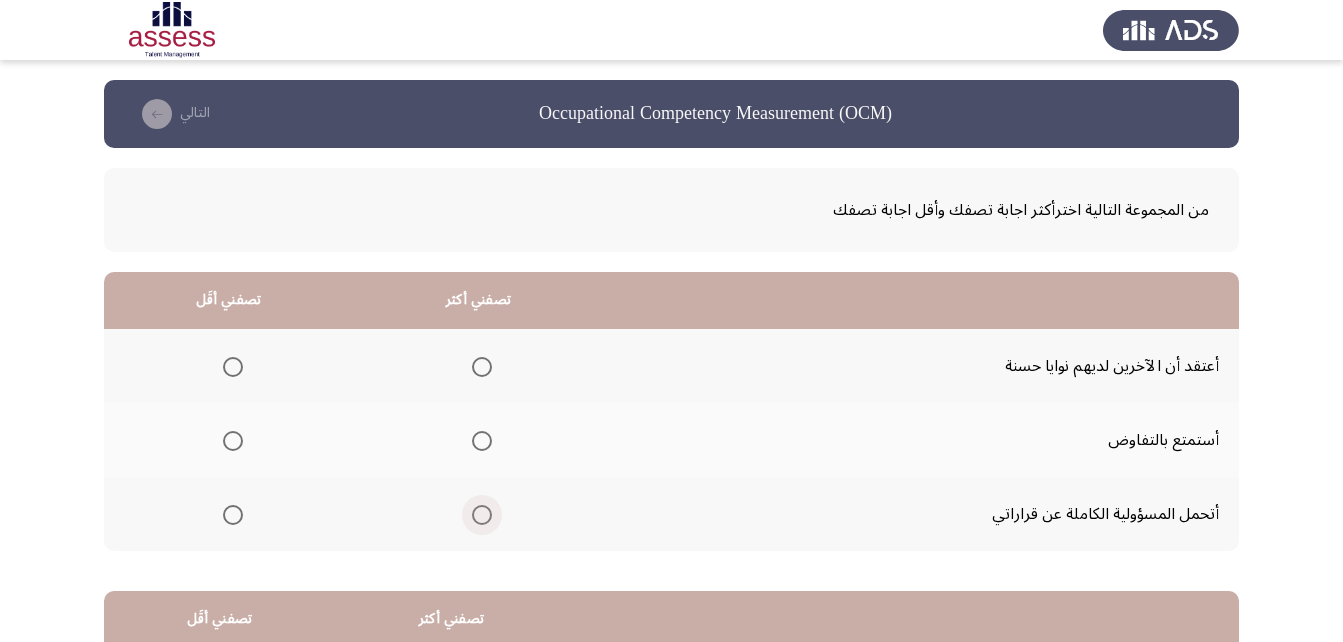 click at bounding box center (482, 515) 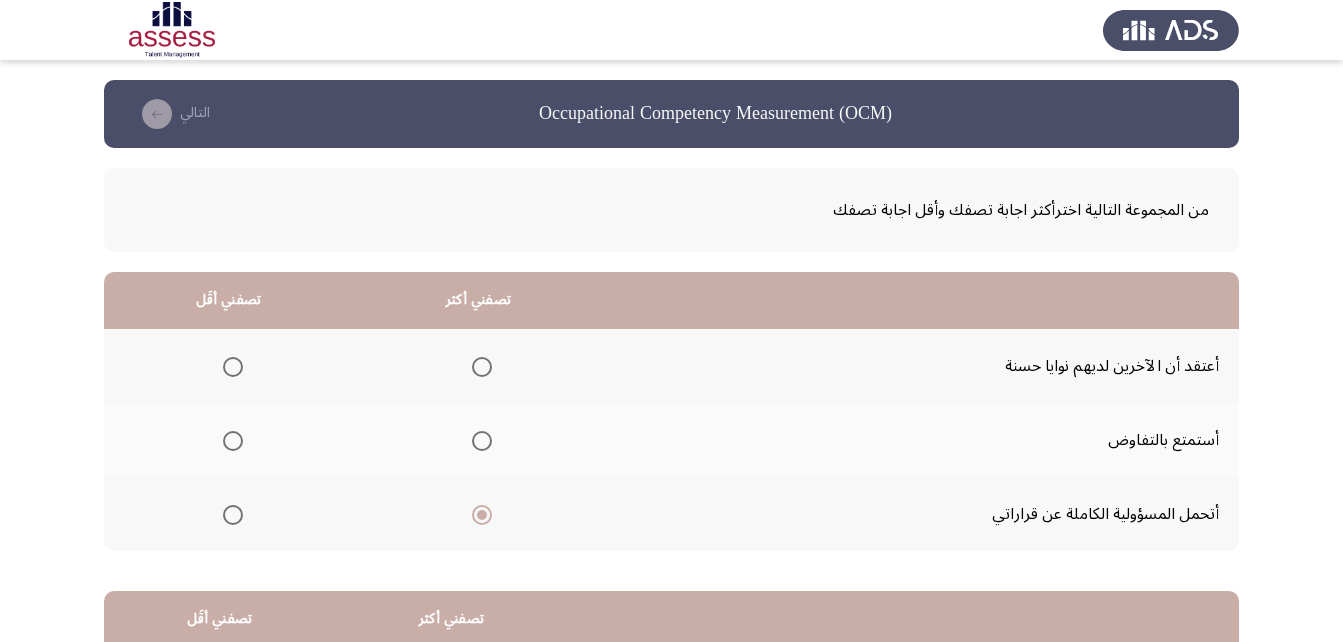 click at bounding box center [233, 367] 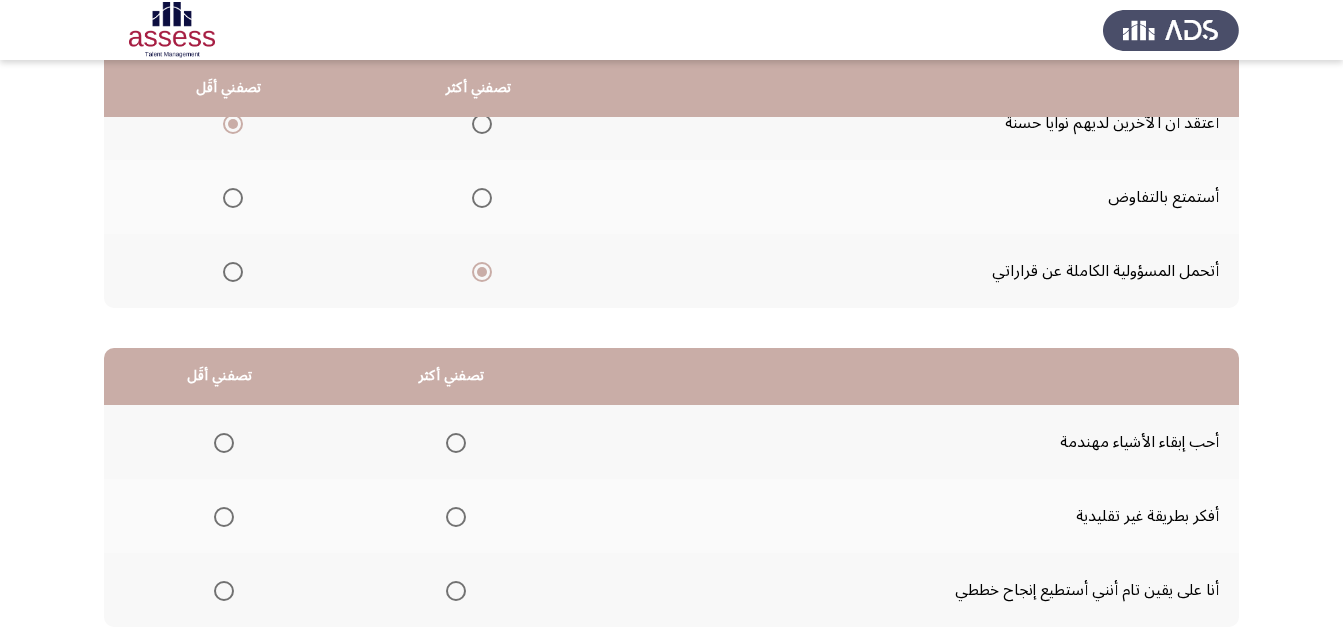 scroll, scrollTop: 300, scrollLeft: 0, axis: vertical 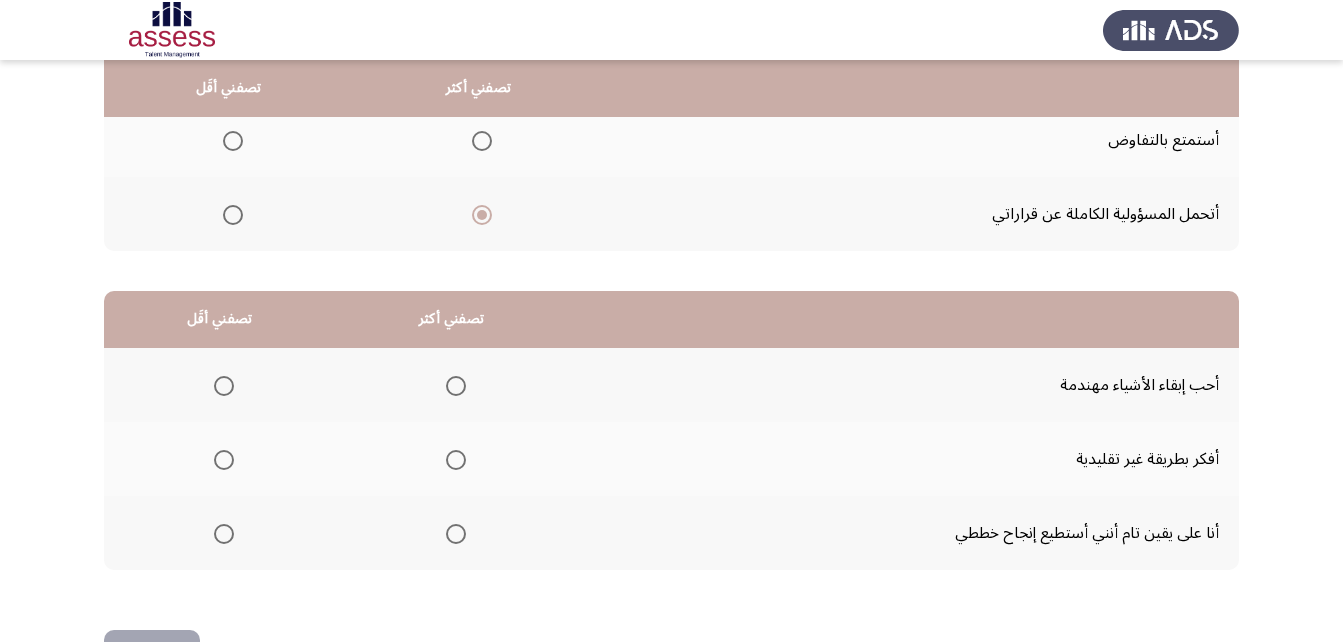 click at bounding box center (456, 460) 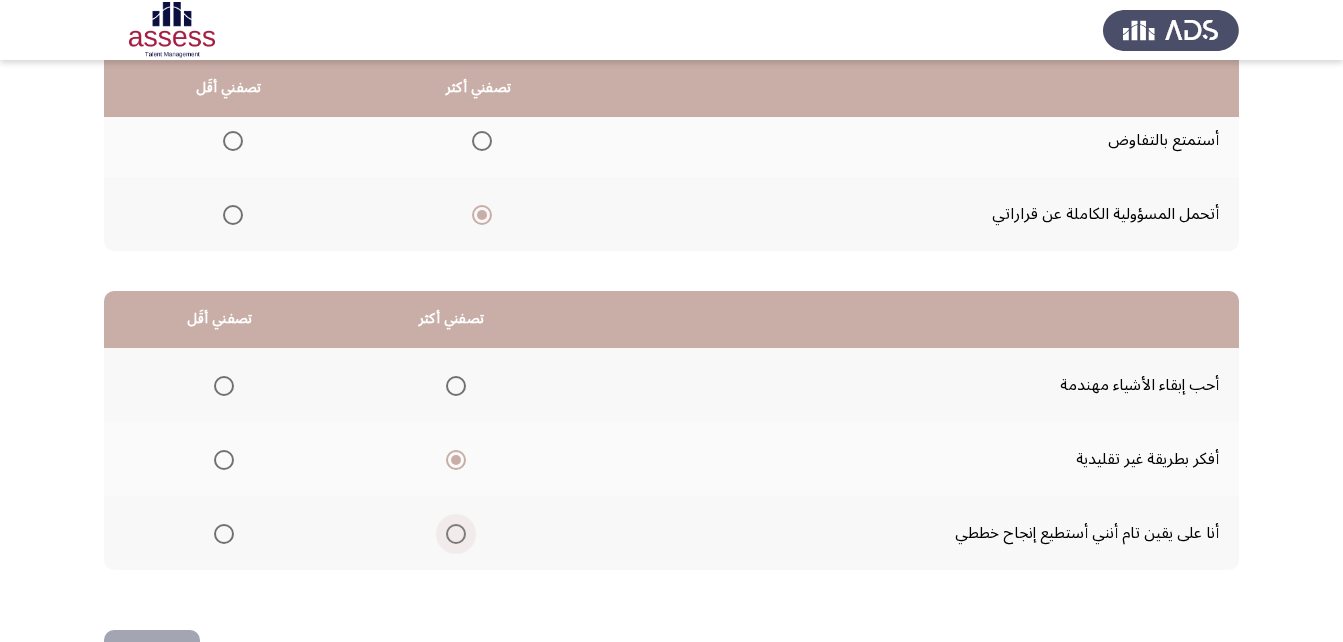 click at bounding box center [456, 534] 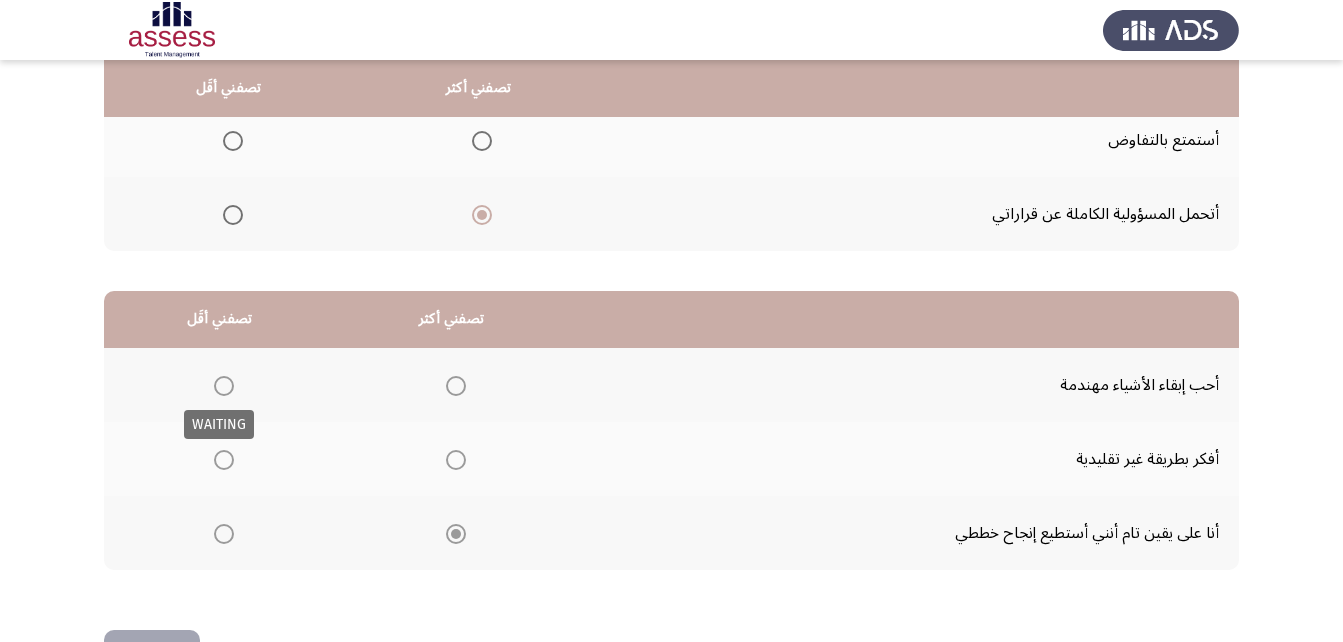 click at bounding box center [224, 386] 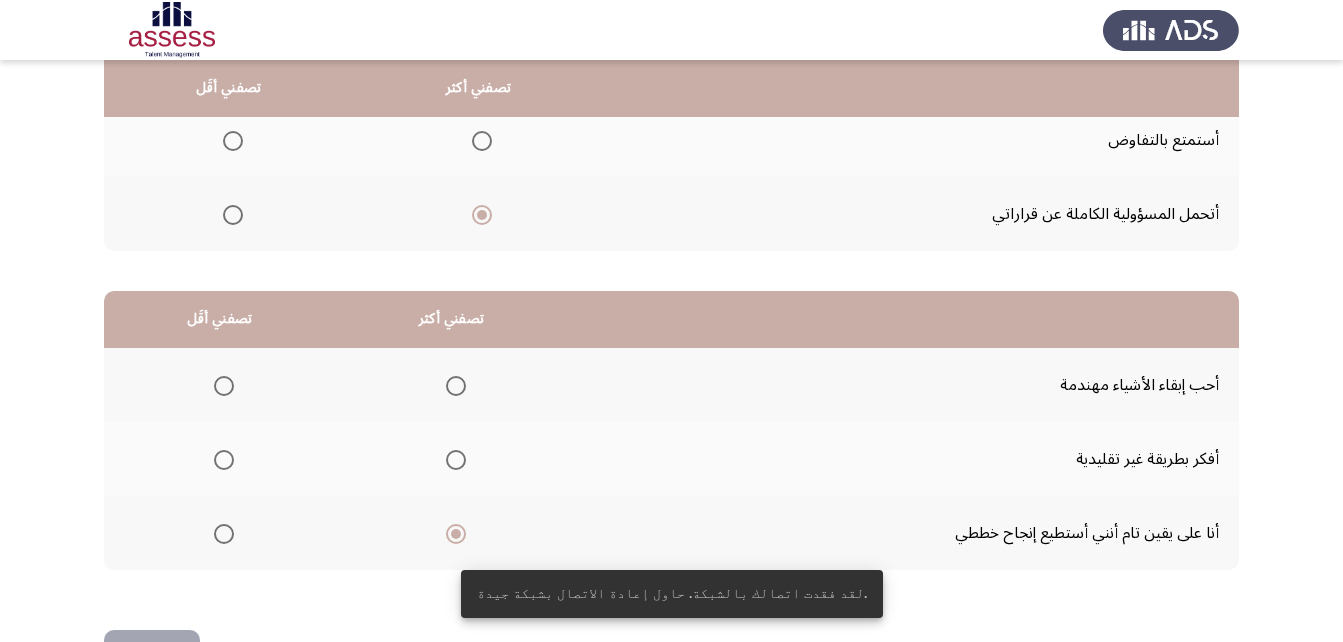 click at bounding box center [456, 386] 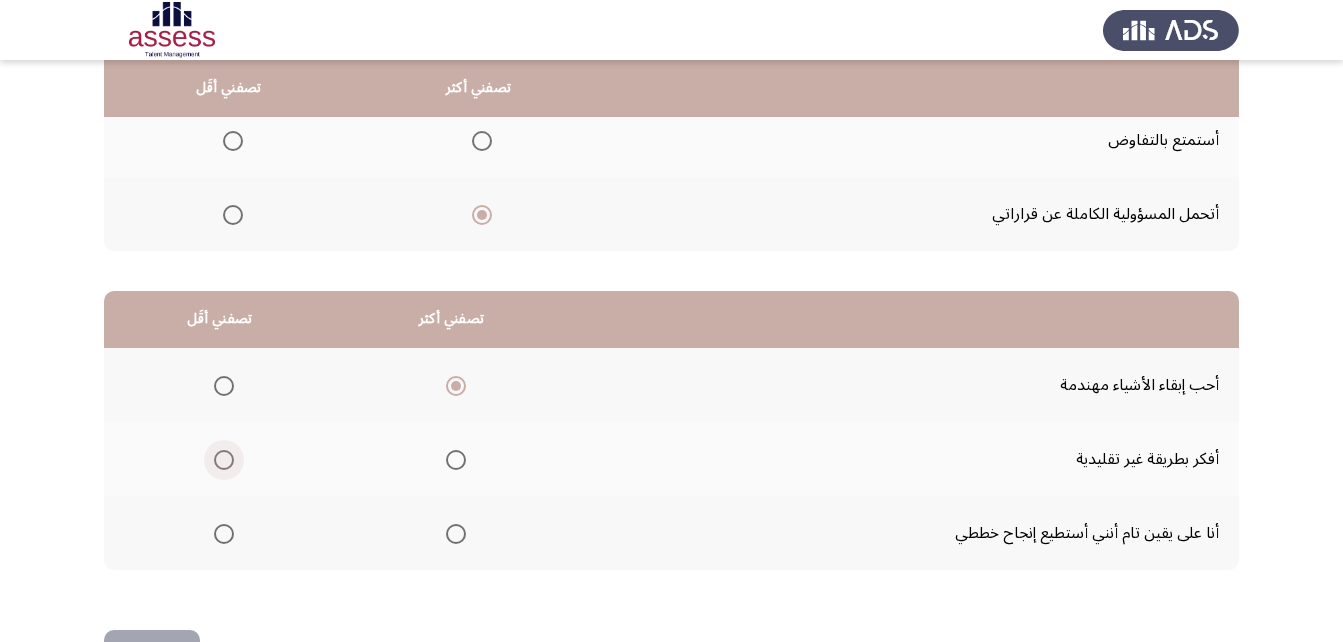 click at bounding box center [224, 460] 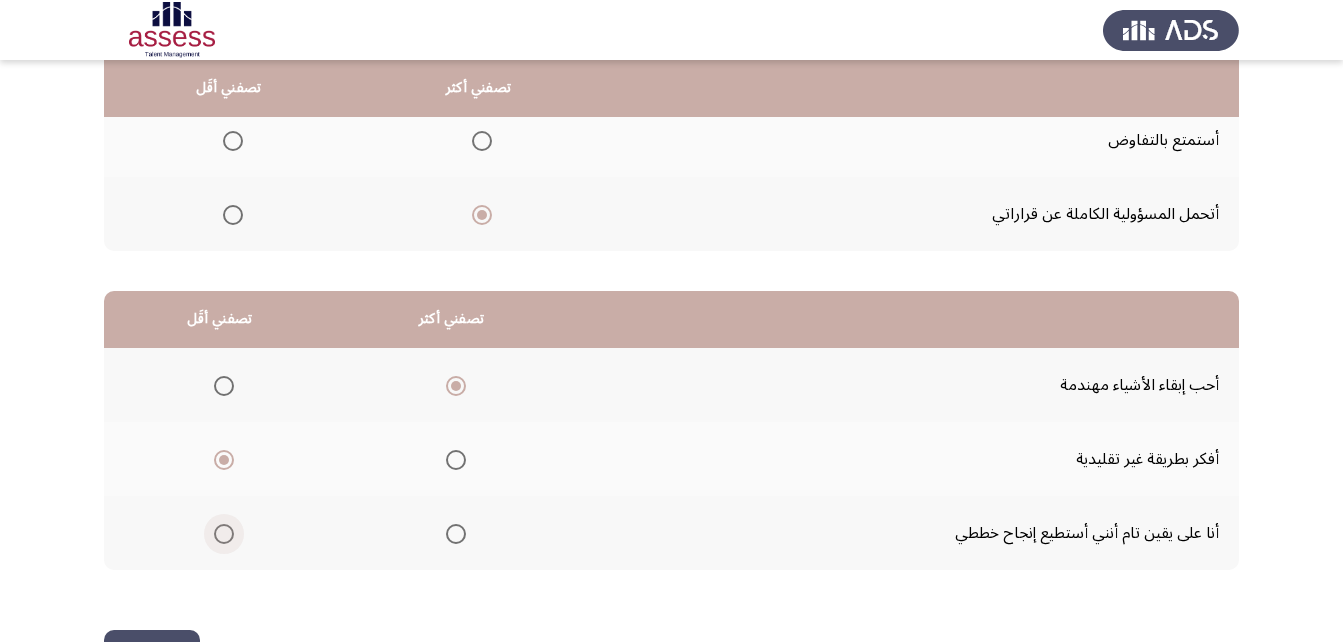 click at bounding box center (224, 534) 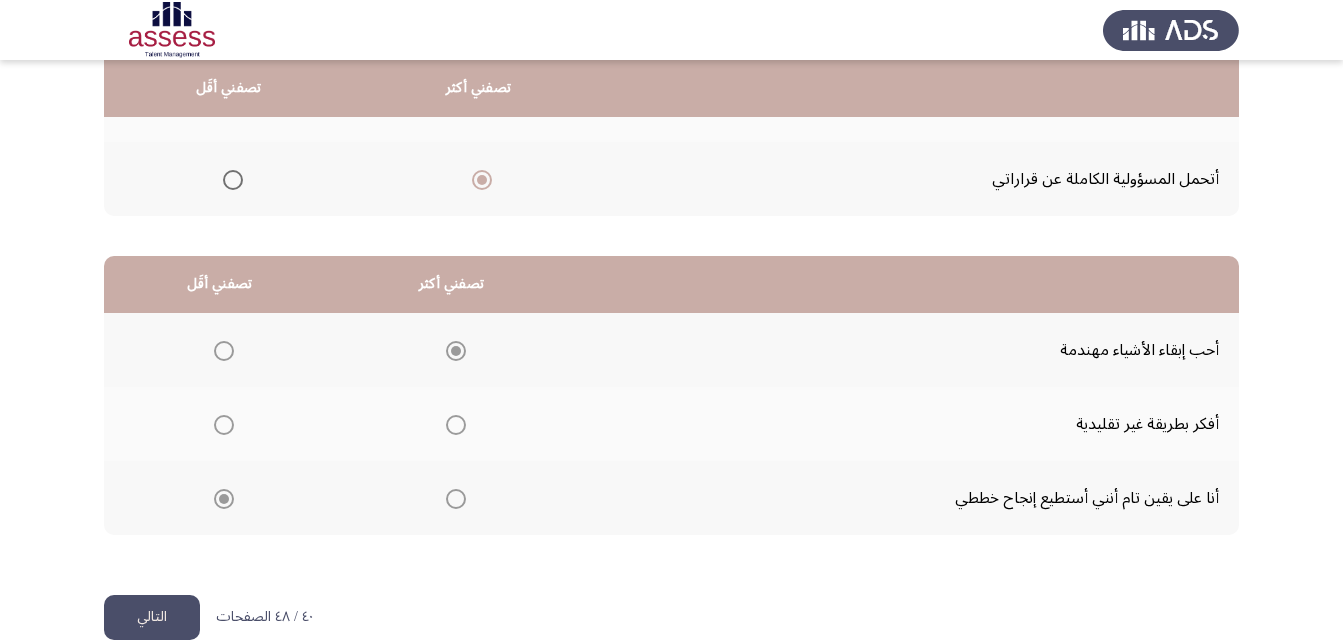 scroll, scrollTop: 368, scrollLeft: 0, axis: vertical 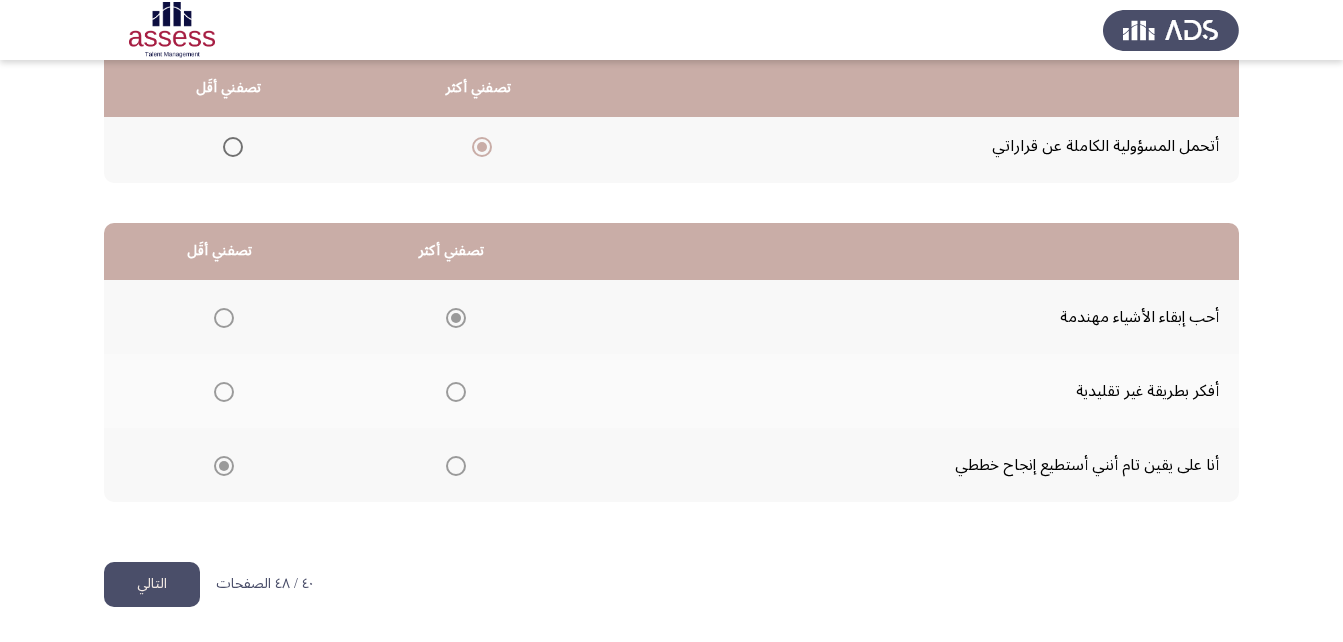 click on "التالي" 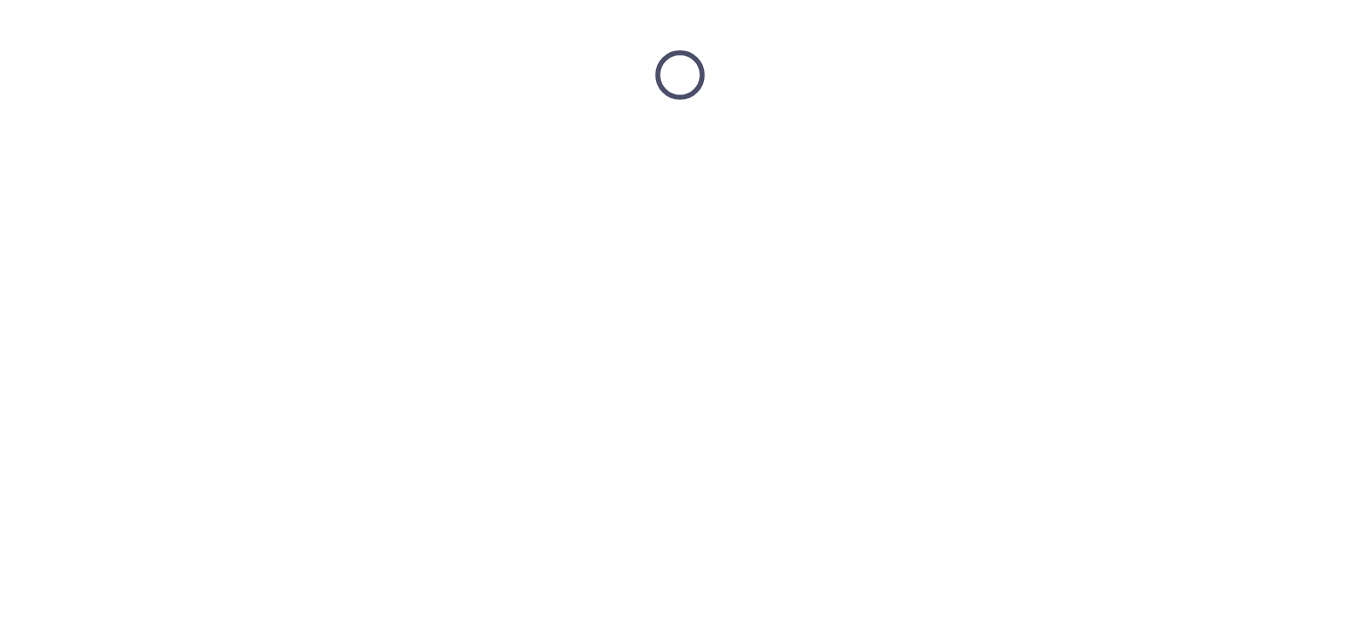 scroll, scrollTop: 0, scrollLeft: 0, axis: both 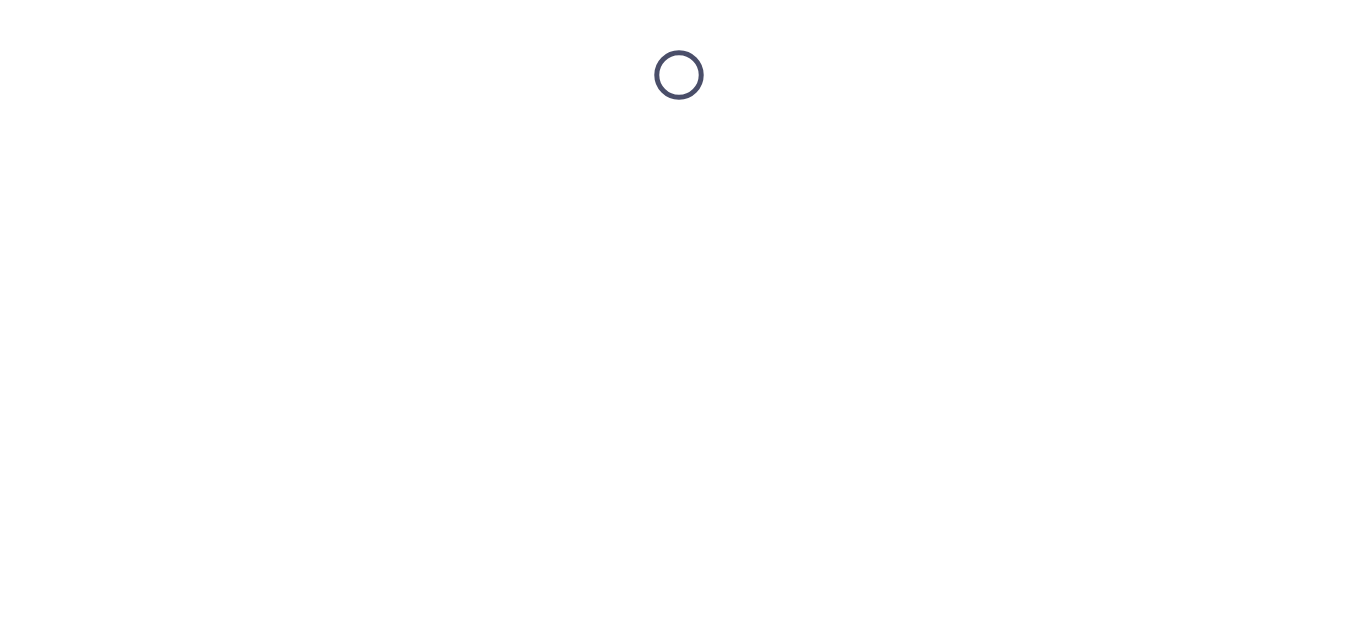 click at bounding box center [679, 75] 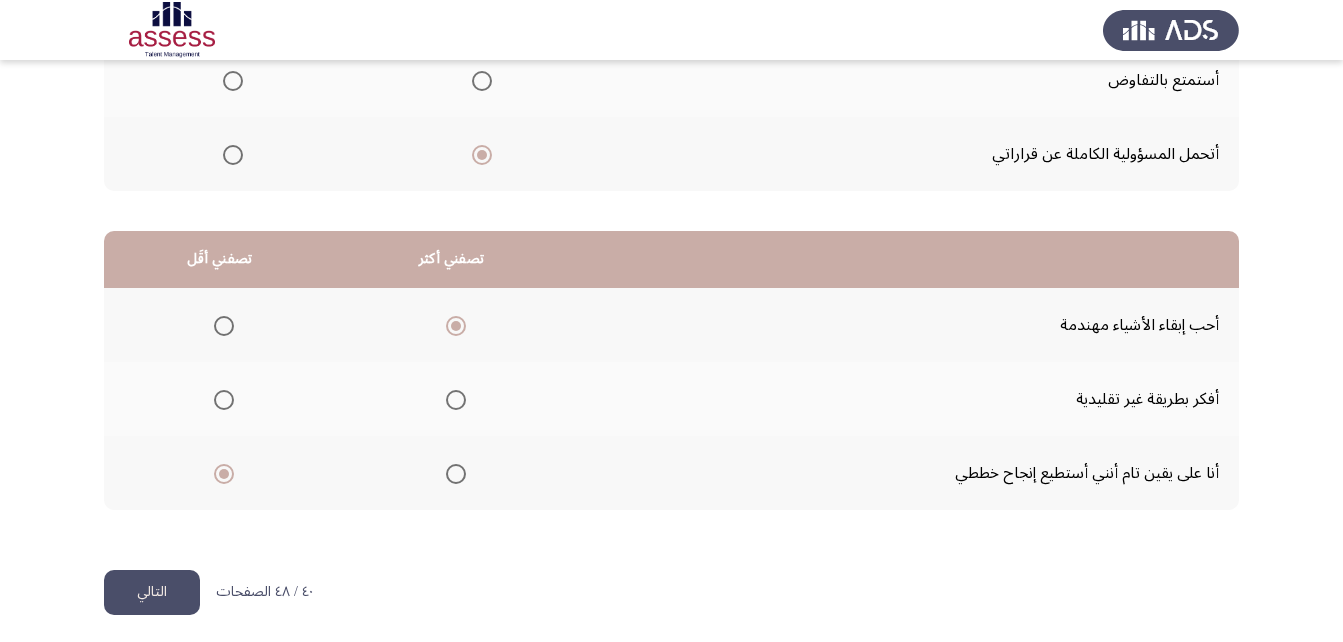 scroll, scrollTop: 368, scrollLeft: 0, axis: vertical 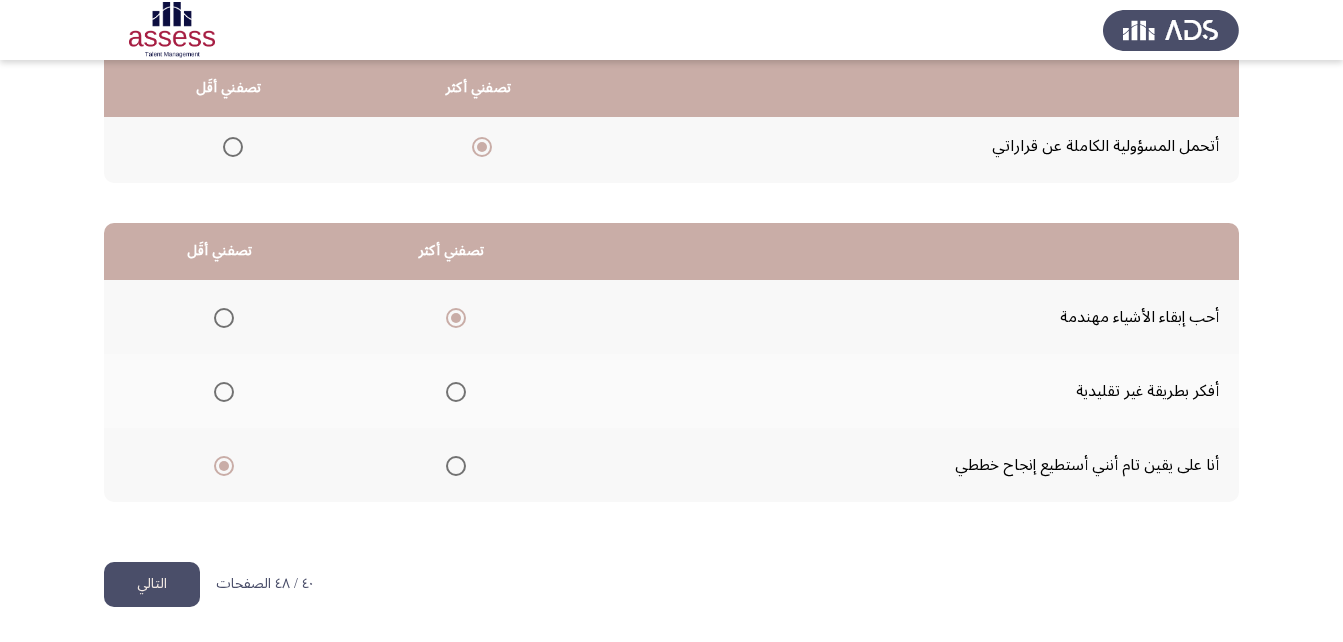 click on "التالي" 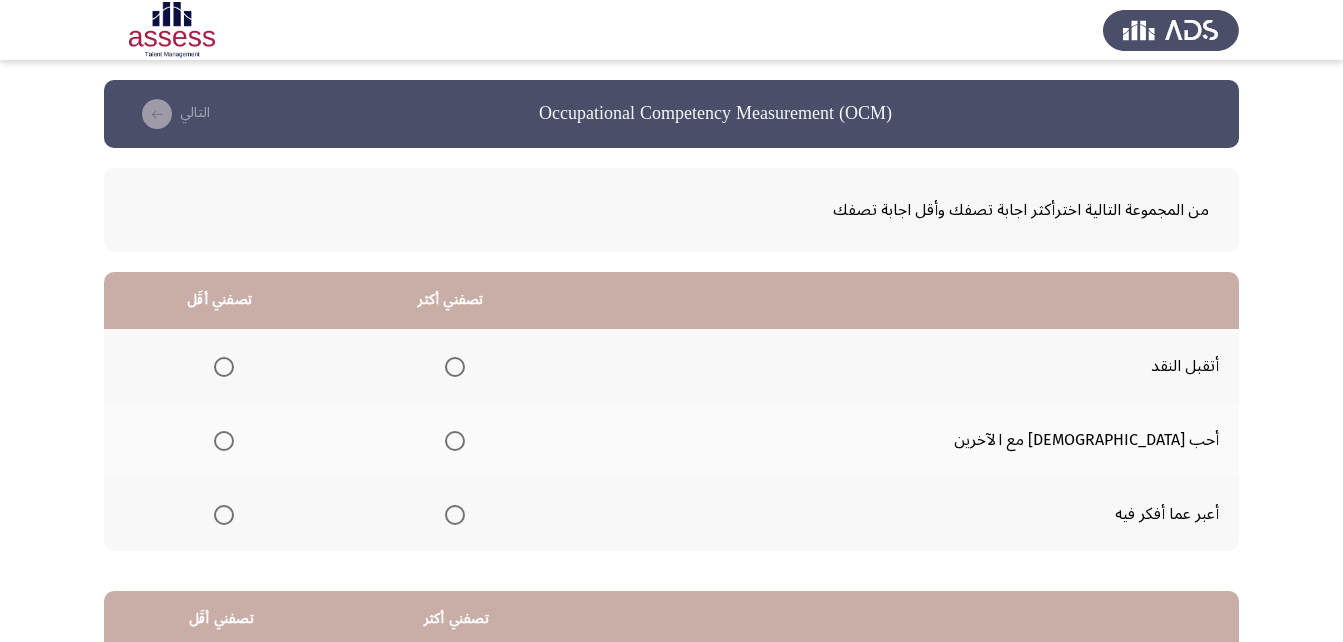 click at bounding box center (455, 367) 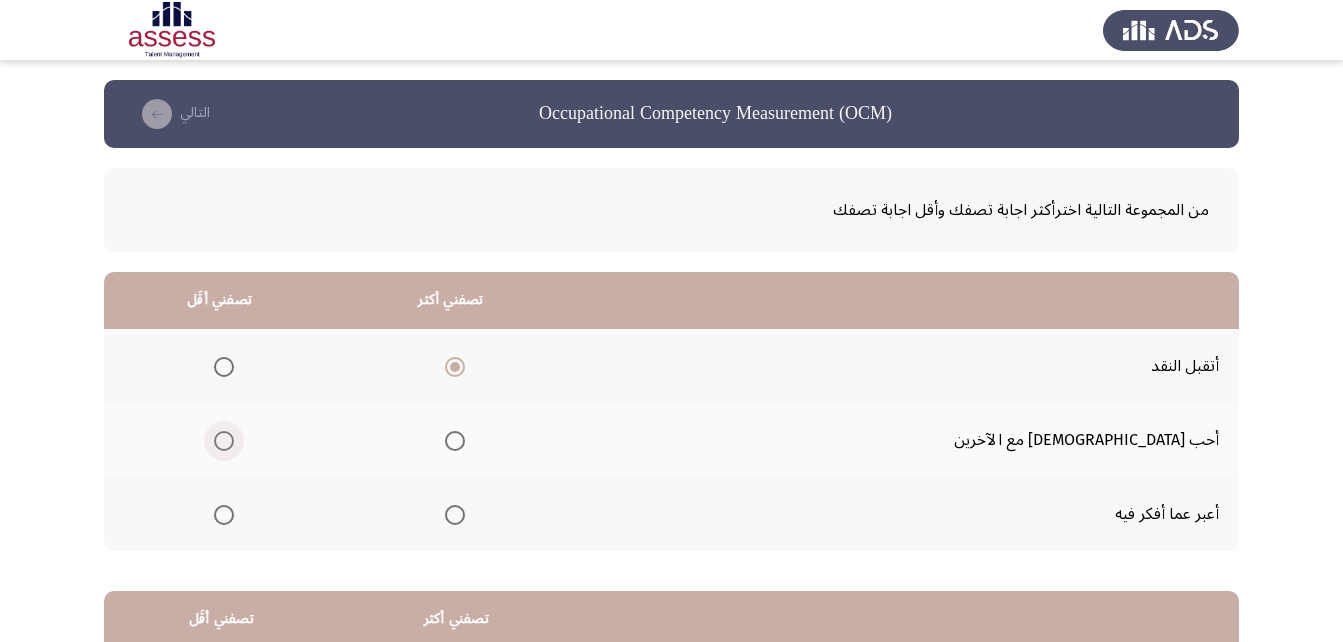 click at bounding box center [224, 441] 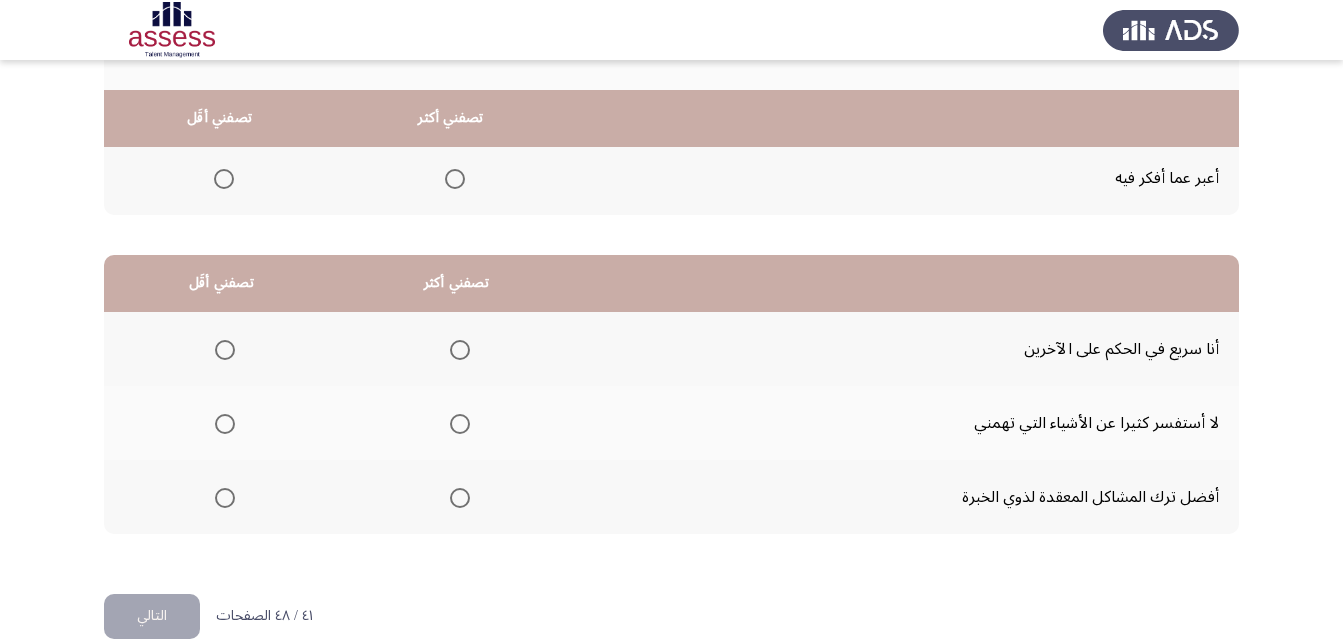 scroll, scrollTop: 368, scrollLeft: 0, axis: vertical 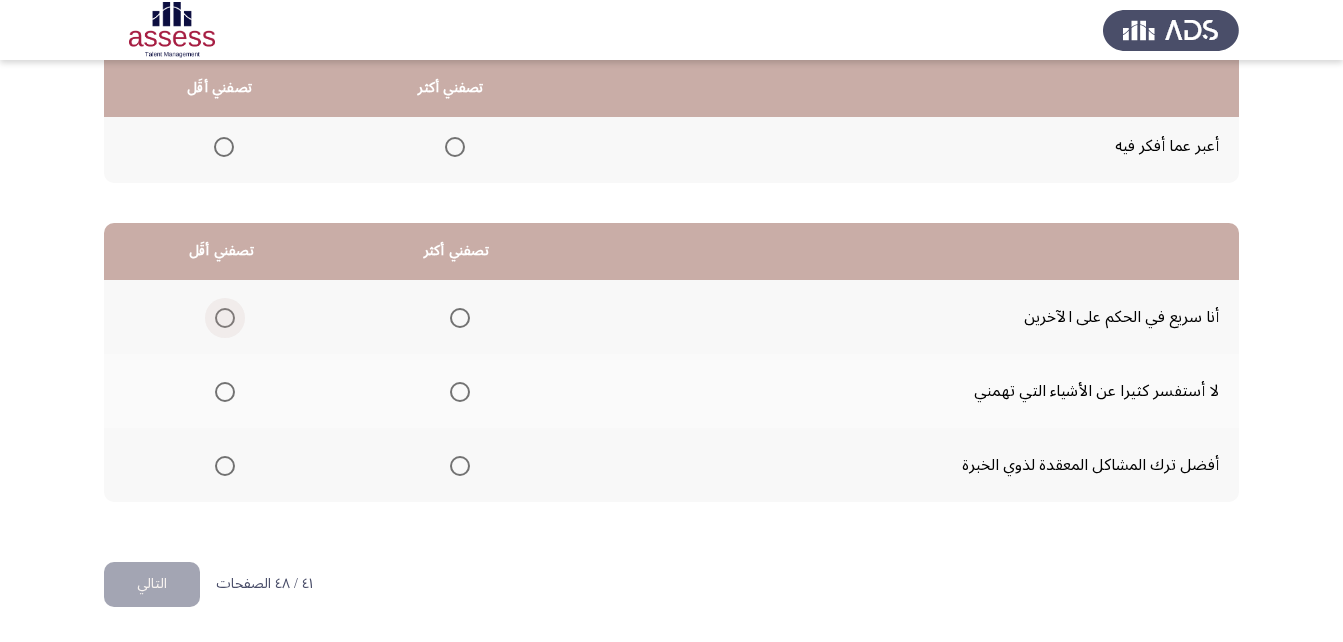 click at bounding box center (225, 318) 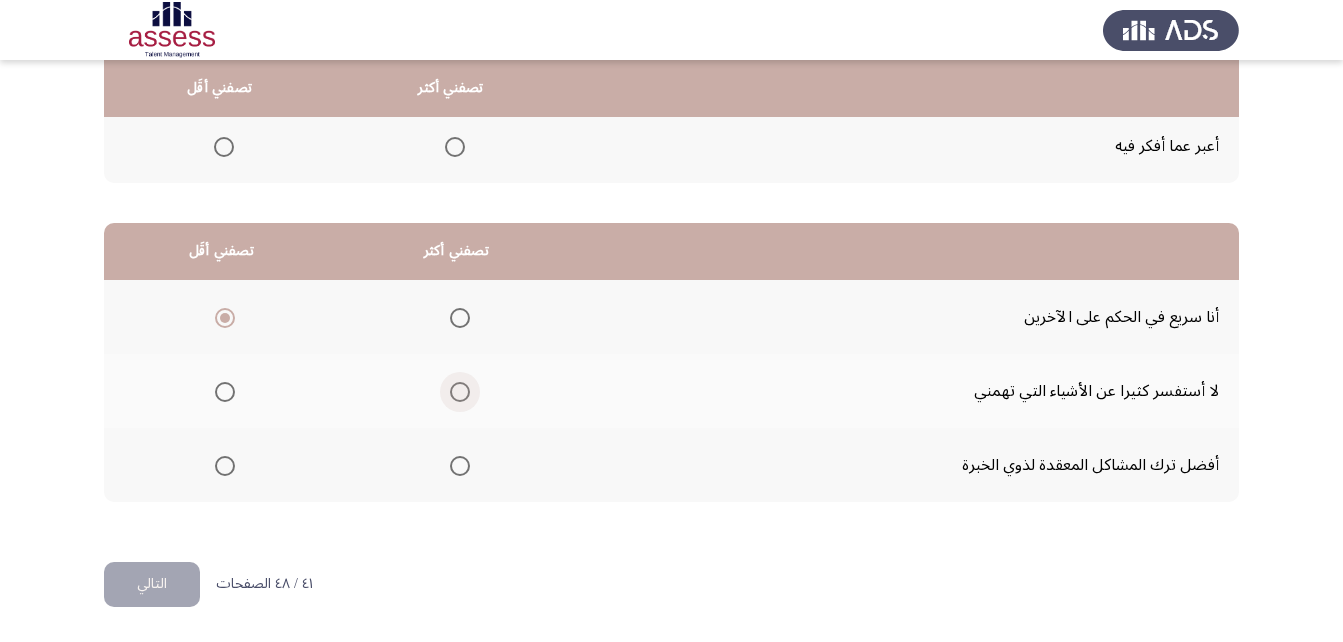 click at bounding box center (460, 392) 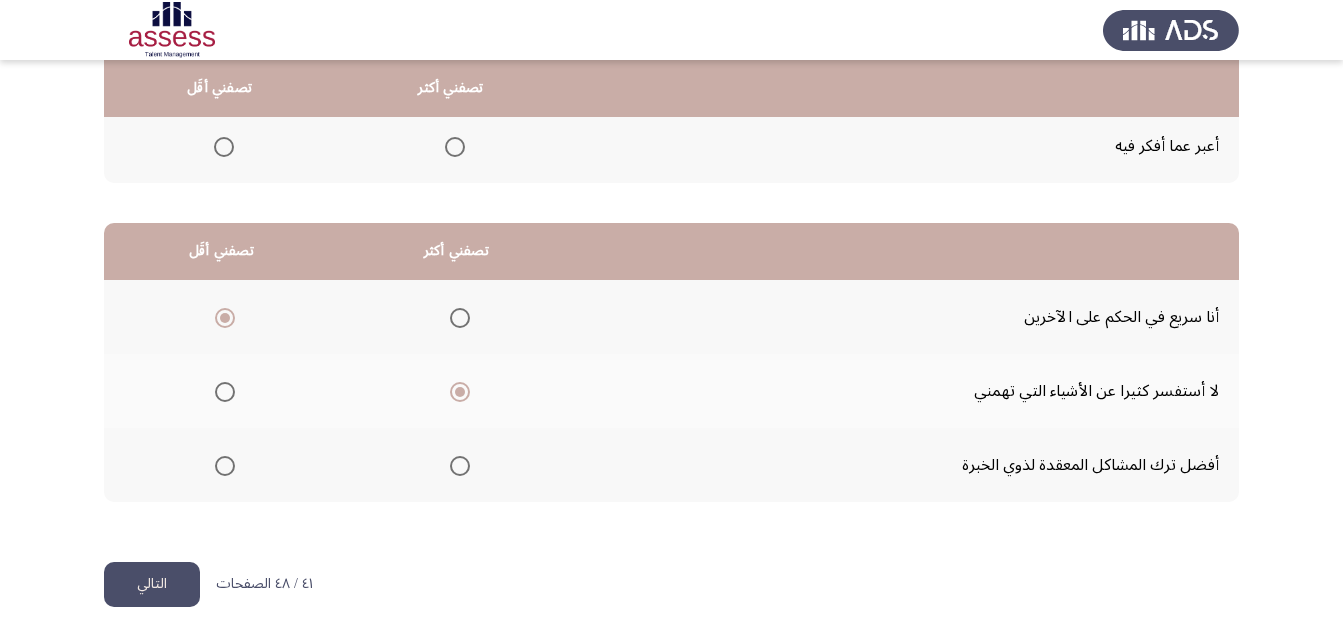 click on "التالي" 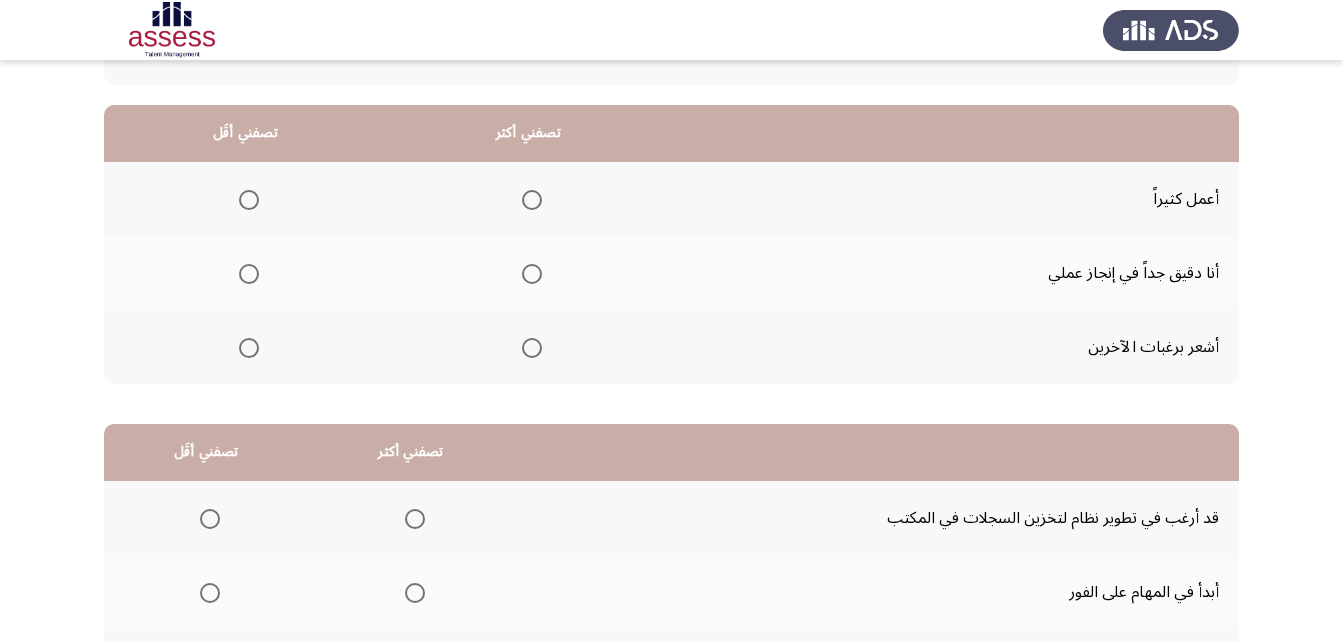 scroll, scrollTop: 200, scrollLeft: 0, axis: vertical 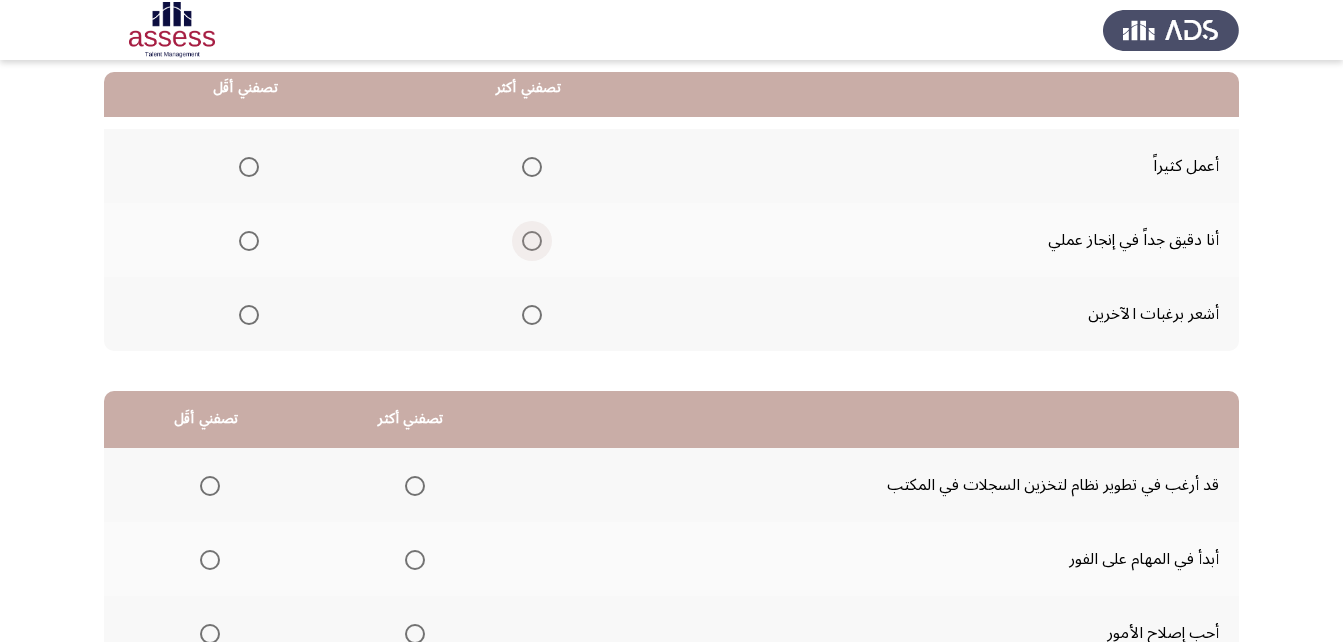 click at bounding box center [532, 241] 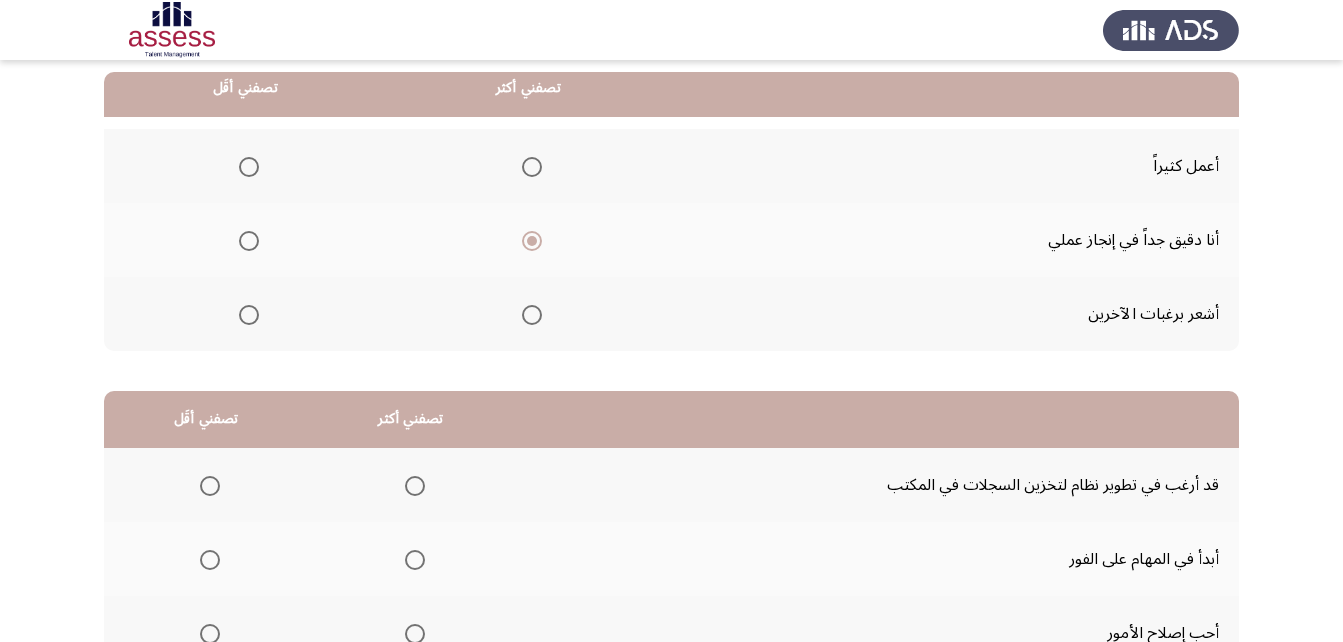 click at bounding box center (249, 315) 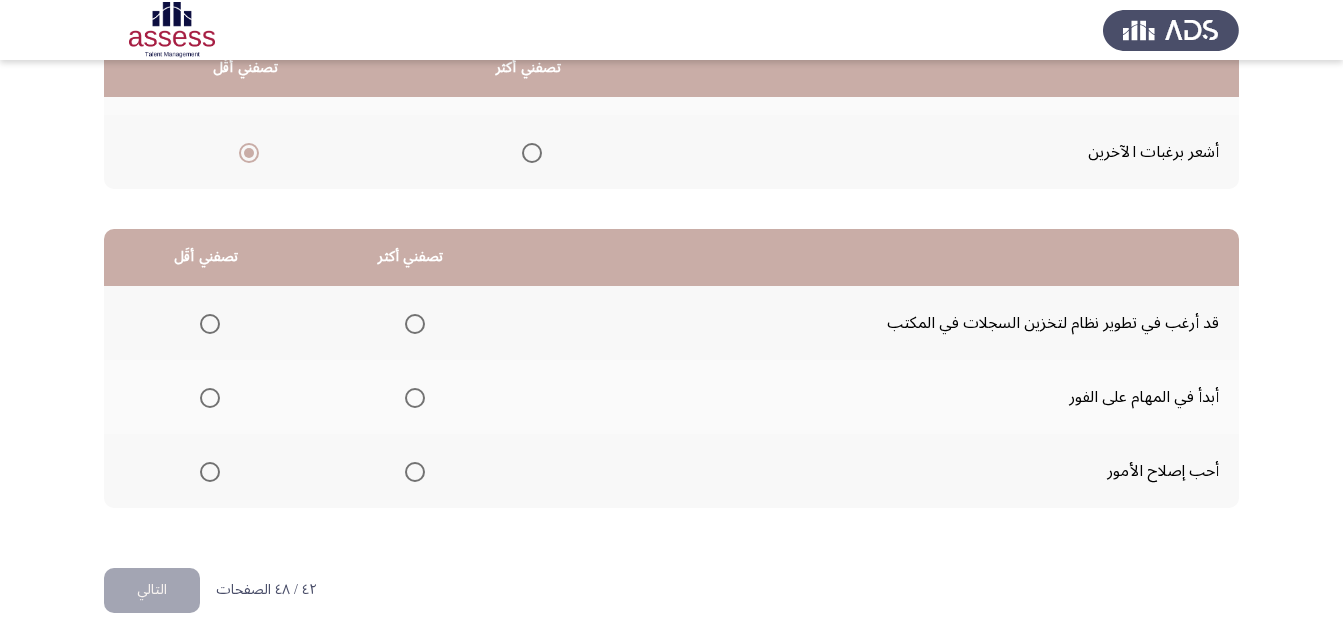 scroll, scrollTop: 368, scrollLeft: 0, axis: vertical 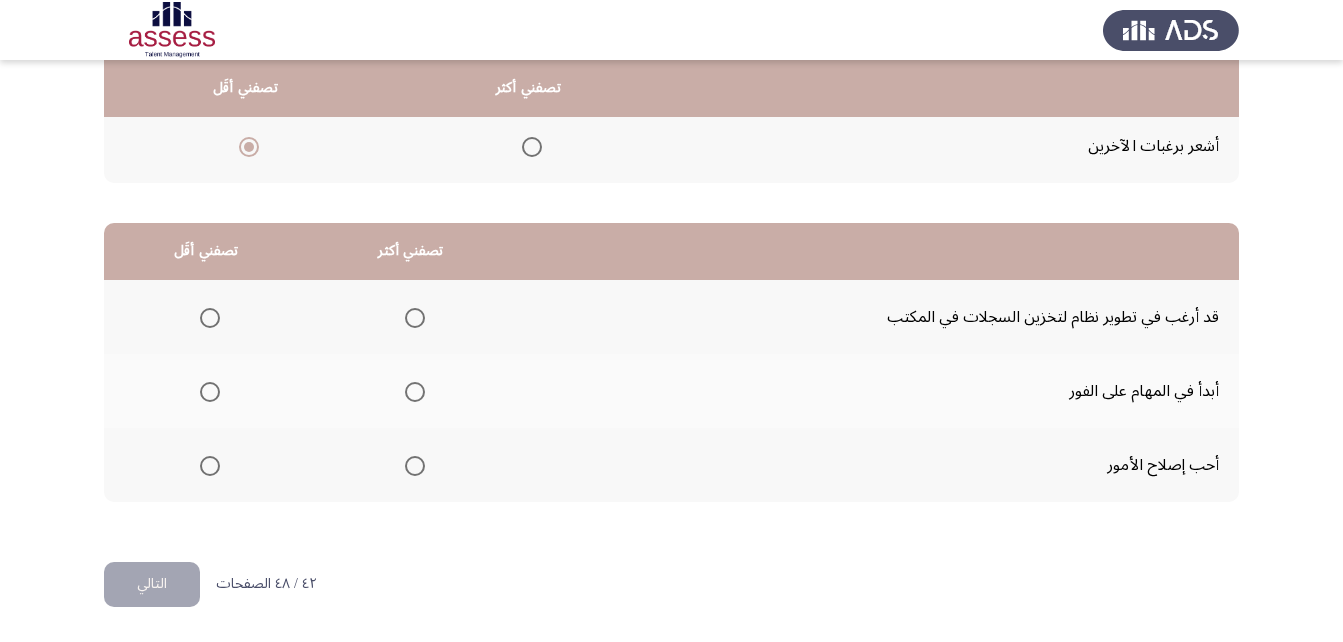 click at bounding box center [415, 392] 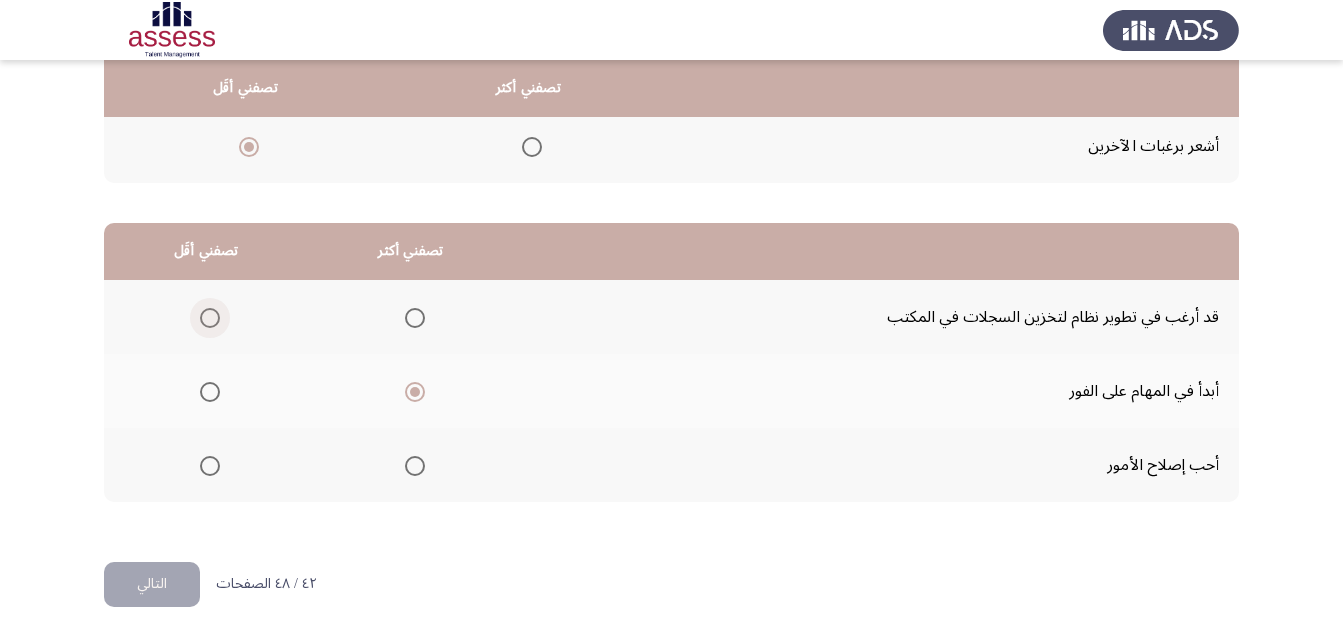 click at bounding box center [210, 318] 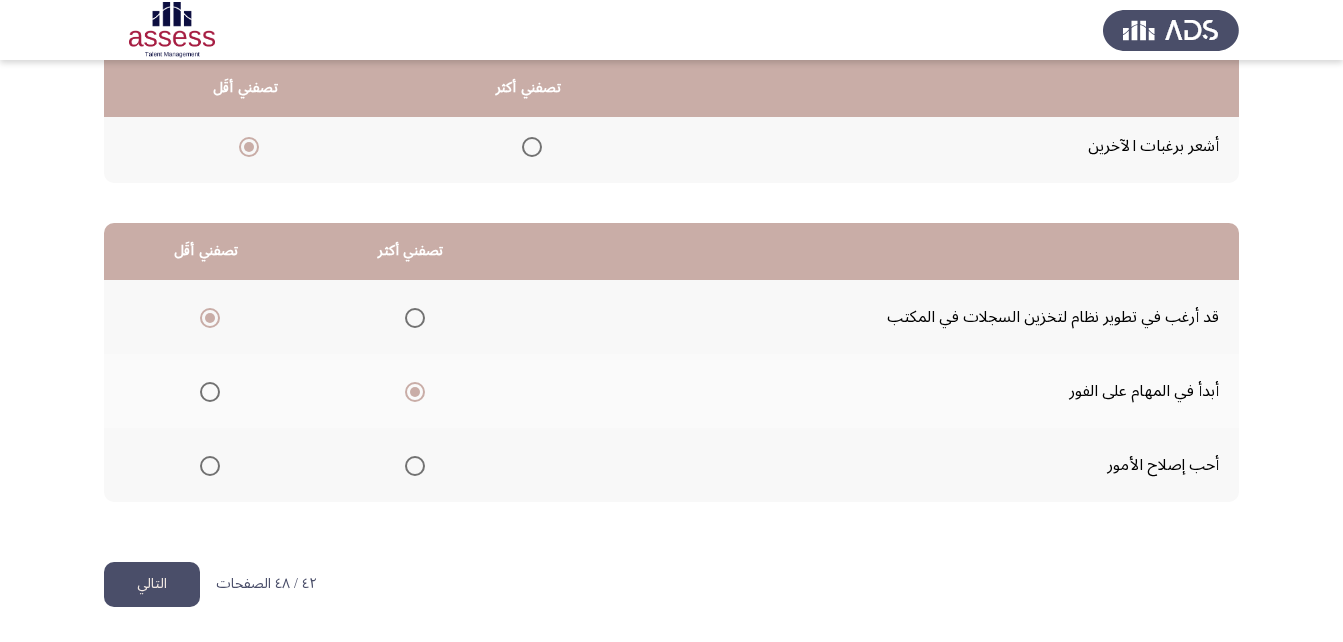 click on "التالي" 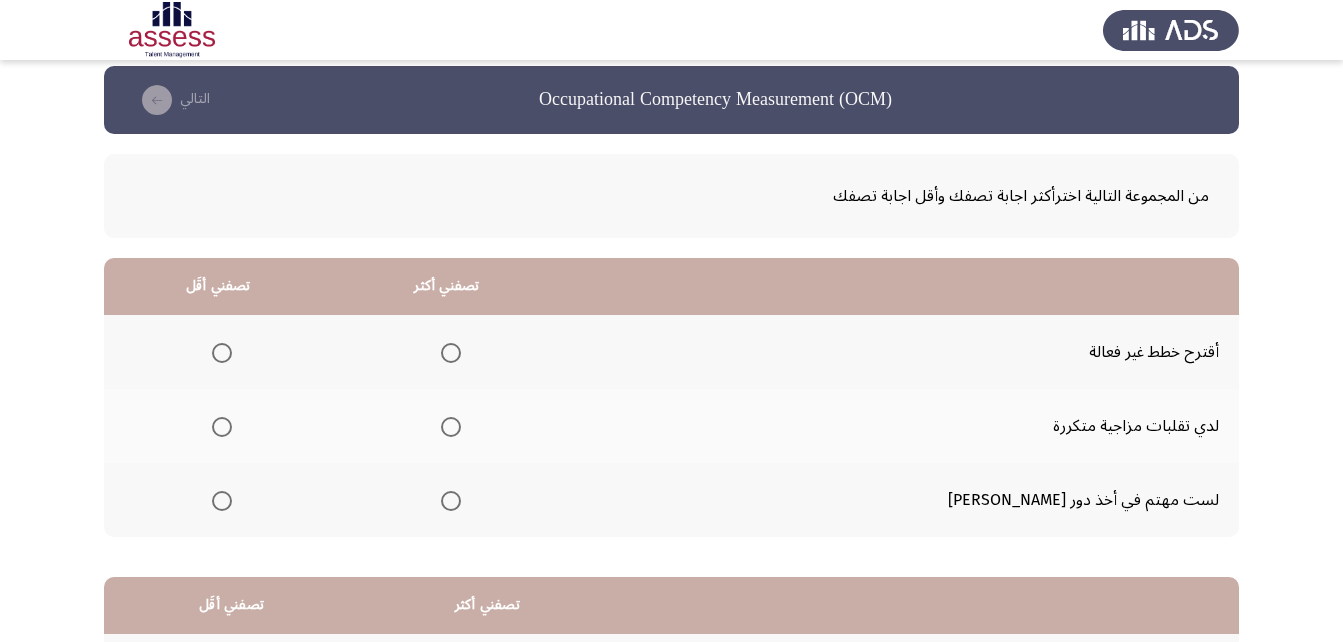 scroll, scrollTop: 100, scrollLeft: 0, axis: vertical 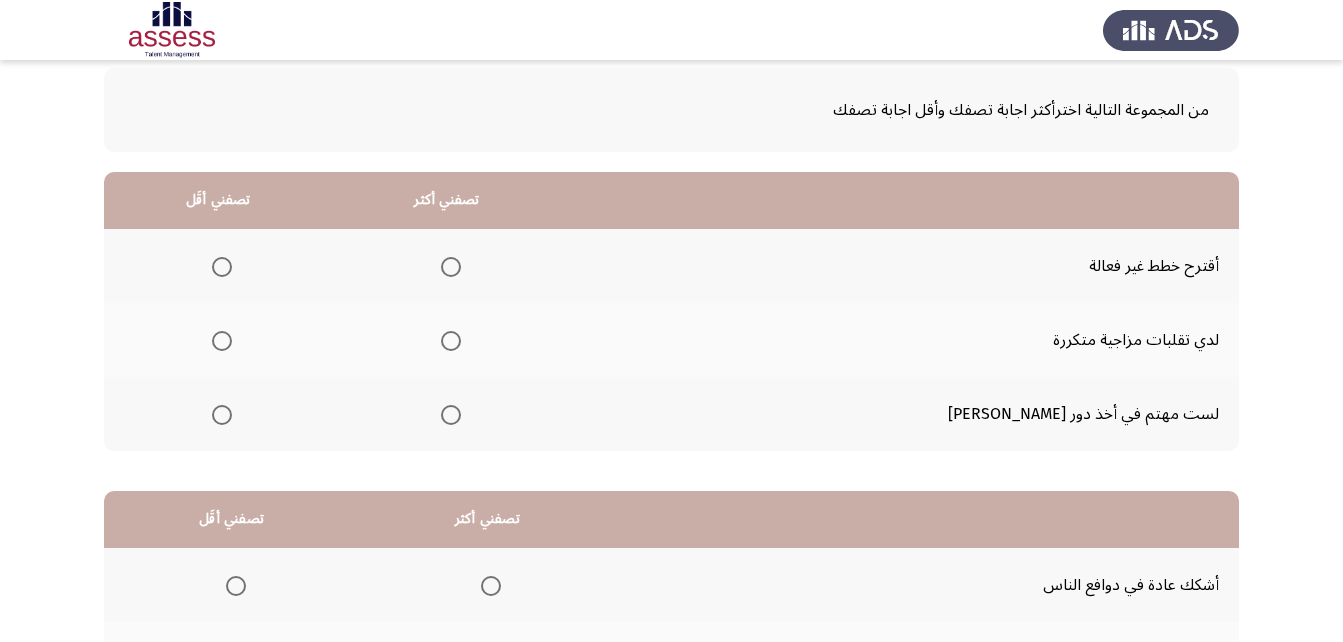 click at bounding box center [222, 341] 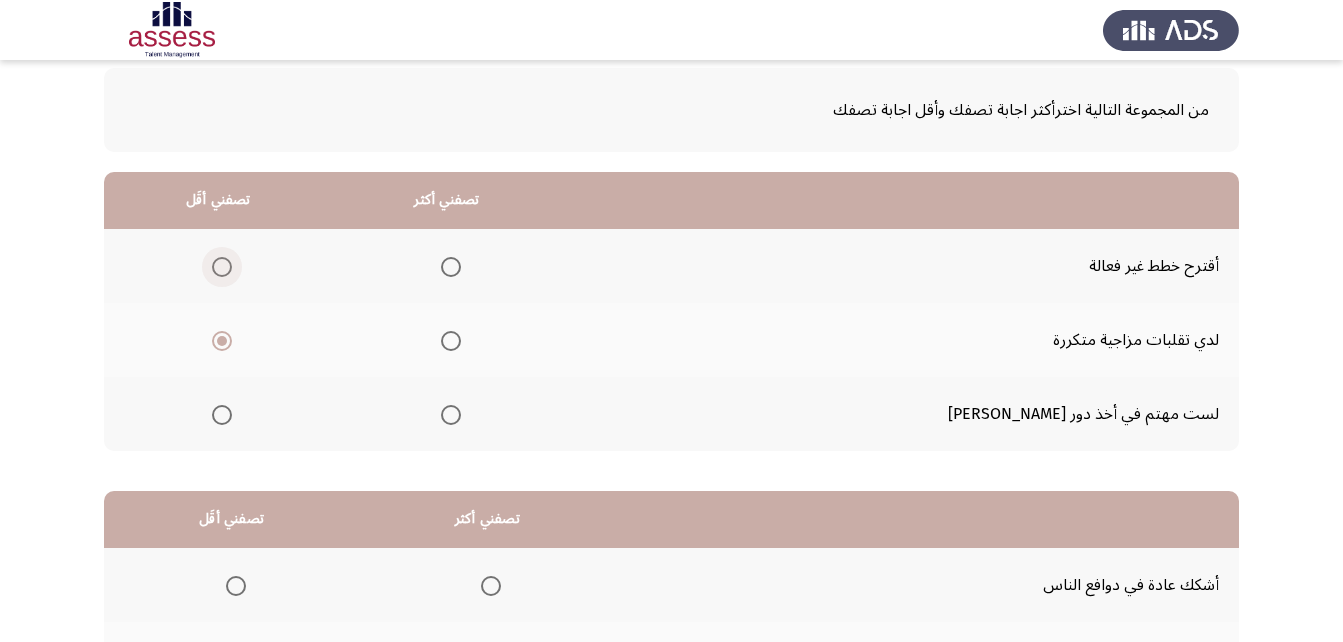 click at bounding box center (222, 267) 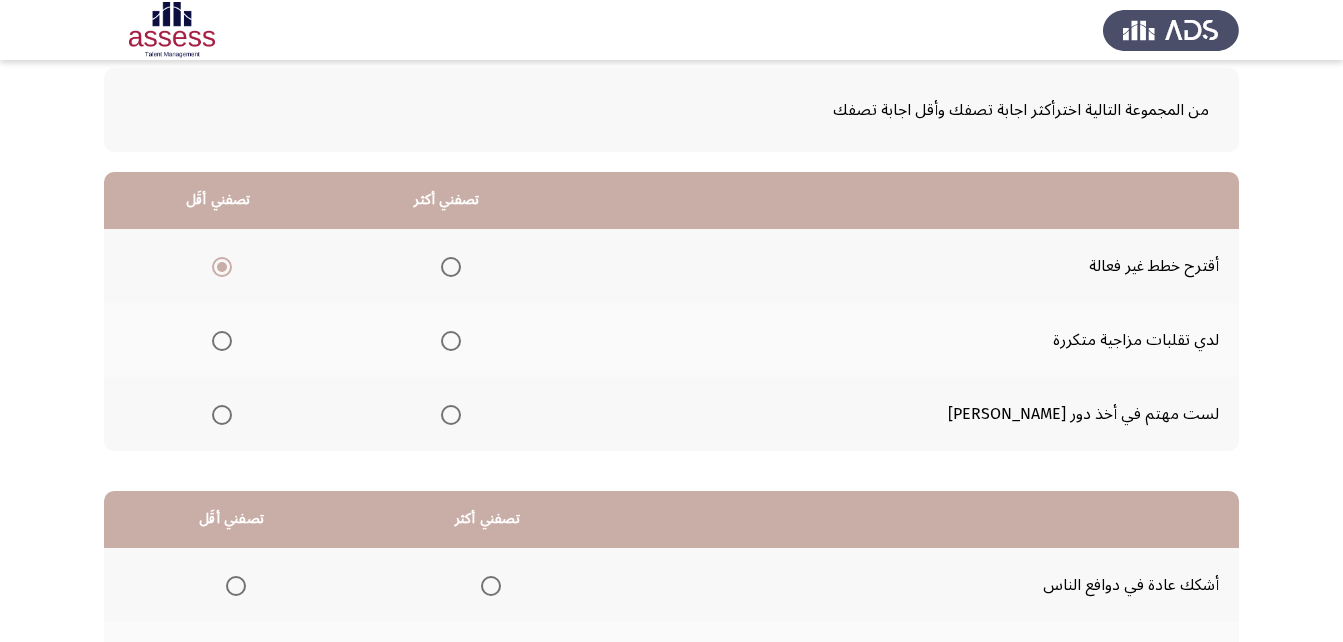 click 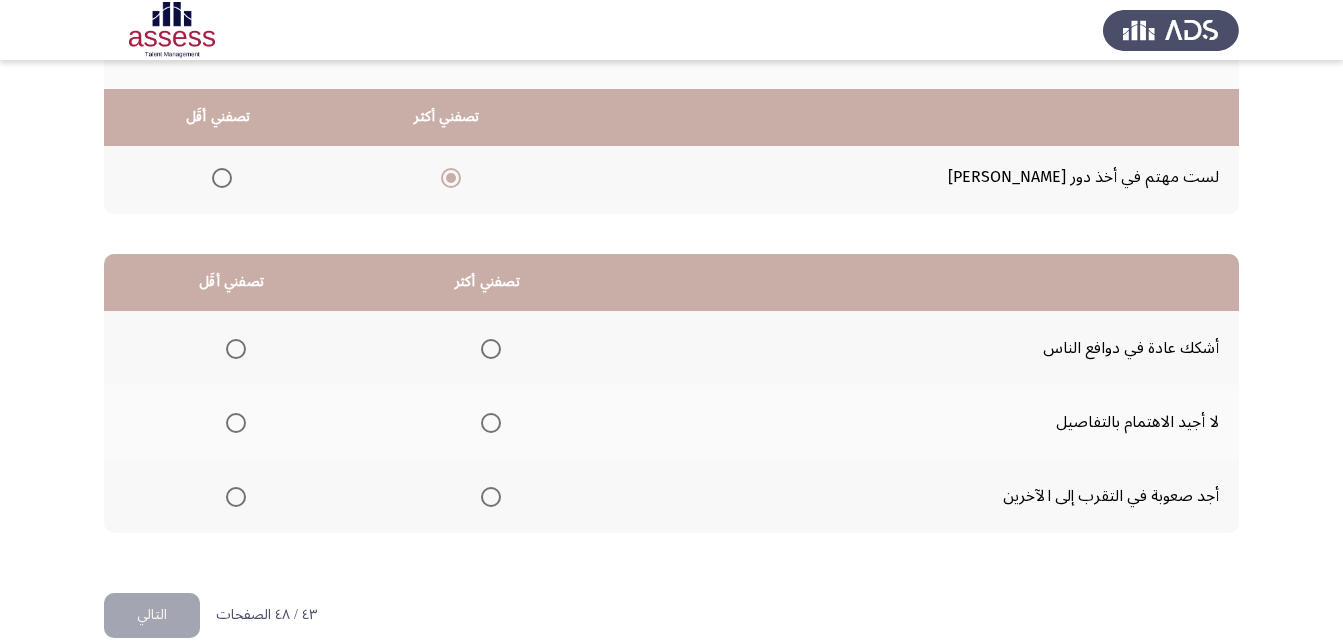 scroll, scrollTop: 368, scrollLeft: 0, axis: vertical 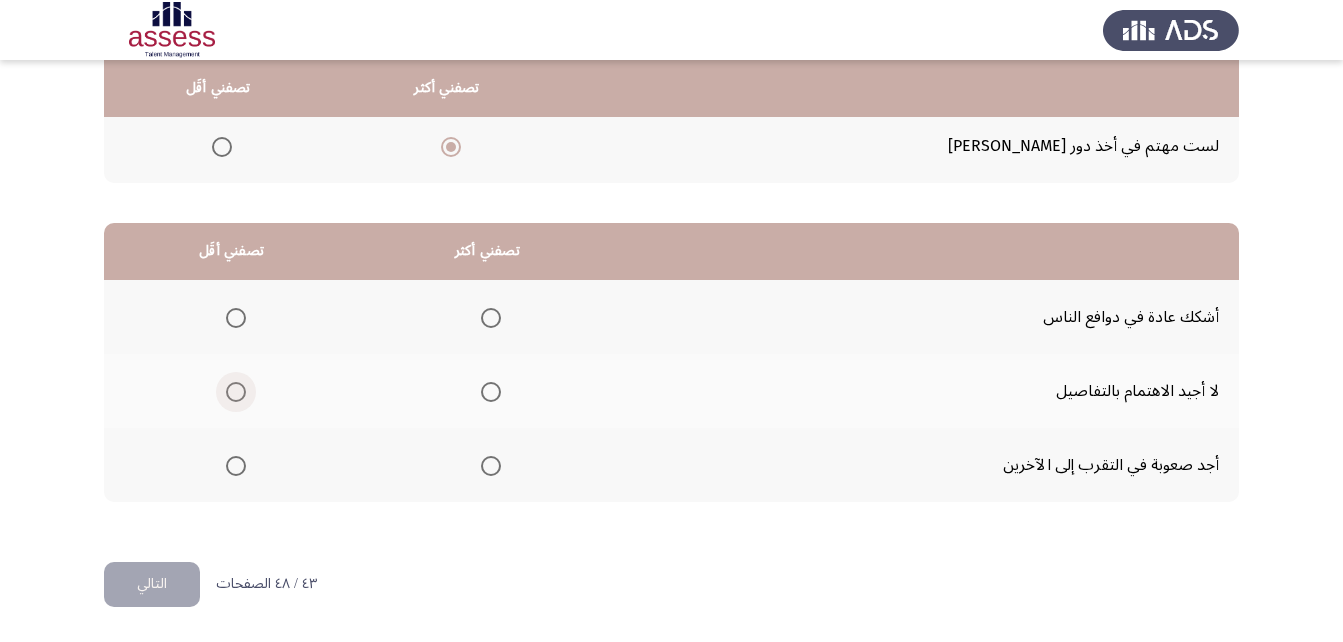 click at bounding box center [236, 392] 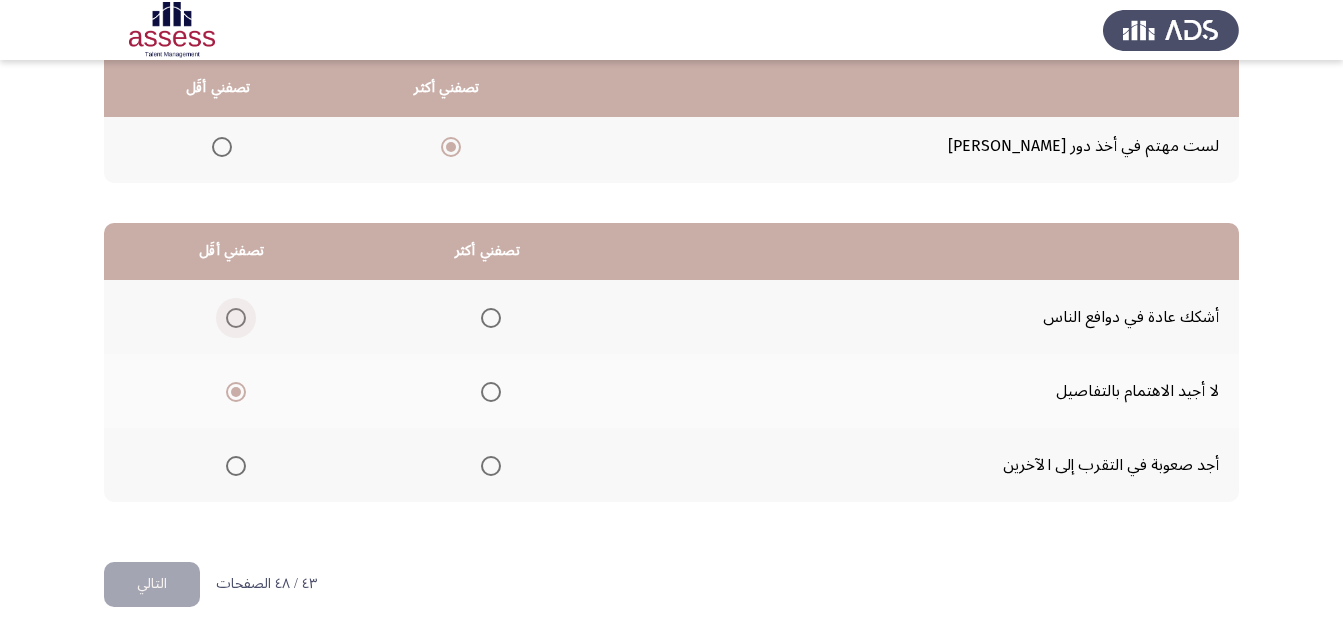 click at bounding box center (236, 318) 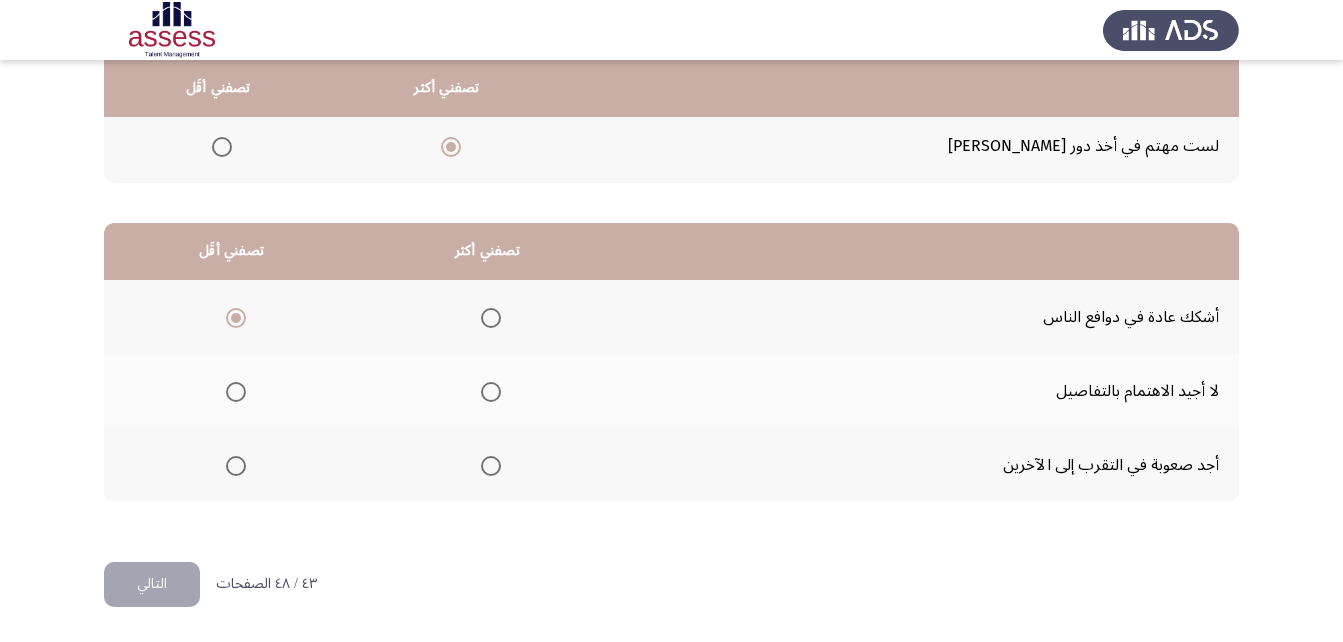 click at bounding box center (491, 466) 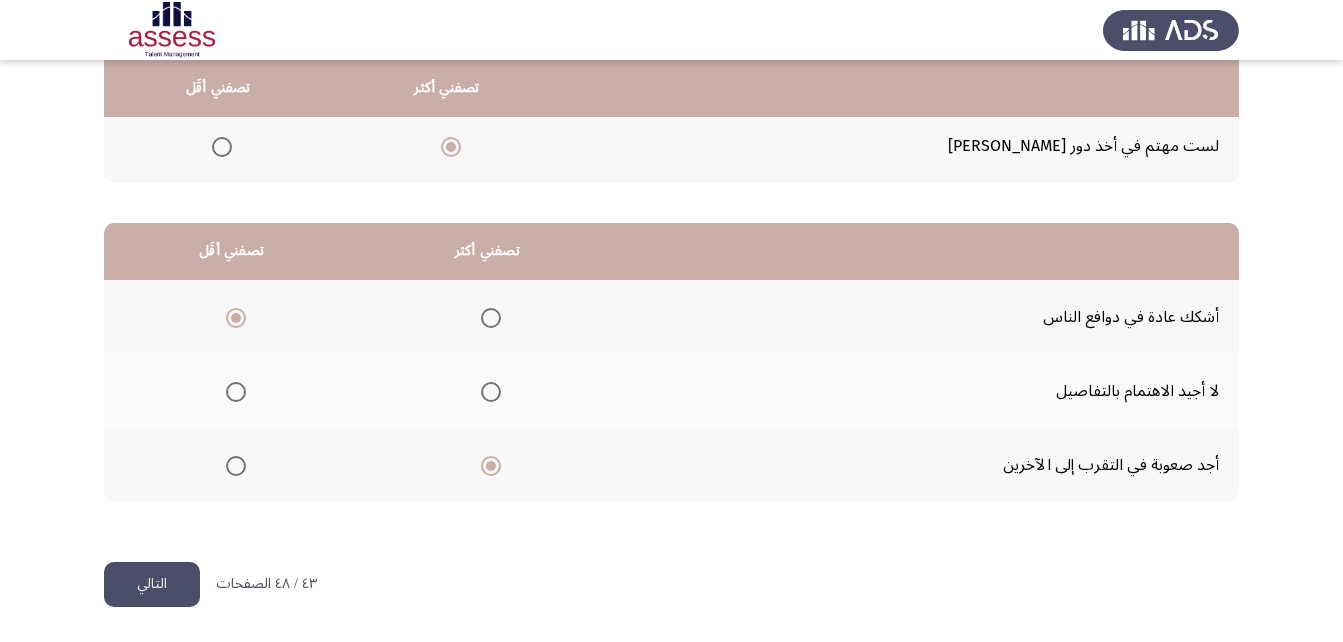 click on "Occupational Competency Measurement (OCM)   التالي  من المجموعة التالية اخترأكثر اجابة تصفك وأقل اجابة تصفك  تصفني أكثر   تصفني أقَل  أقترح خطط غير فعالة     لدي تقلبات مزاجية متكررة     لست مهتم في أخذ دور توجيهي      تصفني أكثر   تصفني أقَل  أشكك عادة في دوافع الناس
لا أجيد الاهتمام بالتفاصيل     أجد صعوبة في التقرب إلى الآخرين      ٤٣ / ٤٨ الصفحات   التالي
WAITING" at bounding box center [671, 137] 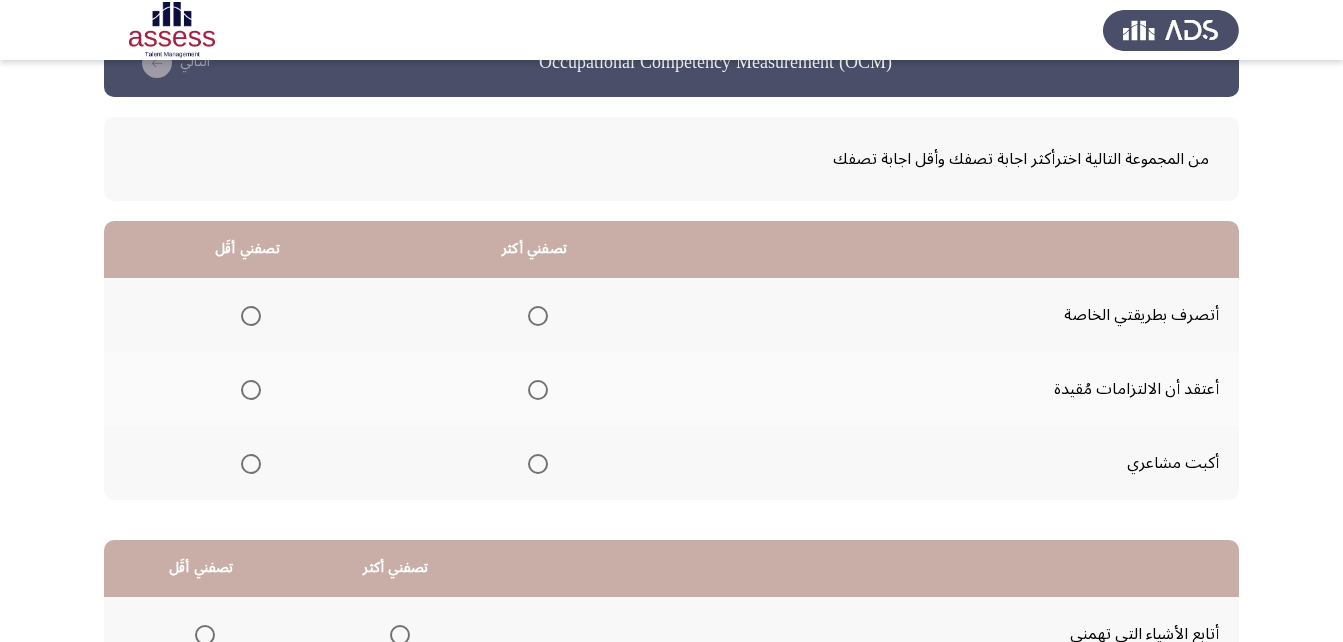 scroll, scrollTop: 100, scrollLeft: 0, axis: vertical 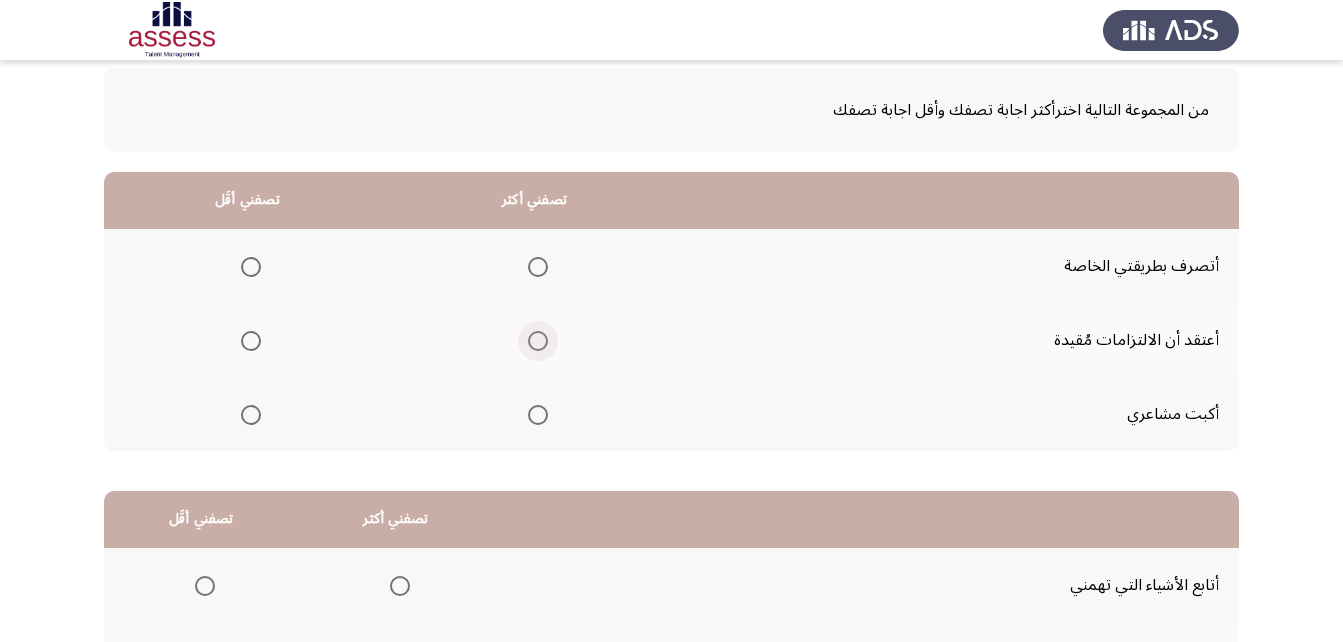 click at bounding box center (538, 341) 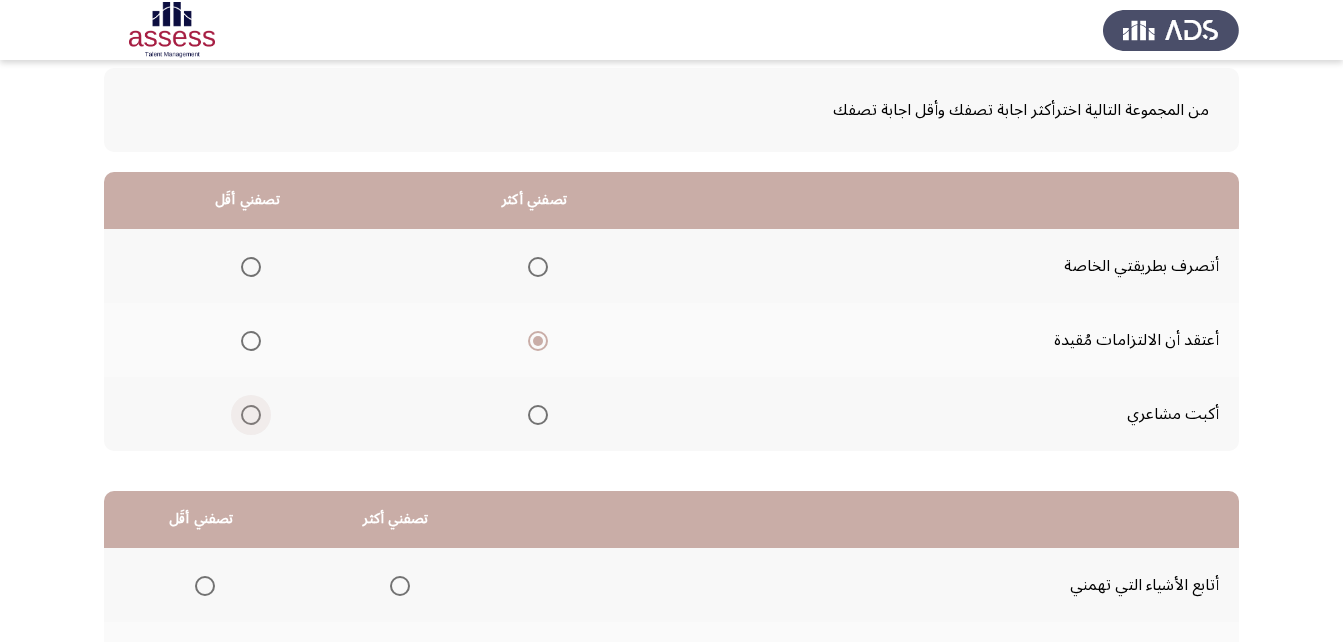 click at bounding box center (251, 415) 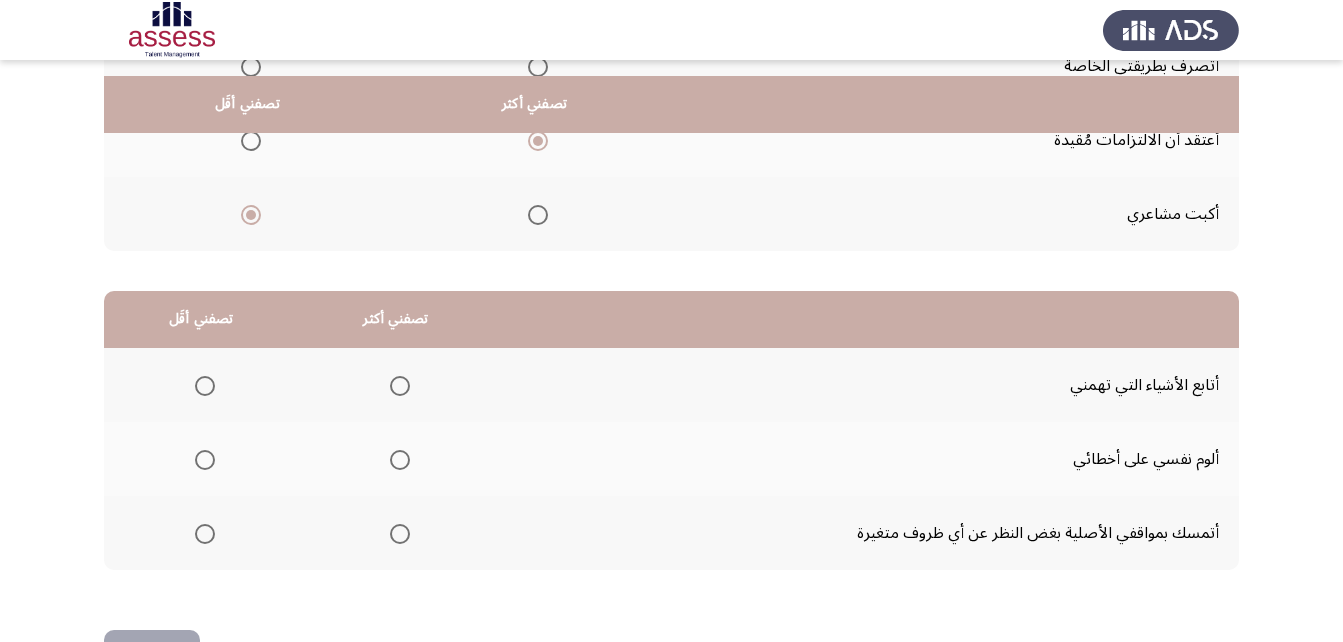 scroll, scrollTop: 368, scrollLeft: 0, axis: vertical 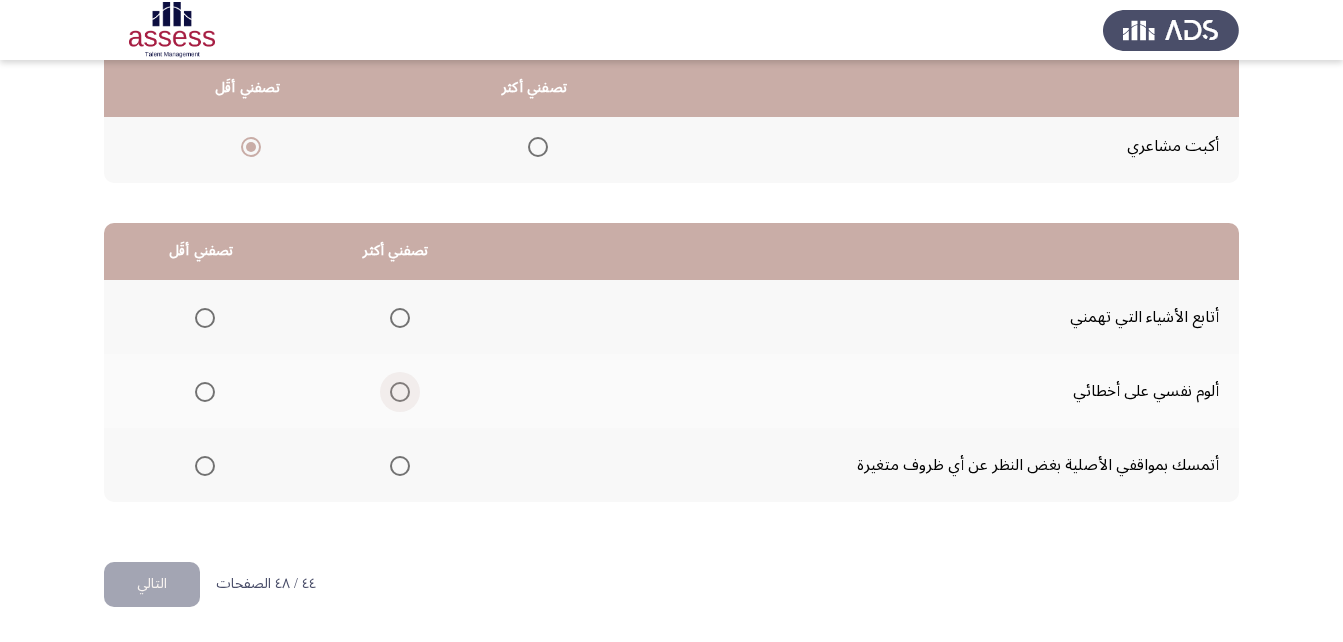 click at bounding box center (400, 392) 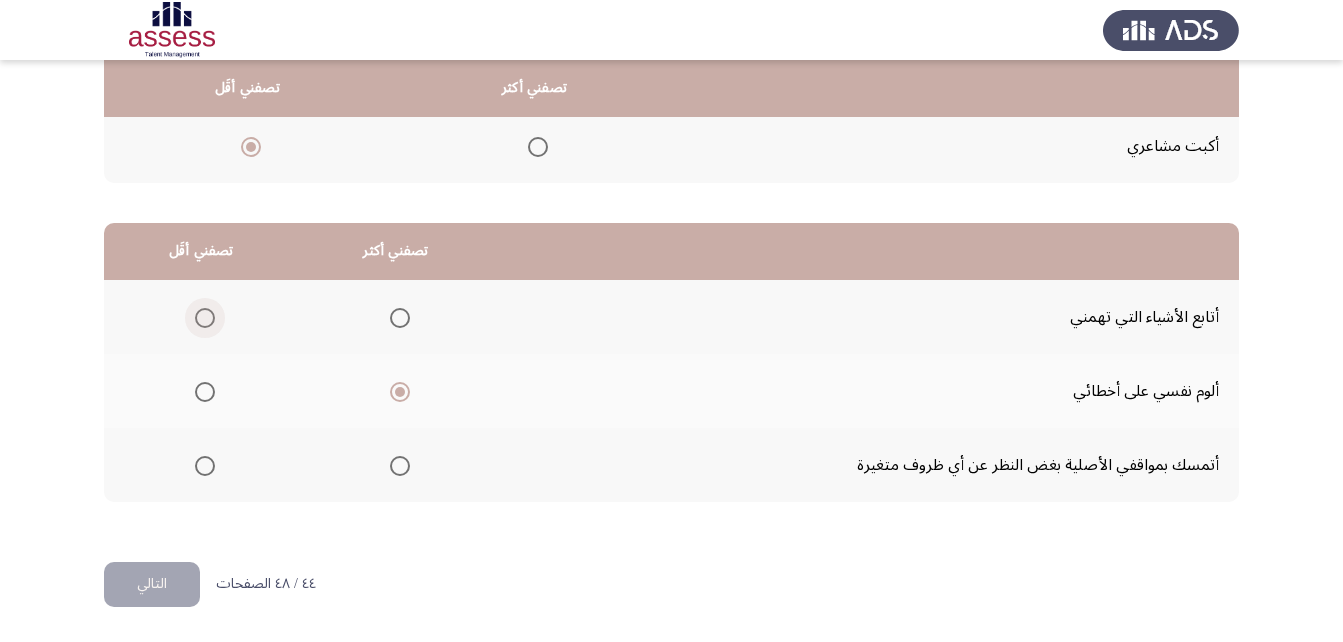 click at bounding box center [205, 318] 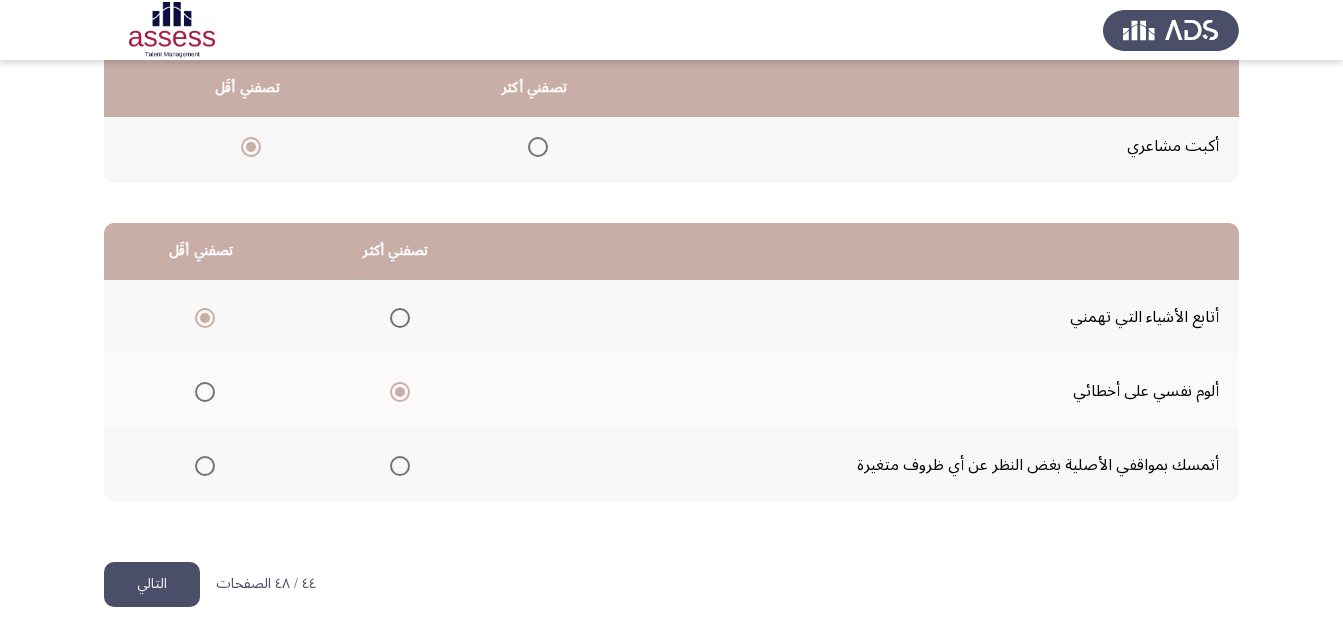 click on "التالي" 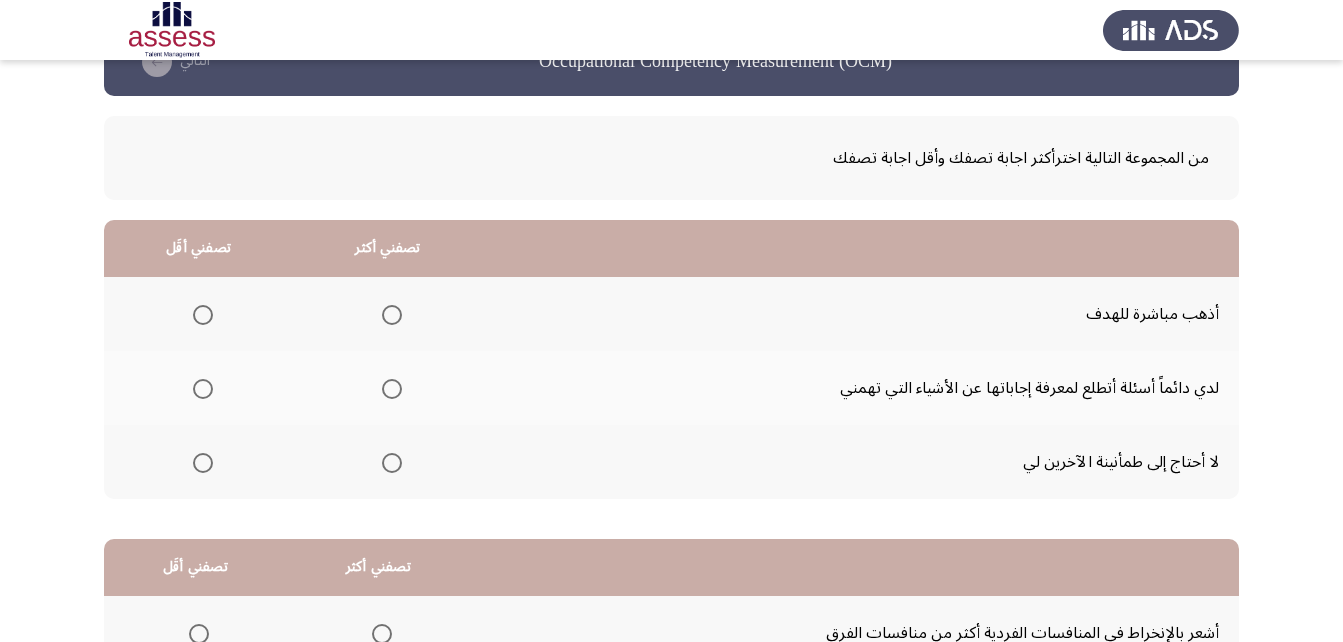 scroll, scrollTop: 100, scrollLeft: 0, axis: vertical 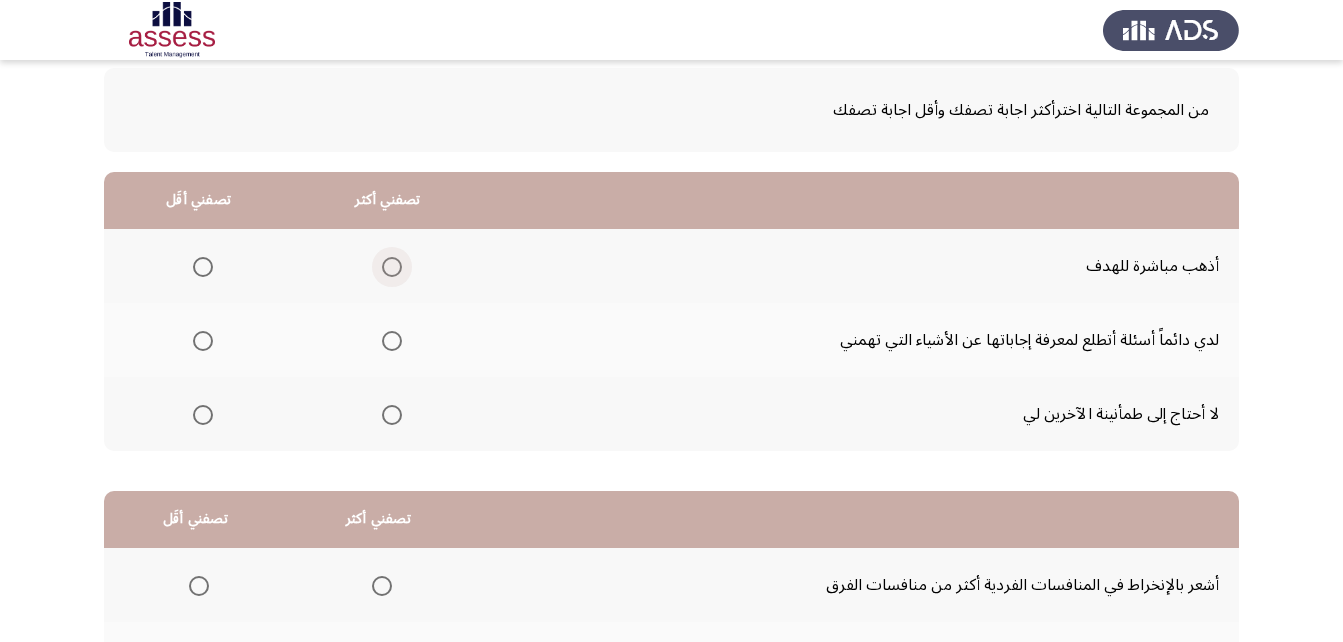 click at bounding box center (392, 267) 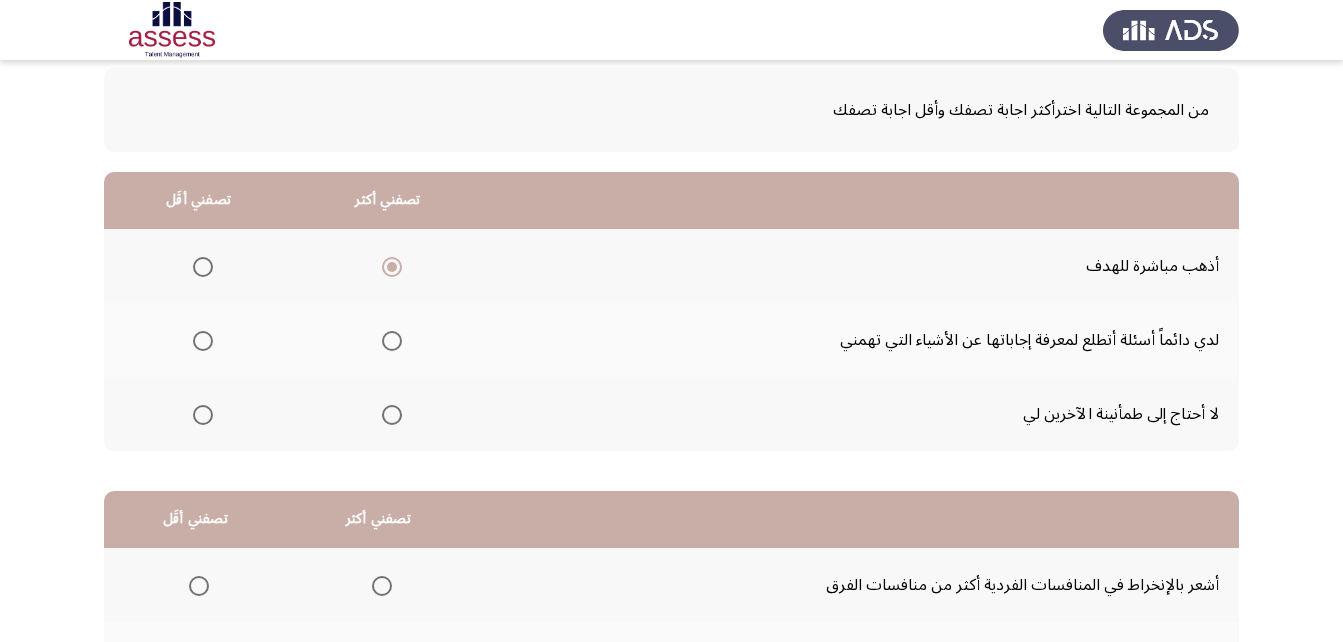 click at bounding box center (203, 415) 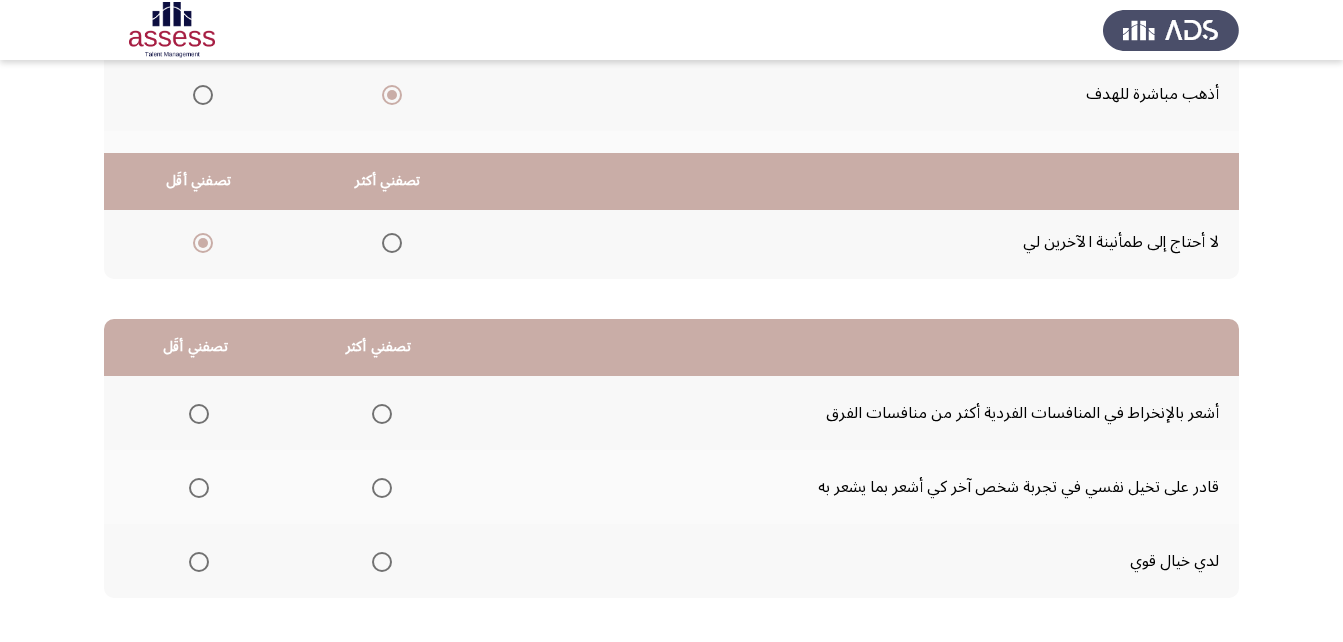 scroll, scrollTop: 368, scrollLeft: 0, axis: vertical 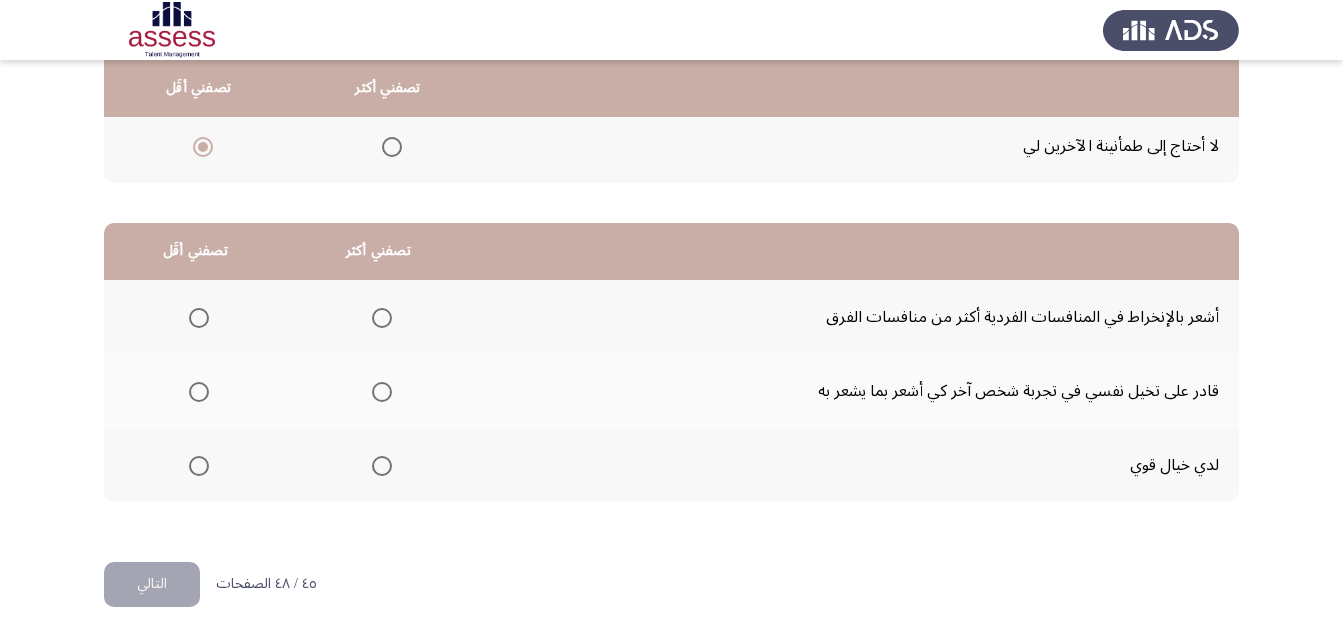 click at bounding box center (199, 392) 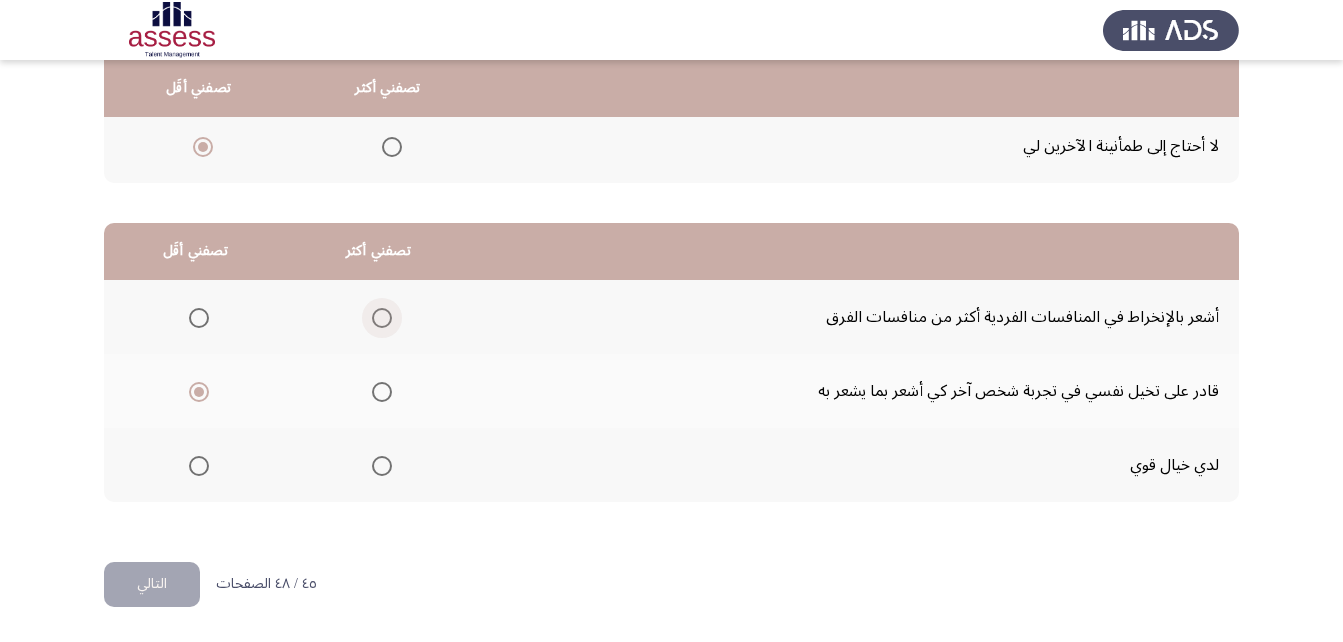 click at bounding box center [382, 318] 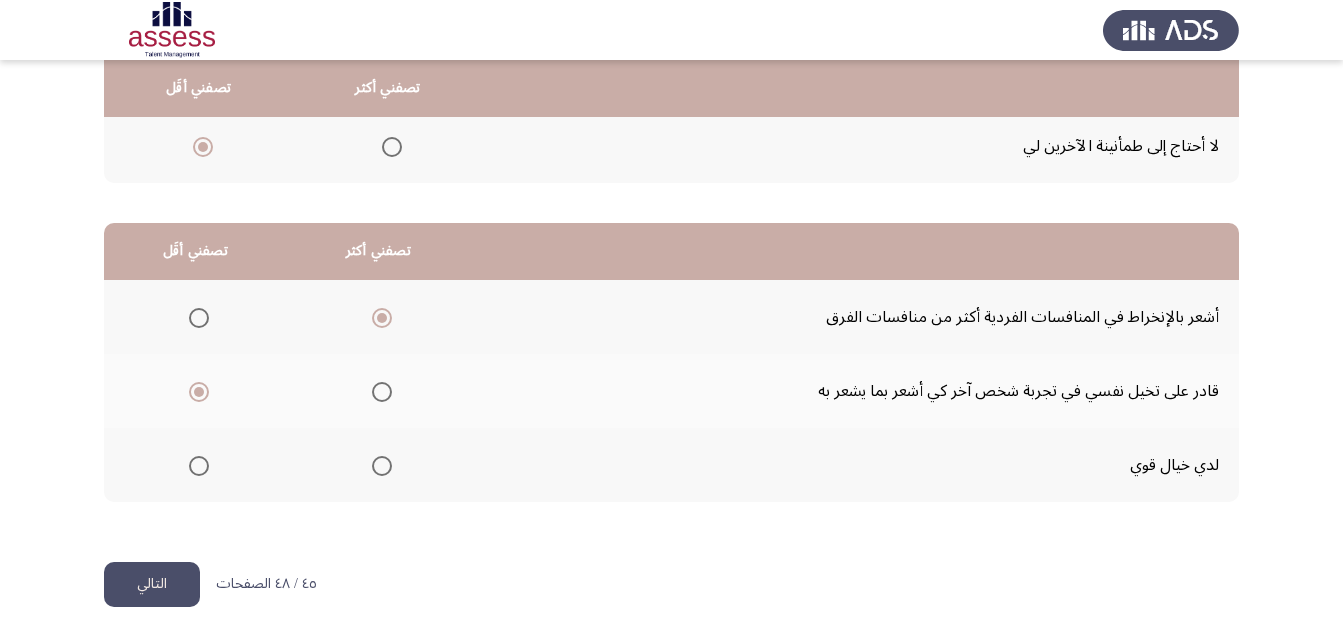 click at bounding box center (199, 466) 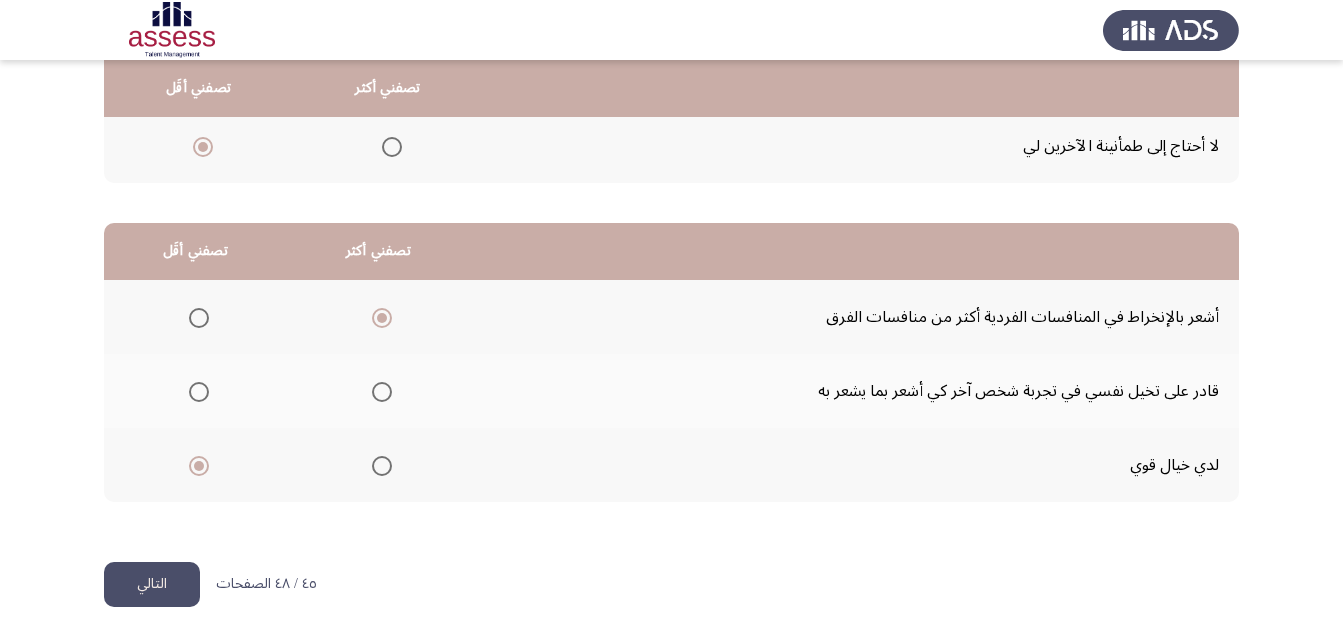 click on "التالي" 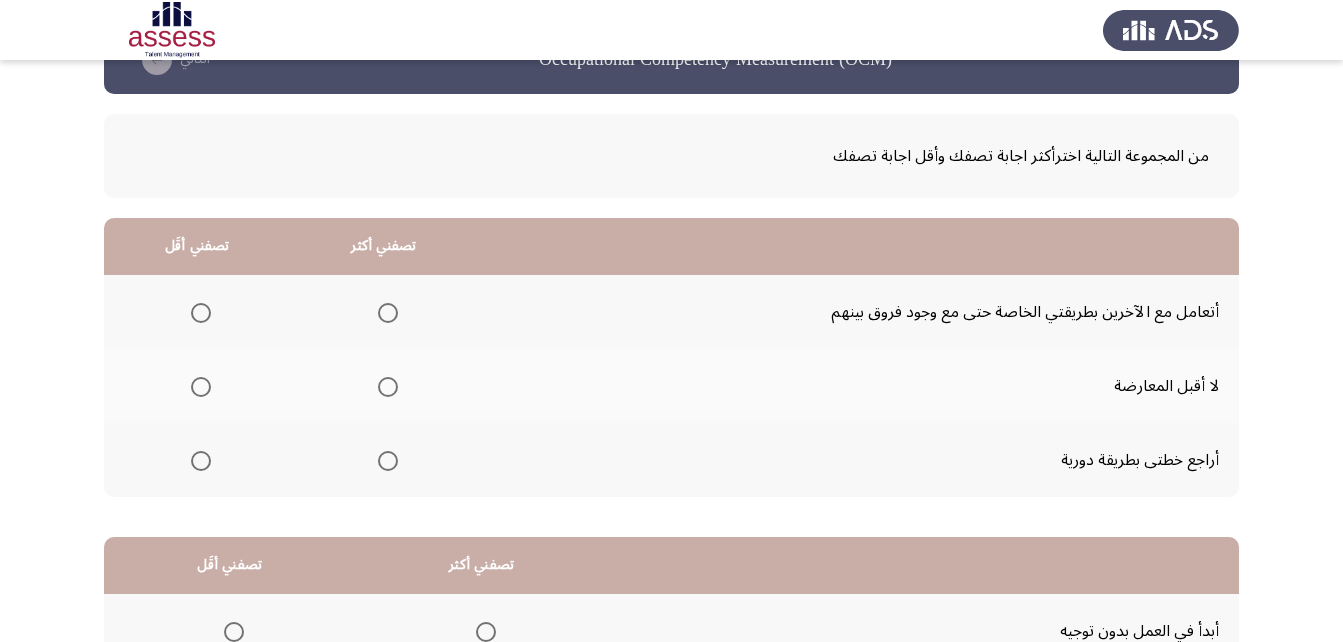 scroll, scrollTop: 100, scrollLeft: 0, axis: vertical 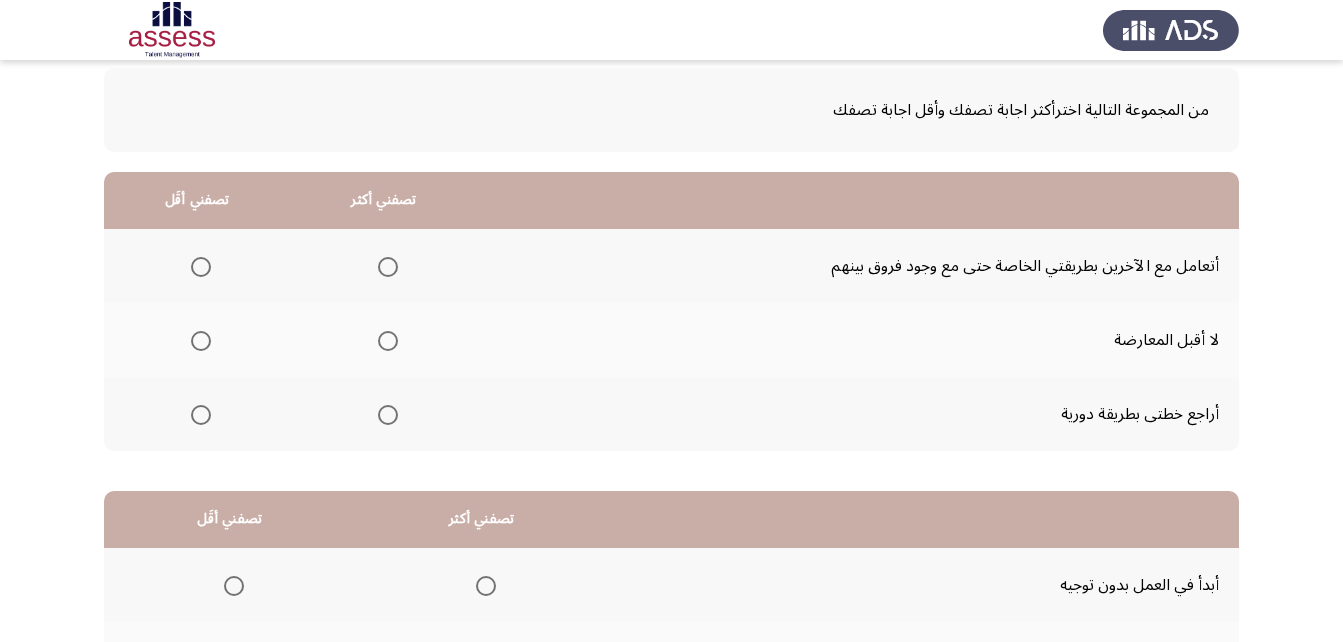 click at bounding box center [388, 415] 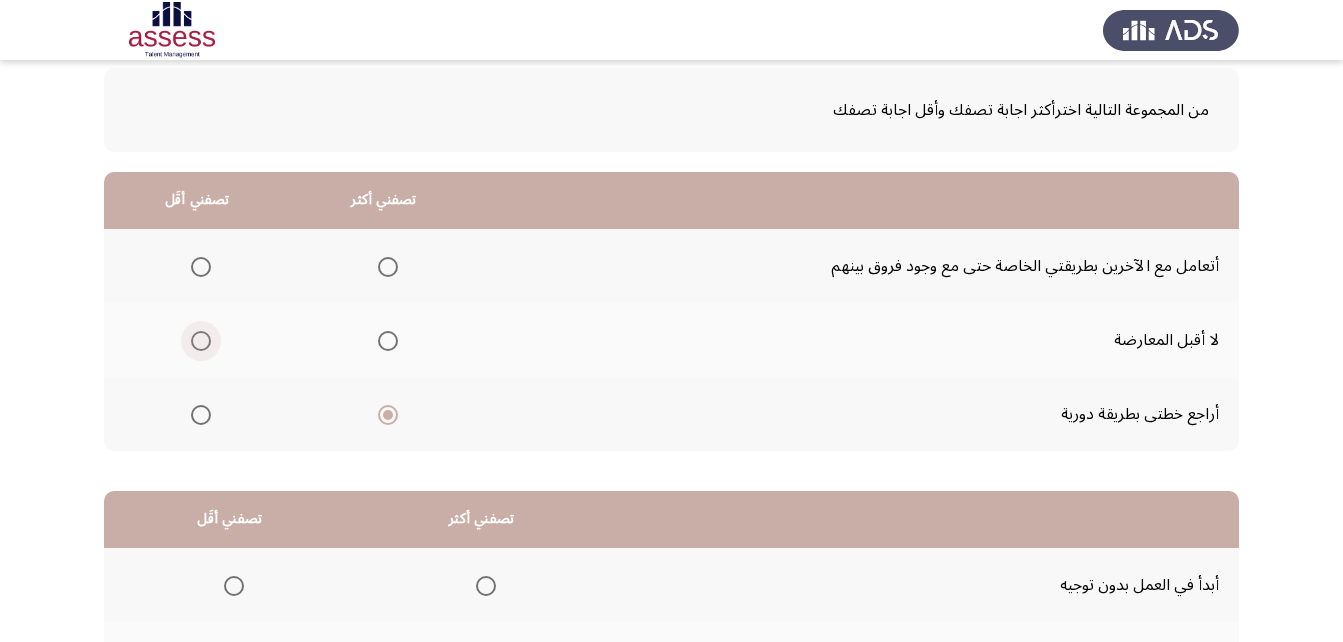click at bounding box center (201, 341) 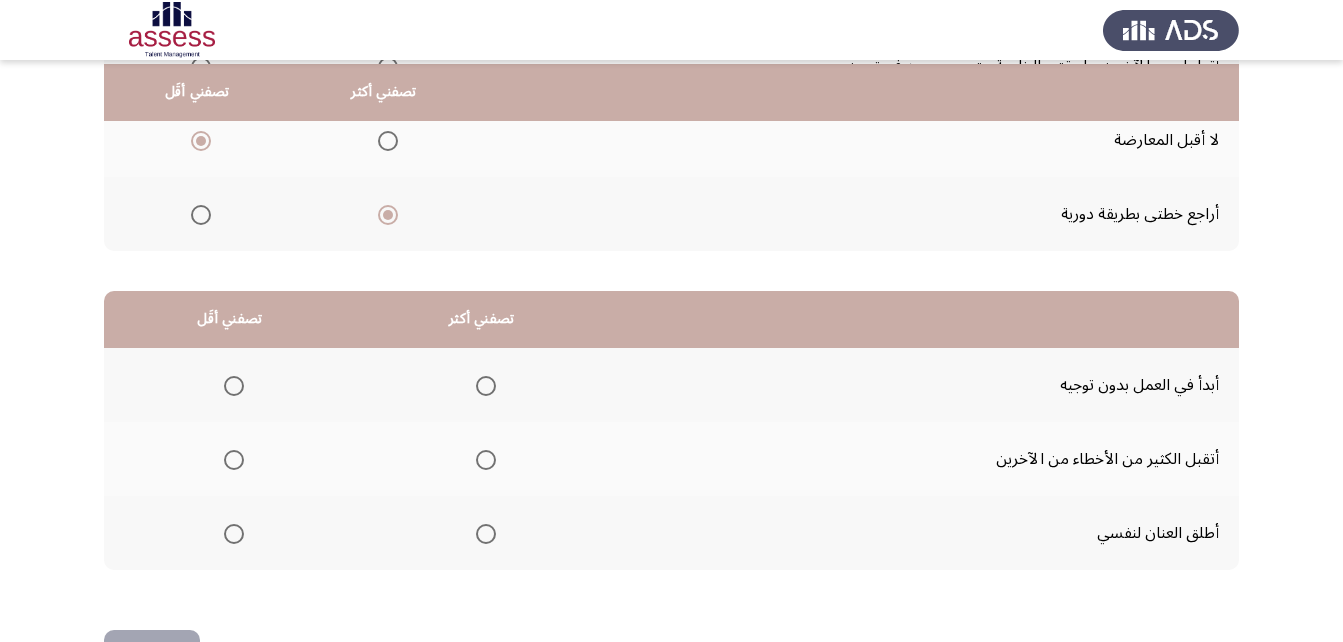 scroll, scrollTop: 368, scrollLeft: 0, axis: vertical 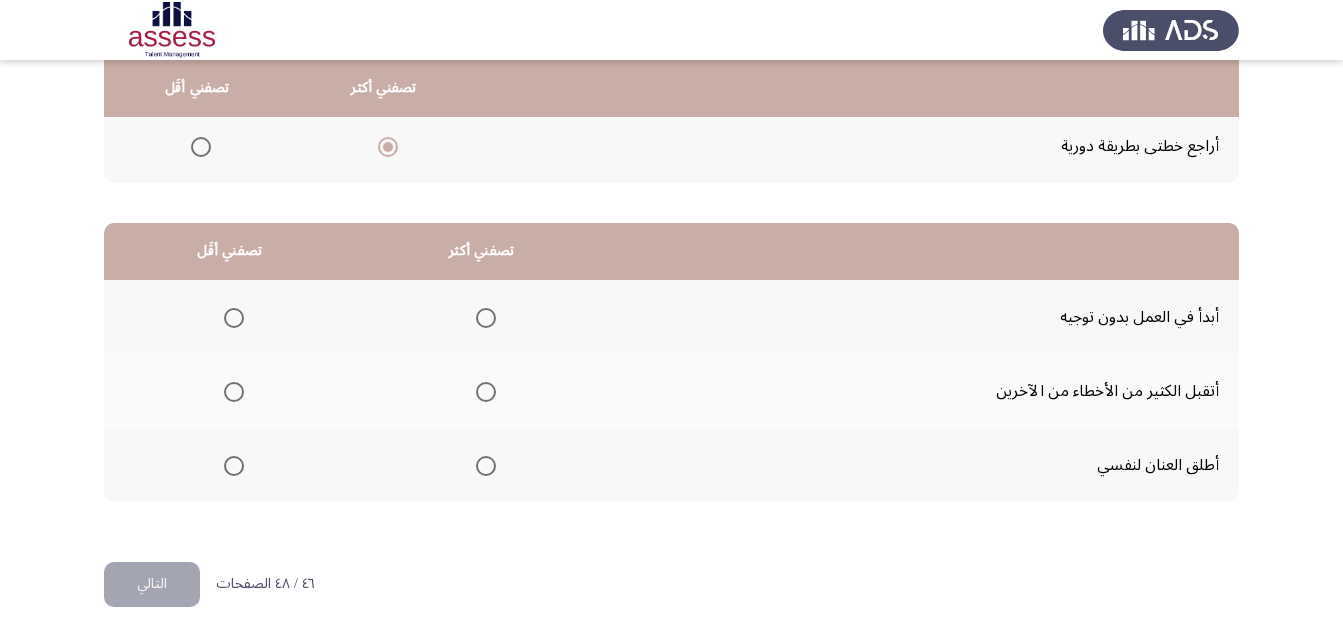click at bounding box center [486, 392] 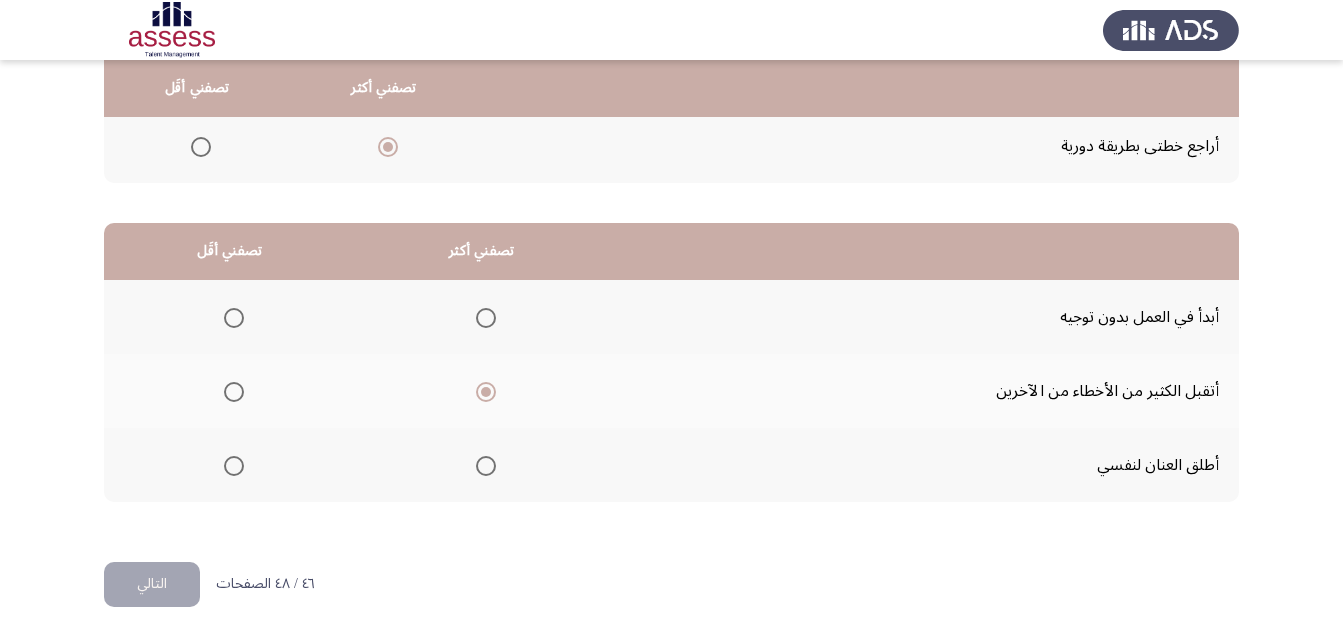 click at bounding box center [486, 318] 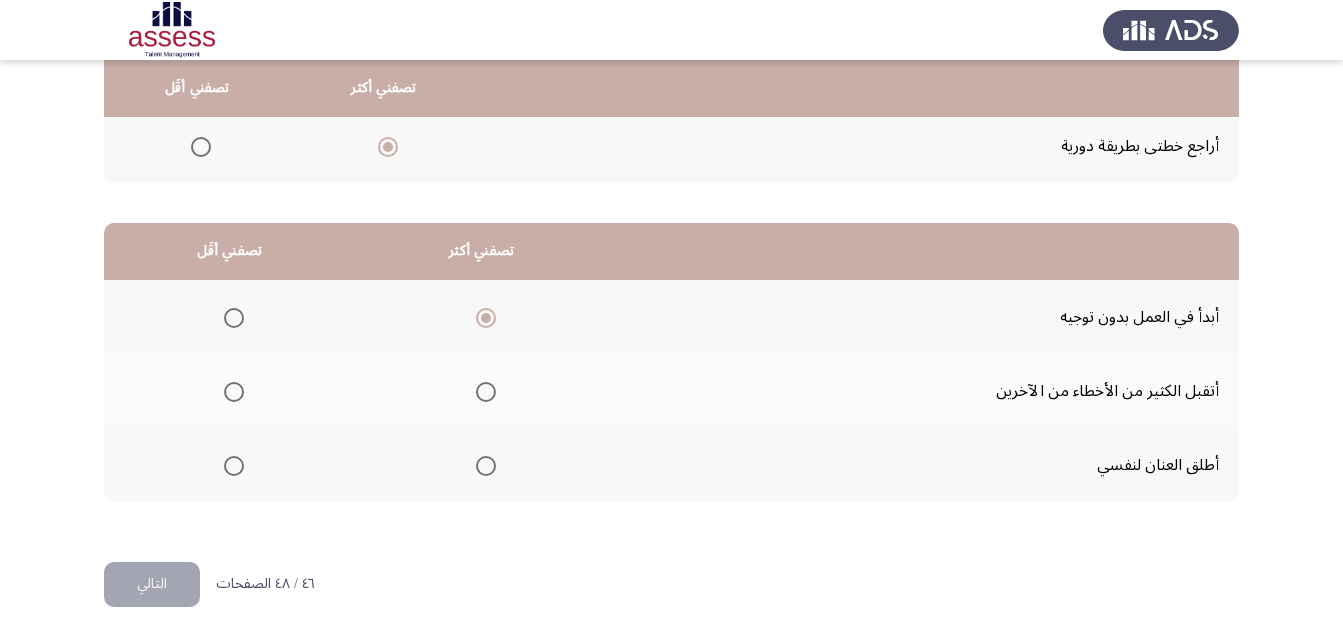 click at bounding box center [234, 466] 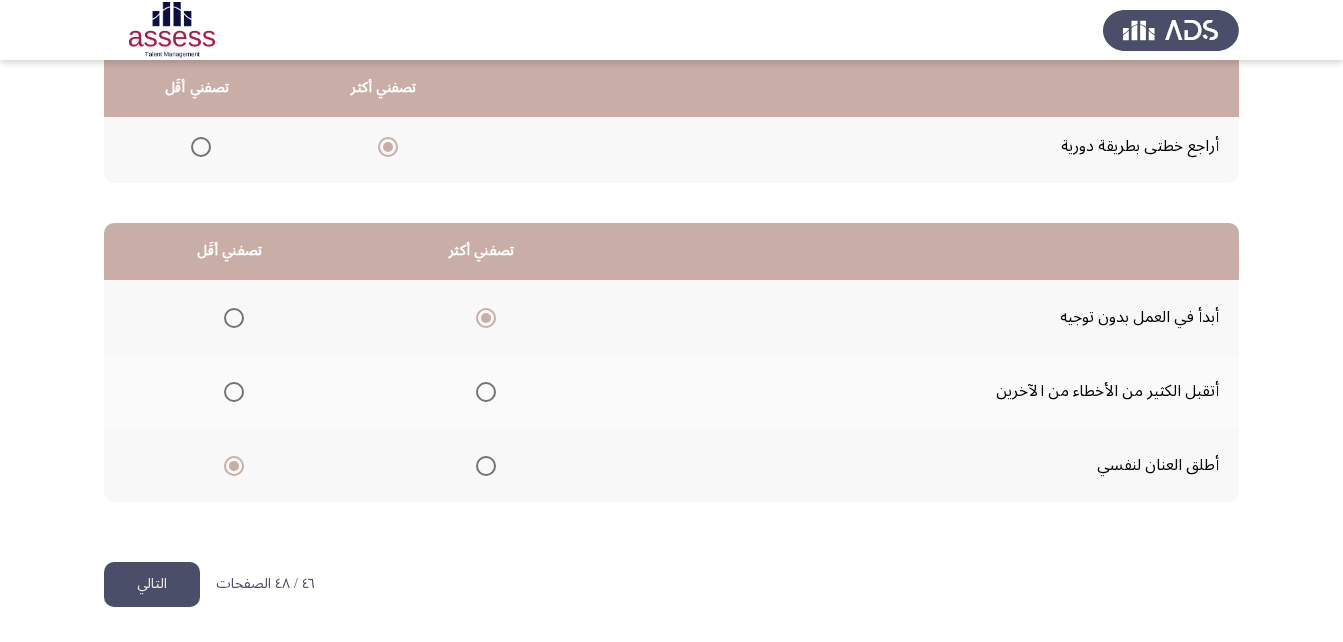 click on "التالي" 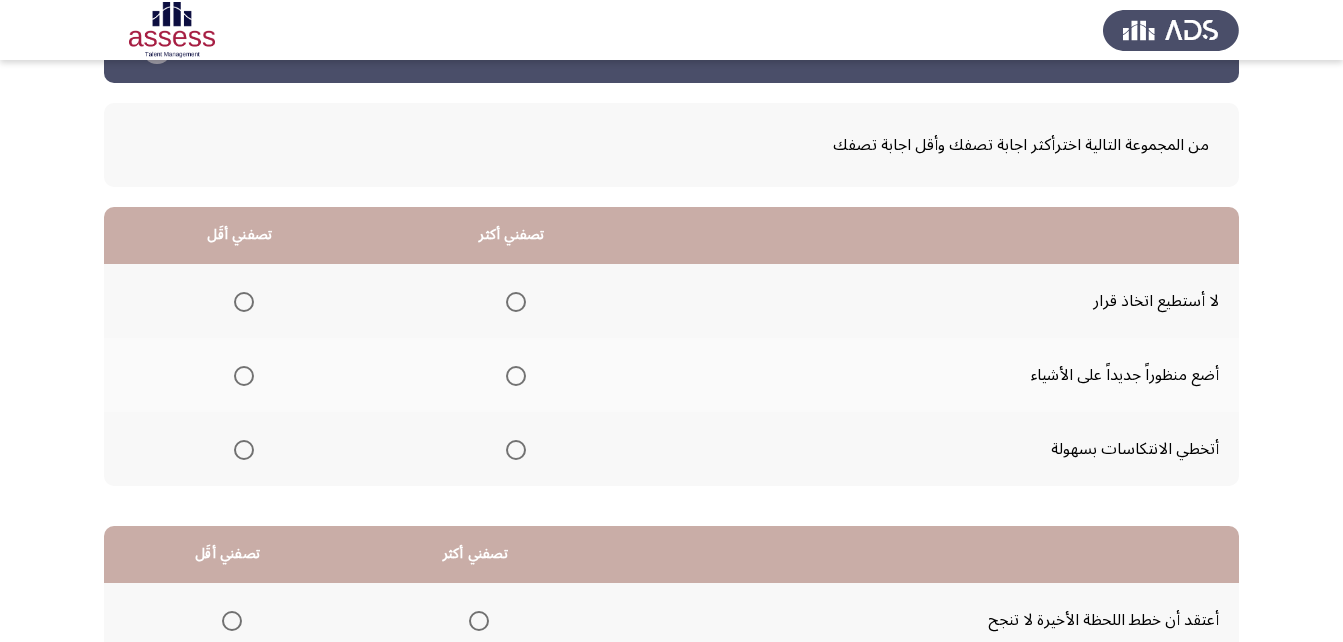 scroll, scrollTop: 100, scrollLeft: 0, axis: vertical 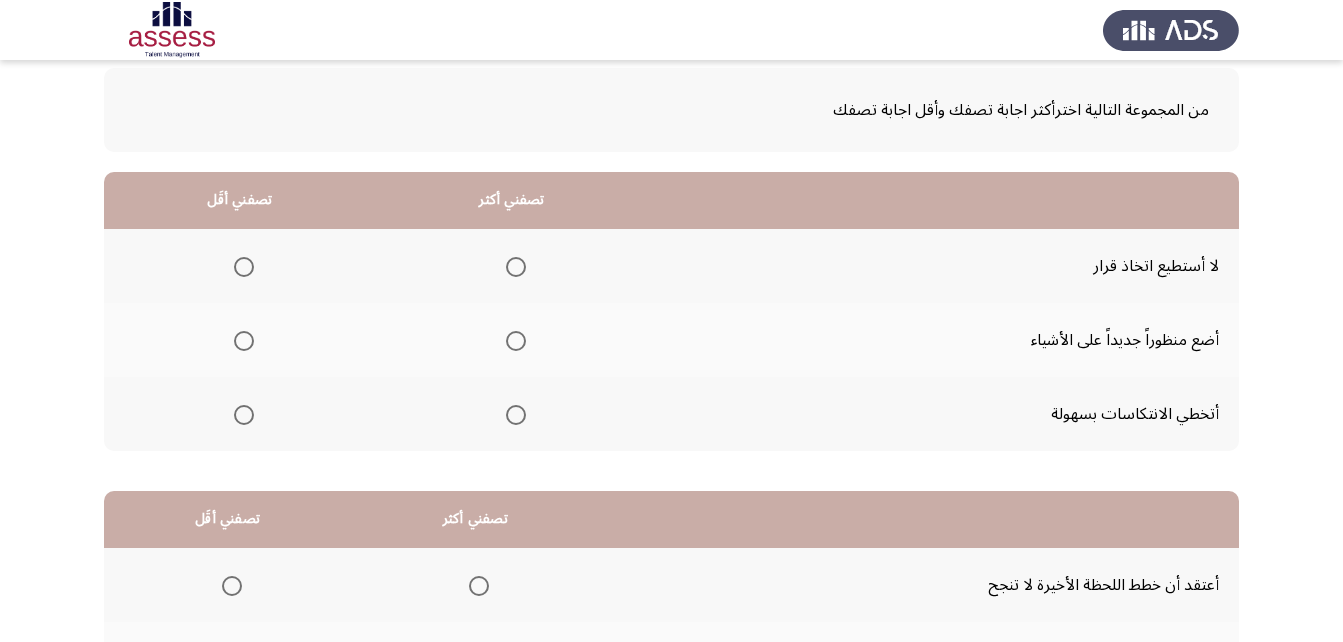 click at bounding box center [516, 341] 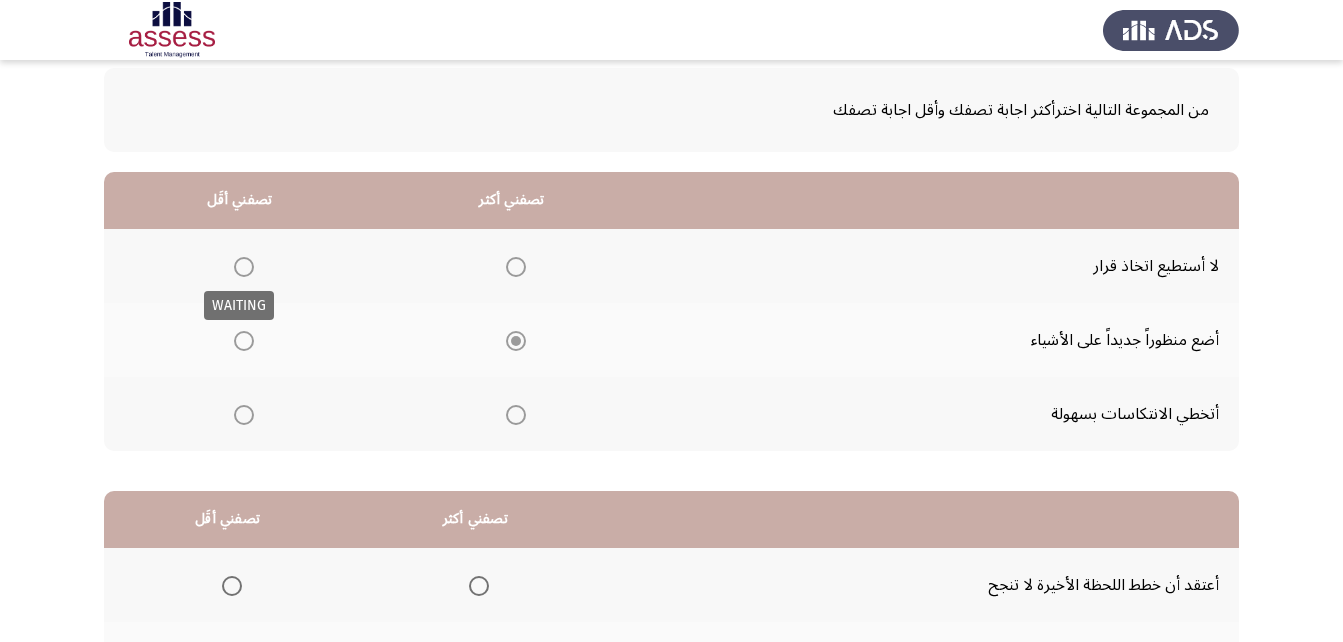 click at bounding box center [244, 267] 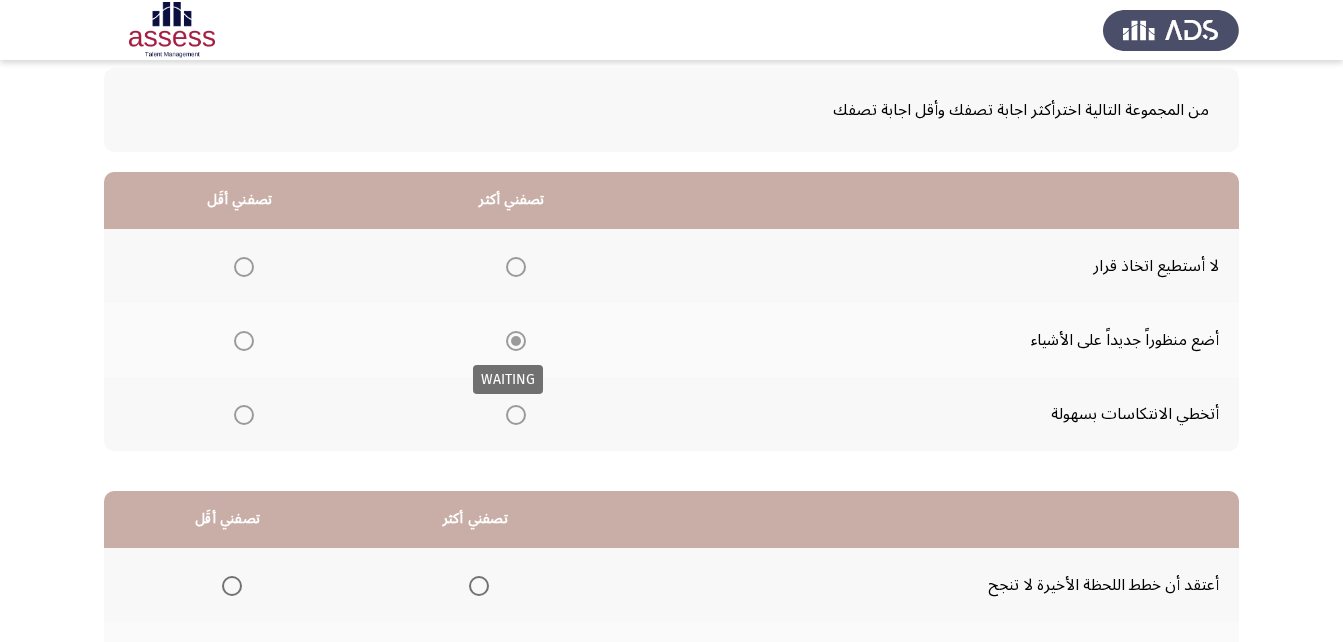 click at bounding box center [516, 341] 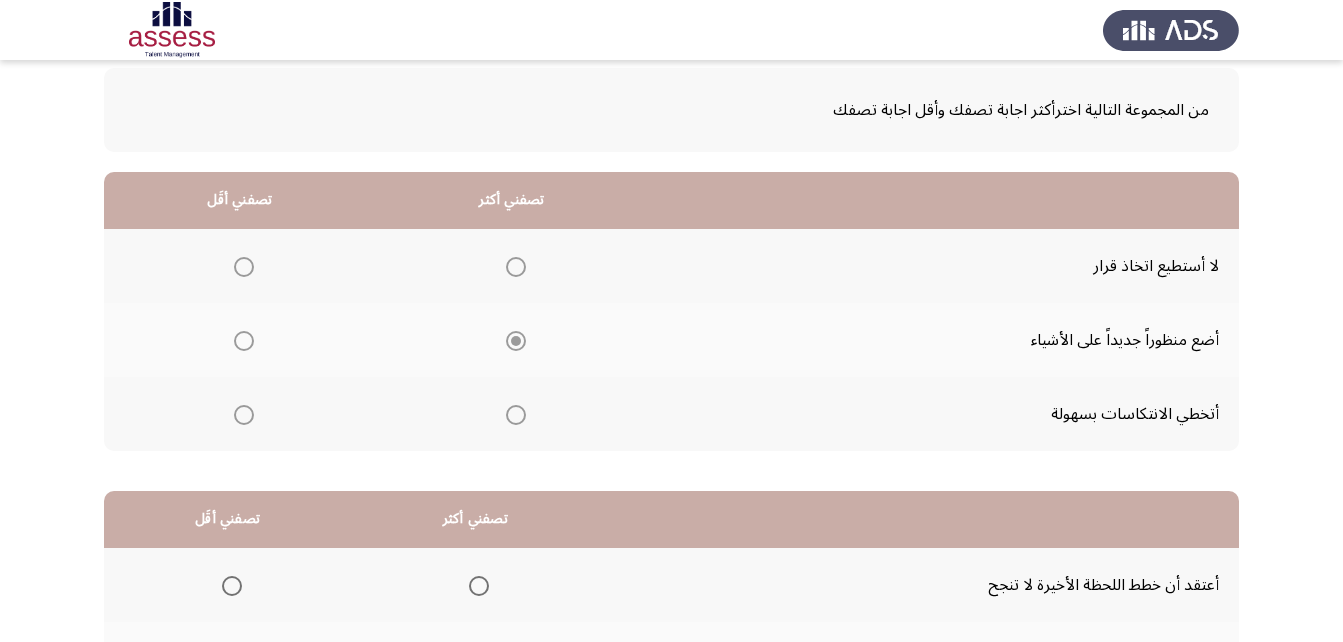 click at bounding box center [516, 341] 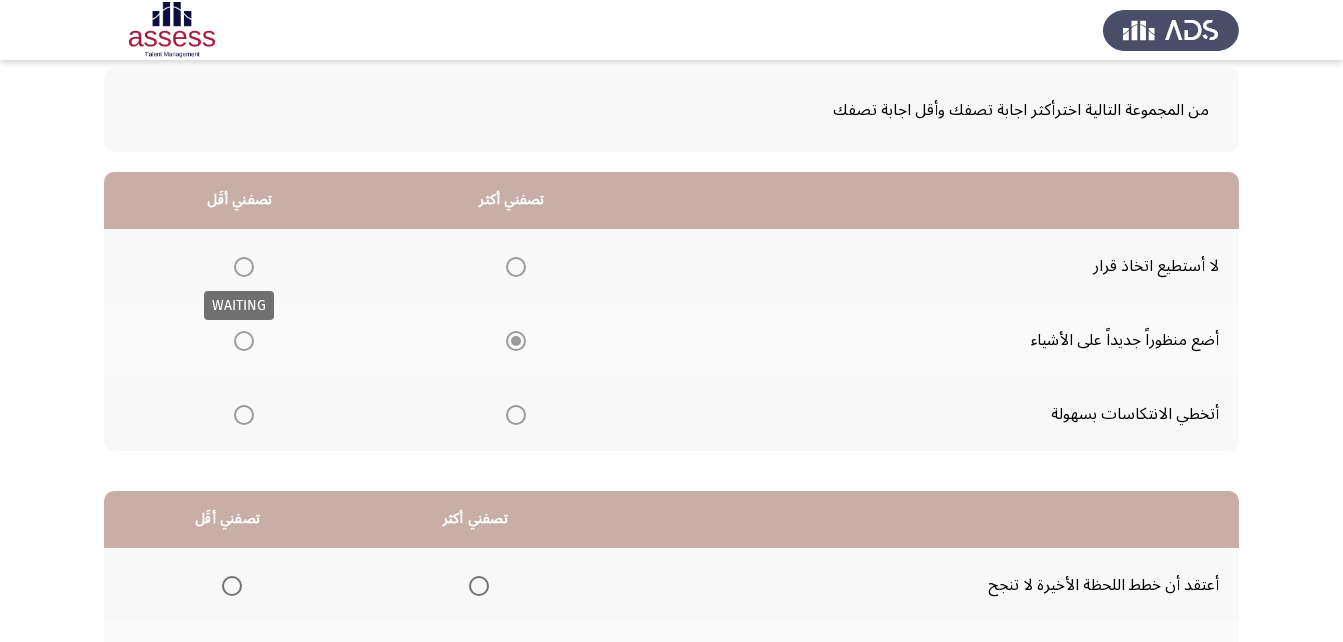 drag, startPoint x: 250, startPoint y: 263, endPoint x: 284, endPoint y: 270, distance: 34.713108 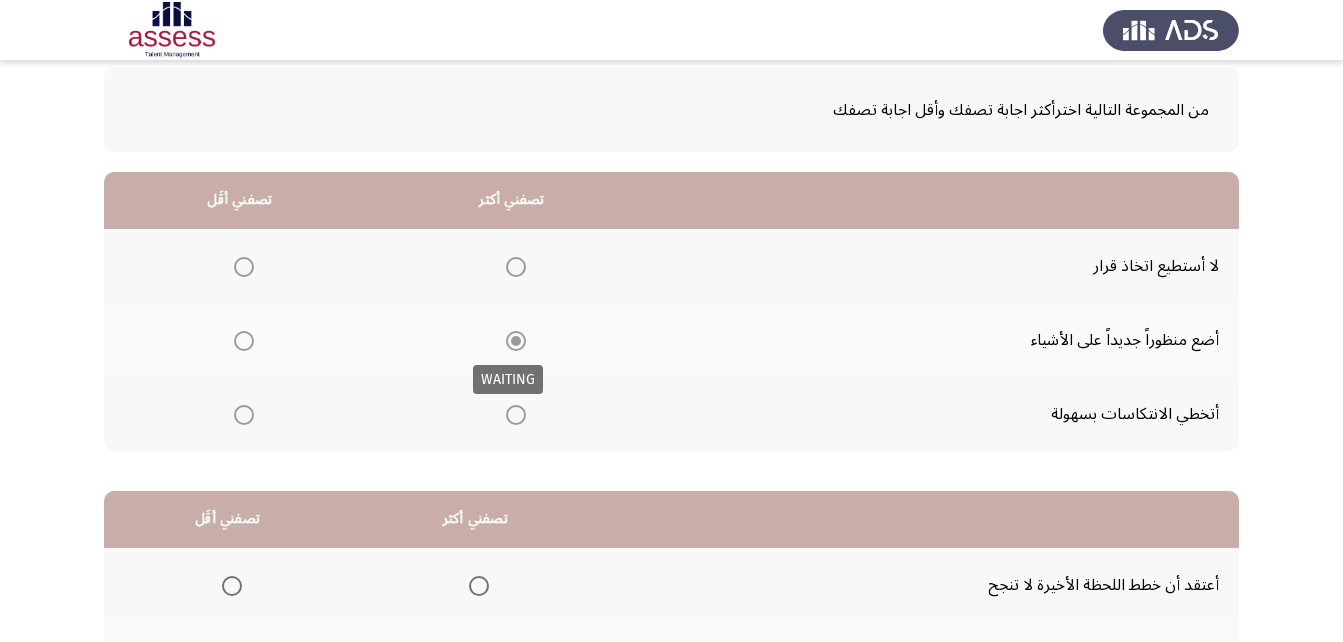 click at bounding box center [516, 341] 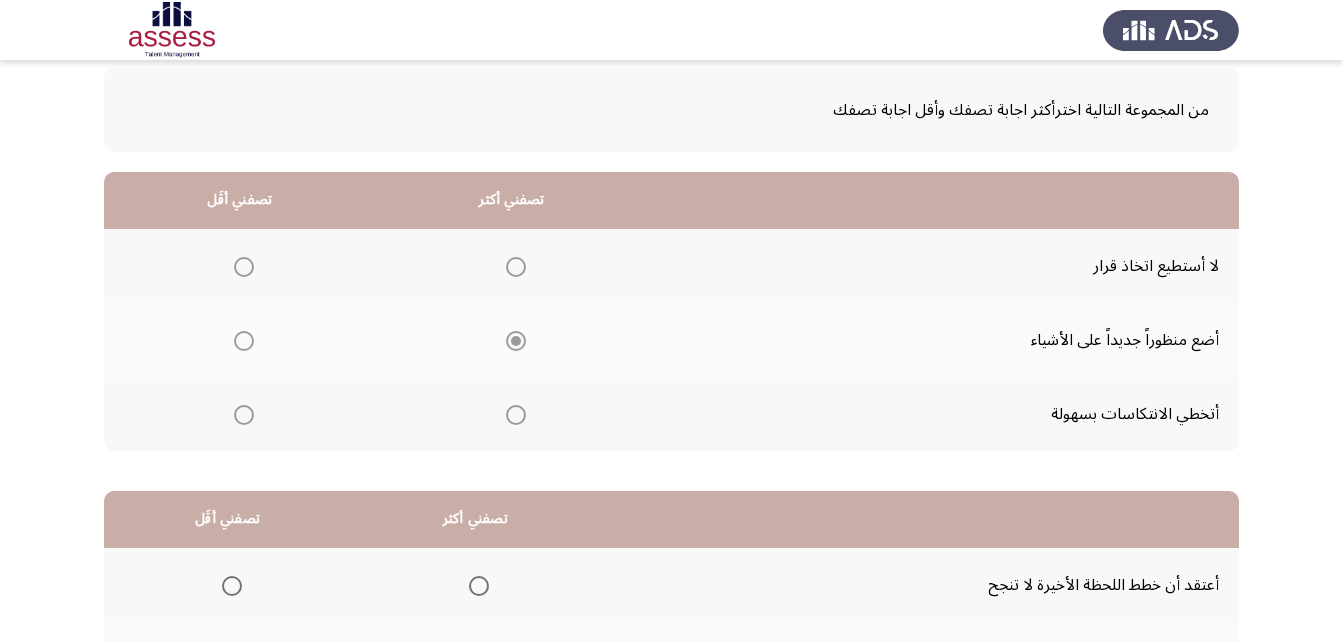 click at bounding box center [516, 267] 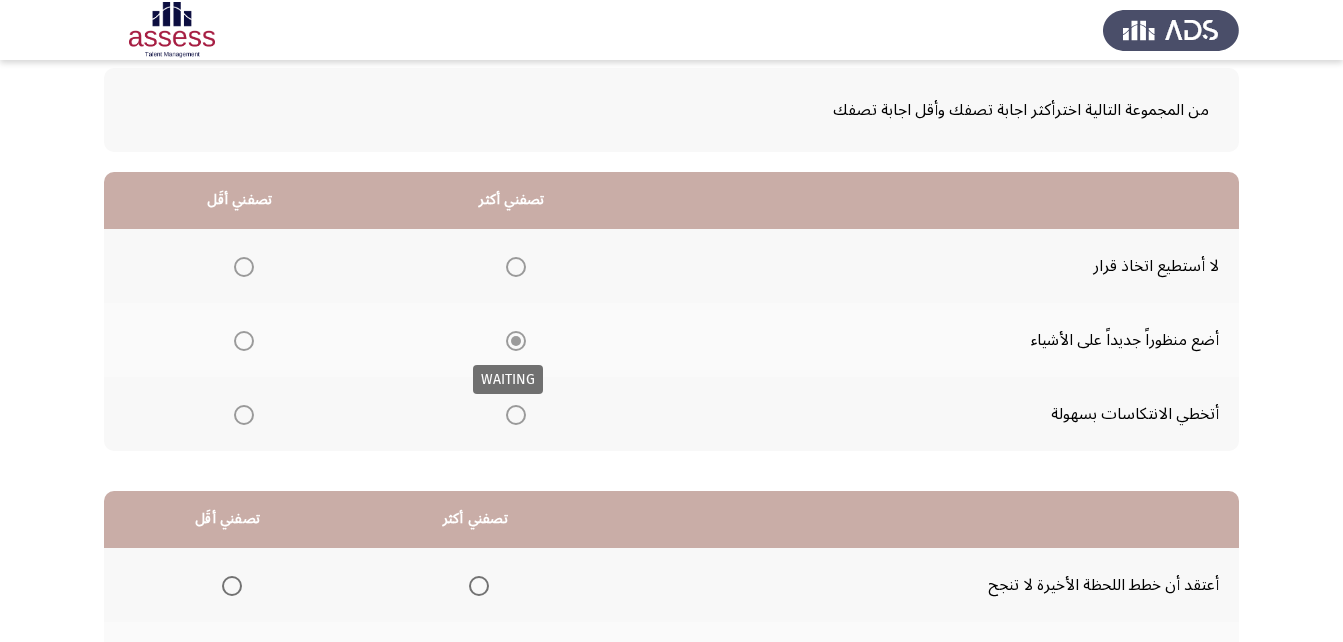 click at bounding box center [516, 341] 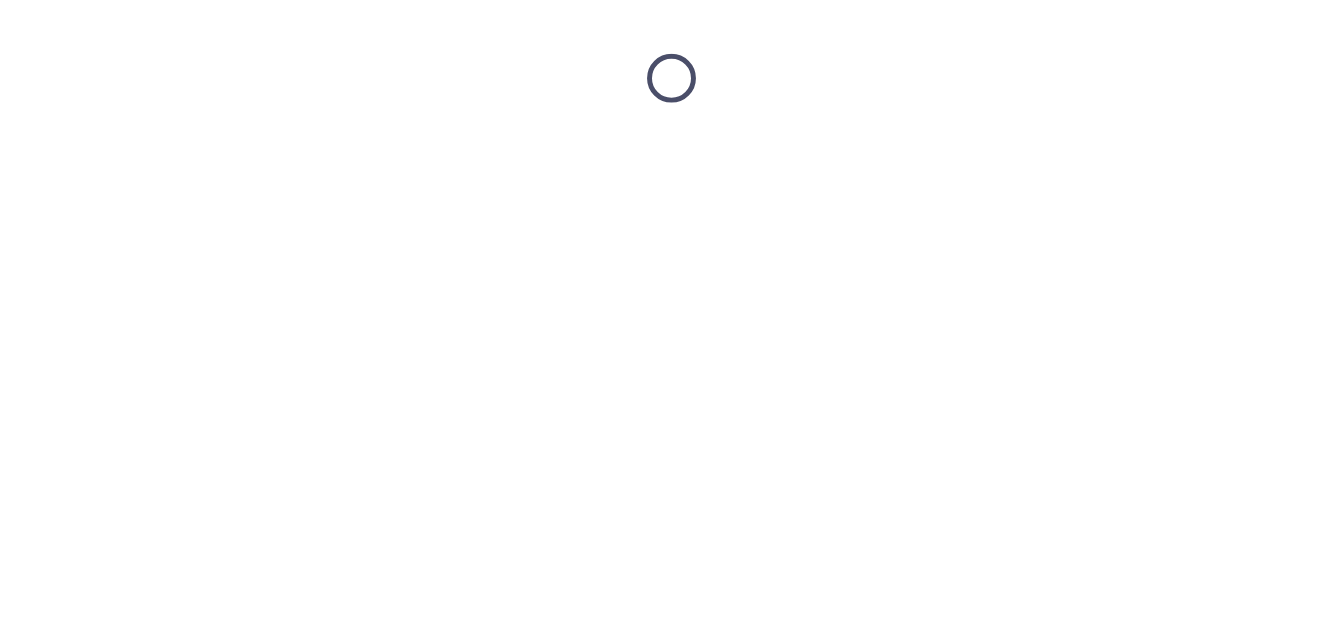 scroll, scrollTop: 0, scrollLeft: 0, axis: both 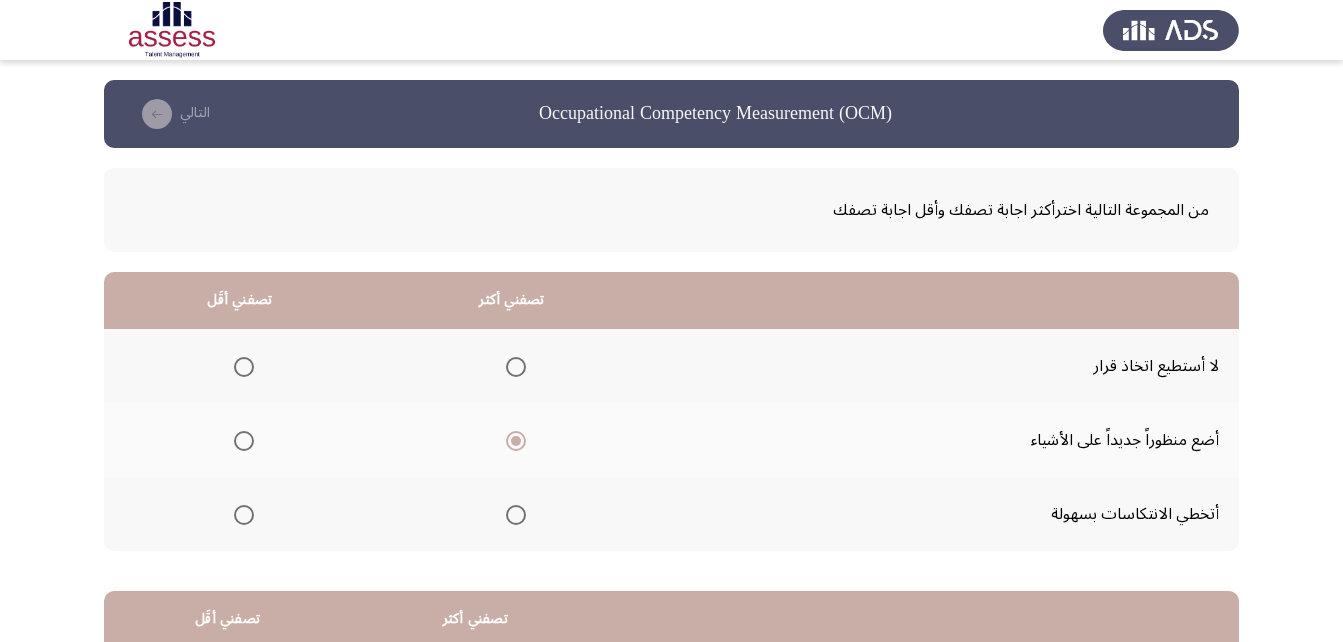 click at bounding box center [244, 367] 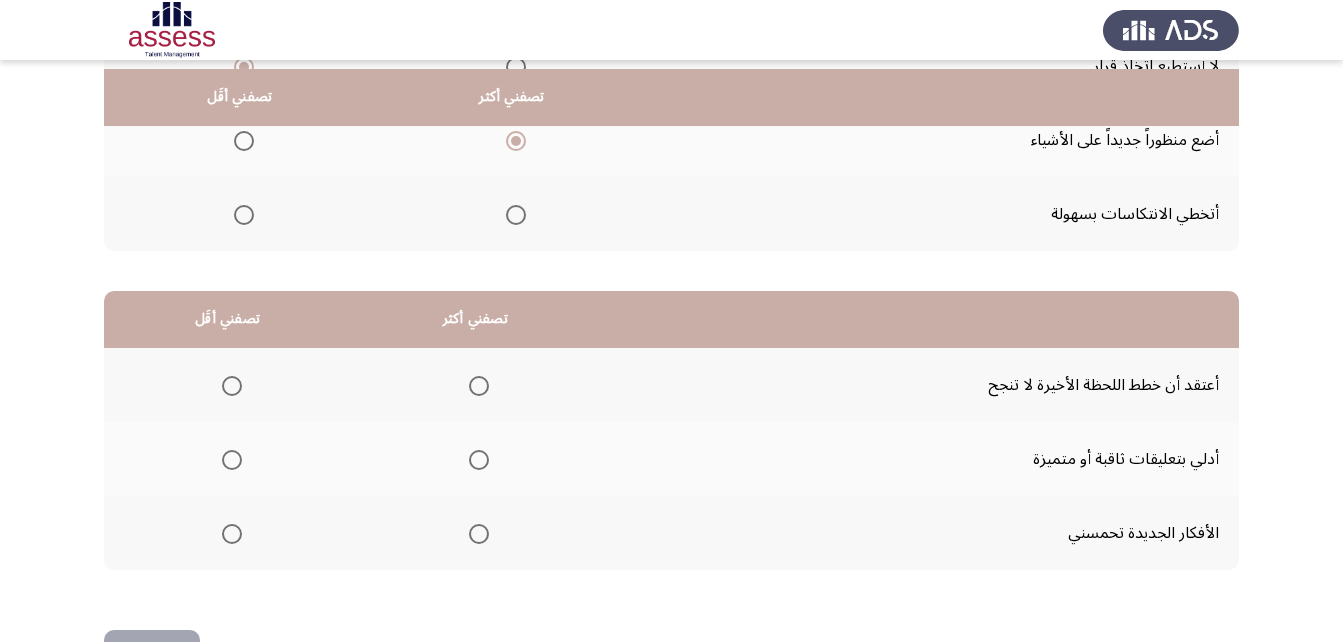 scroll, scrollTop: 368, scrollLeft: 0, axis: vertical 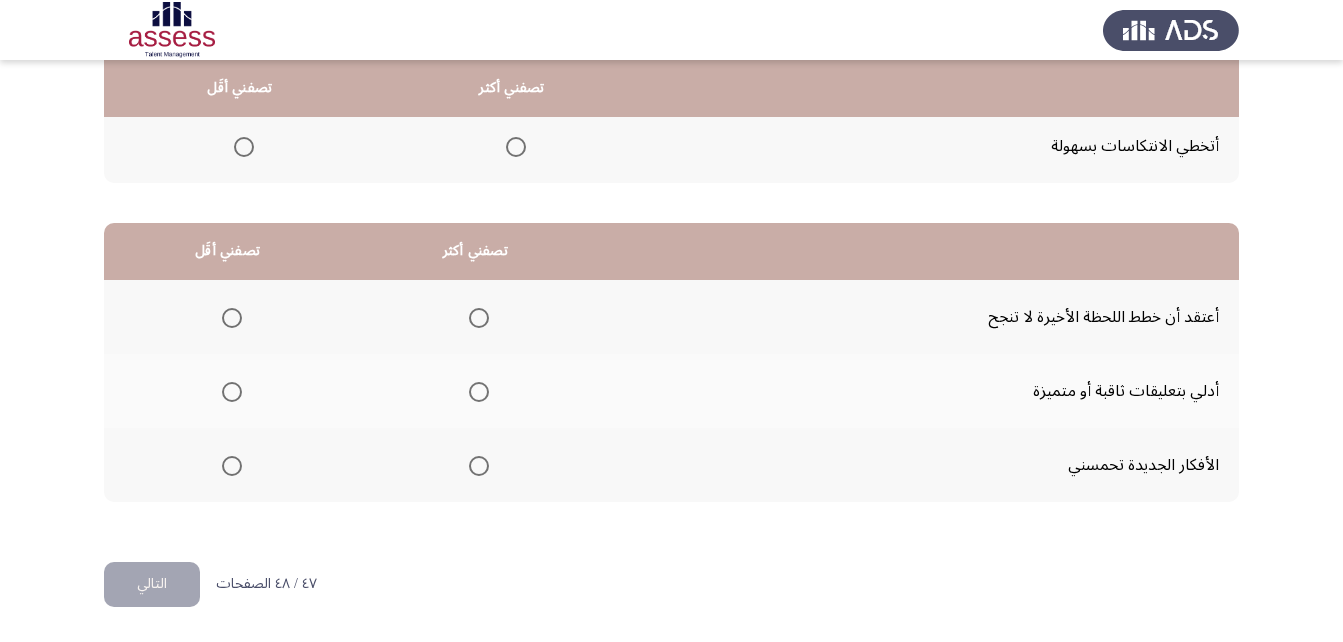 click at bounding box center (479, 466) 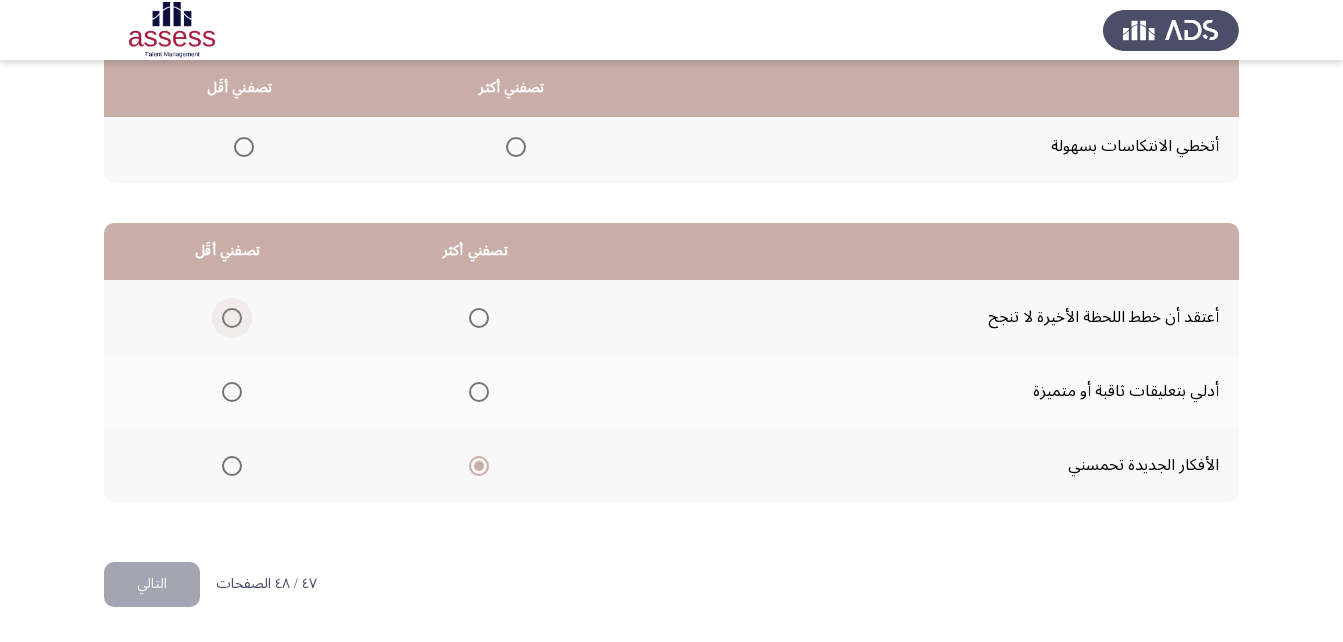 click at bounding box center (232, 318) 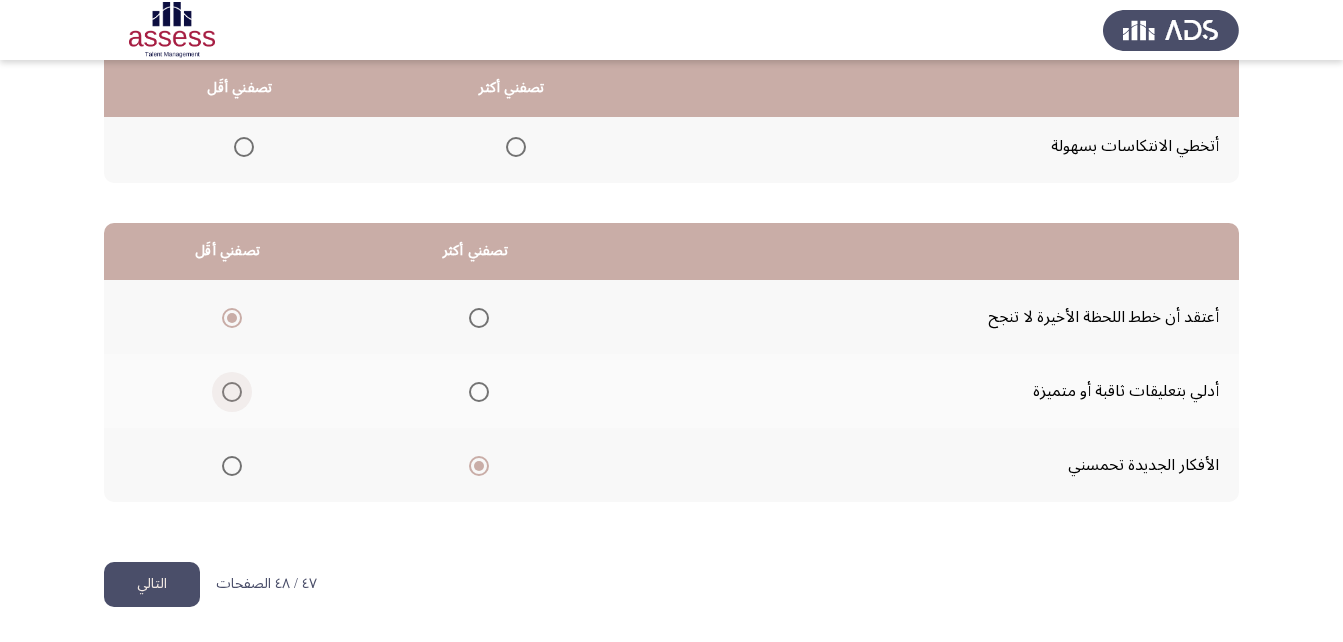 click at bounding box center (232, 392) 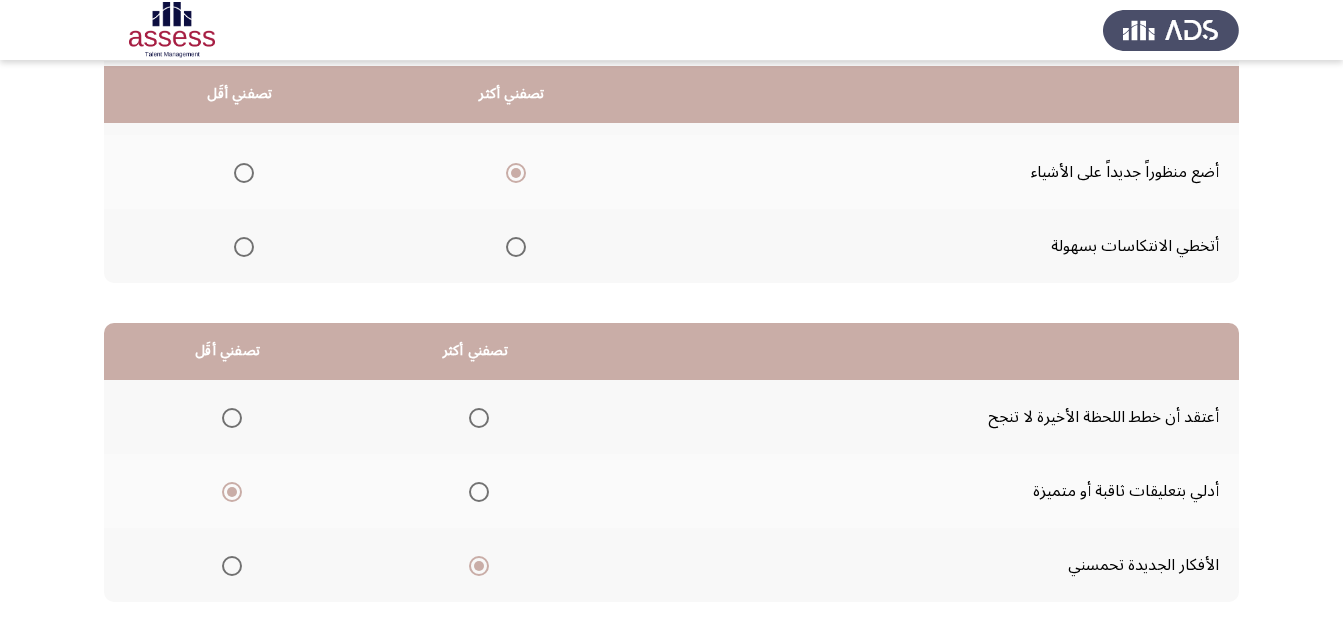 scroll, scrollTop: 368, scrollLeft: 0, axis: vertical 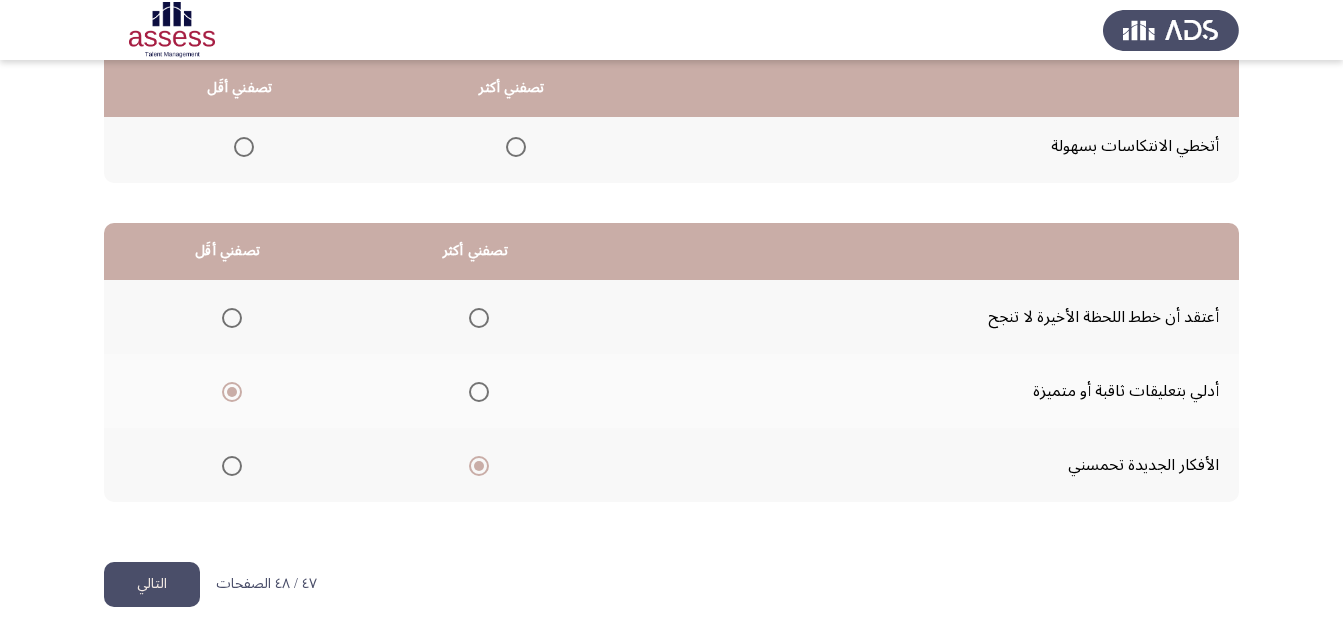 click on "التالي" 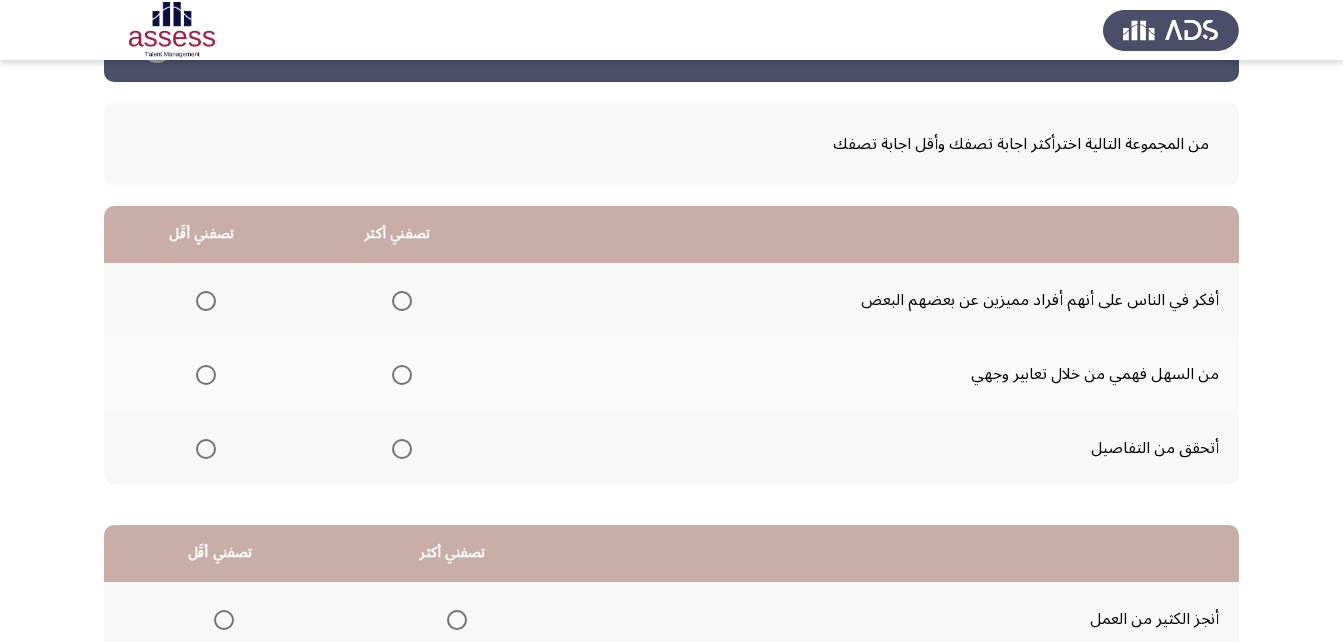 scroll, scrollTop: 100, scrollLeft: 0, axis: vertical 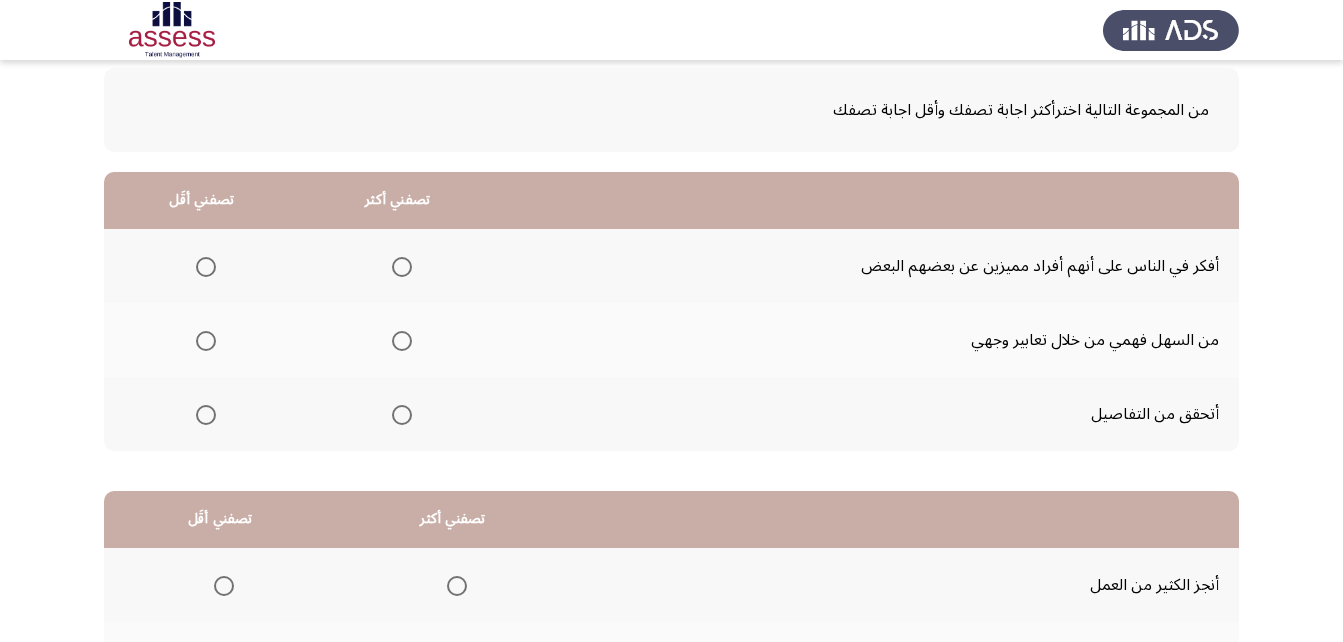 click at bounding box center [402, 415] 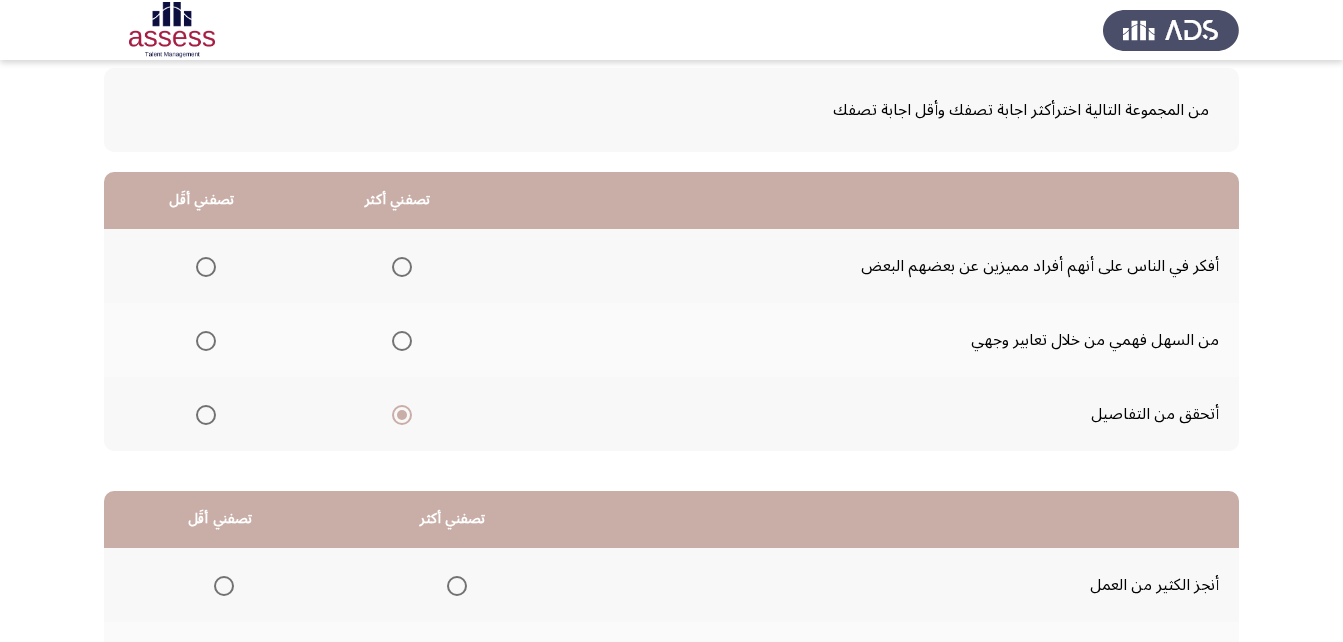 click at bounding box center (206, 341) 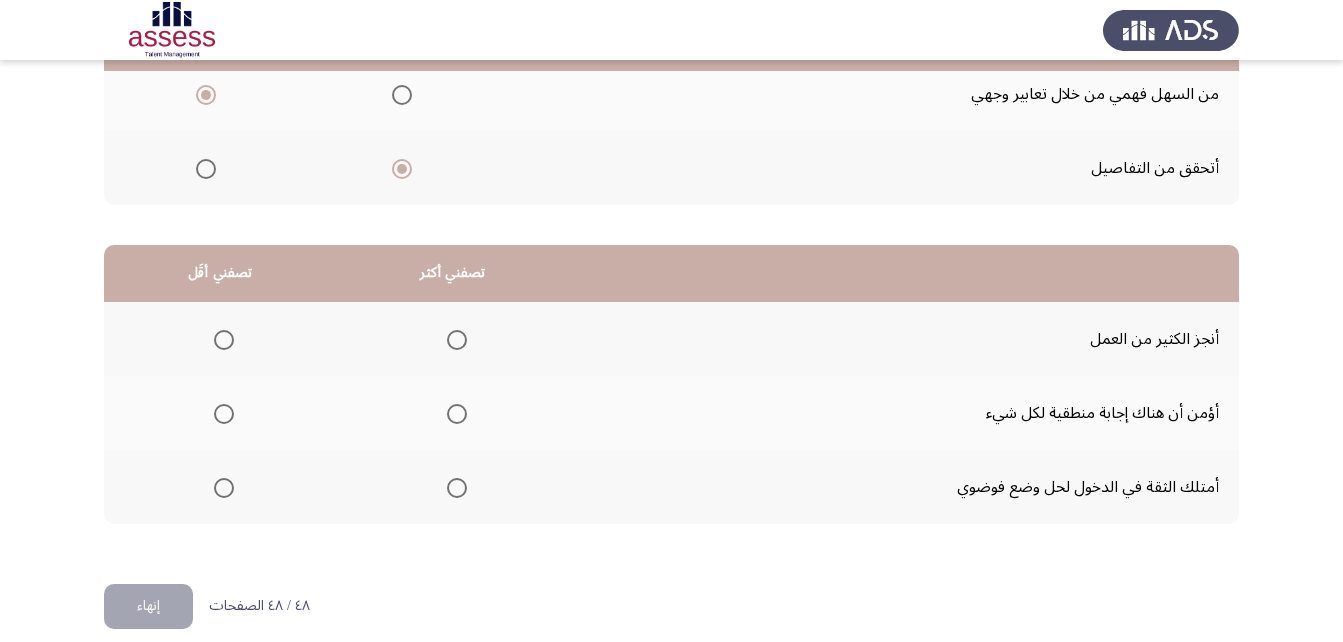 scroll, scrollTop: 368, scrollLeft: 0, axis: vertical 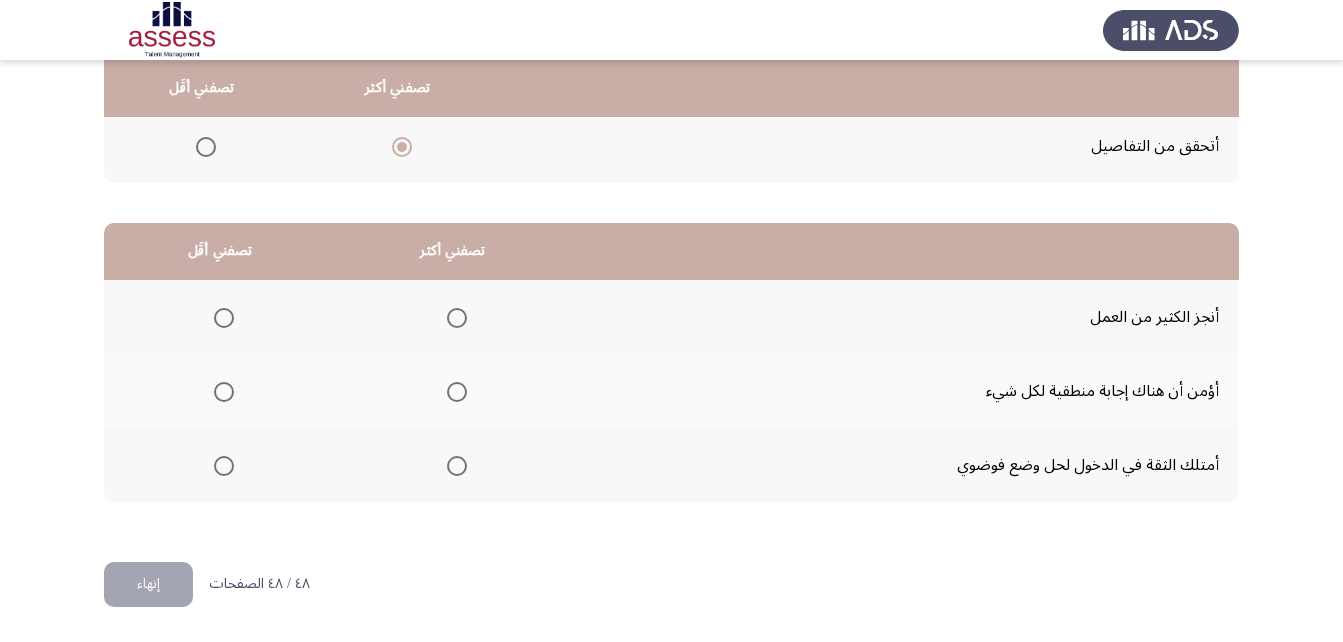 click at bounding box center (457, 466) 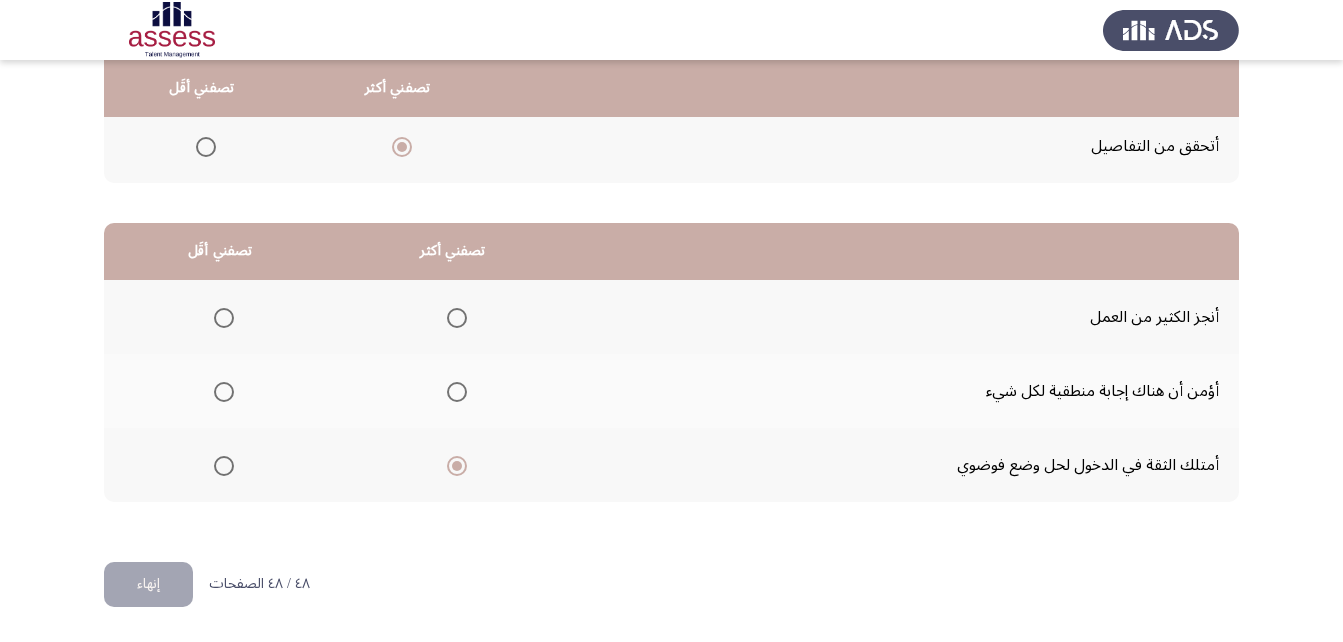 click at bounding box center (224, 392) 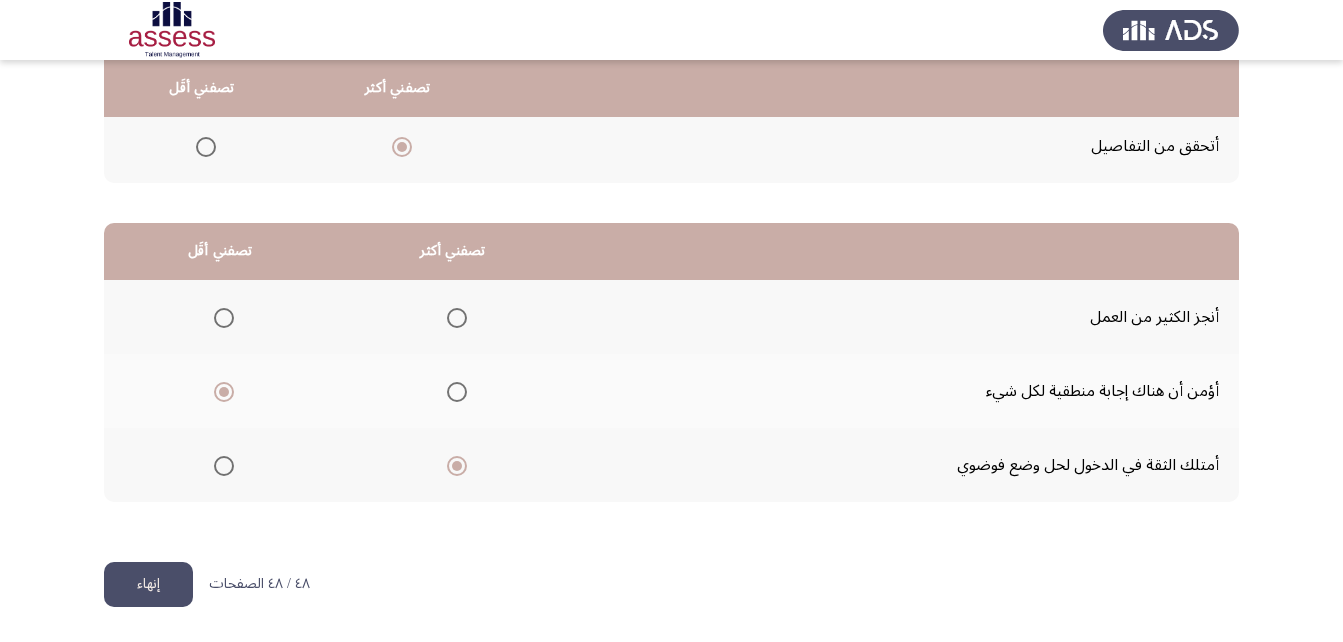 click on "إنهاء" 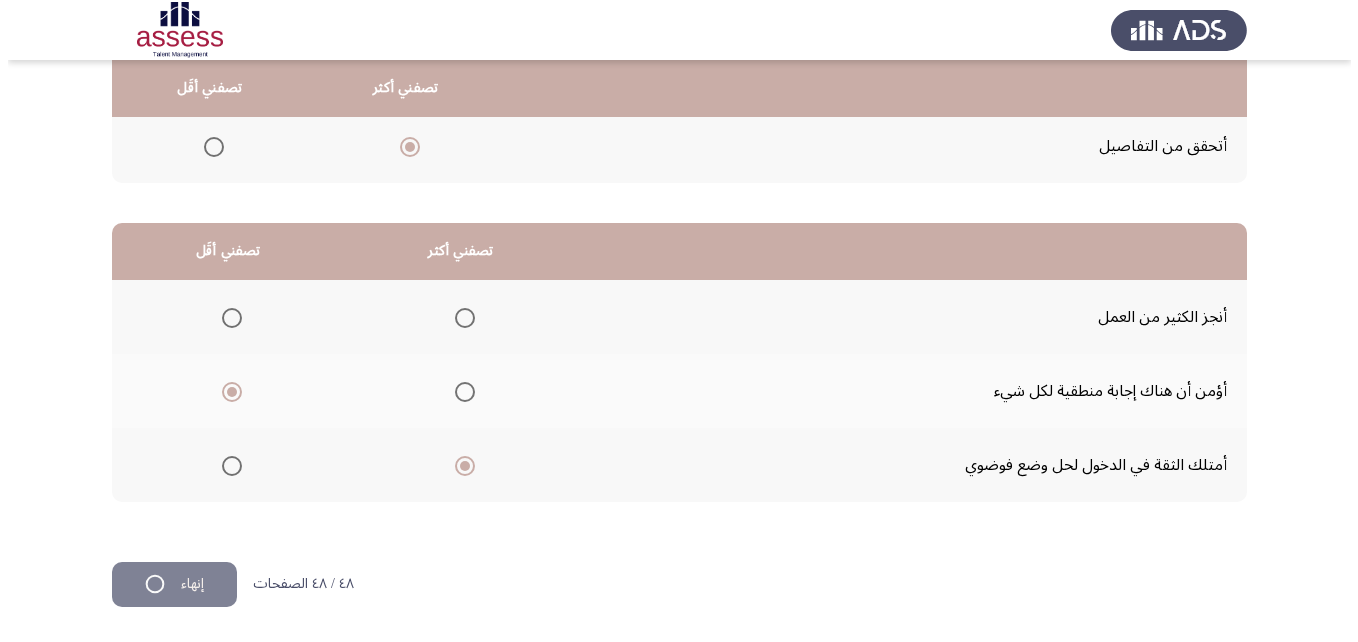 scroll, scrollTop: 0, scrollLeft: 0, axis: both 